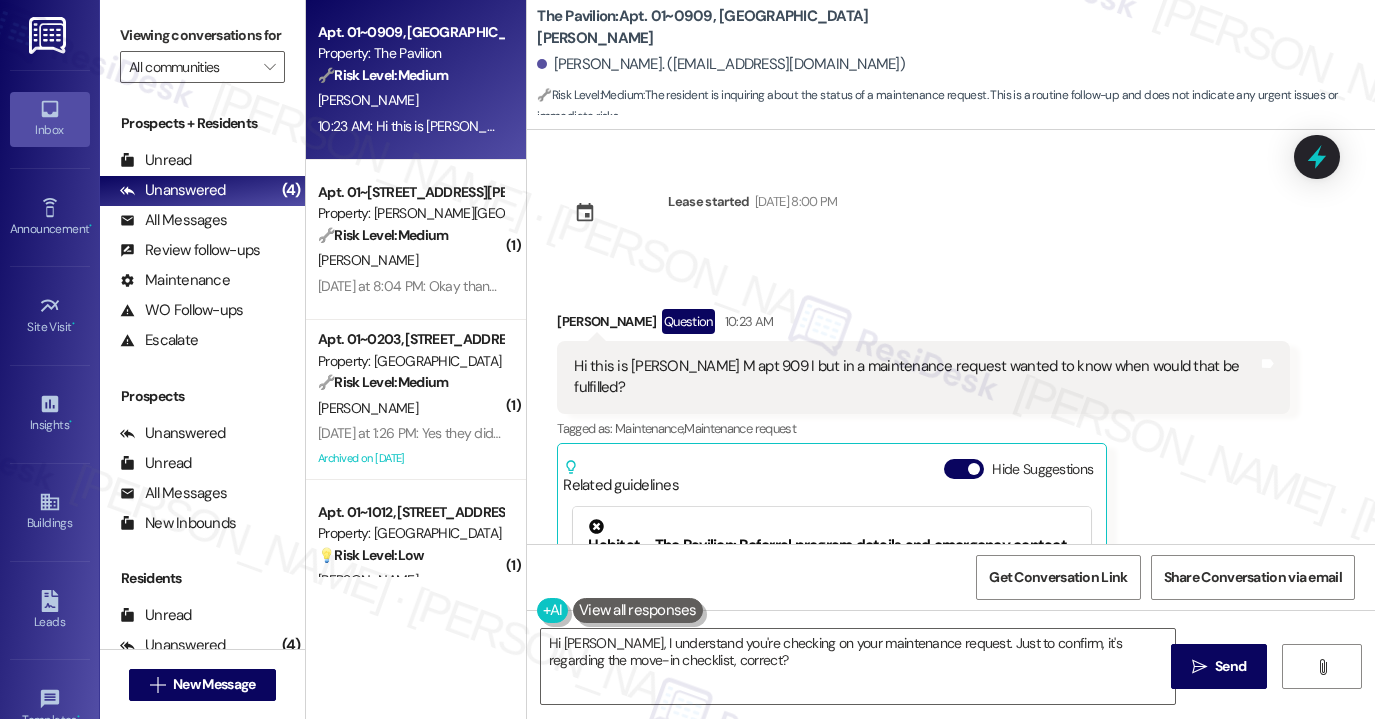 scroll, scrollTop: 0, scrollLeft: 0, axis: both 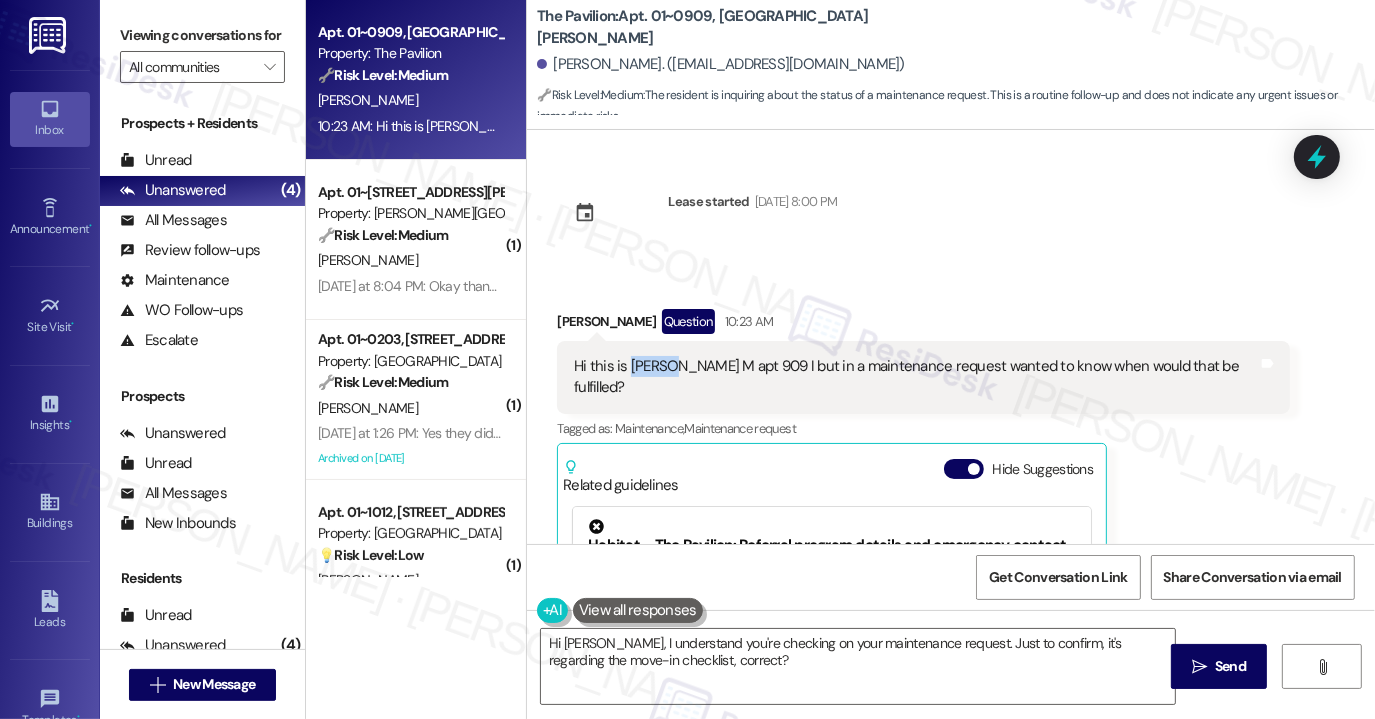 click on "Hi this is [PERSON_NAME] M apt 909 I but in a maintenance request wanted to know when would that be fulfilled?" at bounding box center [916, 377] 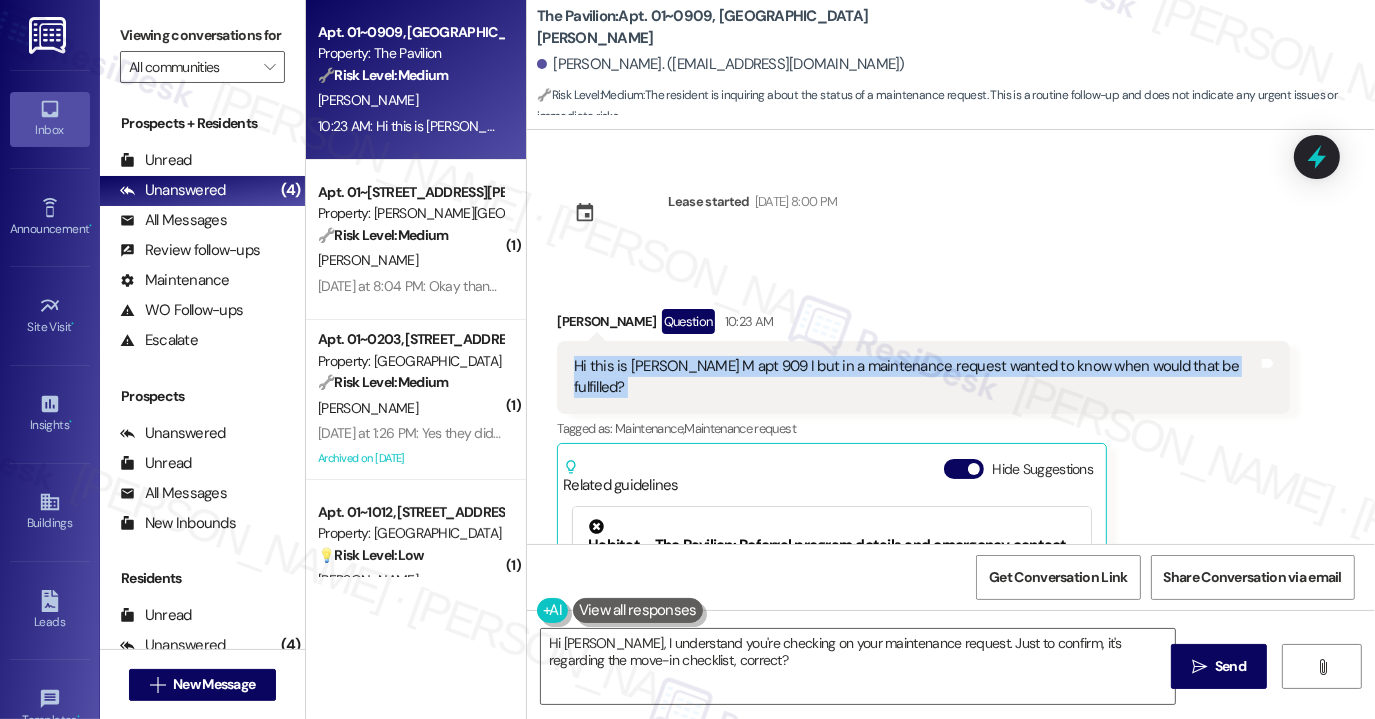 click on "Hi this is [PERSON_NAME] M apt 909 I but in a maintenance request wanted to know when would that be fulfilled?" at bounding box center (916, 377) 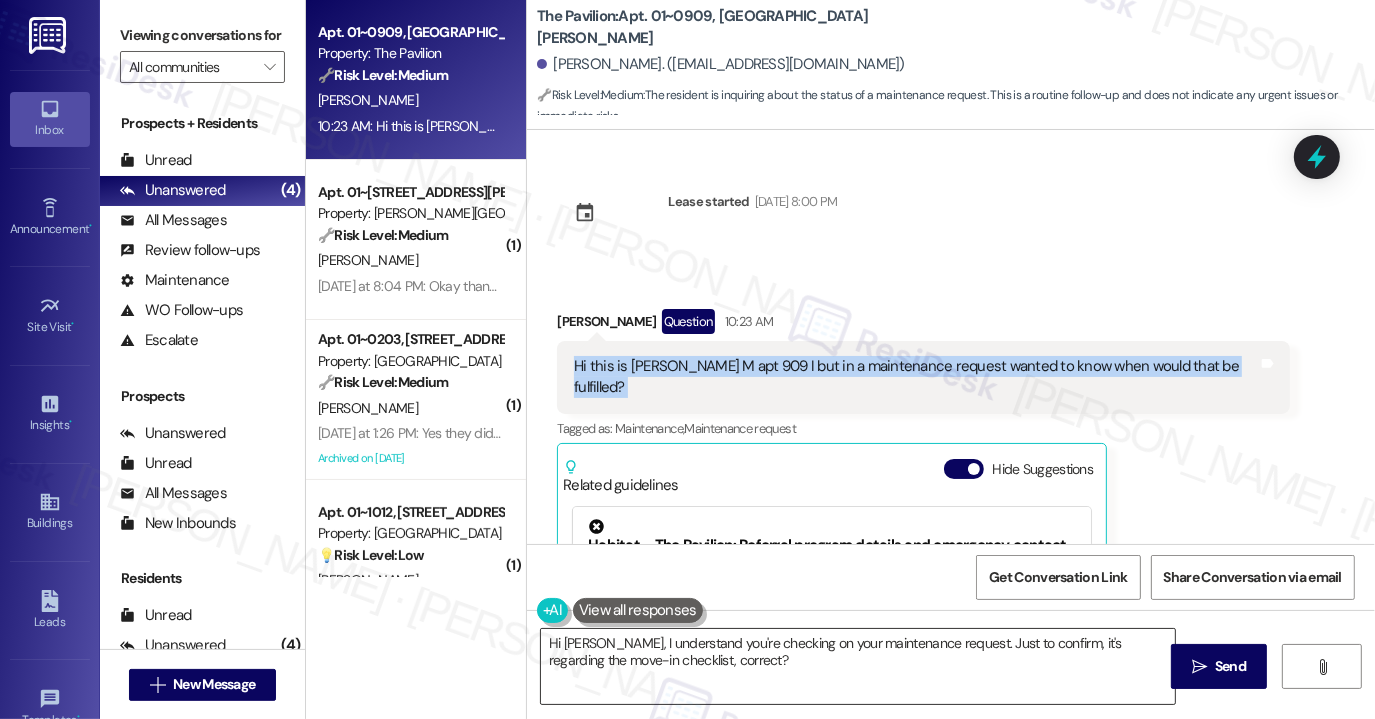 click on "Hi [PERSON_NAME], I understand you're checking on your maintenance request. Just to confirm, it's regarding the move-in checklist, correct?" at bounding box center [858, 666] 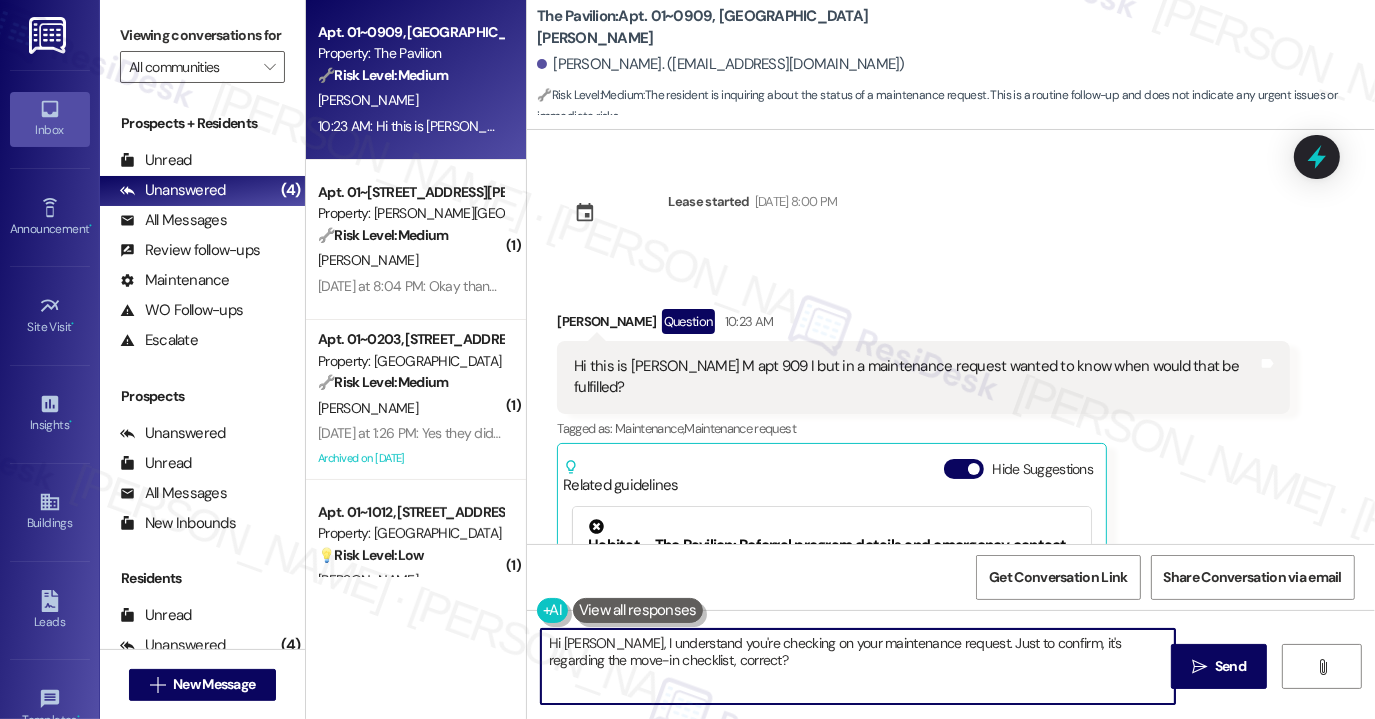 drag, startPoint x: 766, startPoint y: 658, endPoint x: 701, endPoint y: 658, distance: 65 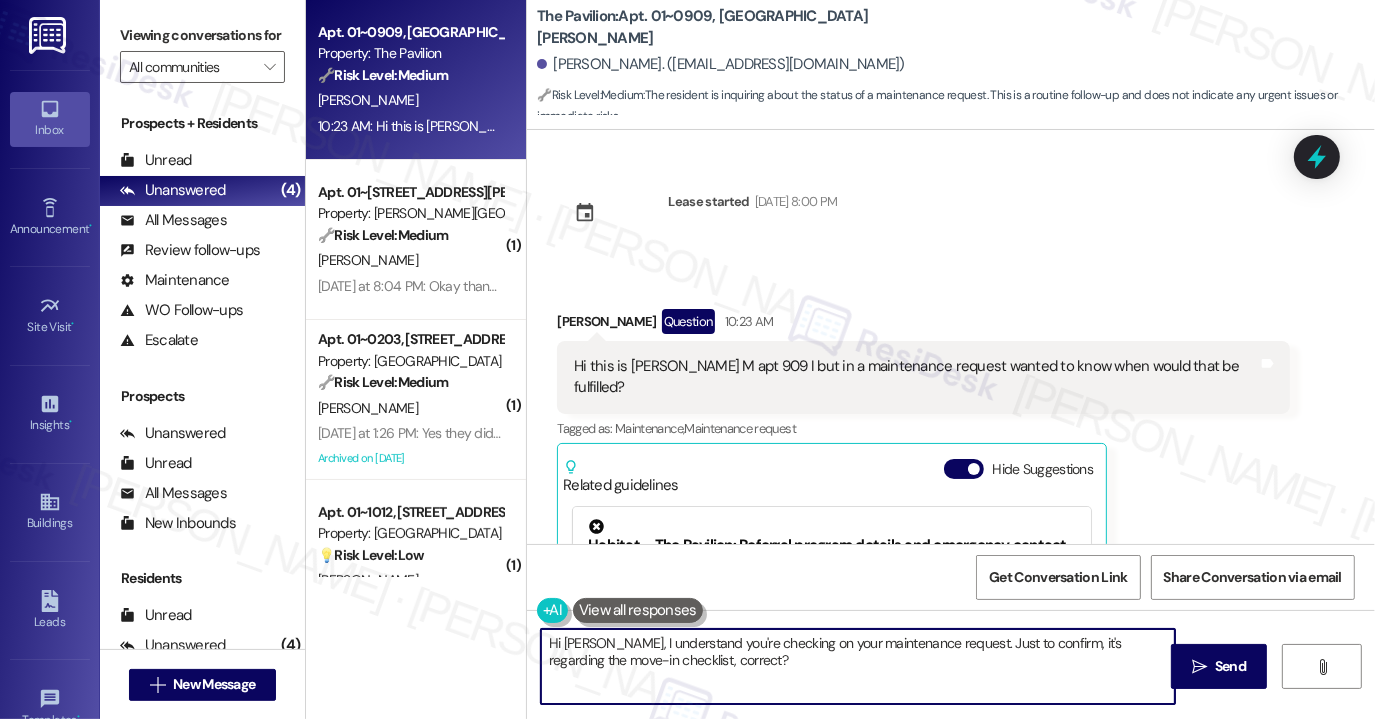 drag, startPoint x: 723, startPoint y: 657, endPoint x: 664, endPoint y: 647, distance: 59.841457 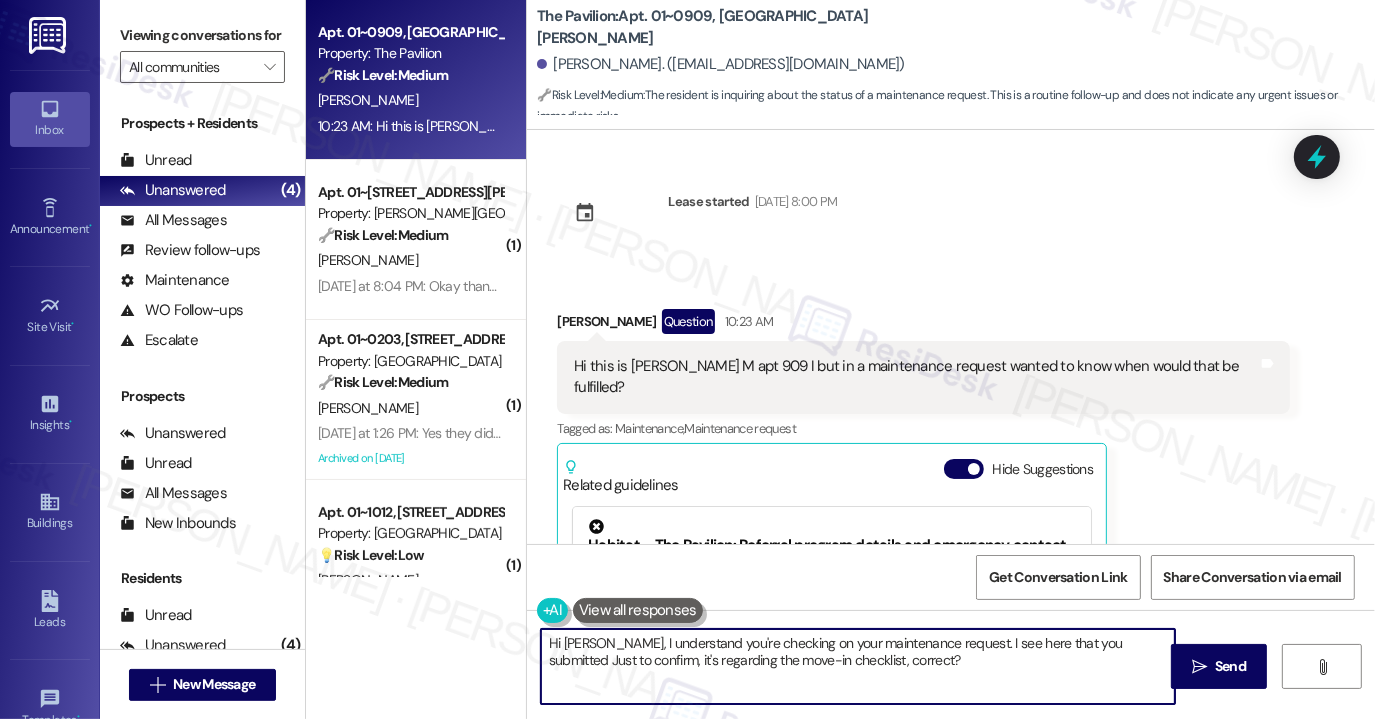 click on "Hi [PERSON_NAME], I understand you're checking on your maintenance request. I see here that you submitted Just to confirm, it's regarding the move-in checklist, correct?" at bounding box center [858, 666] 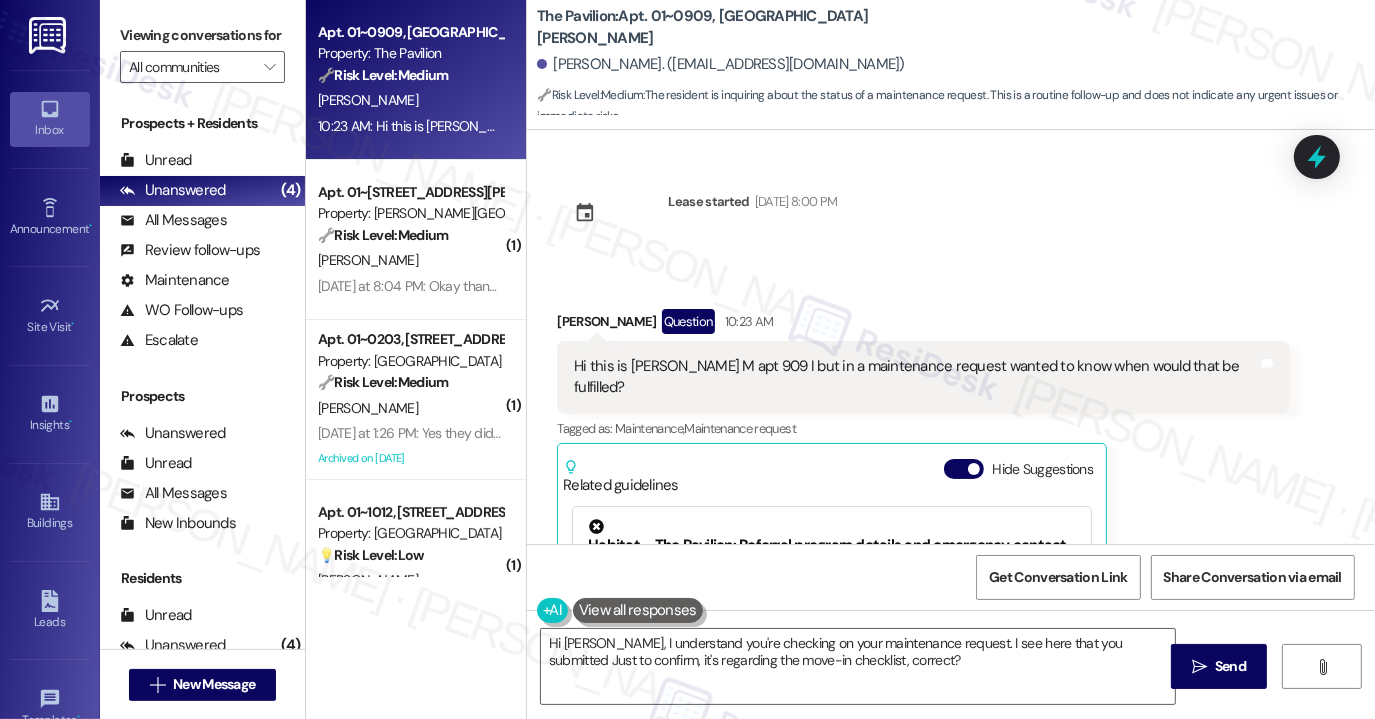 click on "Lease started [DATE] 8:00 PM Received via SMS [PERSON_NAME] Question 10:23 AM Hi this is [PERSON_NAME] M apt 909 I but in a maintenance request wanted to know when would that be fulfilled? Tags and notes Tagged as:   Maintenance ,  Click to highlight conversations about Maintenance Maintenance request Click to highlight conversations about Maintenance request  Related guidelines Hide Suggestions Habitat - The Pavilion: Referral program details and emergency contact numbers Created  [DATE] Property level guideline  ( 68 % match) FAQs generated by ResiDesk AI How does the referral program work? The referral program works by referring someone to the leasing office. After the referred person moves in and stays in their apartment for 30 days, the office will apply the referral fee. What are the requirements for the summer referral promotion? For the summer referral promotion, anyone who refers someone and they move in must ensure that the referred person stays in their apartment for 30 days. [URL][DOMAIN_NAME]…" at bounding box center [951, 337] 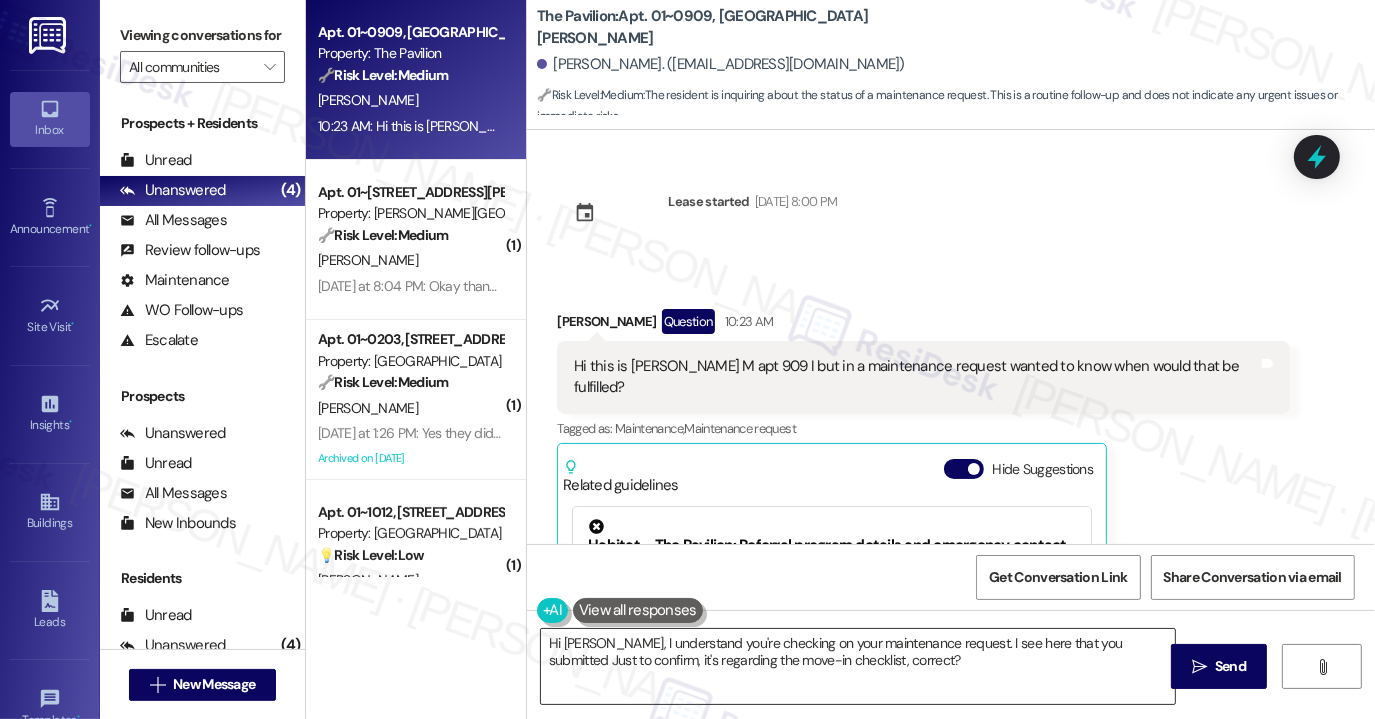 click on "Hi [PERSON_NAME], I understand you're checking on your maintenance request. I see here that you submitted Just to confirm, it's regarding the move-in checklist, correct?" at bounding box center (858, 666) 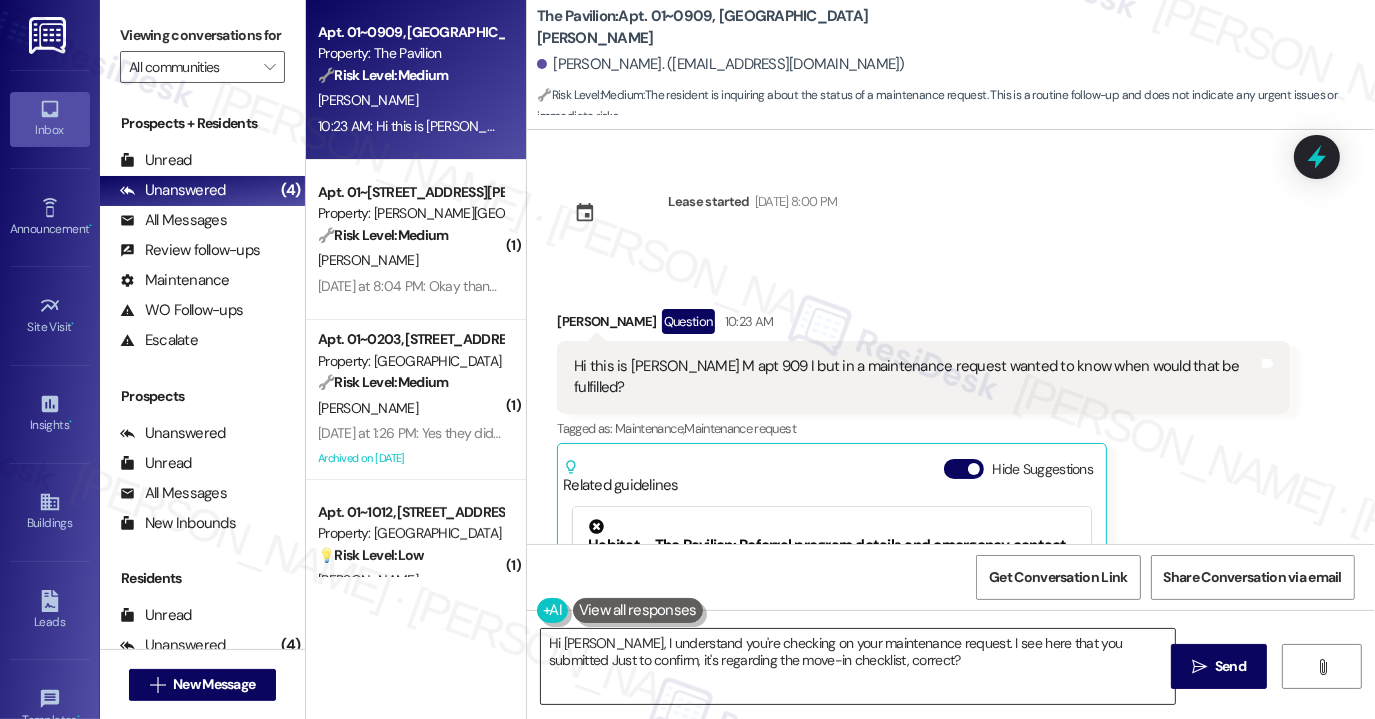 click on "Hi [PERSON_NAME], I understand you're checking on your maintenance request. I see here that you submitted Just to confirm, it's regarding the move-in checklist, correct?" at bounding box center [858, 666] 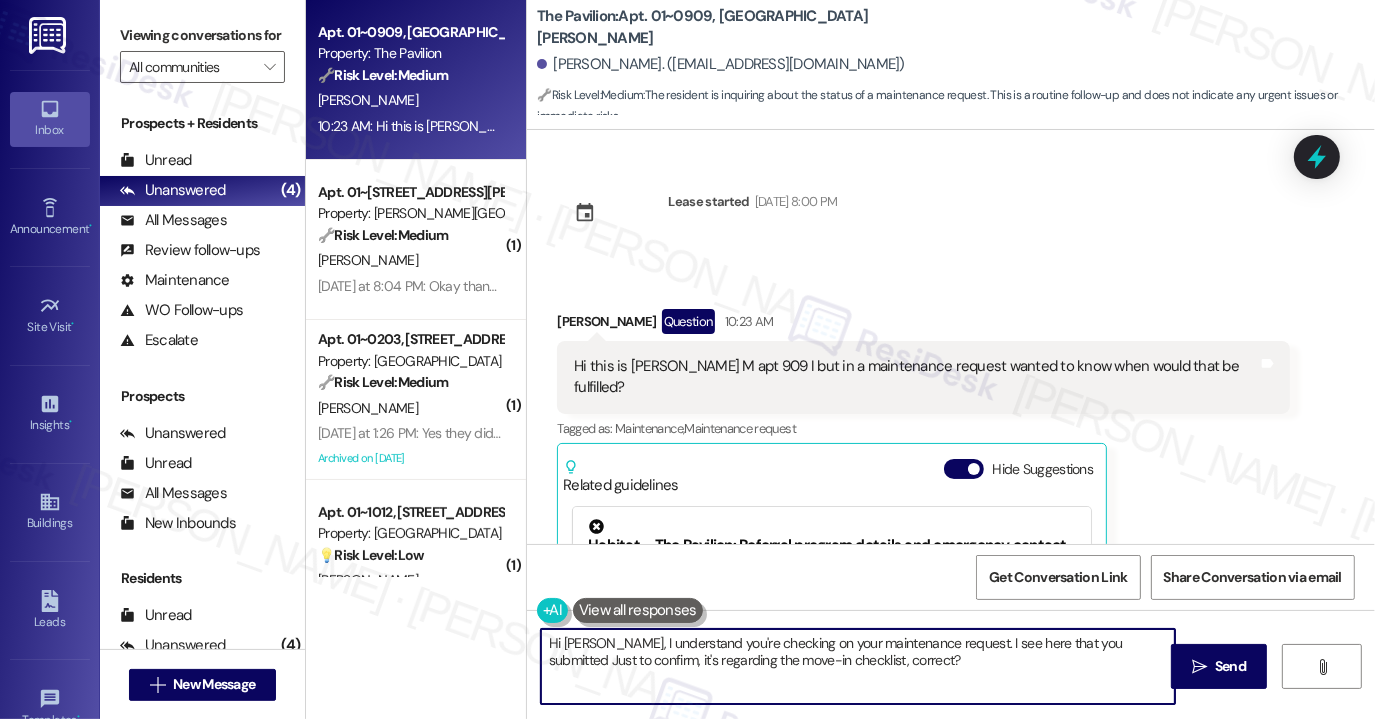 click on "Hi [PERSON_NAME], I understand you're checking on your maintenance request. I see here that you submitted Just to confirm, it's regarding the move-in checklist, correct?" at bounding box center [858, 666] 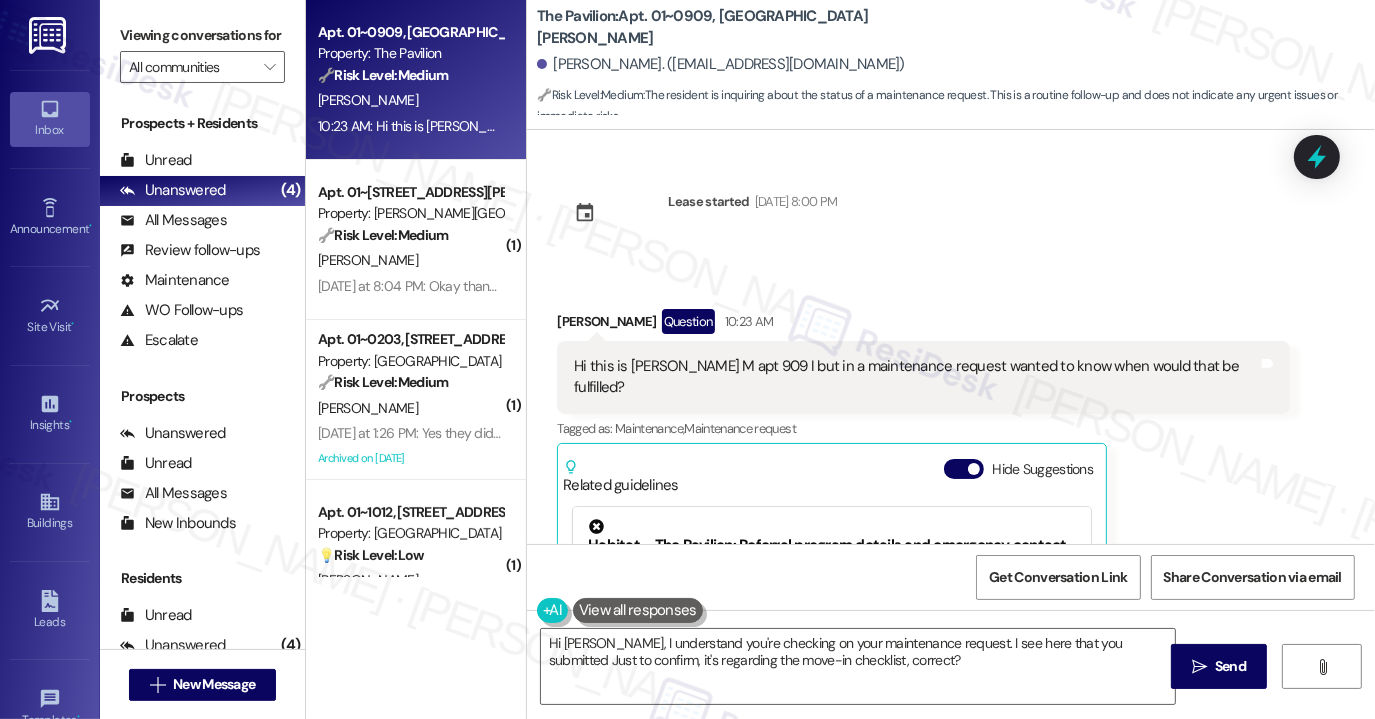drag, startPoint x: 1149, startPoint y: 305, endPoint x: 1129, endPoint y: 342, distance: 42.059483 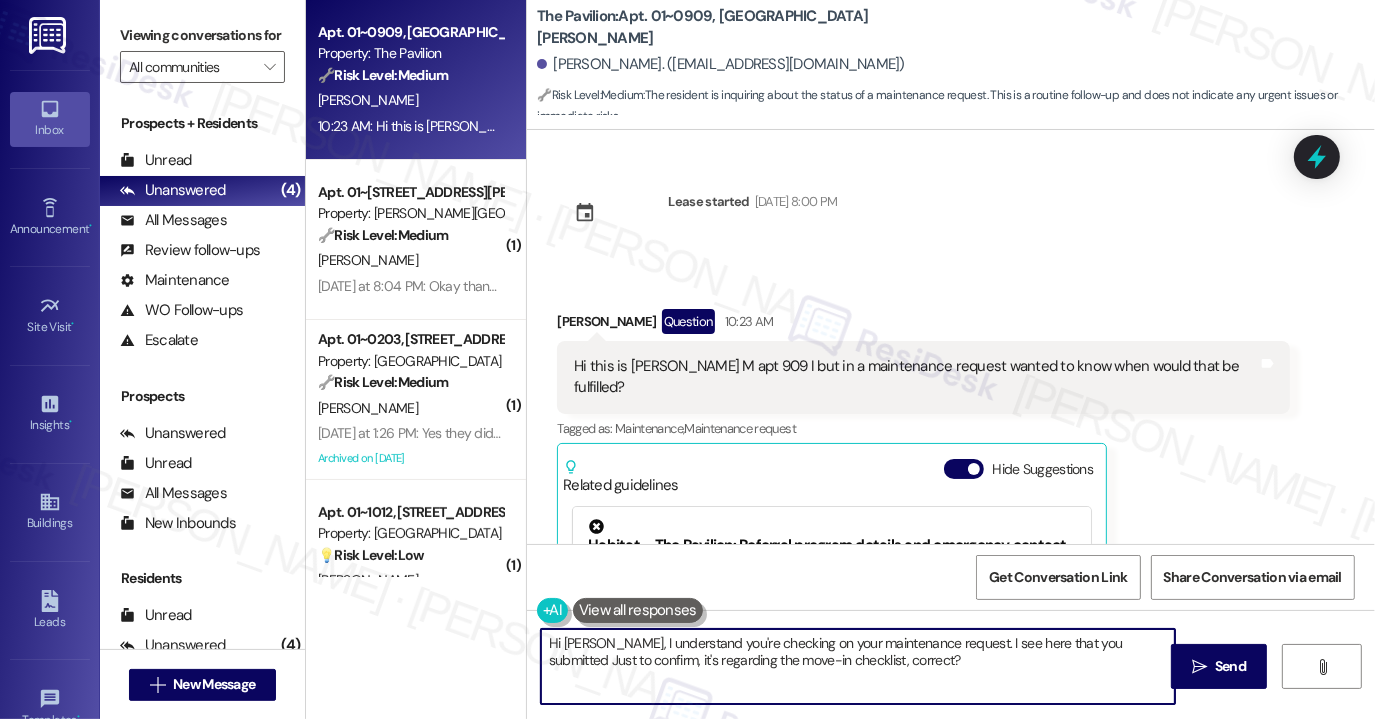 click on "Hi [PERSON_NAME], I understand you're checking on your maintenance request. I see here that you submitted Just to confirm, it's regarding the move-in checklist, correct?" at bounding box center [858, 666] 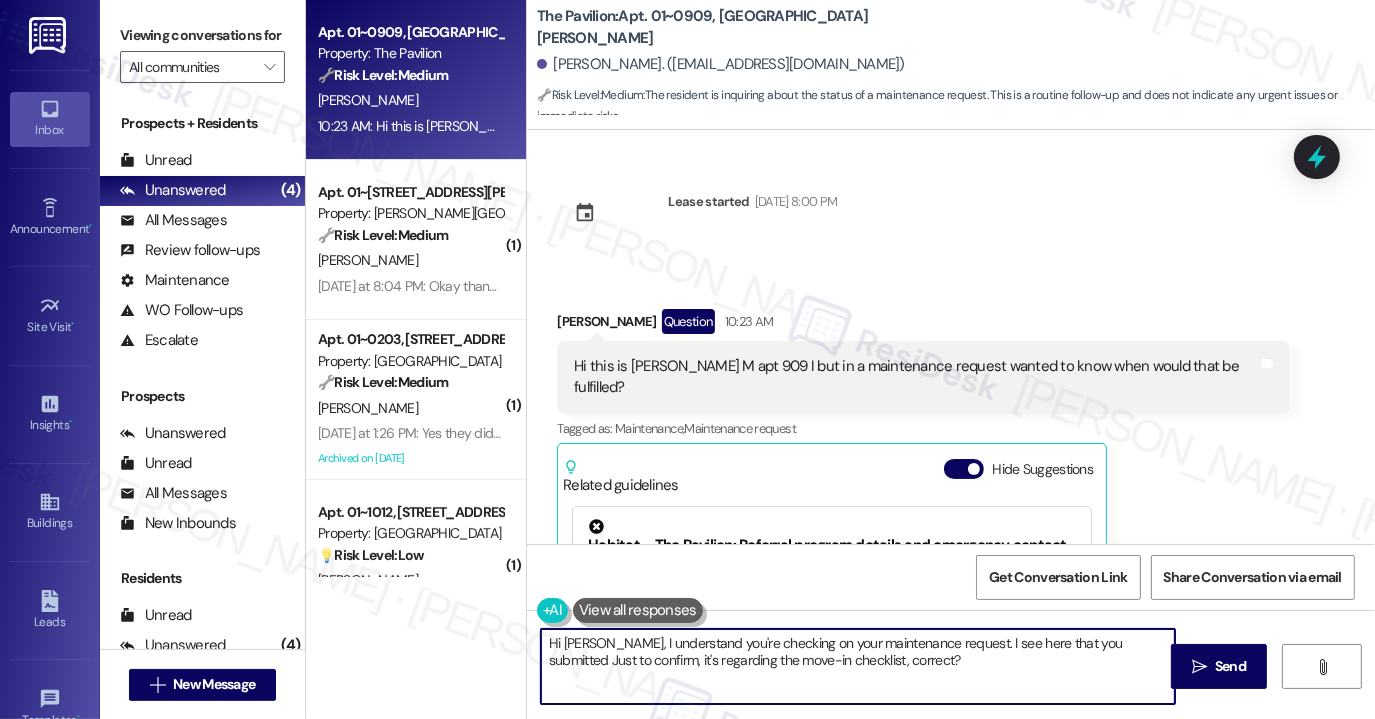 drag, startPoint x: 609, startPoint y: 658, endPoint x: 530, endPoint y: 657, distance: 79.00633 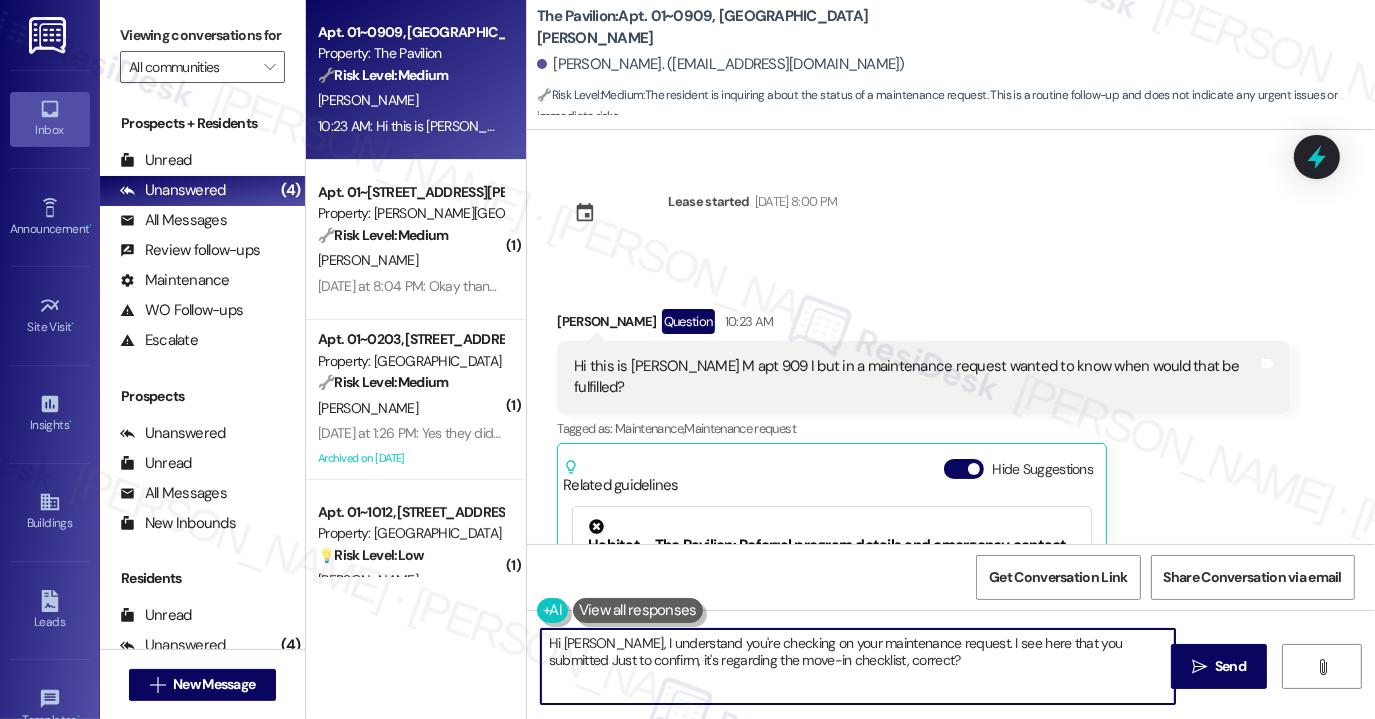drag, startPoint x: 670, startPoint y: 661, endPoint x: 524, endPoint y: 657, distance: 146.05478 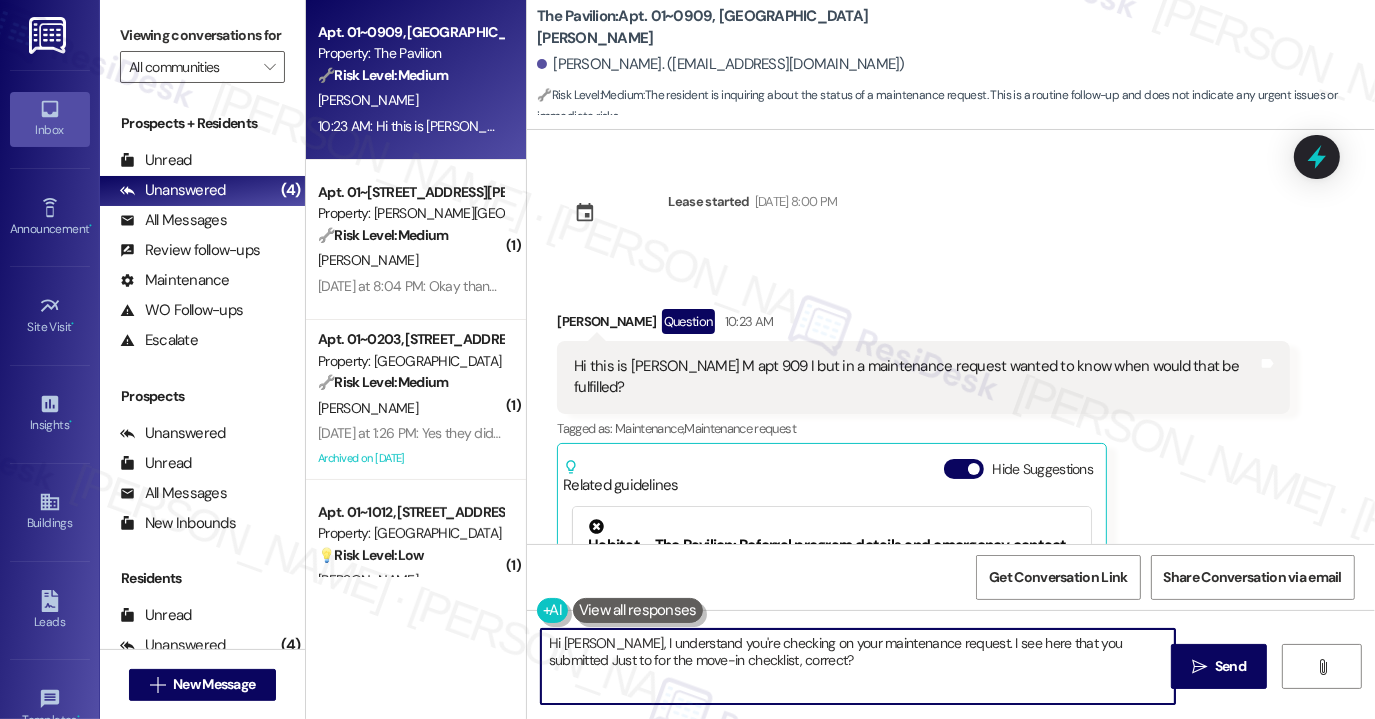 click on "Hi [PERSON_NAME], I understand you're checking on your maintenance request. I see here that you submitted Just to for the move-in checklist, correct?" at bounding box center [858, 666] 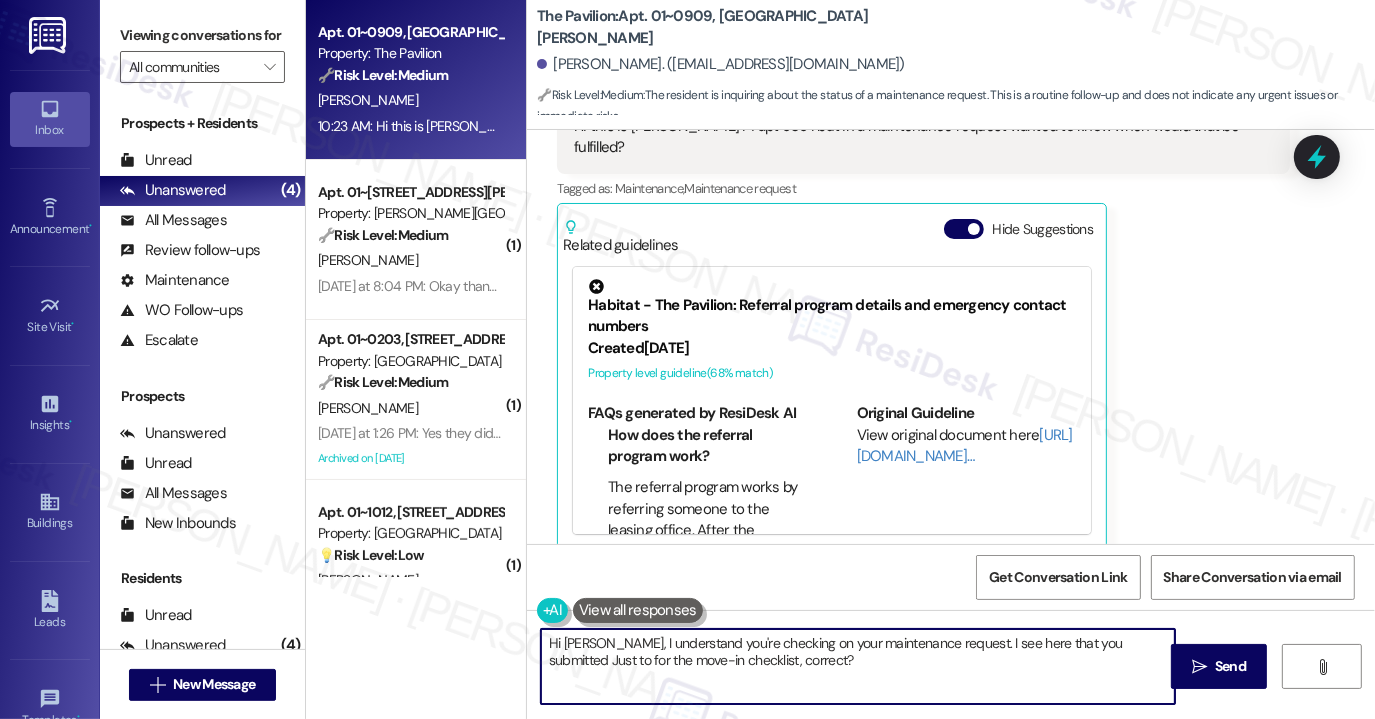click on "Related guidelines Hide Suggestions" at bounding box center (832, 232) 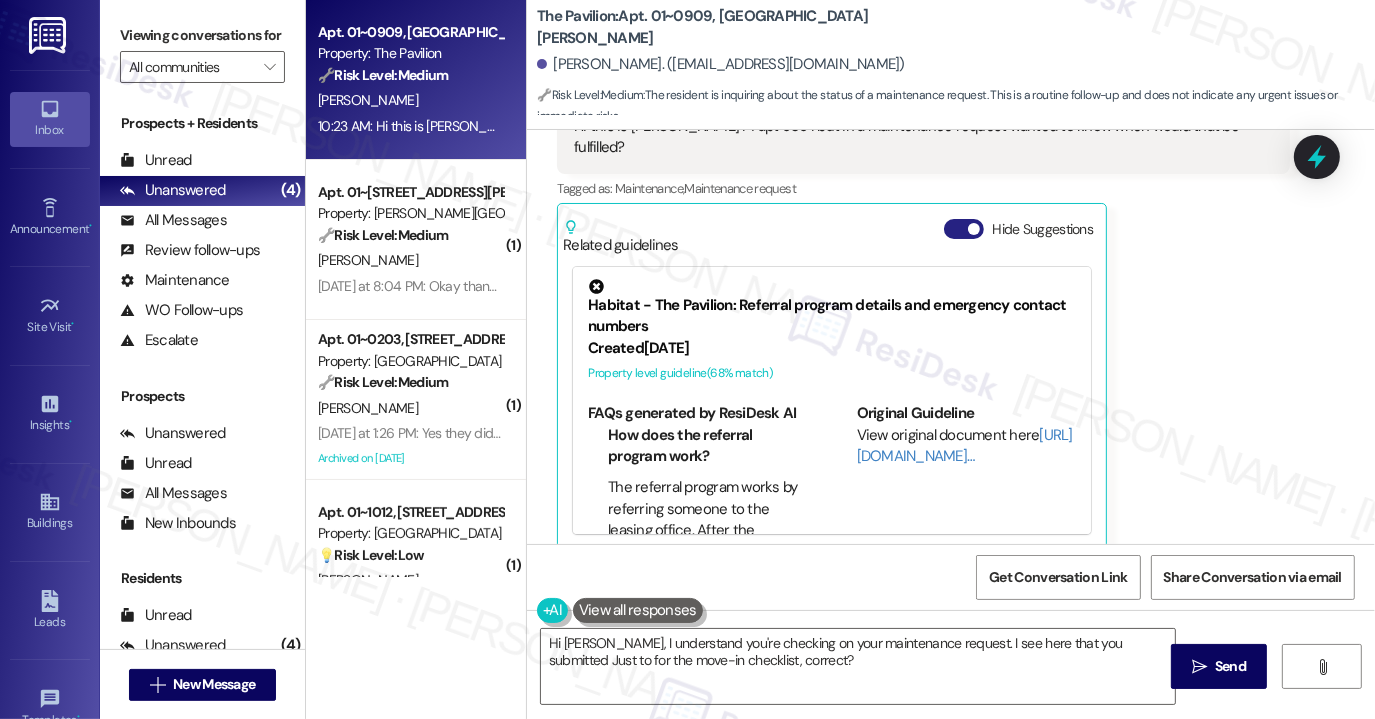 click on "Hide Suggestions" at bounding box center [964, 229] 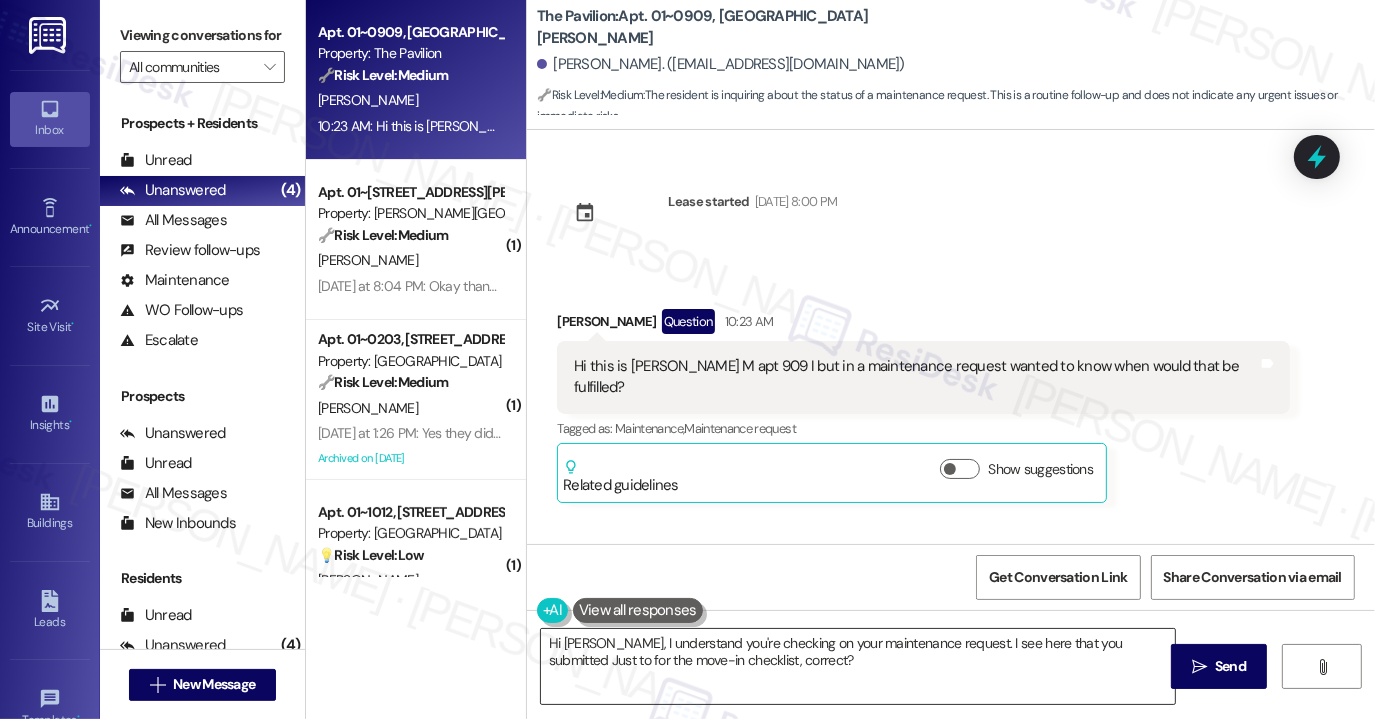 click on "Hi [PERSON_NAME], I understand you're checking on your maintenance request. I see here that you submitted Just to for the move-in checklist, correct?" at bounding box center (858, 666) 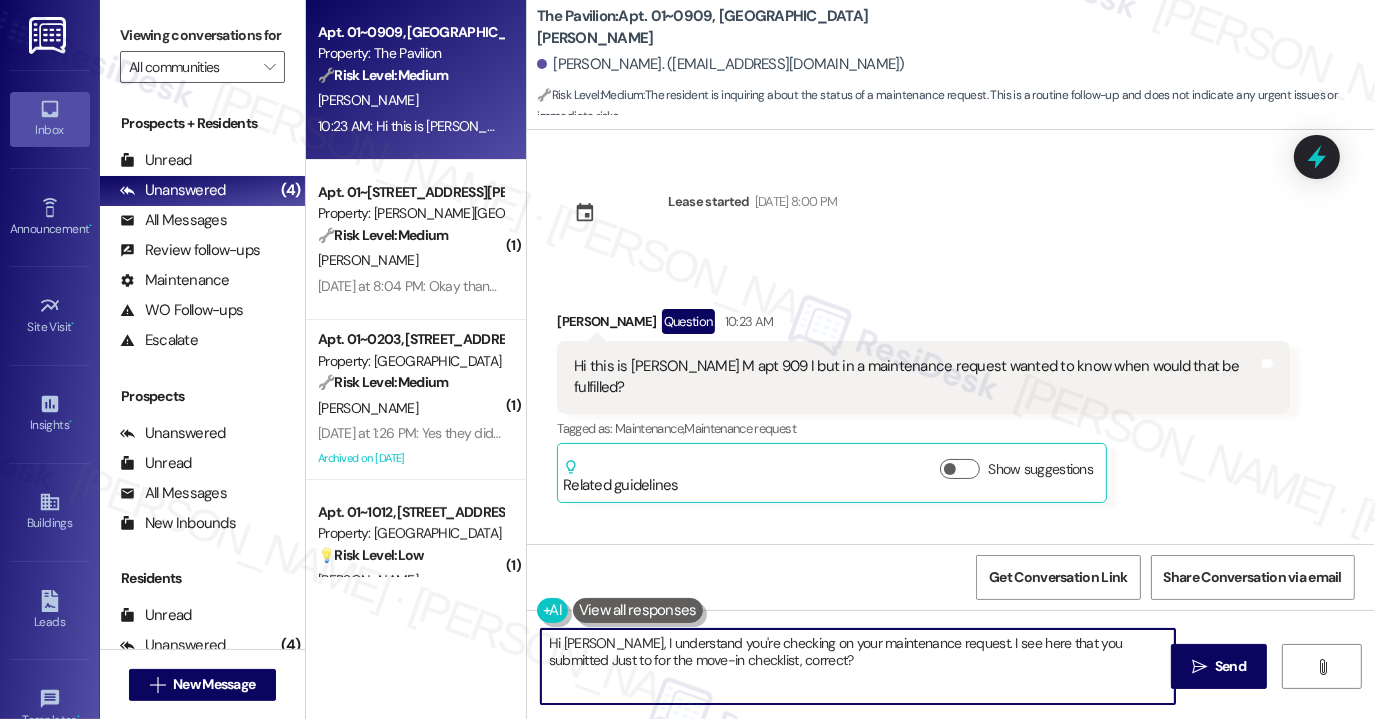 click on "Hi [PERSON_NAME], I understand you're checking on your maintenance request. I see here that you submitted Just to for the move-in checklist, correct?" at bounding box center [858, 666] 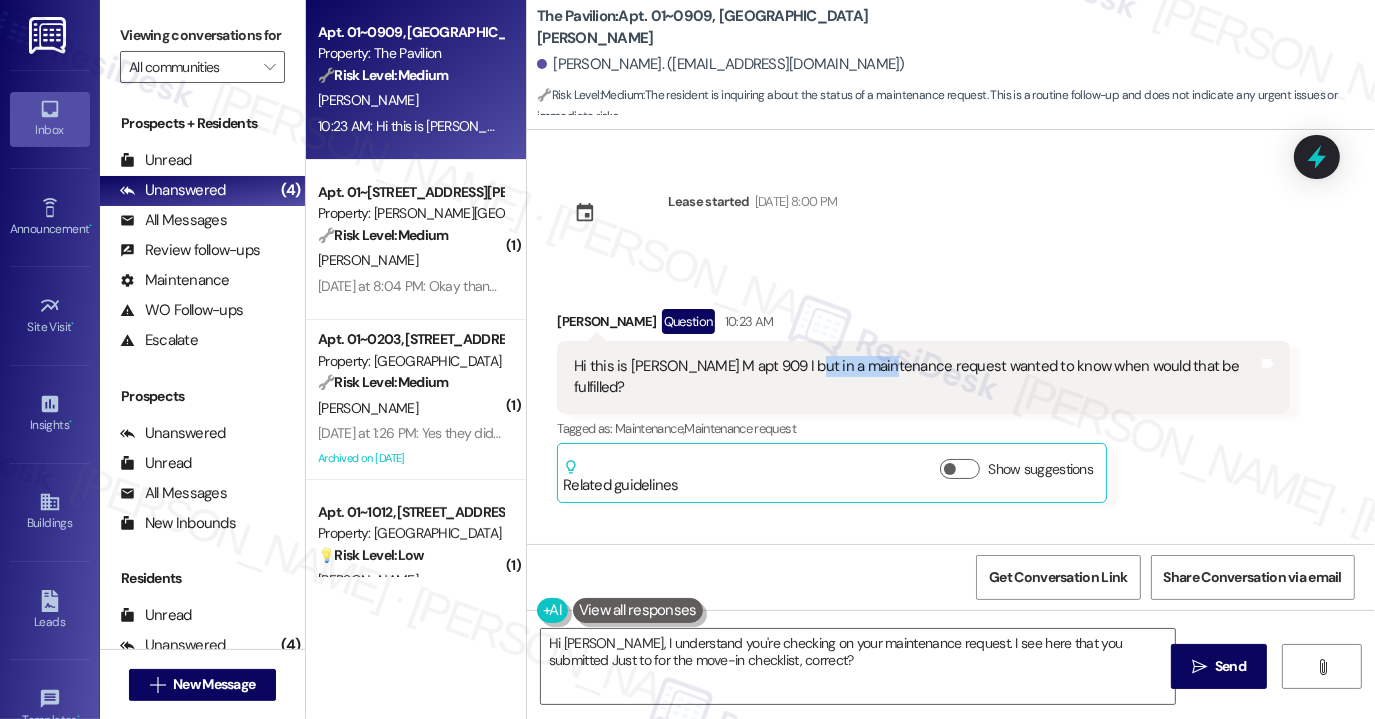click on "Hi this is [PERSON_NAME] M apt 909 I but in a maintenance request wanted to know when would that be fulfilled?" at bounding box center (916, 377) 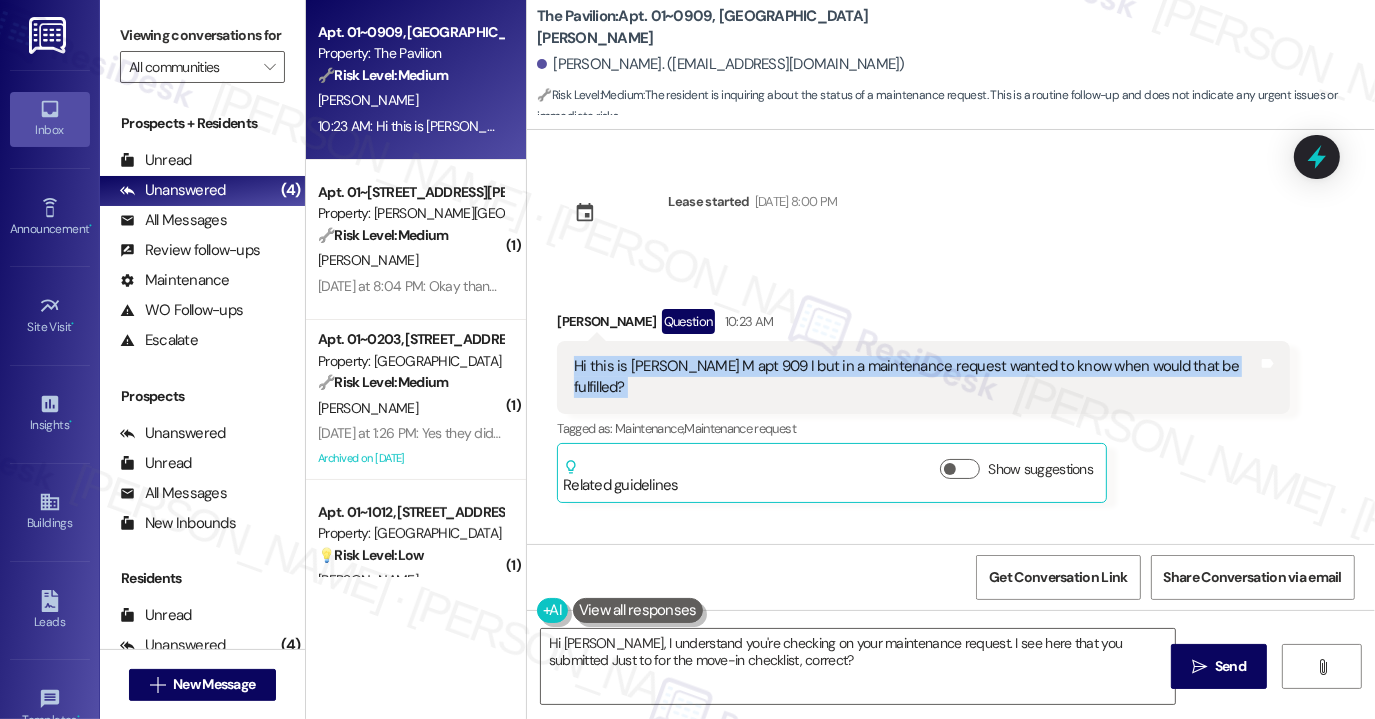 click on "Hi this is [PERSON_NAME] M apt 909 I but in a maintenance request wanted to know when would that be fulfilled?" at bounding box center (916, 377) 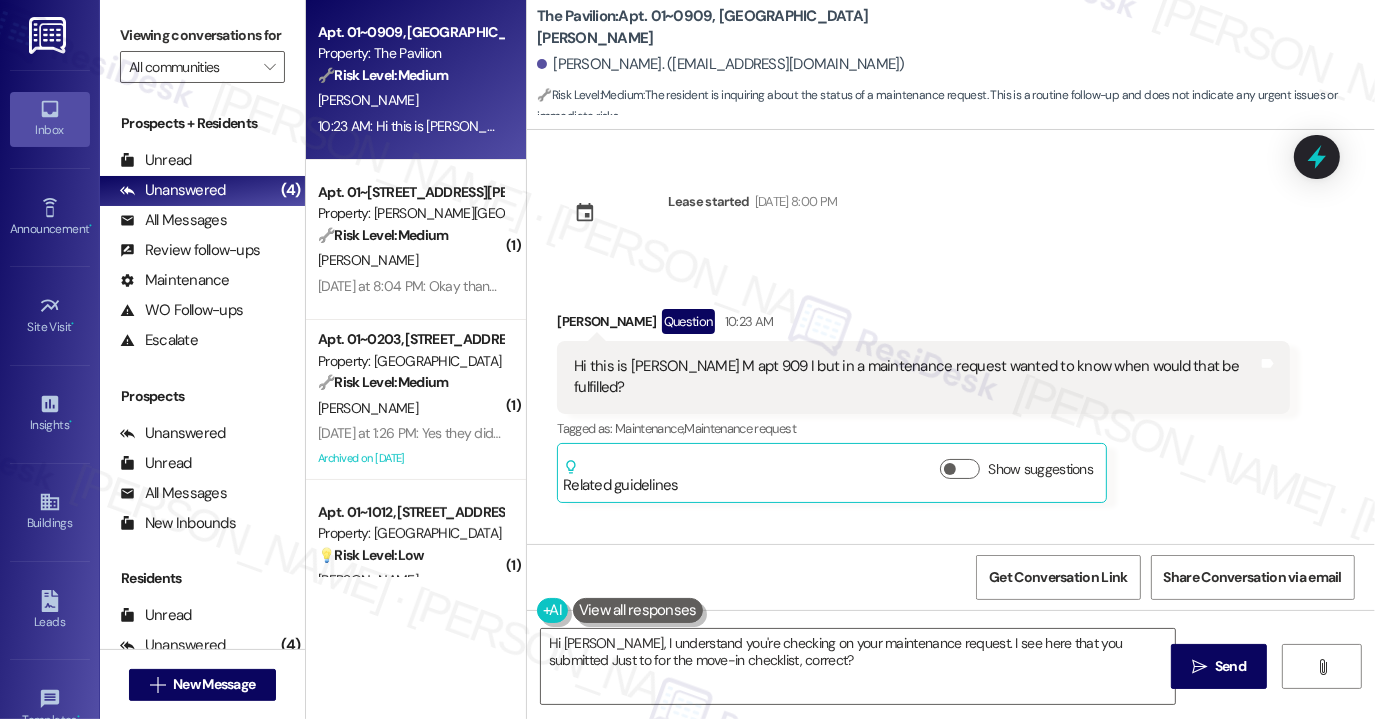 drag, startPoint x: 1146, startPoint y: 275, endPoint x: 1135, endPoint y: 278, distance: 11.401754 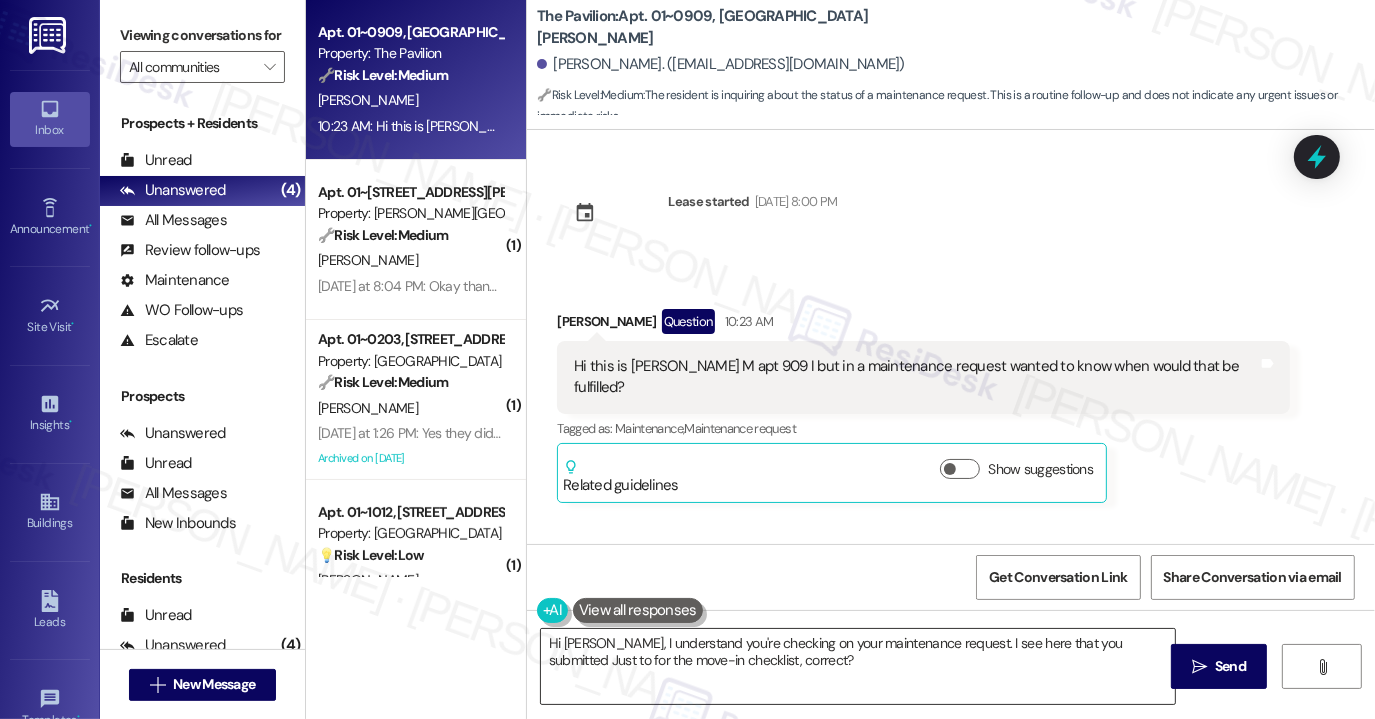 click on "Hi [PERSON_NAME], I understand you're checking on your maintenance request. I see here that you submitted Just to for the move-in checklist, correct?" at bounding box center [858, 666] 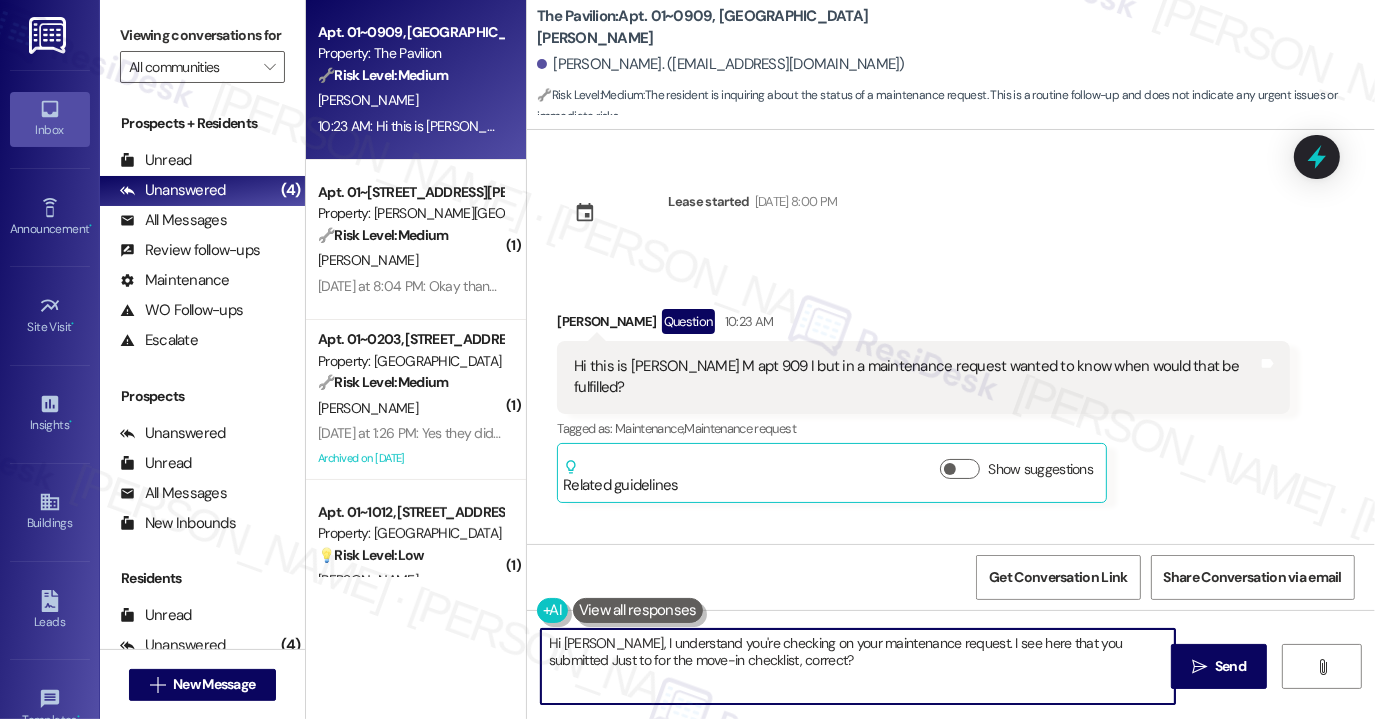 click on "Hi [PERSON_NAME], I understand you're checking on your maintenance request. I see here that you submitted Just to for the move-in checklist, correct?" at bounding box center [858, 666] 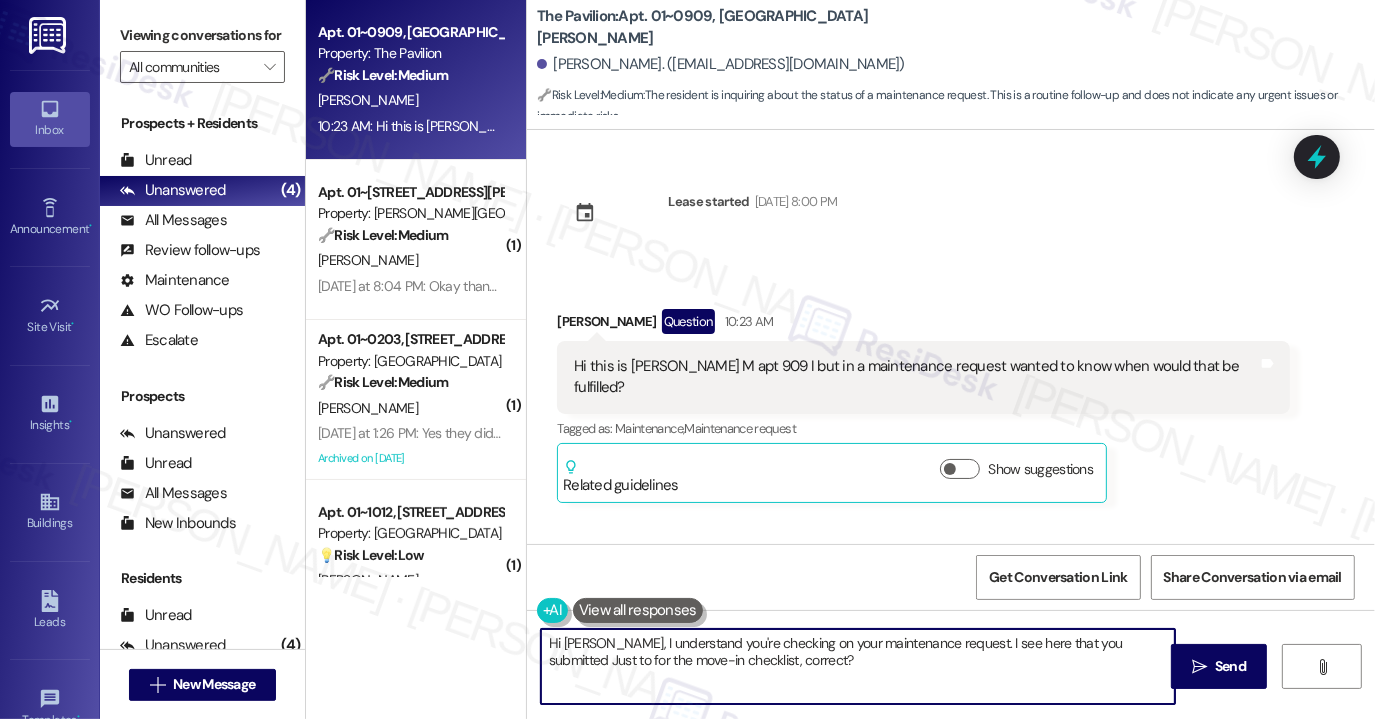 drag, startPoint x: 1120, startPoint y: 641, endPoint x: 536, endPoint y: 661, distance: 584.34235 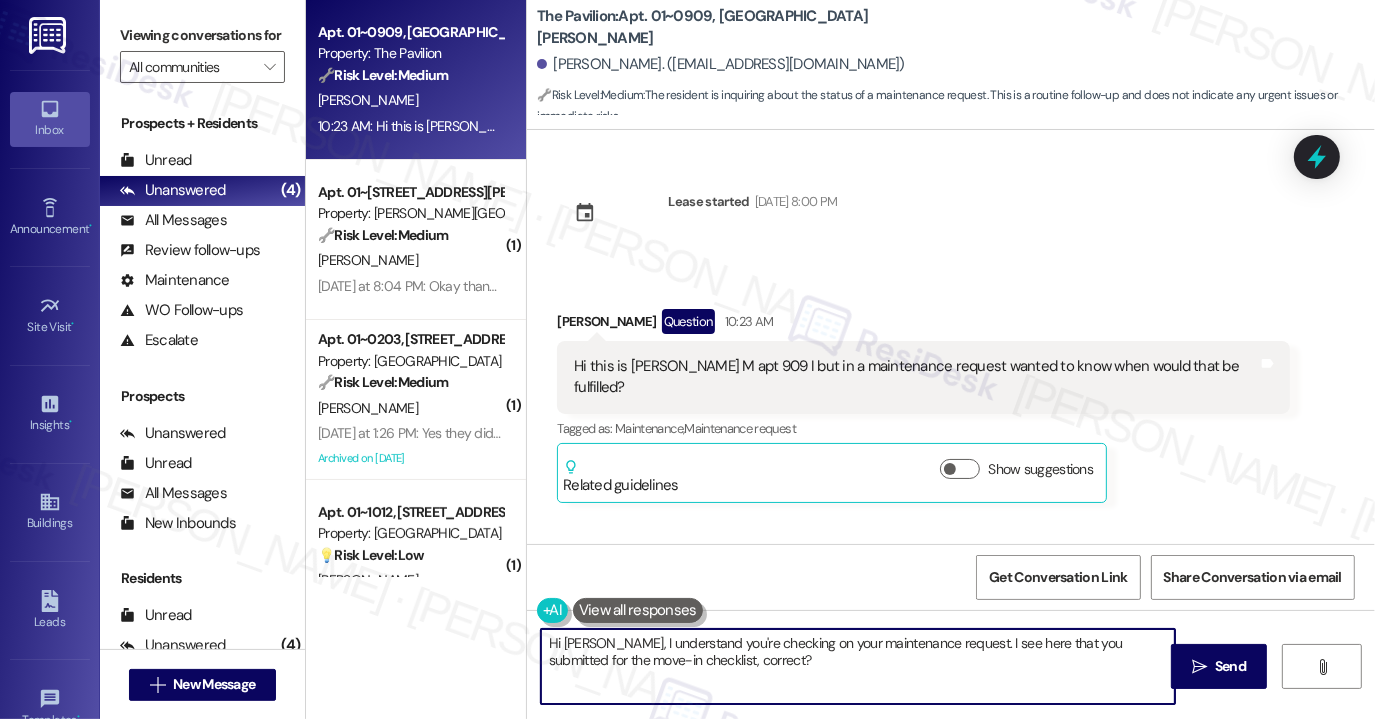 type on "Hi [PERSON_NAME], I understand you're checking on your maintenance request. I see here that you submitted for the move-in checklist, correct?" 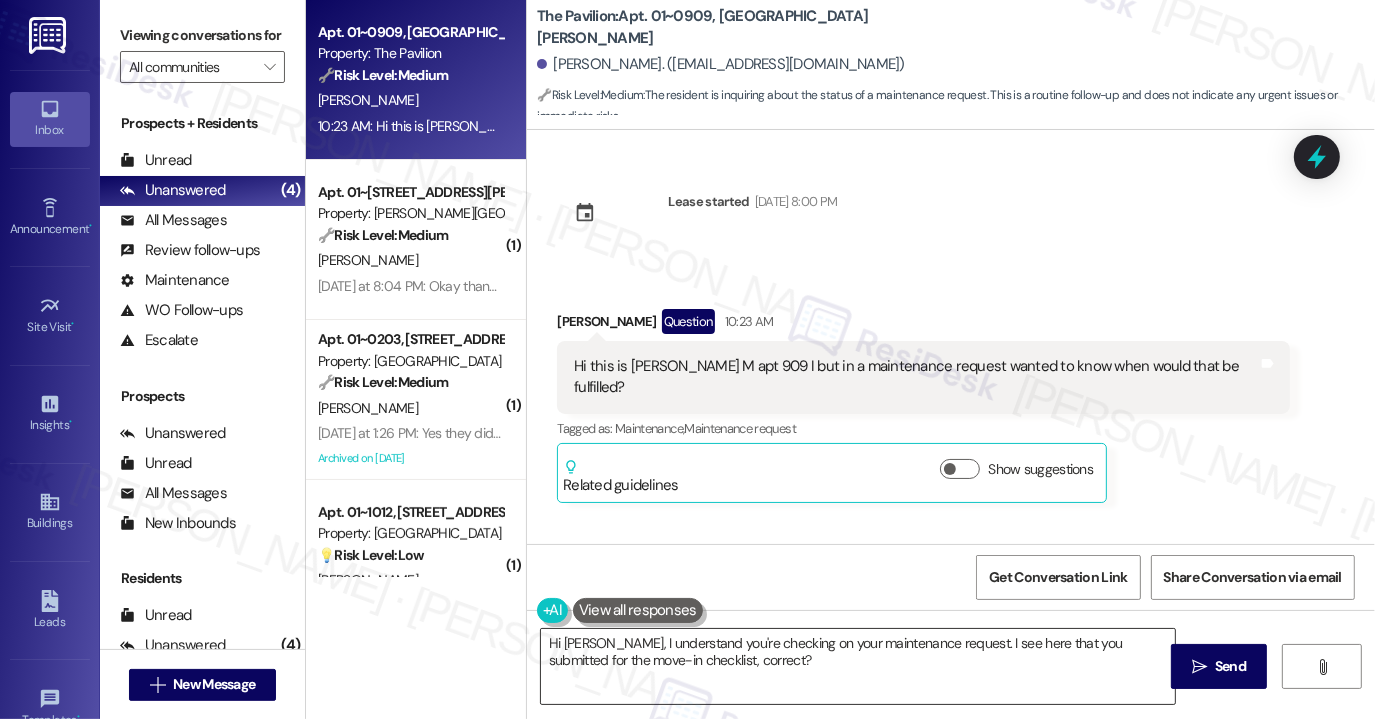 click on "Hi [PERSON_NAME], I understand you're checking on your maintenance request. I see here that you submitted for the move-in checklist, correct?" at bounding box center (858, 666) 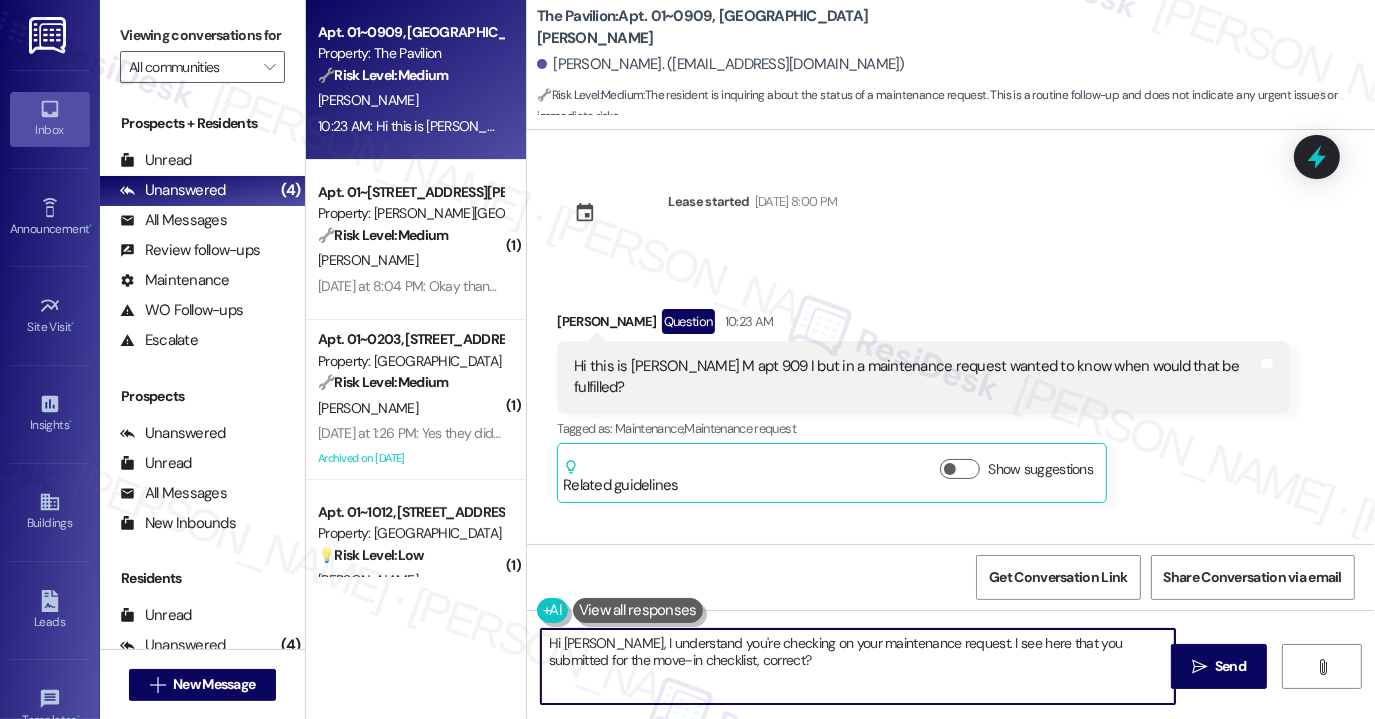 click on "Hi [PERSON_NAME], I understand you're checking on your maintenance request. I see here that you submitted for the move-in checklist, correct?" at bounding box center [858, 666] 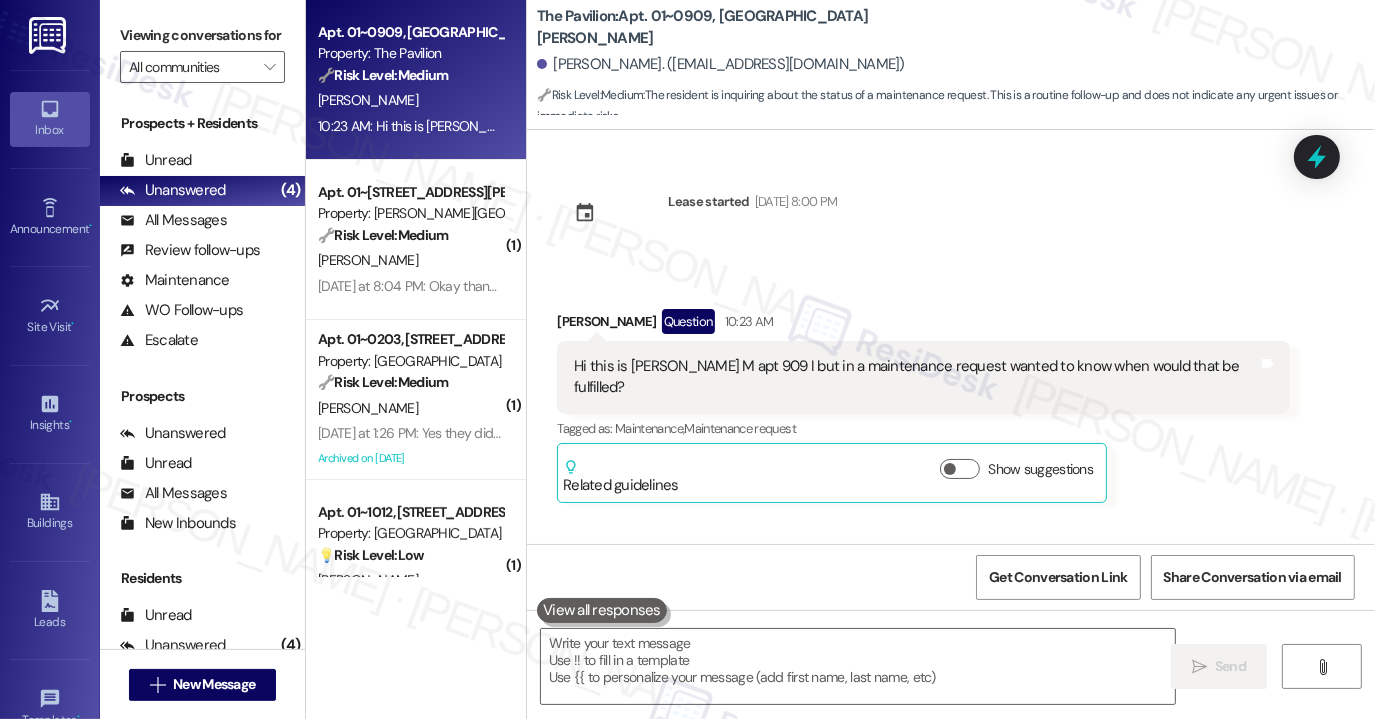 drag, startPoint x: 1026, startPoint y: 218, endPoint x: 1000, endPoint y: 285, distance: 71.867935 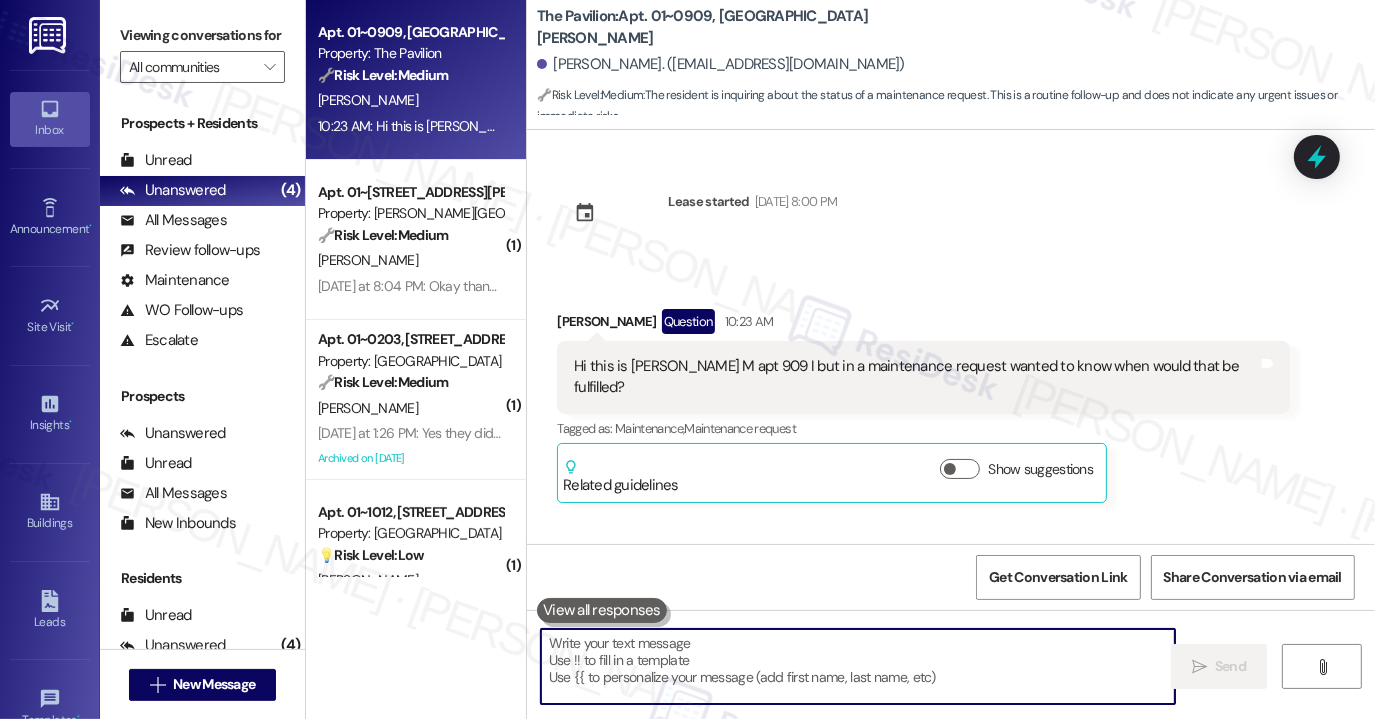 click at bounding box center [858, 666] 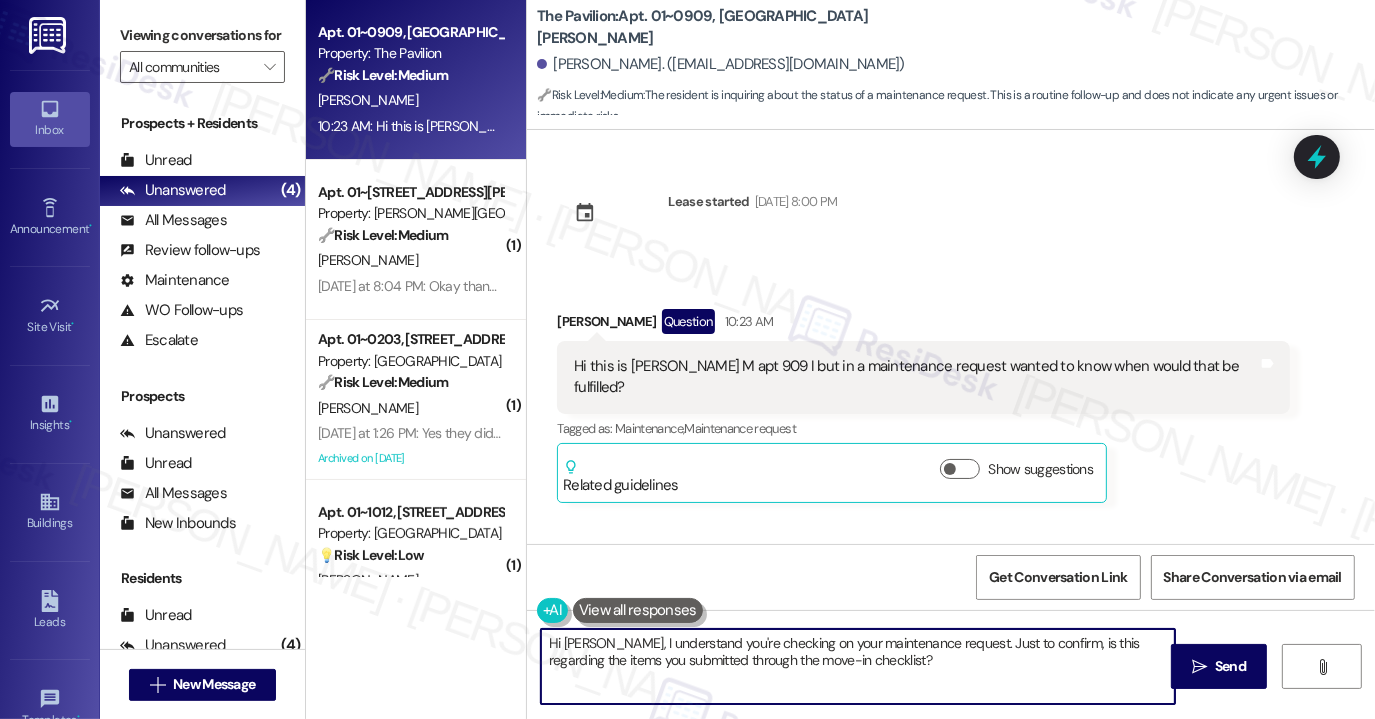scroll, scrollTop: 118, scrollLeft: 0, axis: vertical 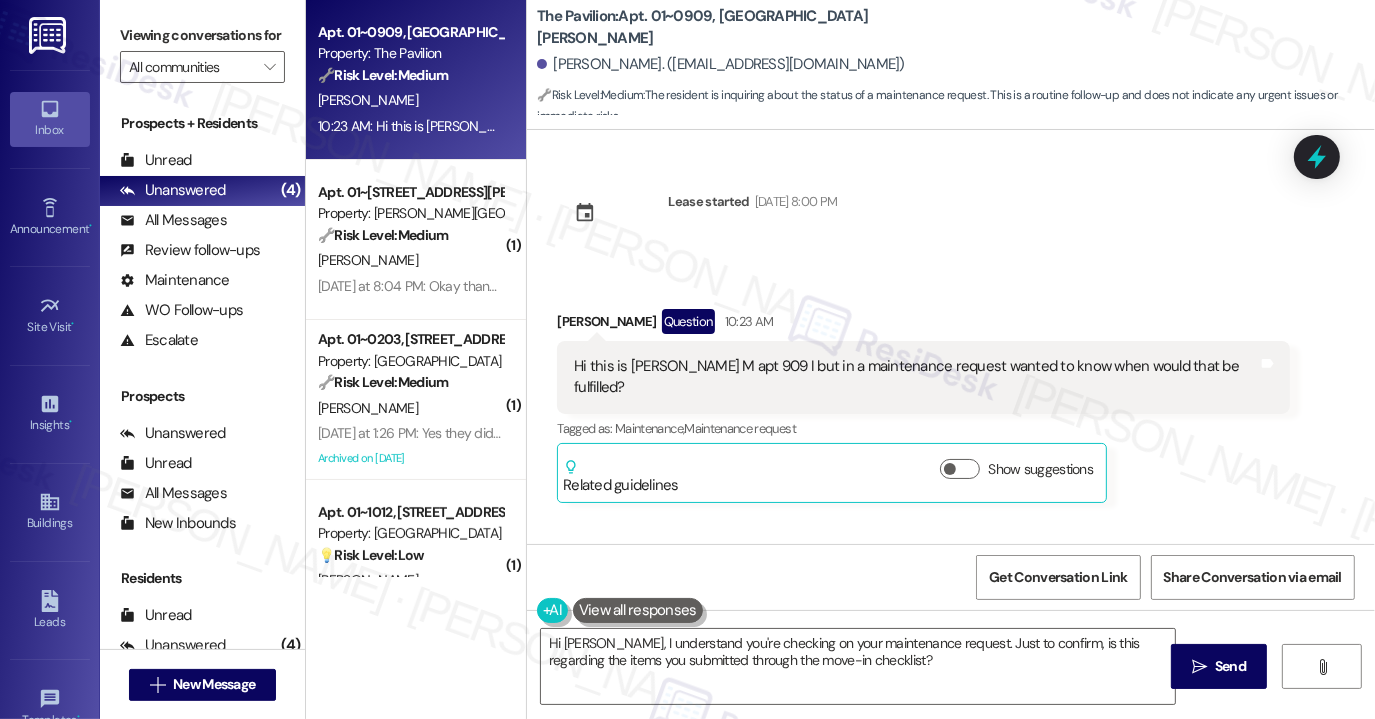 drag, startPoint x: 1084, startPoint y: 266, endPoint x: 1060, endPoint y: 269, distance: 24.186773 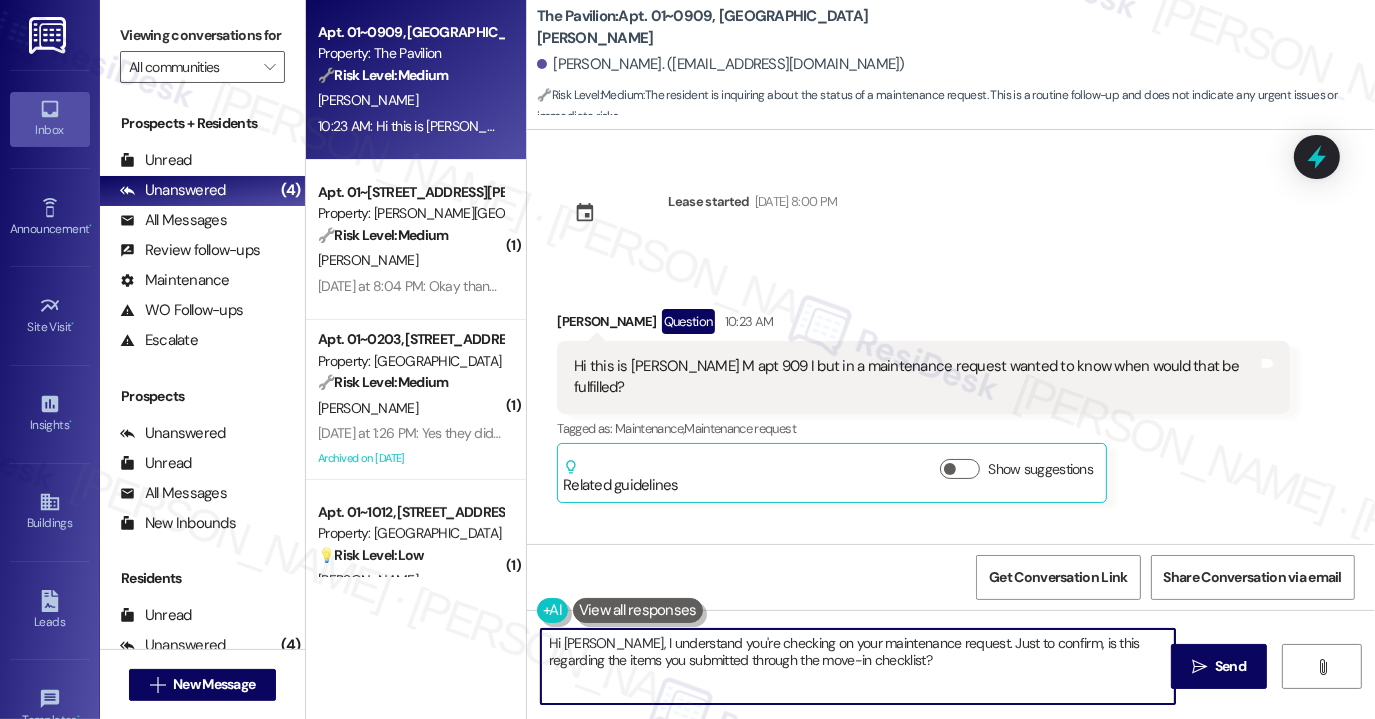 click on "Hi [PERSON_NAME], I understand you're checking on your maintenance request. Just to confirm, is this regarding the items you submitted through the move-in checklist?" at bounding box center (858, 666) 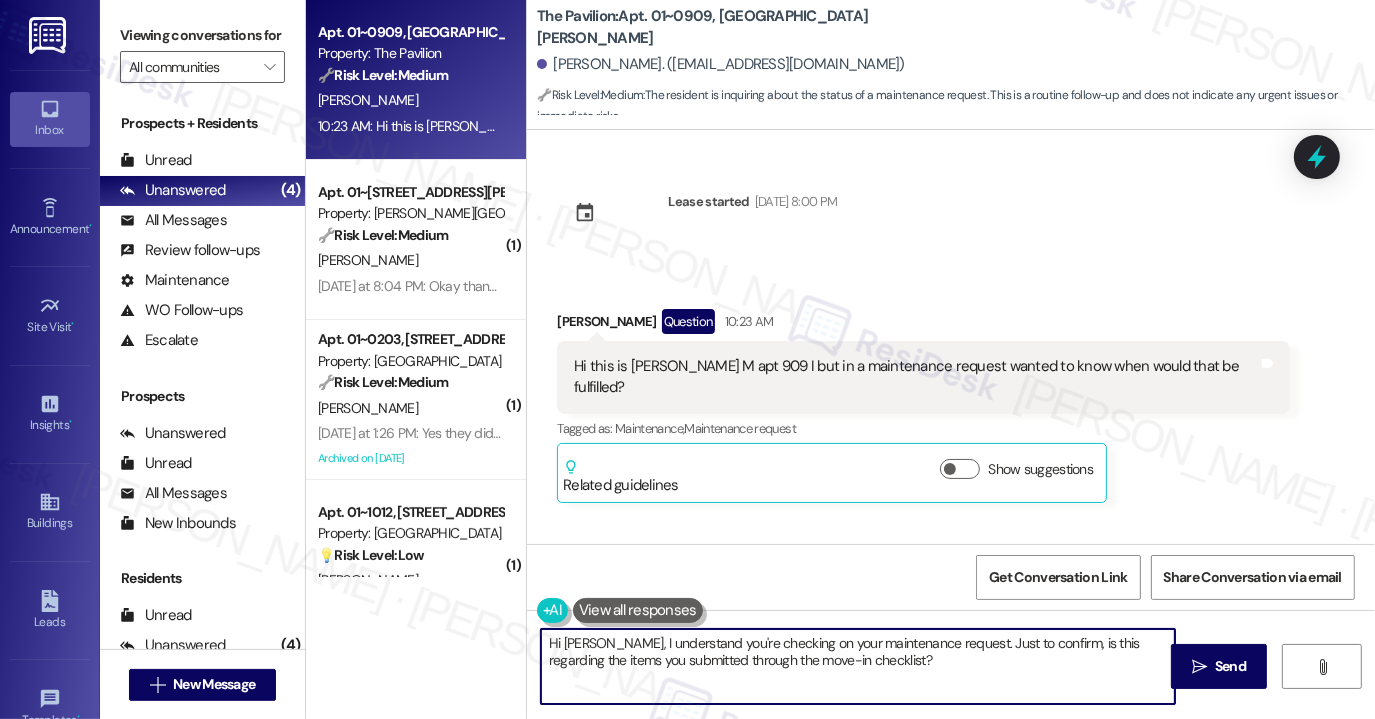 click on "Hi [PERSON_NAME], I understand you're checking on your maintenance request. Just to confirm, is this regarding the items you submitted through the move-in checklist?" at bounding box center (858, 666) 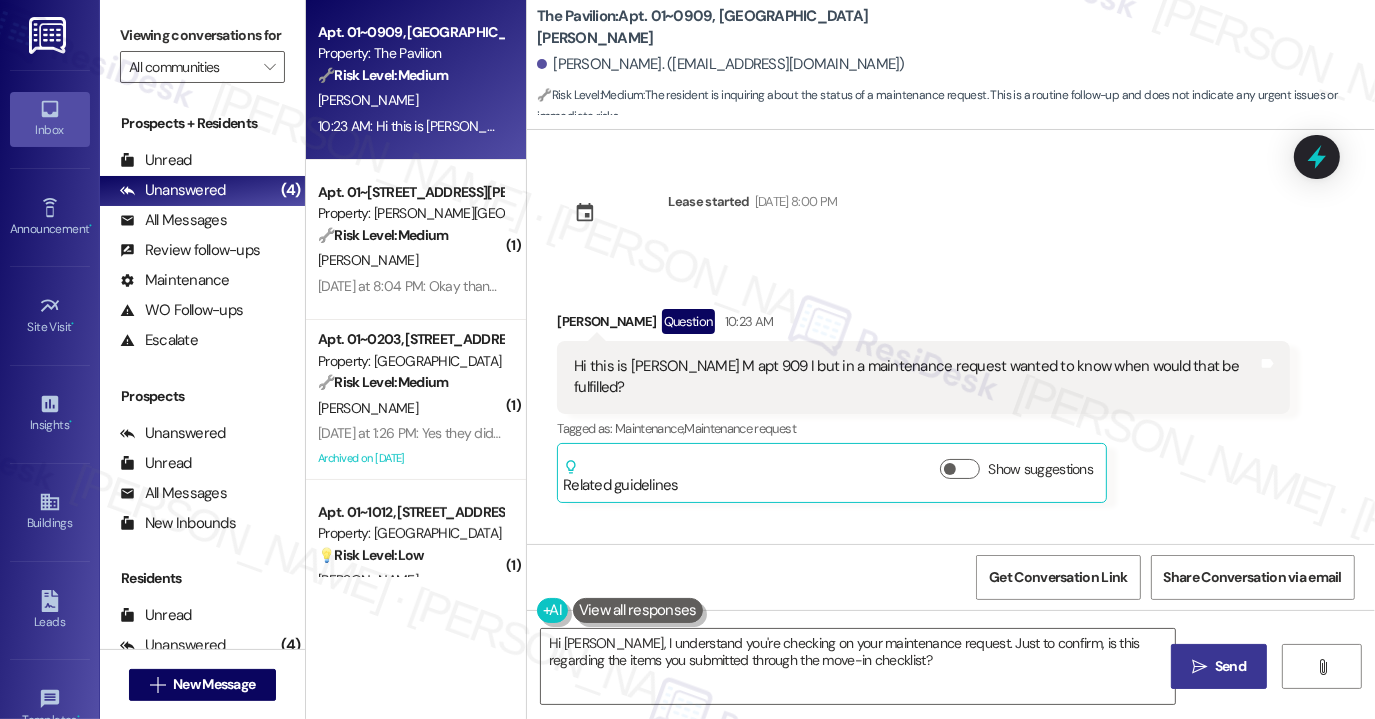 click on "Send" at bounding box center [1230, 666] 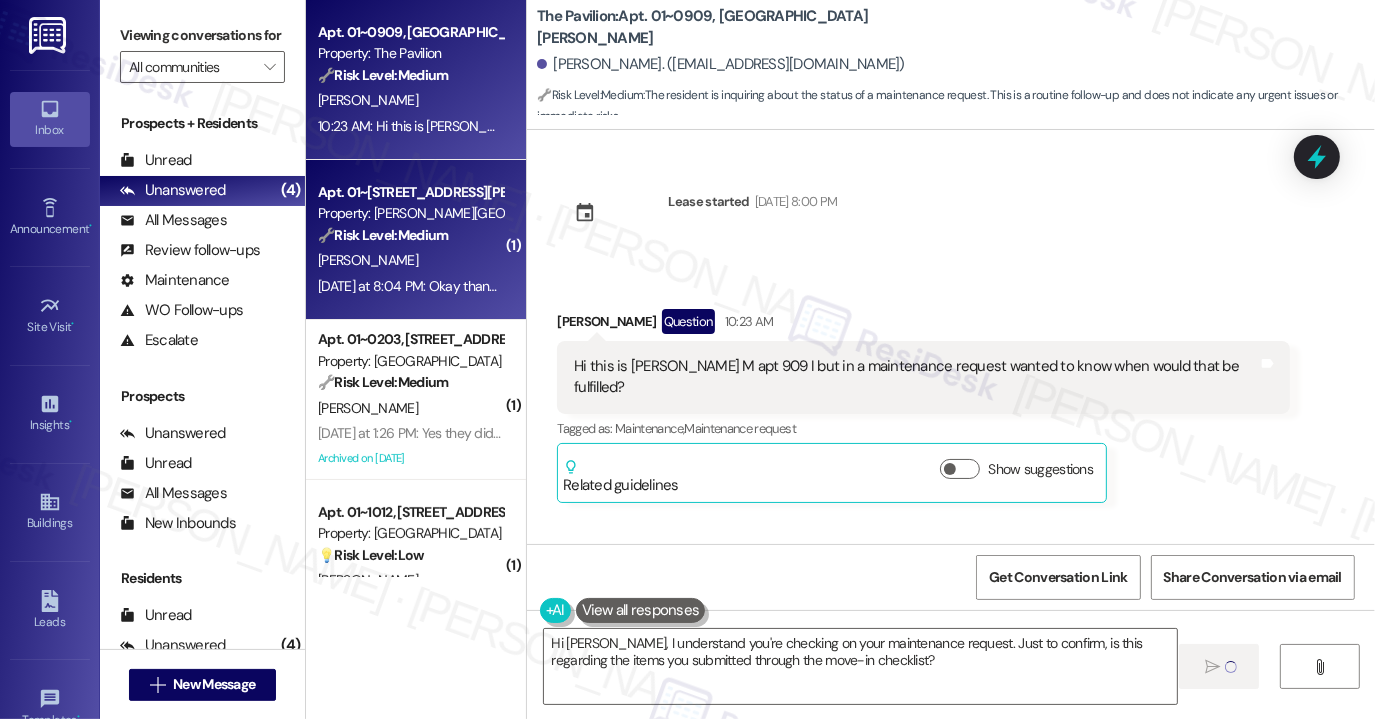 click on "Property: [PERSON_NAME][GEOGRAPHIC_DATA]" at bounding box center [410, 213] 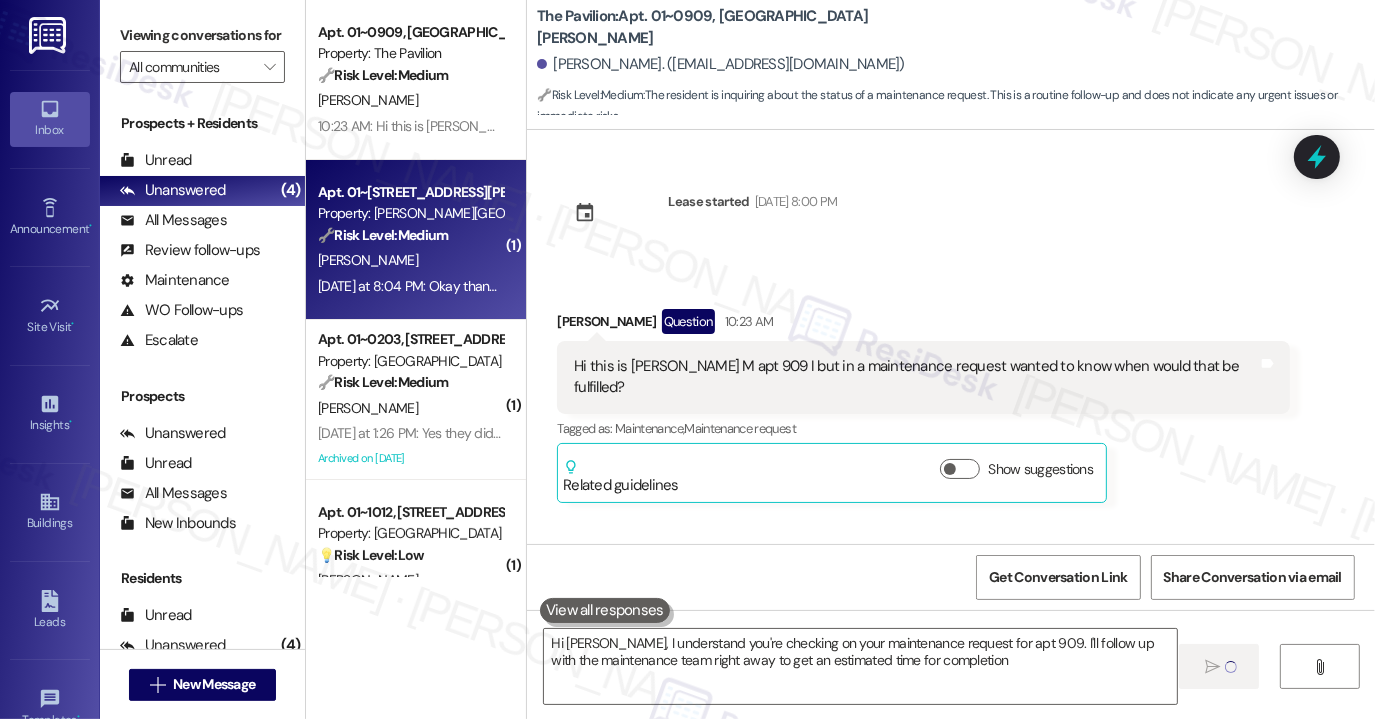 type on "Hi [PERSON_NAME], I understand you're checking on your maintenance request for apt 909. I'll follow up with the maintenance team right away to get an estimated time for completion!" 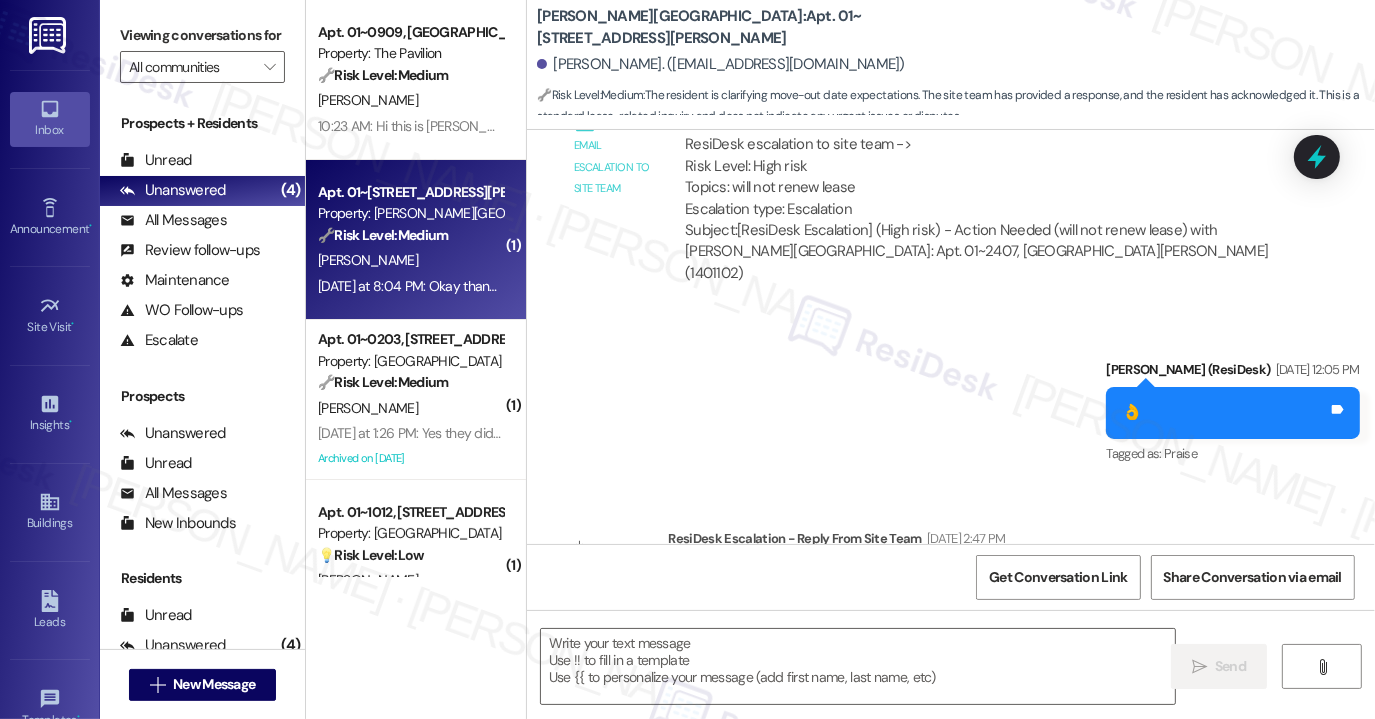 type on "Fetching suggested responses. Please feel free to read through the conversation in the meantime." 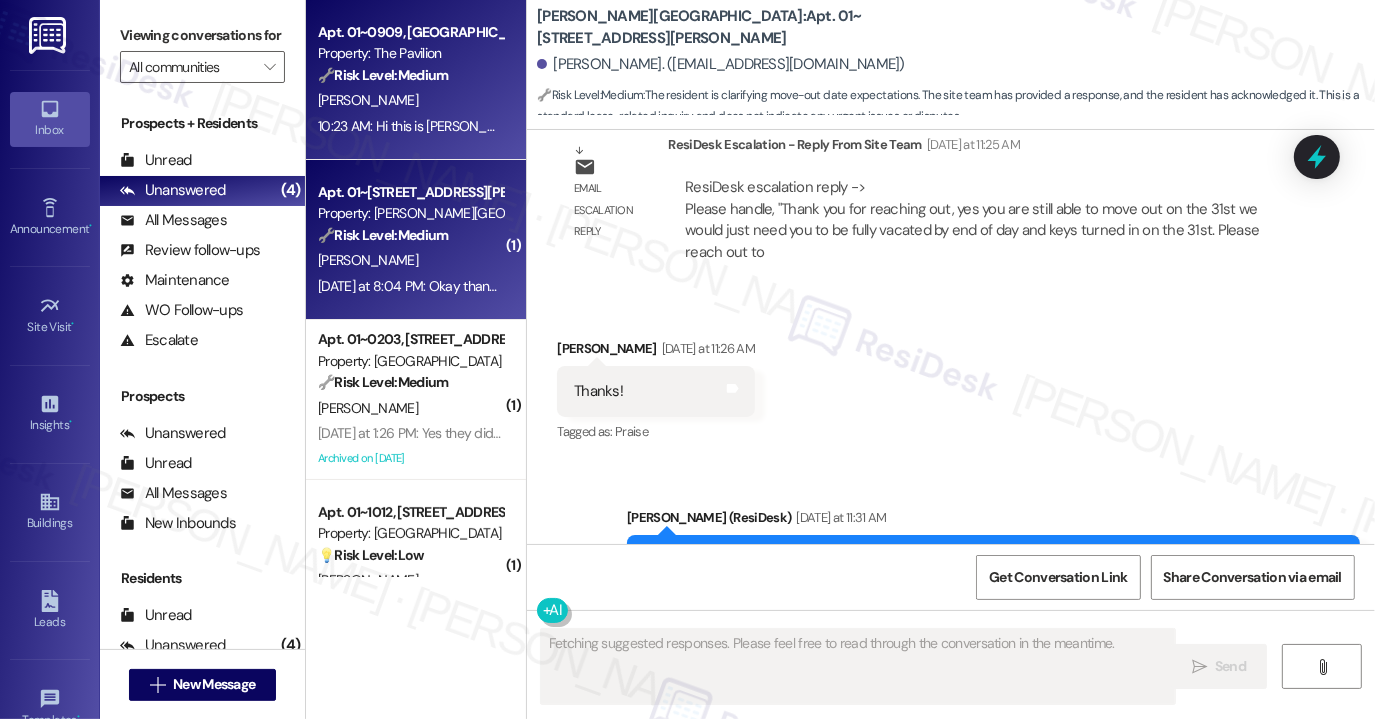 scroll, scrollTop: 2758, scrollLeft: 0, axis: vertical 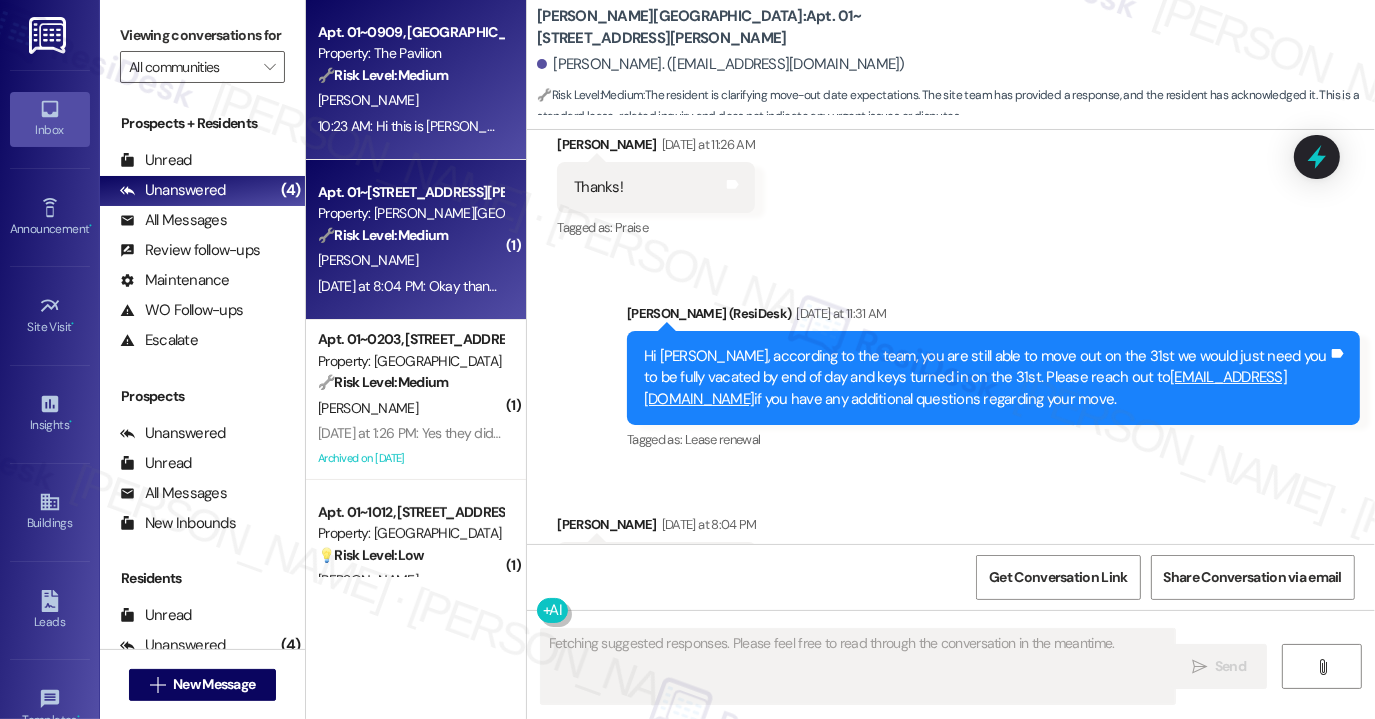 click on "10:23 AM: Hi this is [PERSON_NAME] M apt 909 I but in a maintenance request wanted to know when would that be fulfilled? 10:23 AM: Hi this is [PERSON_NAME] M apt 909 I but in a maintenance request wanted to know when would that be fulfilled?" at bounding box center (679, 126) 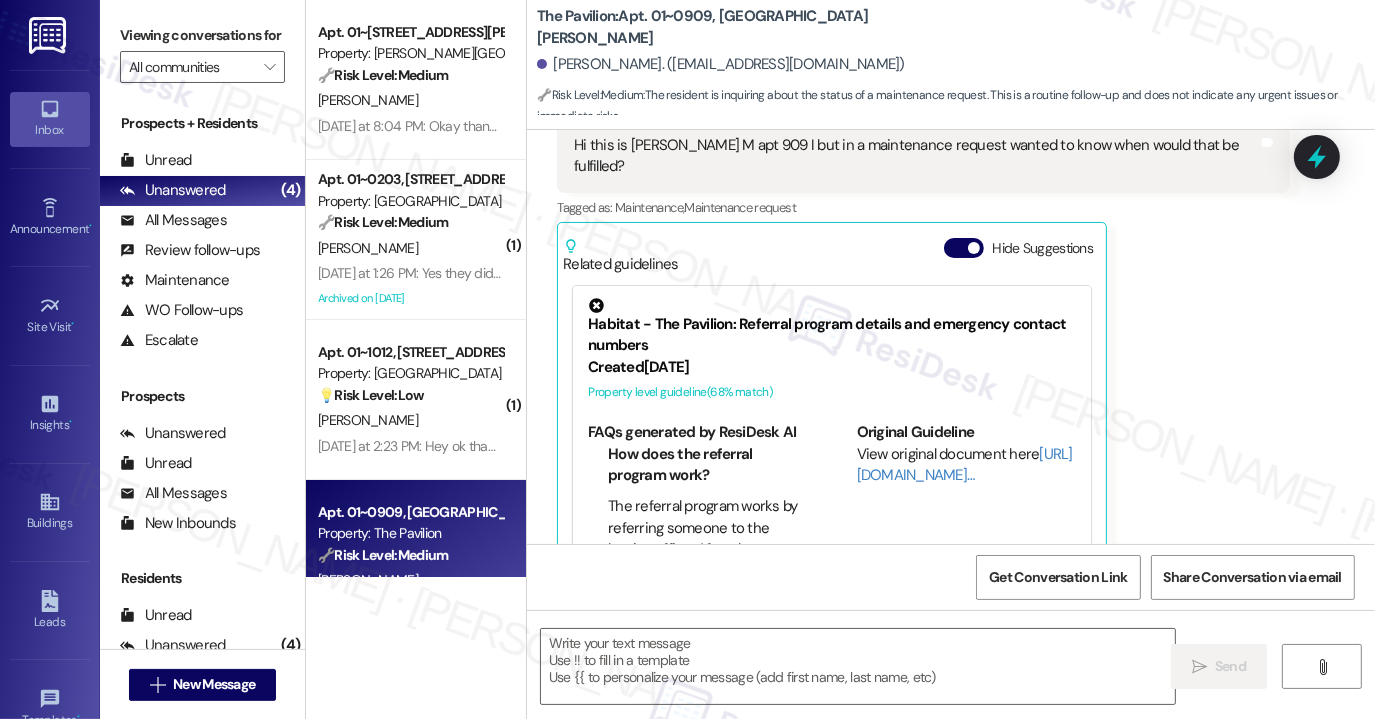 scroll, scrollTop: 239, scrollLeft: 0, axis: vertical 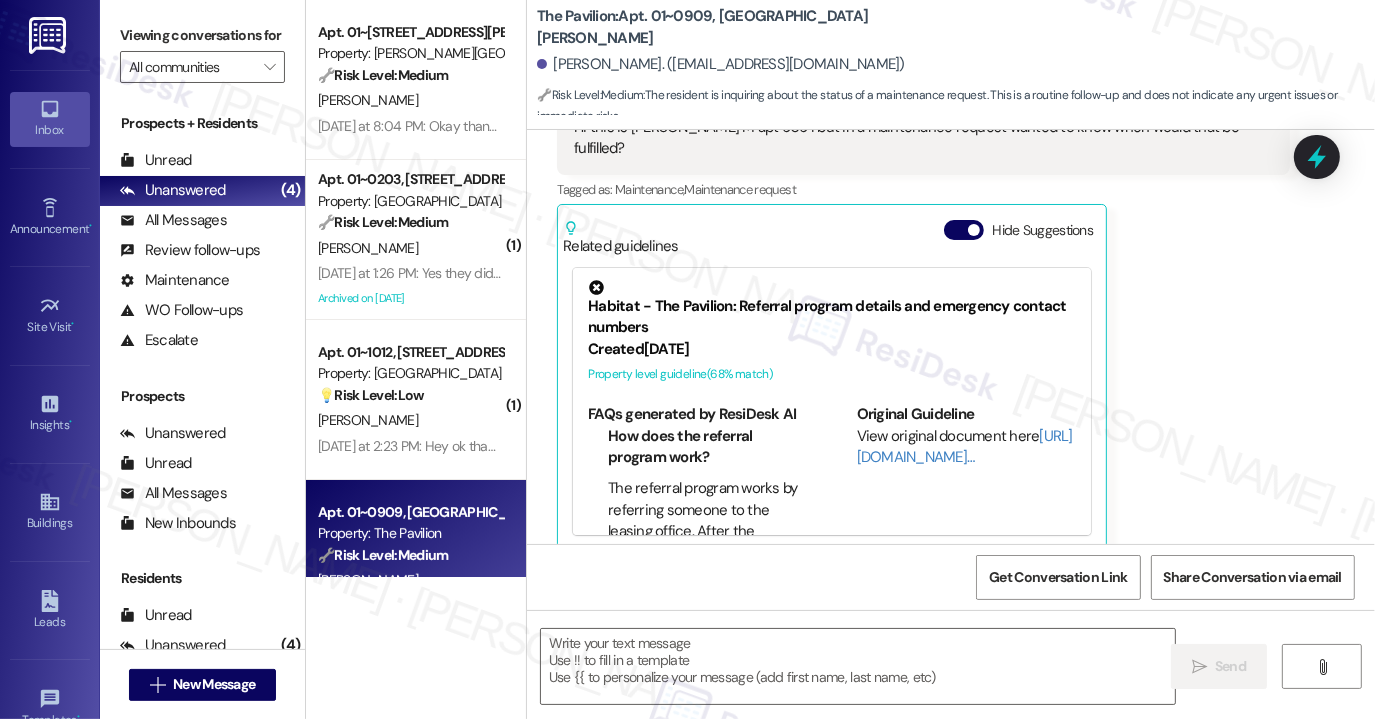 type on "Fetching suggested responses. Please feel free to read through the conversation in the meantime." 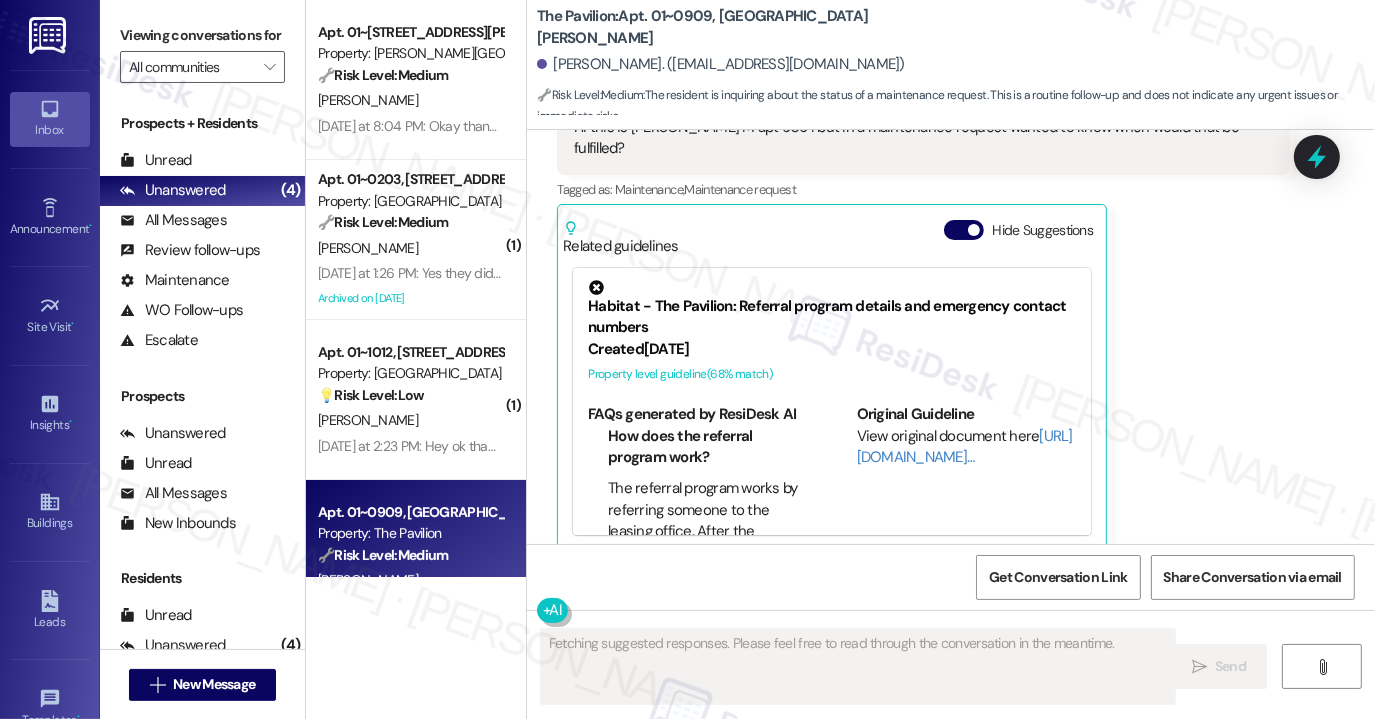 click on "Hide Suggestions" at bounding box center (1022, 230) 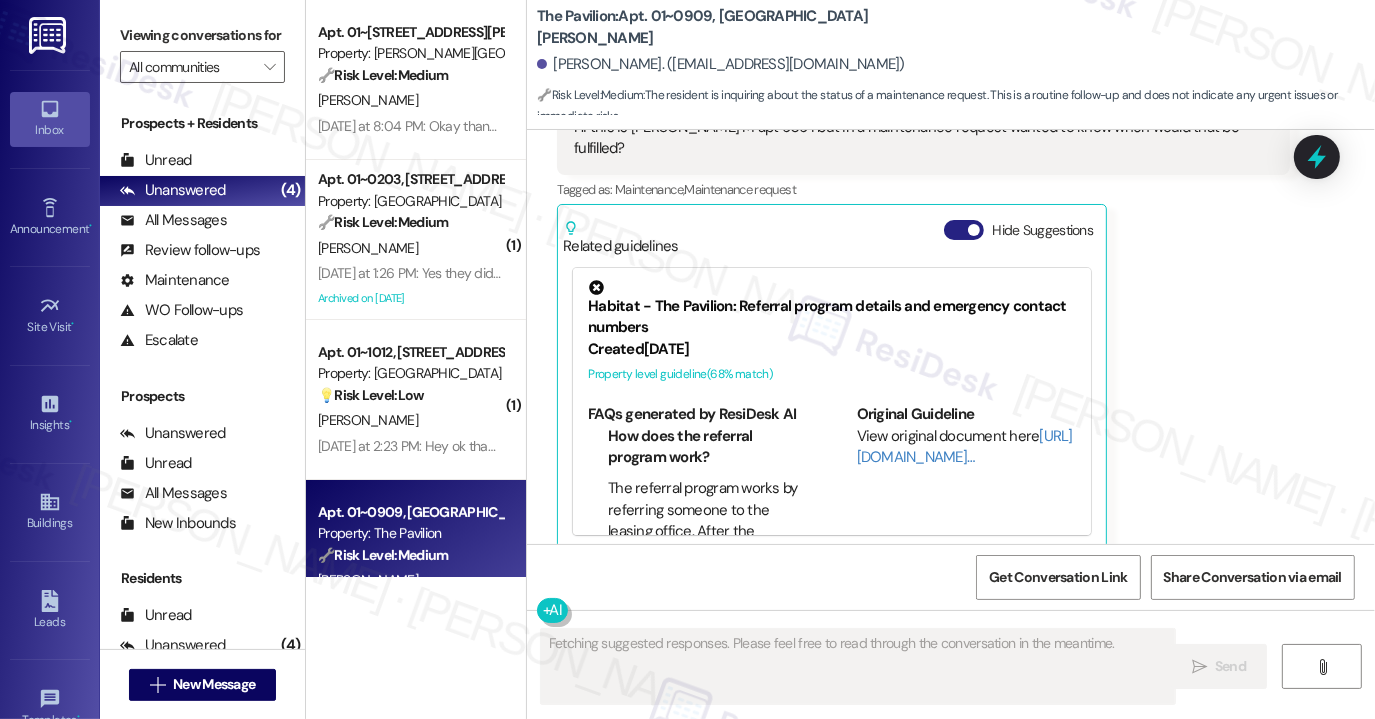 click on "Hide Suggestions" at bounding box center [964, 230] 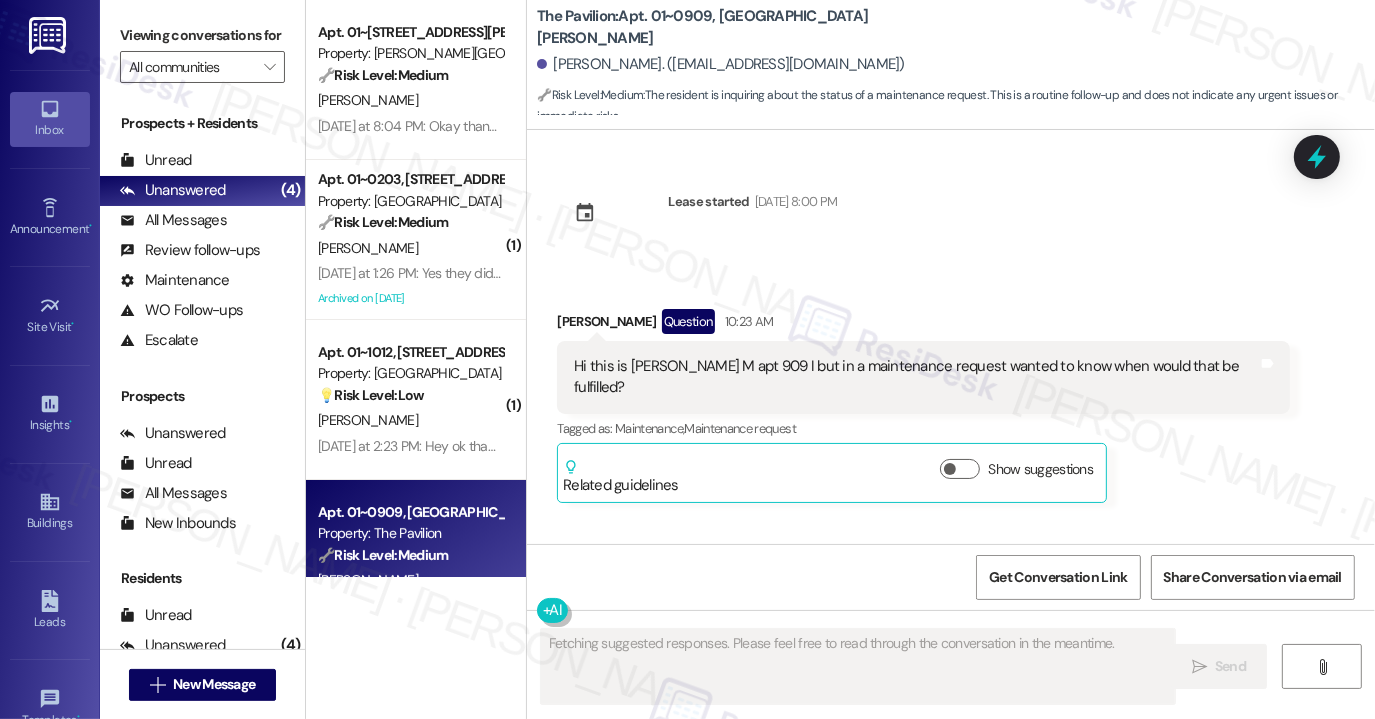 scroll, scrollTop: 142, scrollLeft: 0, axis: vertical 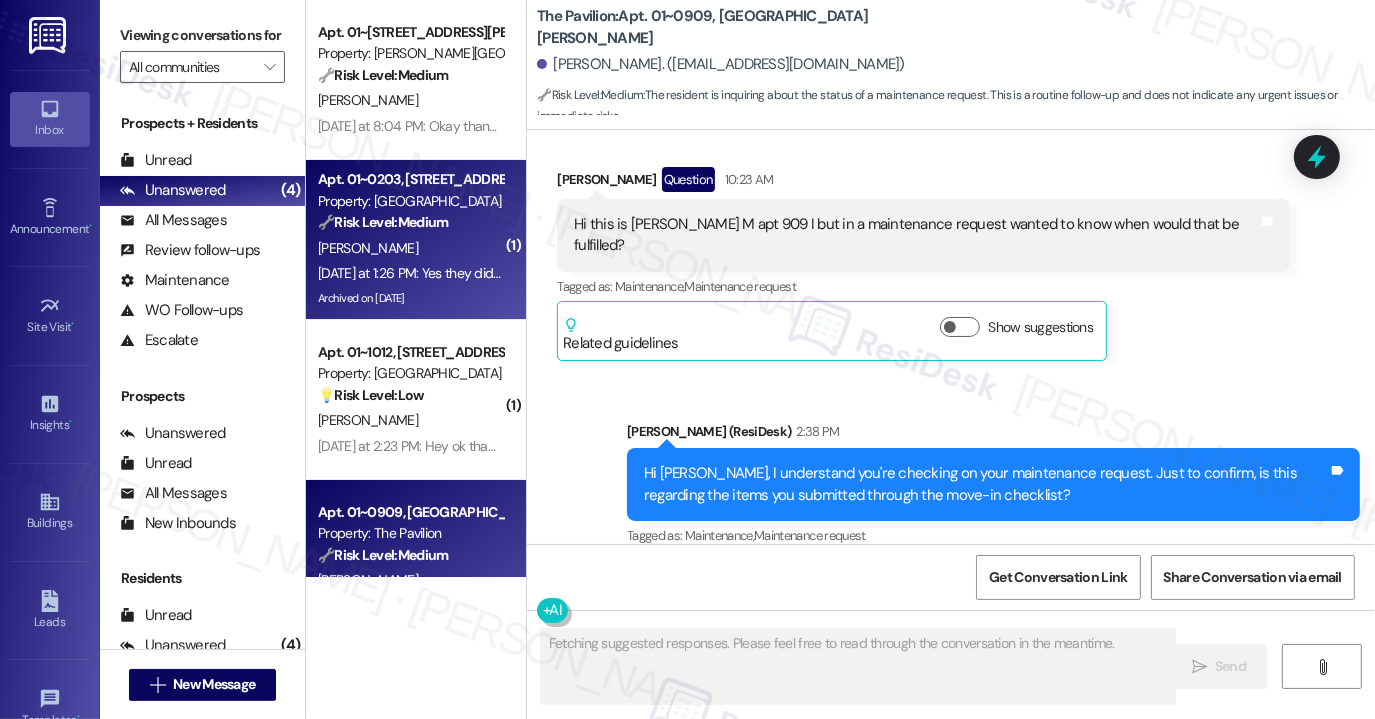 click on "🔧  Risk Level:  Medium" at bounding box center [383, 222] 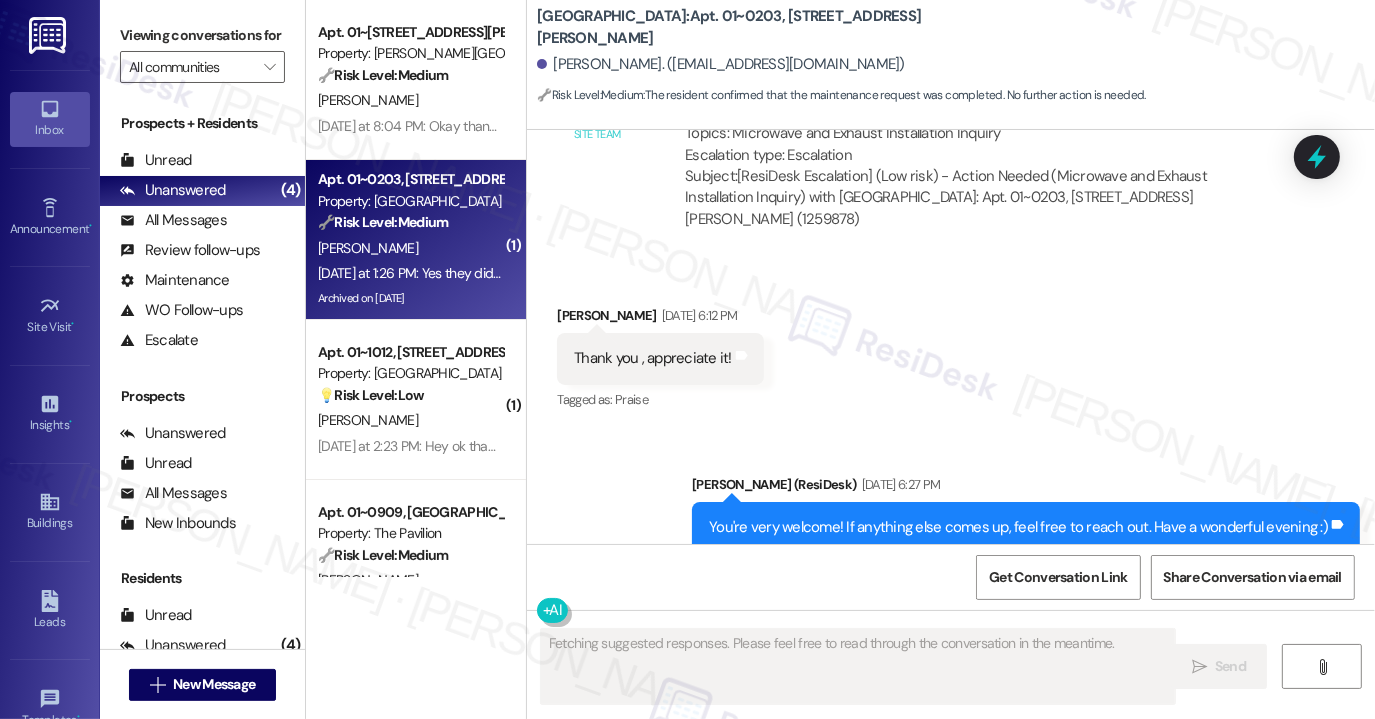 scroll, scrollTop: 25504, scrollLeft: 0, axis: vertical 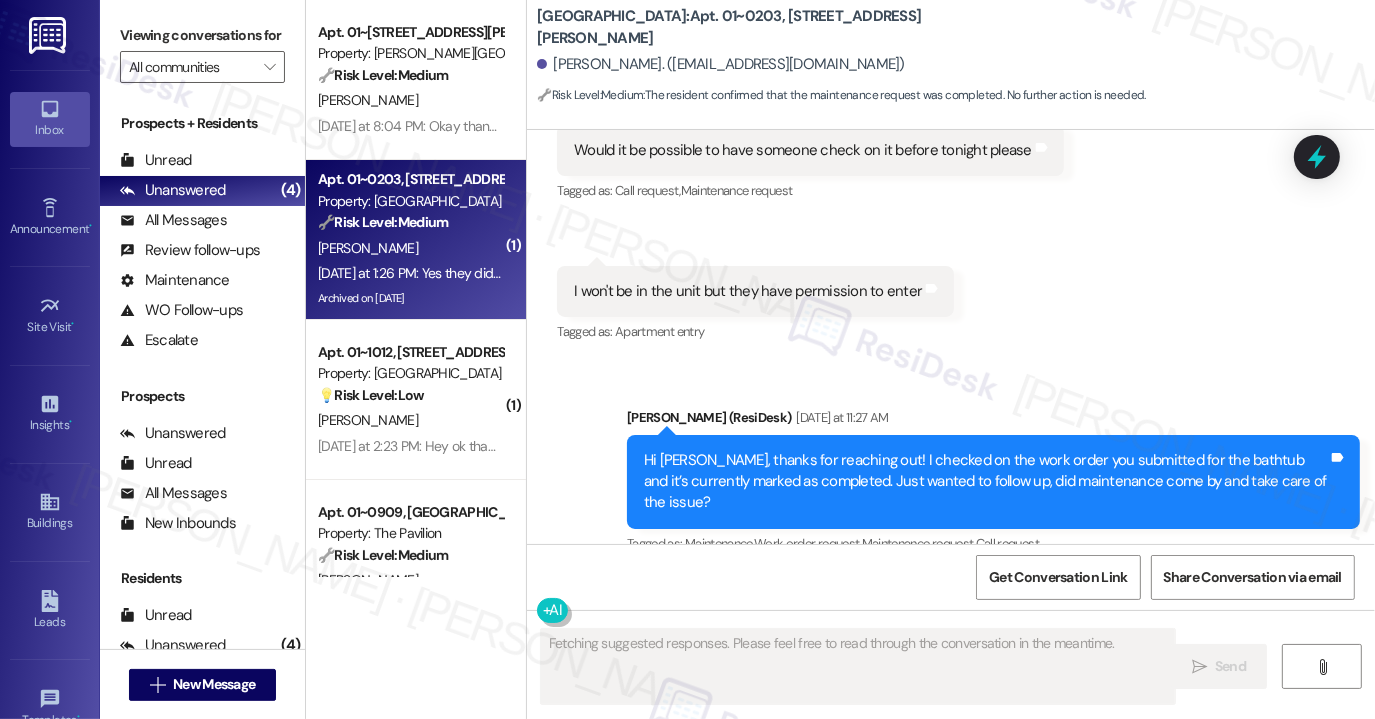 click on "Yes they did thank you!" at bounding box center [647, 671] 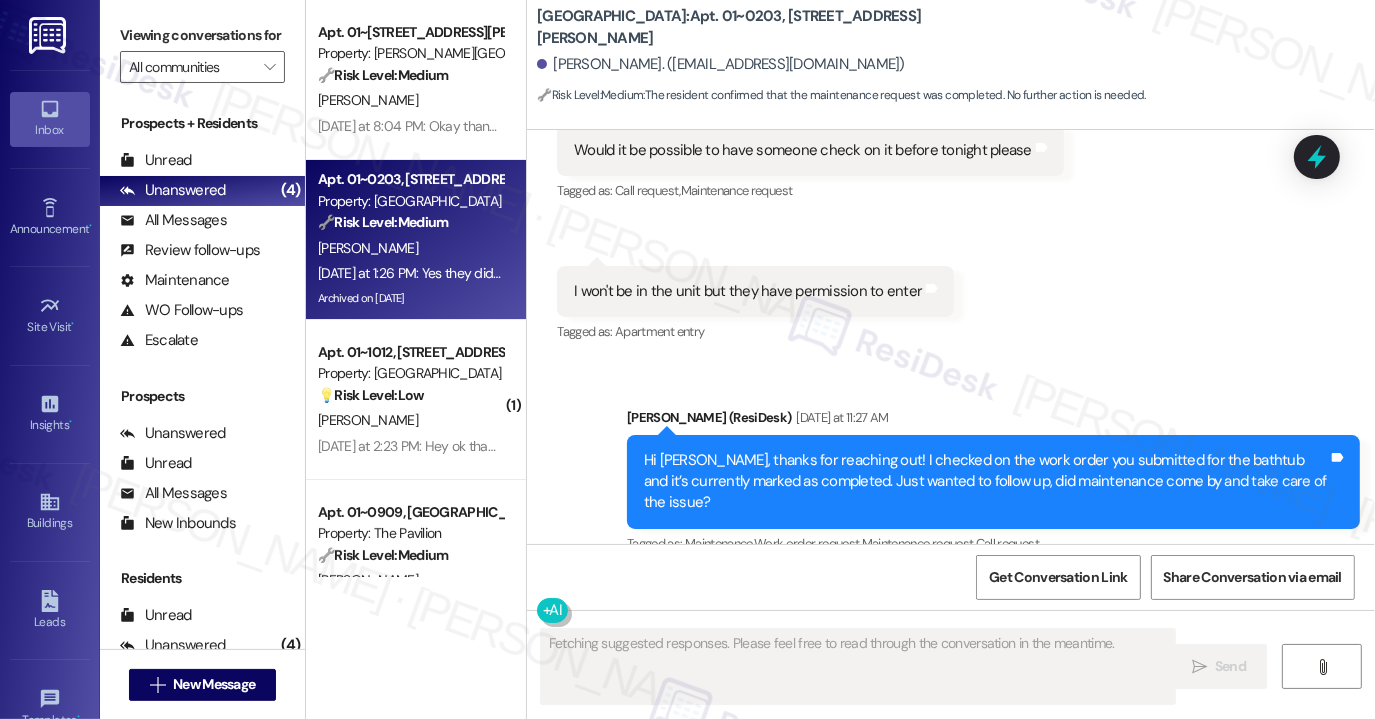 click on "Yes they did thank you!" at bounding box center [647, 671] 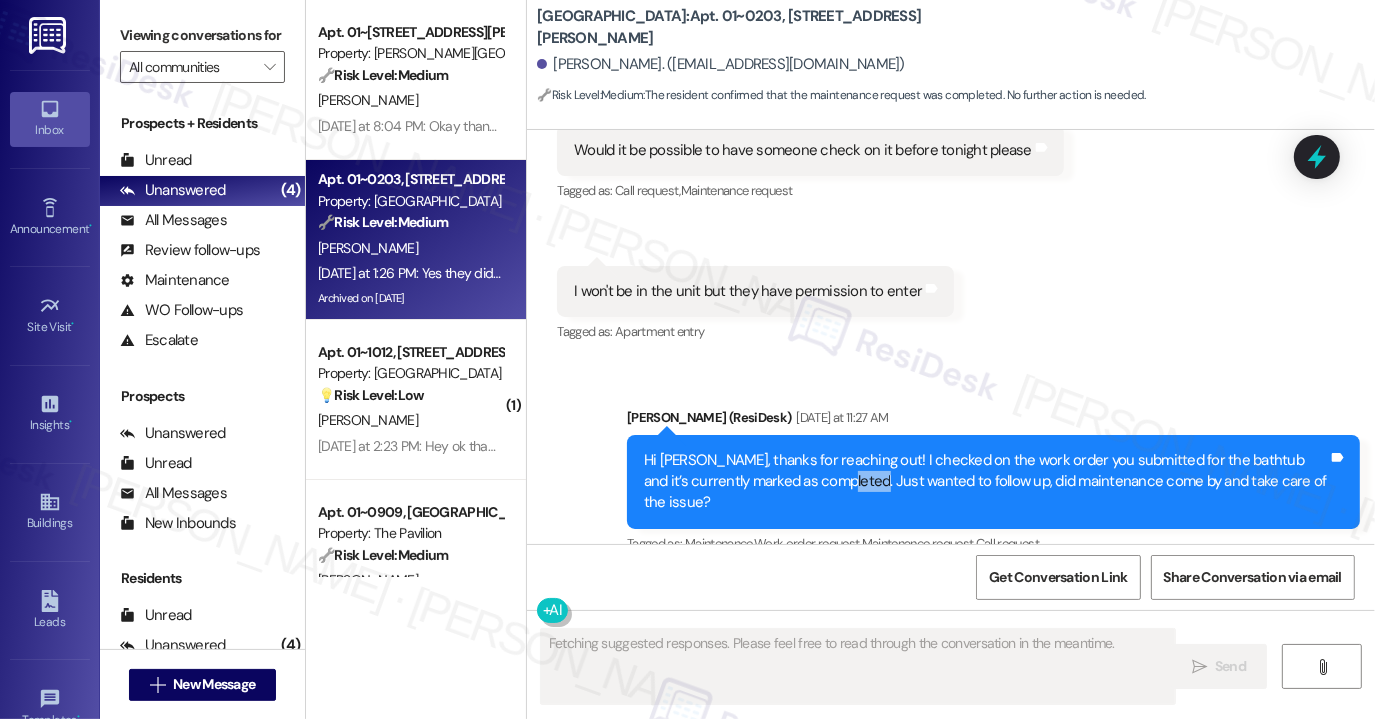 click on "Hi [PERSON_NAME], thanks for reaching out! I checked on the work order you submitted for the bathtub and it’s currently marked as completed. Just wanted to follow up, did maintenance come by and take care of the issue?" at bounding box center (986, 482) 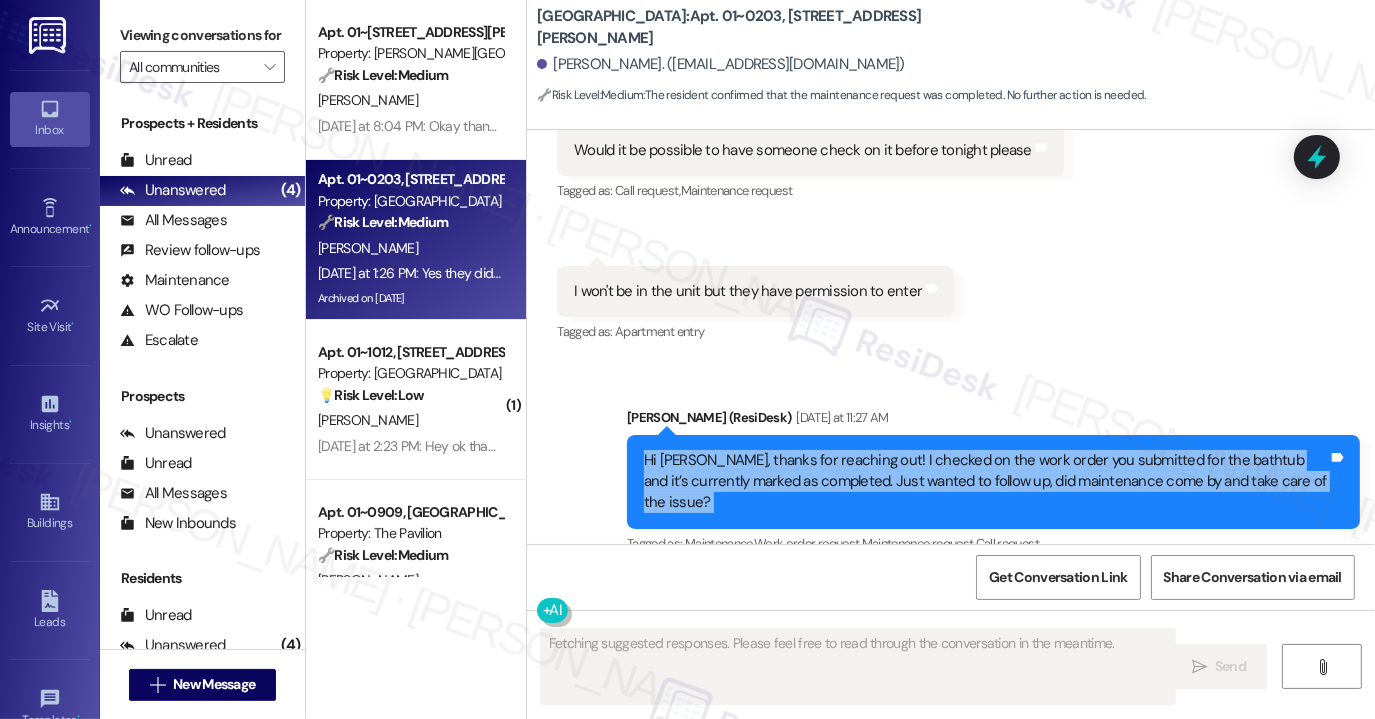 click on "Hi [PERSON_NAME], thanks for reaching out! I checked on the work order you submitted for the bathtub and it’s currently marked as completed. Just wanted to follow up, did maintenance come by and take care of the issue?" at bounding box center (986, 482) 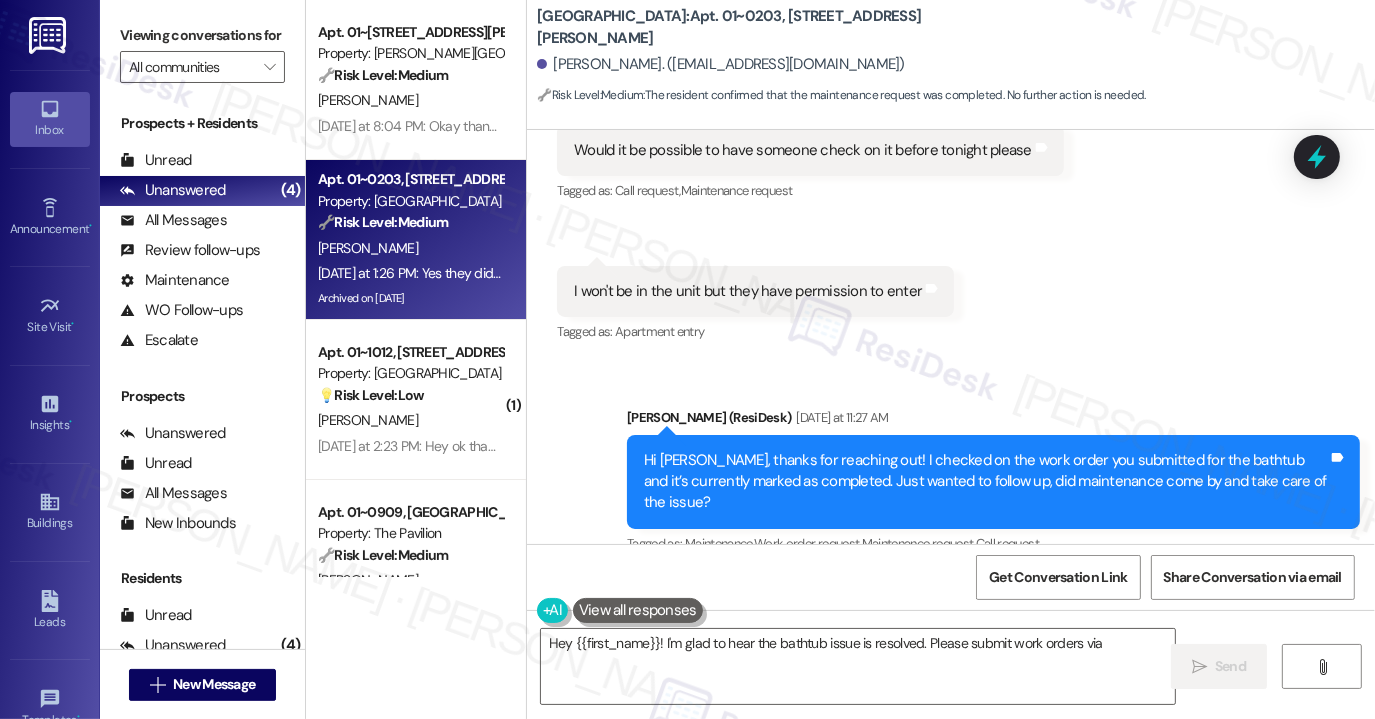 click on "Sent via SMS [PERSON_NAME]   (ResiDesk) [DATE] at 11:27 AM Hi [PERSON_NAME], thanks for reaching out! I checked on the work order you submitted for the bathtub and it’s currently marked as completed. Just wanted to follow up, did maintenance come by and take care of the issue? Tags and notes Tagged as:   Maintenance ,  Click to highlight conversations about Maintenance Work order request ,  Click to highlight conversations about Work order request Maintenance request ,  Click to highlight conversations about Maintenance request Call request Click to highlight conversations about Call request" at bounding box center [993, 483] 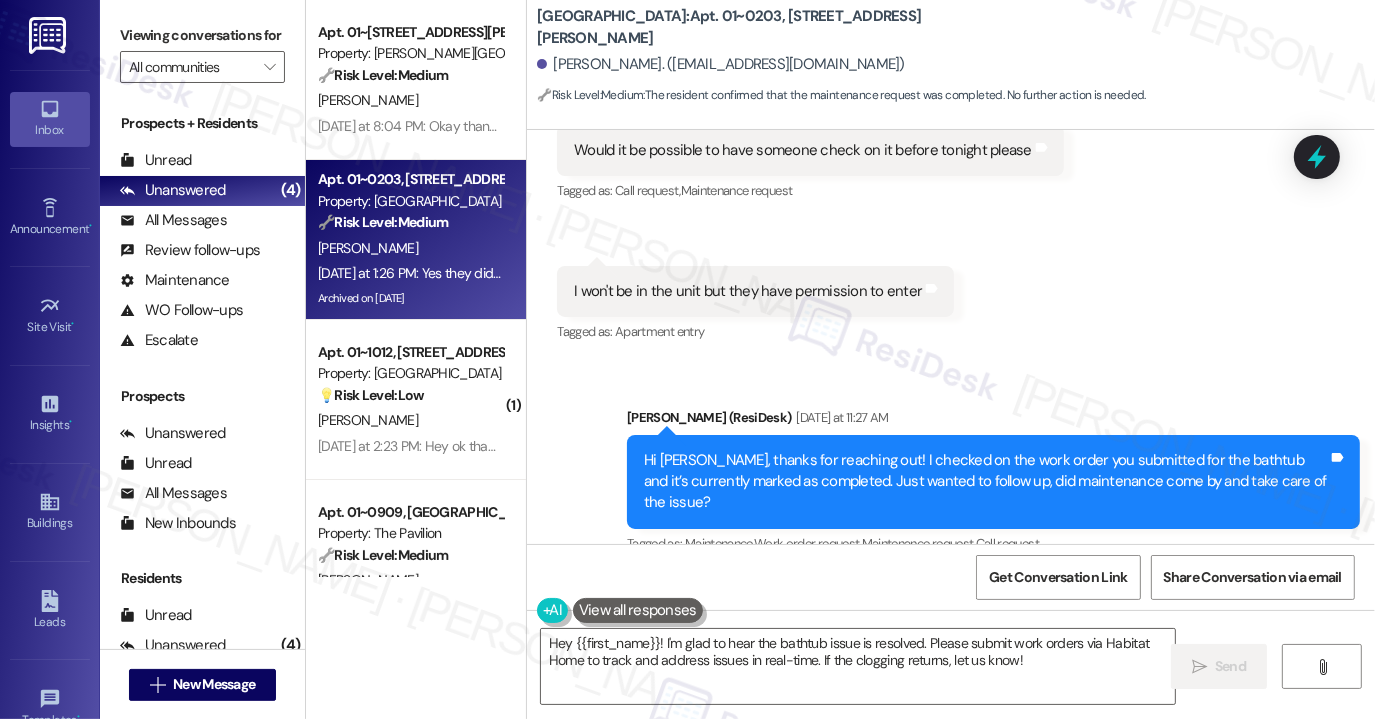 click on "Hi [PERSON_NAME], thanks for reaching out! I checked on the work order you submitted for the bathtub and it’s currently marked as completed. Just wanted to follow up, did maintenance come by and take care of the issue?" at bounding box center (986, 482) 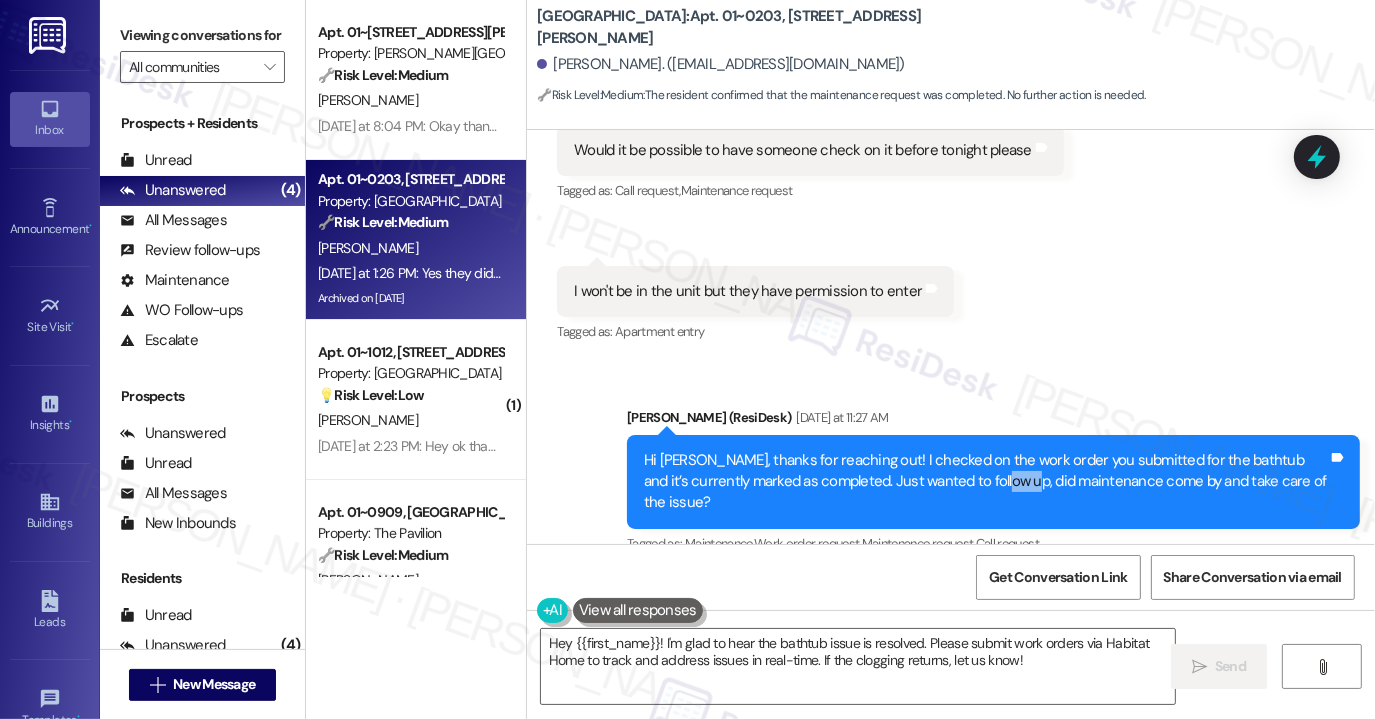 click on "Hi [PERSON_NAME], thanks for reaching out! I checked on the work order you submitted for the bathtub and it’s currently marked as completed. Just wanted to follow up, did maintenance come by and take care of the issue?" at bounding box center [986, 482] 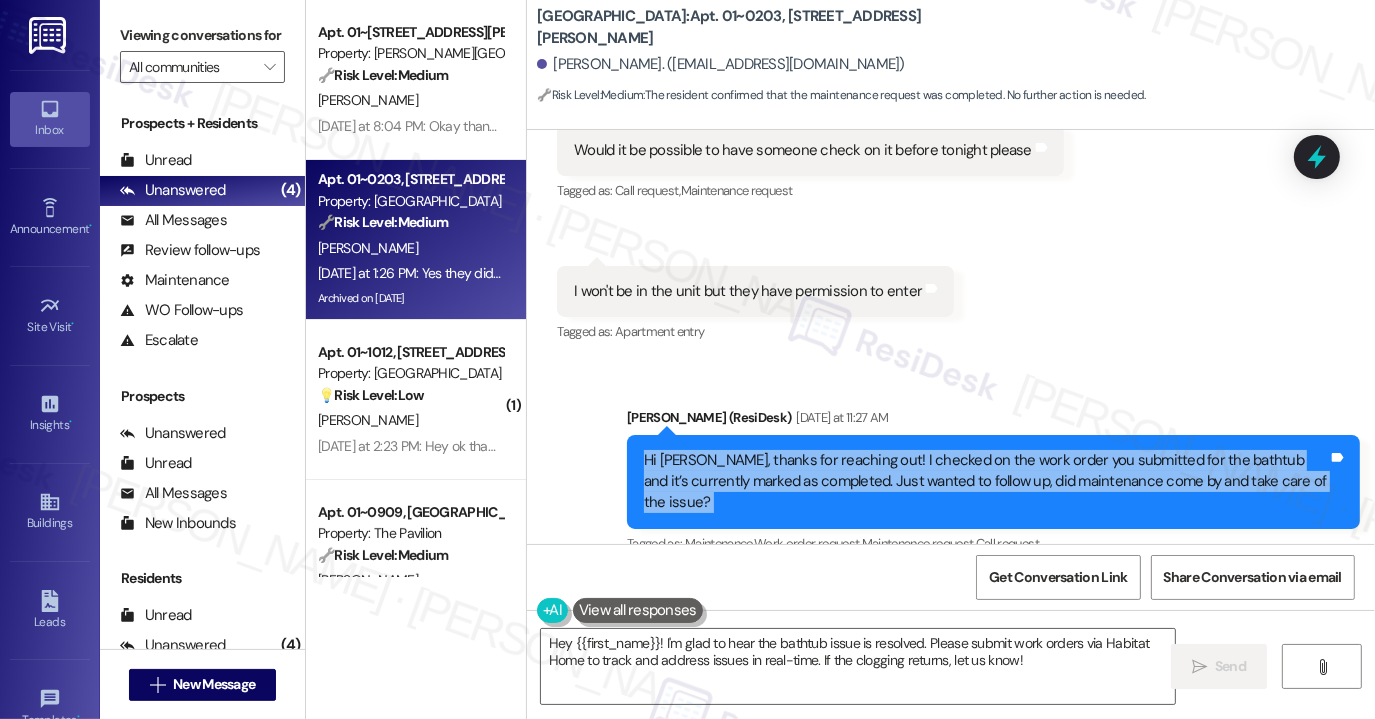 click on "Hi [PERSON_NAME], thanks for reaching out! I checked on the work order you submitted for the bathtub and it’s currently marked as completed. Just wanted to follow up, did maintenance come by and take care of the issue?" at bounding box center [986, 482] 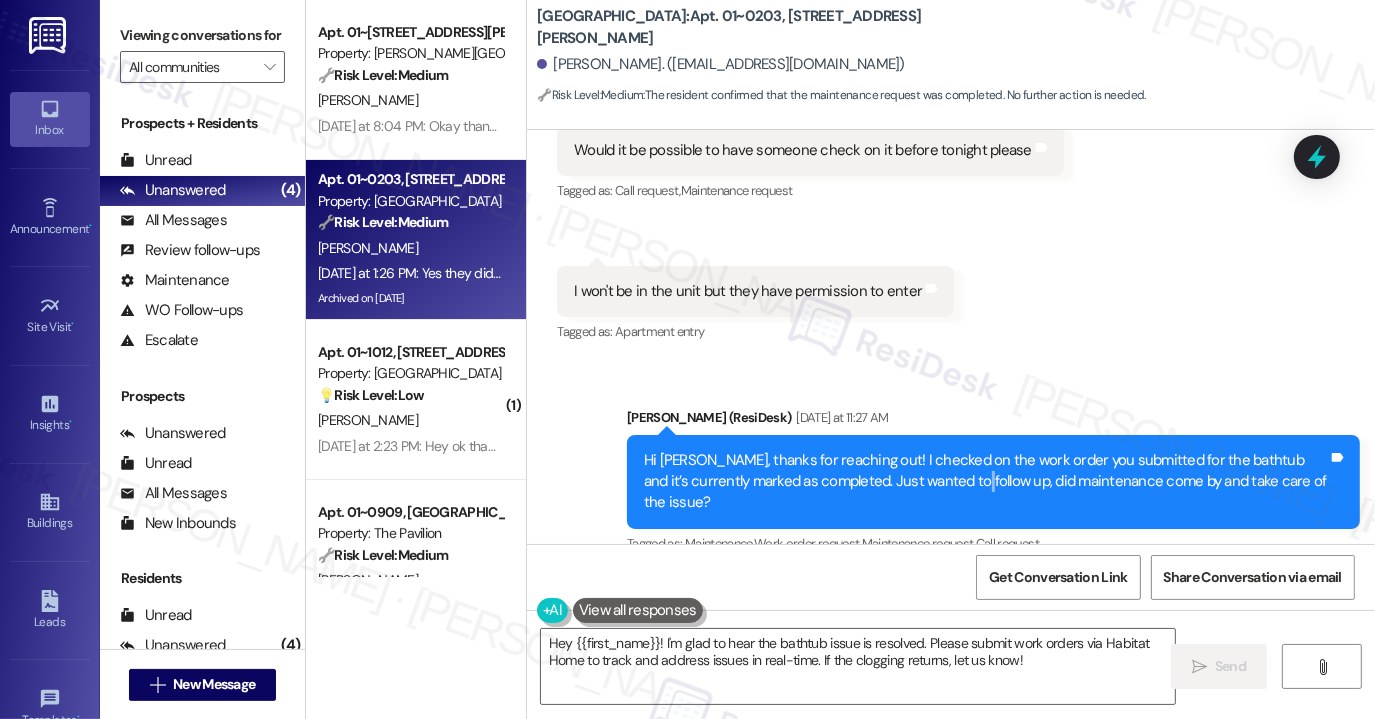 click on "Hi [PERSON_NAME], thanks for reaching out! I checked on the work order you submitted for the bathtub and it’s currently marked as completed. Just wanted to follow up, did maintenance come by and take care of the issue?" at bounding box center [986, 482] 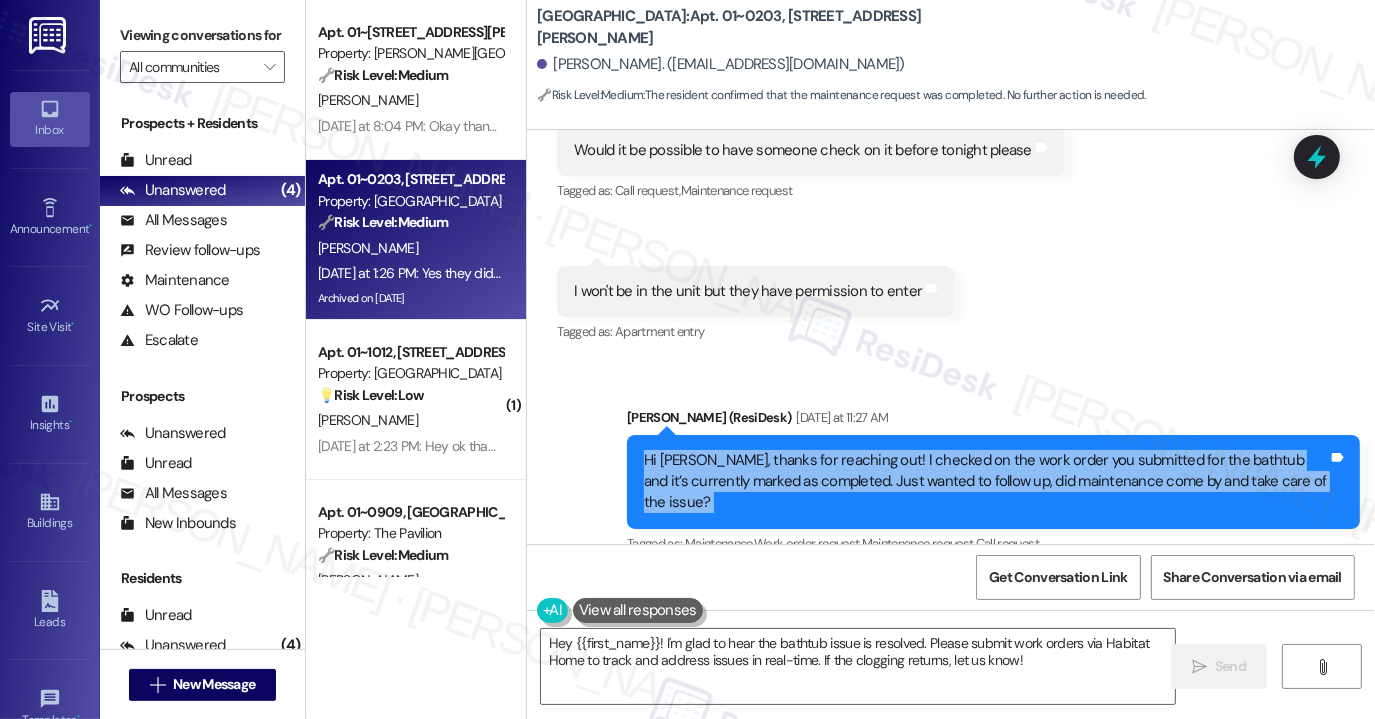 click on "Hi [PERSON_NAME], thanks for reaching out! I checked on the work order you submitted for the bathtub and it’s currently marked as completed. Just wanted to follow up, did maintenance come by and take care of the issue?" at bounding box center [986, 482] 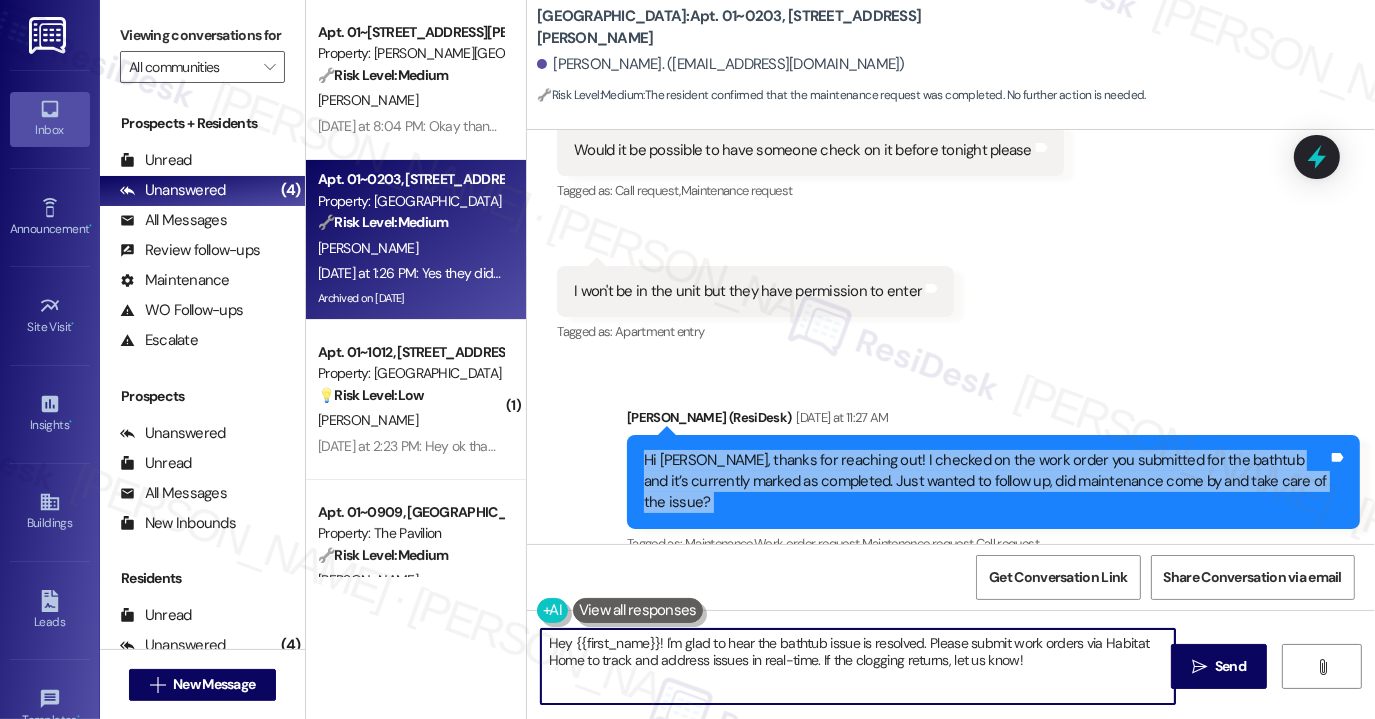 click on "Hey {{first_name}}! I'm glad to hear the bathtub issue is resolved. Please submit work orders via Habitat Home to track and address issues in real-time. If the clogging returns, let us know!" at bounding box center [858, 666] 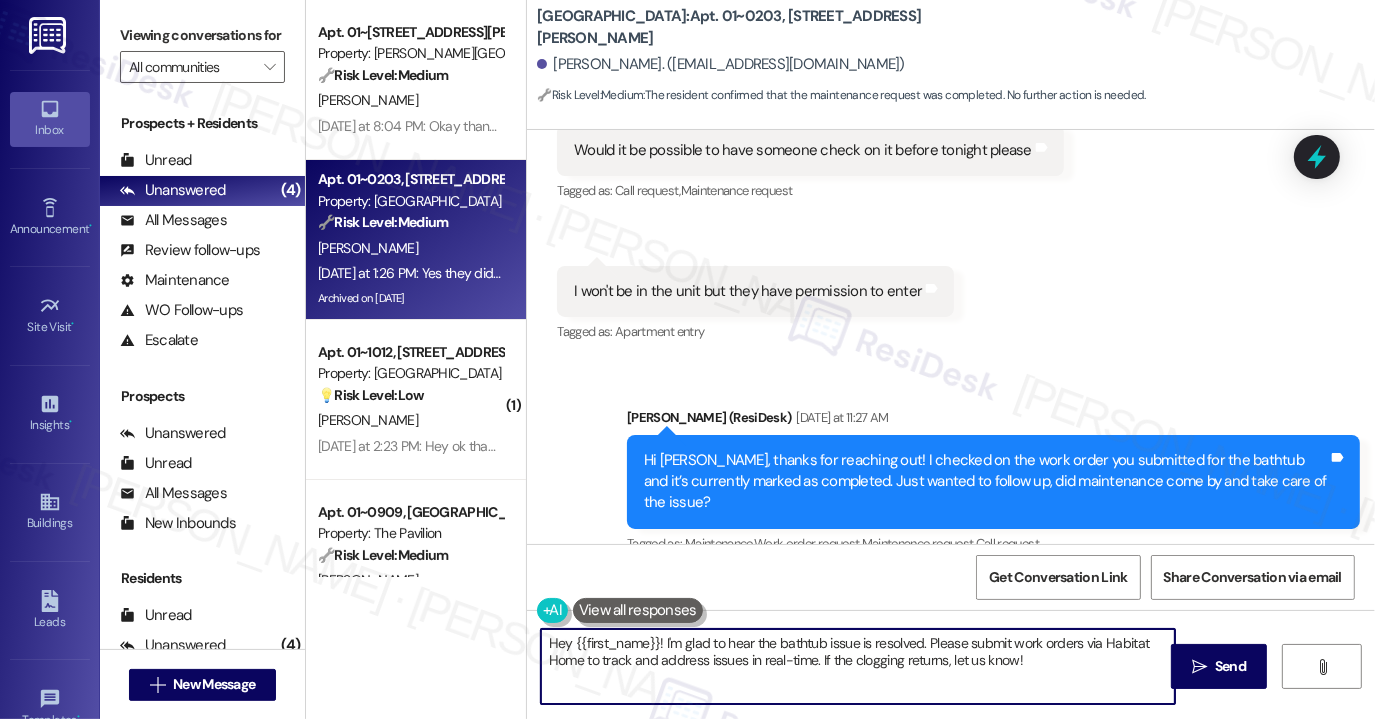 click on "Hey {{first_name}}! I'm glad to hear the bathtub issue is resolved. Please submit work orders via Habitat Home to track and address issues in real-time. If the clogging returns, let us know!" at bounding box center [858, 666] 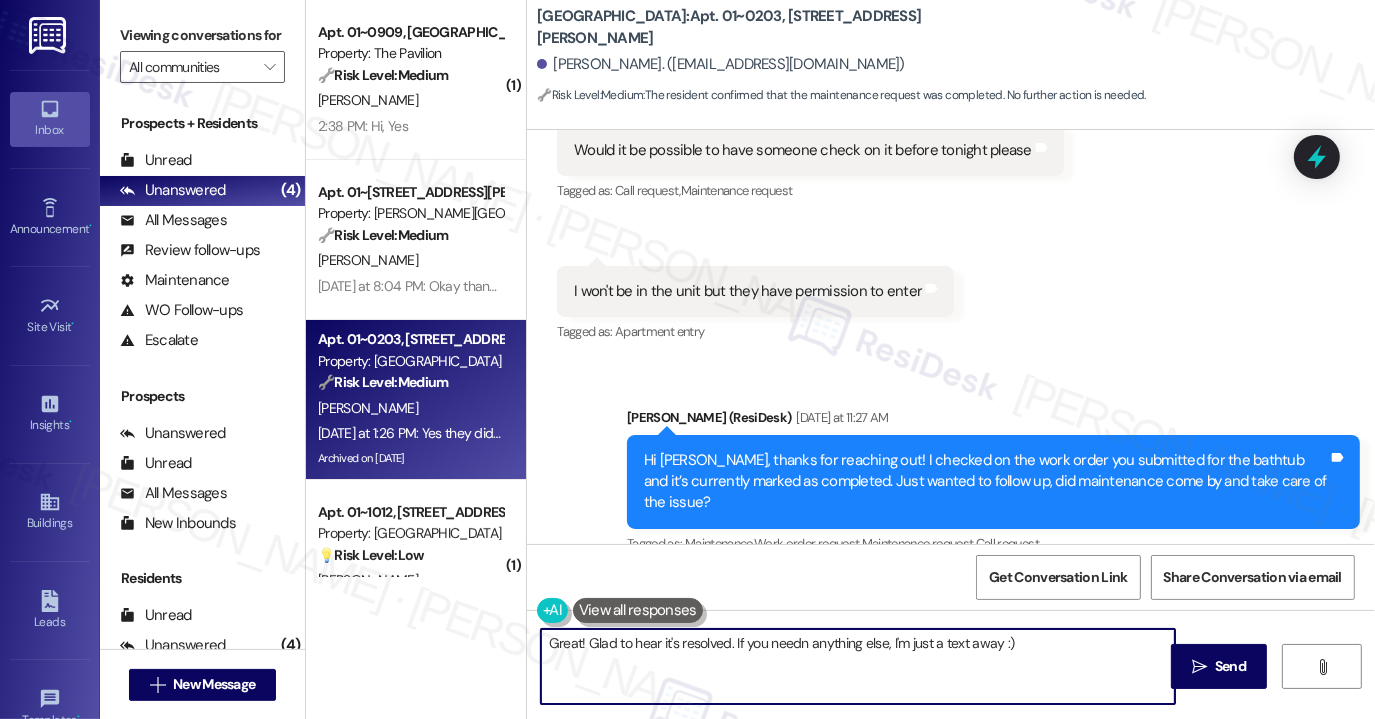 click on "Great! Glad to hear it's resolved. If you needn anything else, I'm just a text away :)" at bounding box center [858, 666] 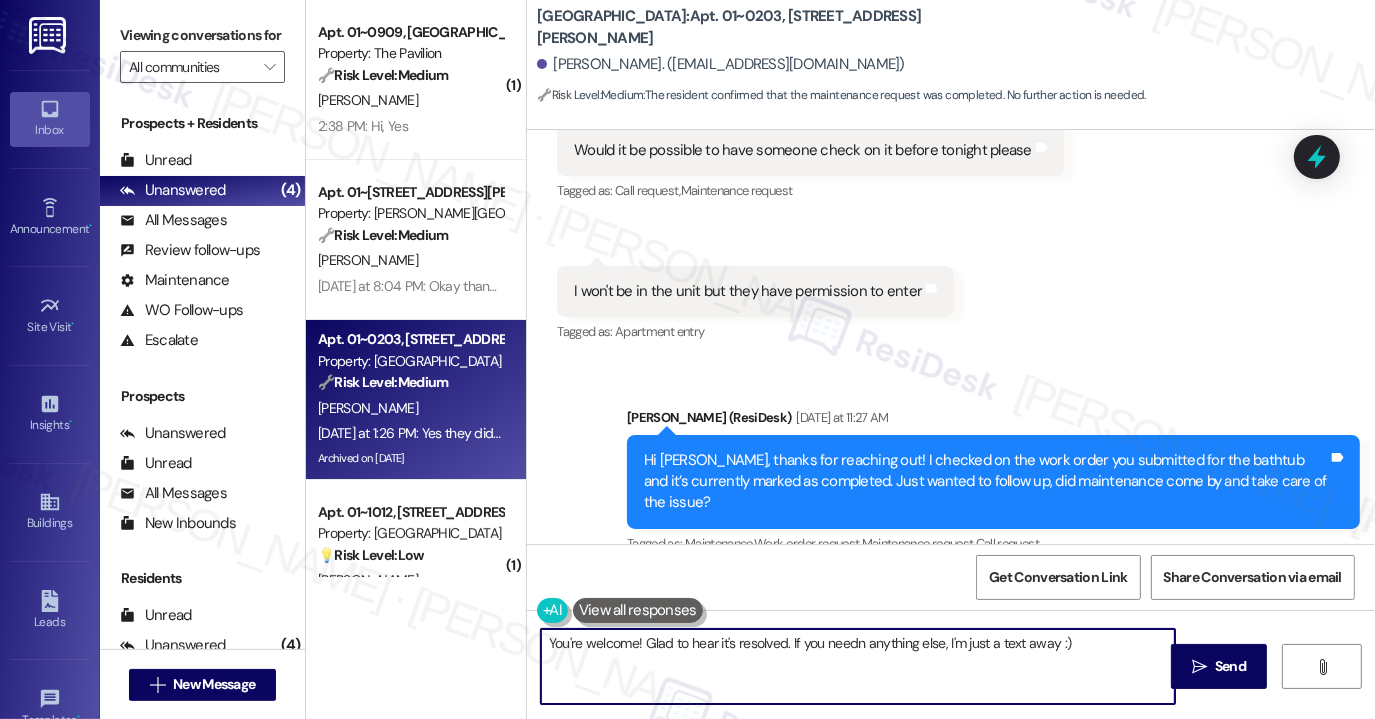 click on "You're welcome! Glad to hear it's resolved. If you needn anything else, I'm just a text away :)" at bounding box center [858, 666] 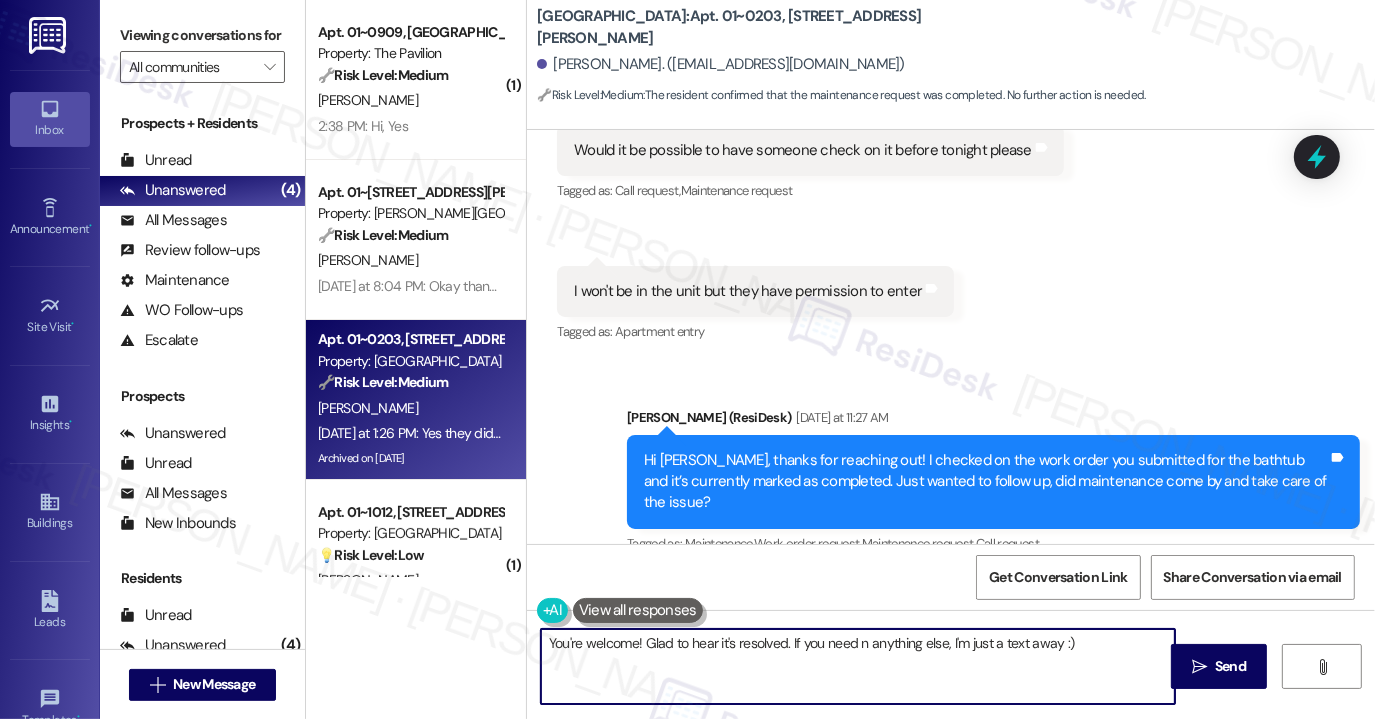 click on "You're welcome! Glad to hear it's resolved. If you need n anything else, I'm just a text away :)" at bounding box center (858, 666) 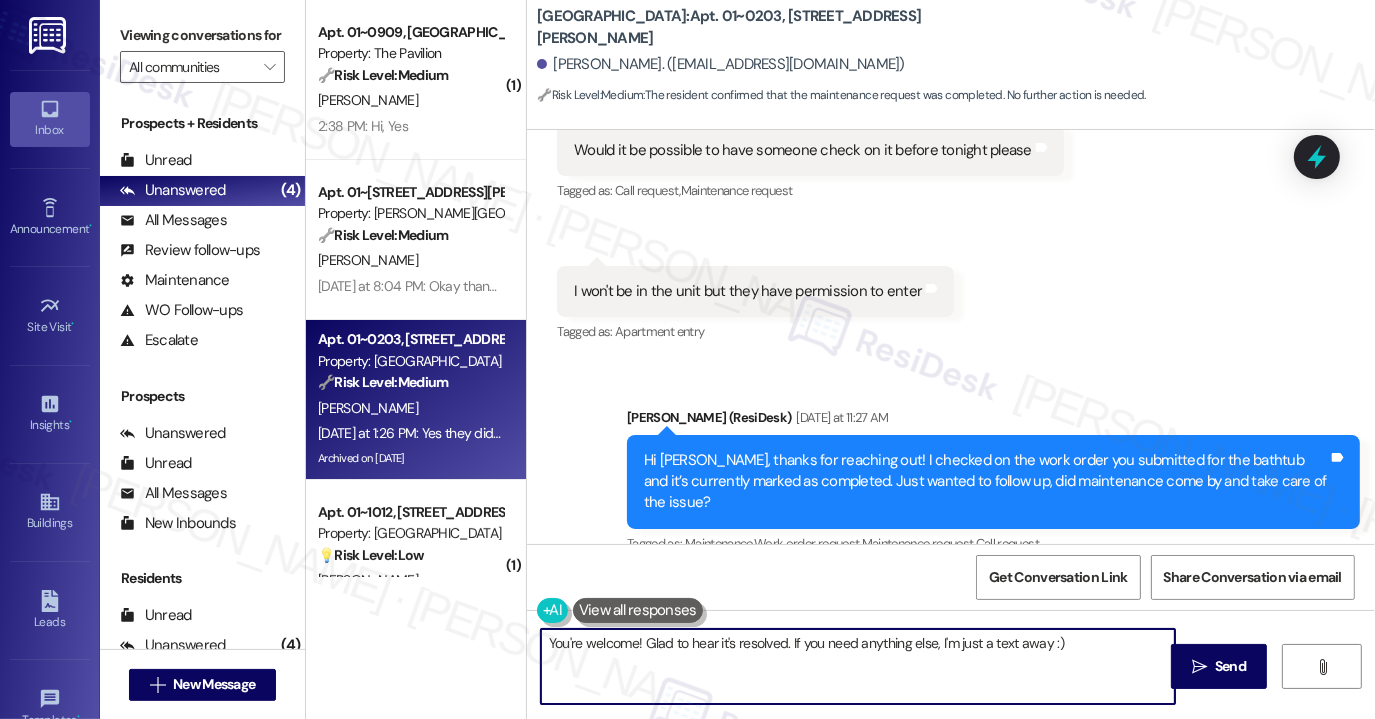 click on "You're welcome! Glad to hear it's resolved. If you need anything else, I'm just a text away :)" at bounding box center [858, 666] 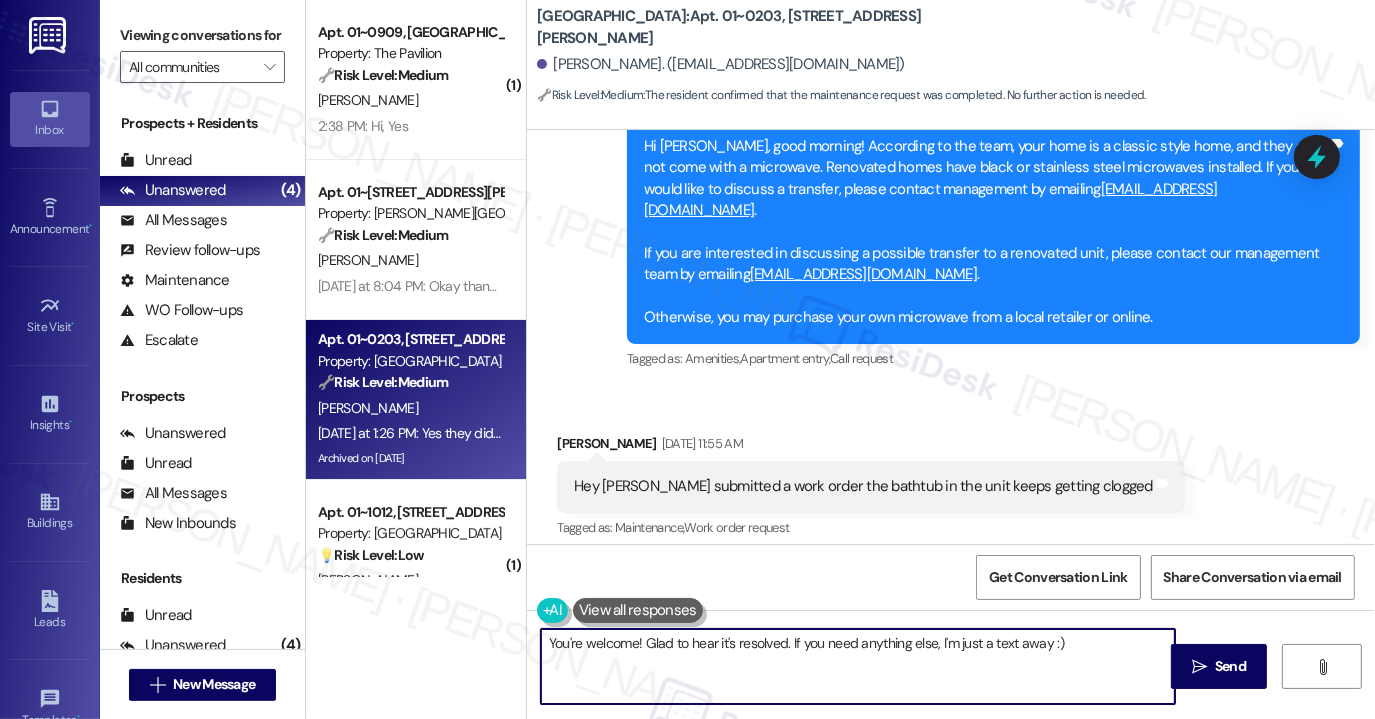 scroll, scrollTop: 24904, scrollLeft: 0, axis: vertical 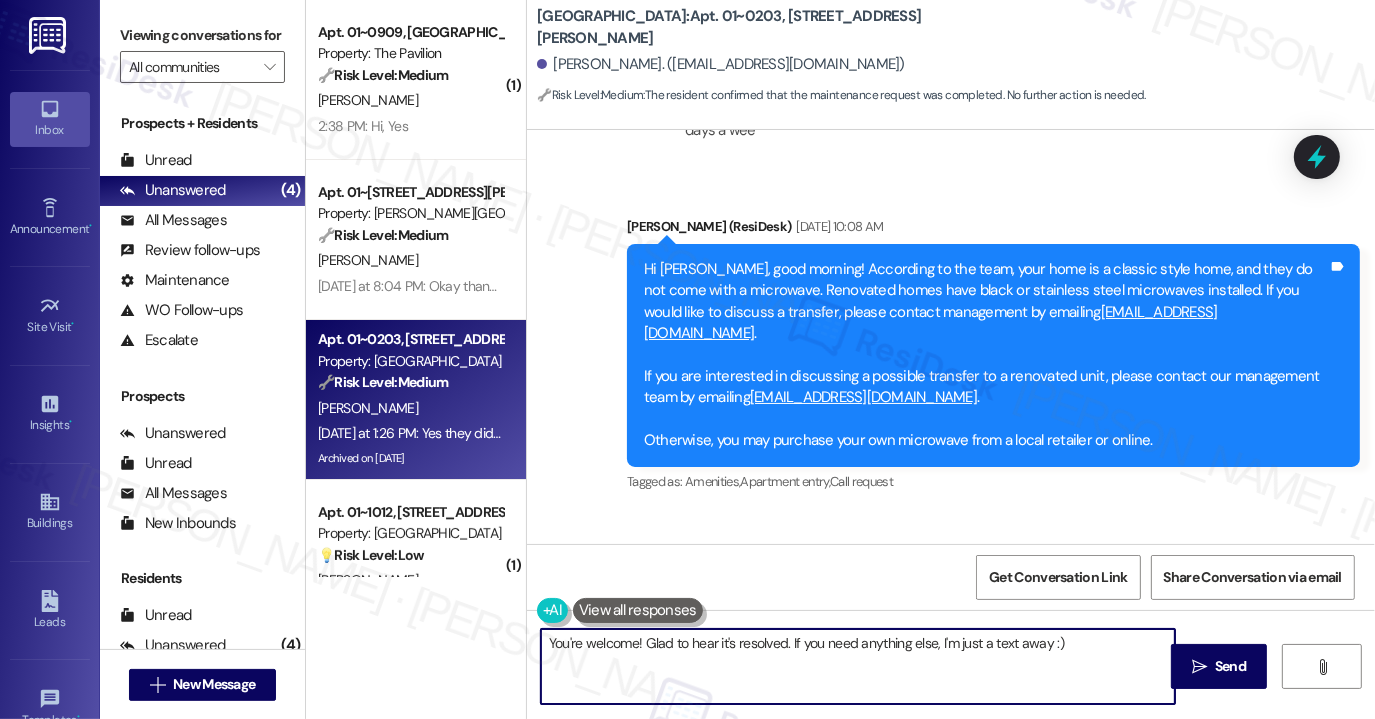 click on "Hey [PERSON_NAME] submitted a work order the bathtub in the unit keeps getting clogged" at bounding box center [863, 609] 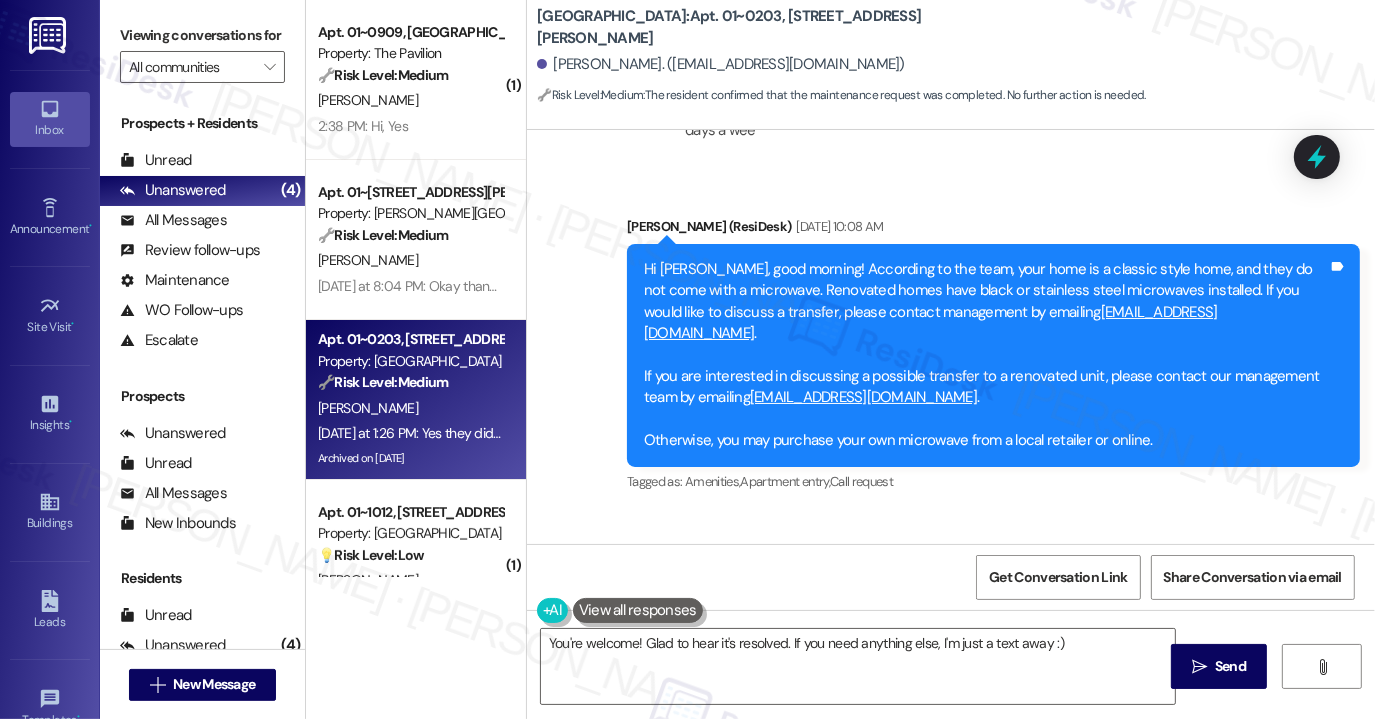 click on "Hey [PERSON_NAME] submitted a work order the bathtub in the unit keeps getting clogged" at bounding box center [863, 609] 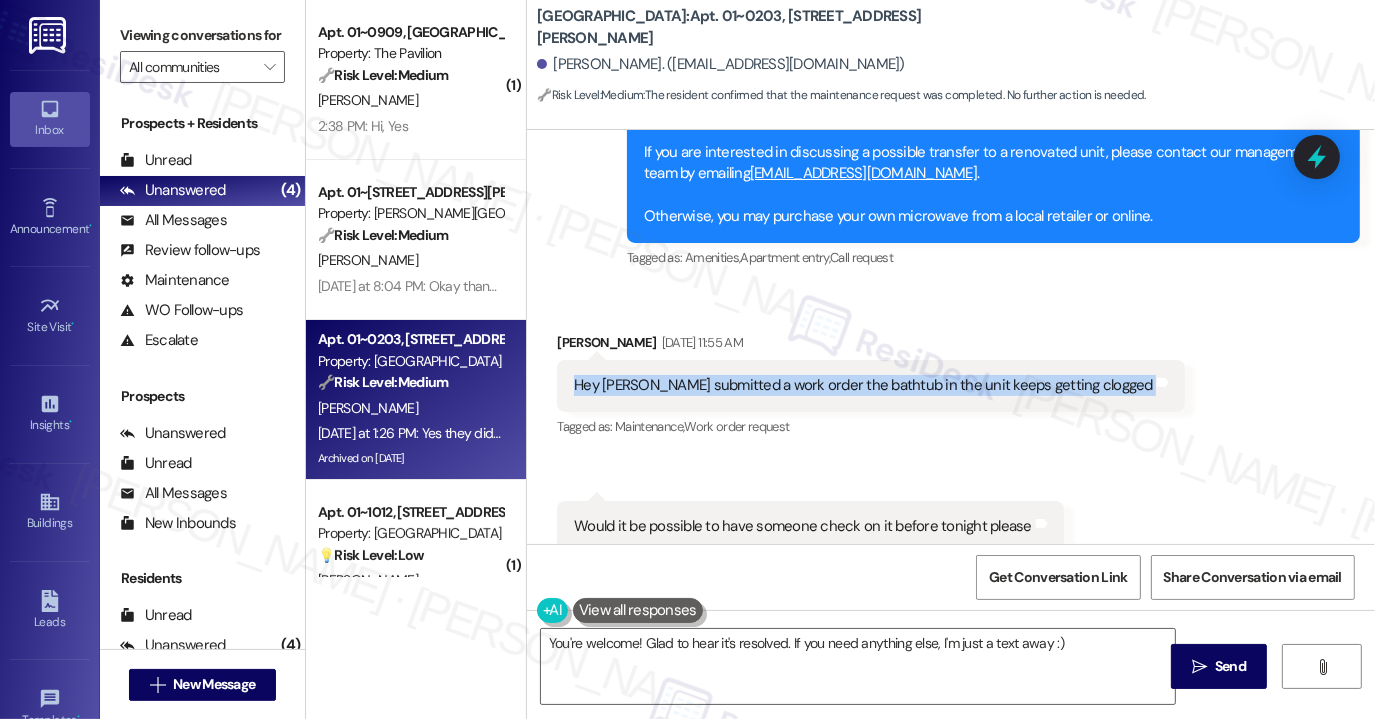 scroll, scrollTop: 25204, scrollLeft: 0, axis: vertical 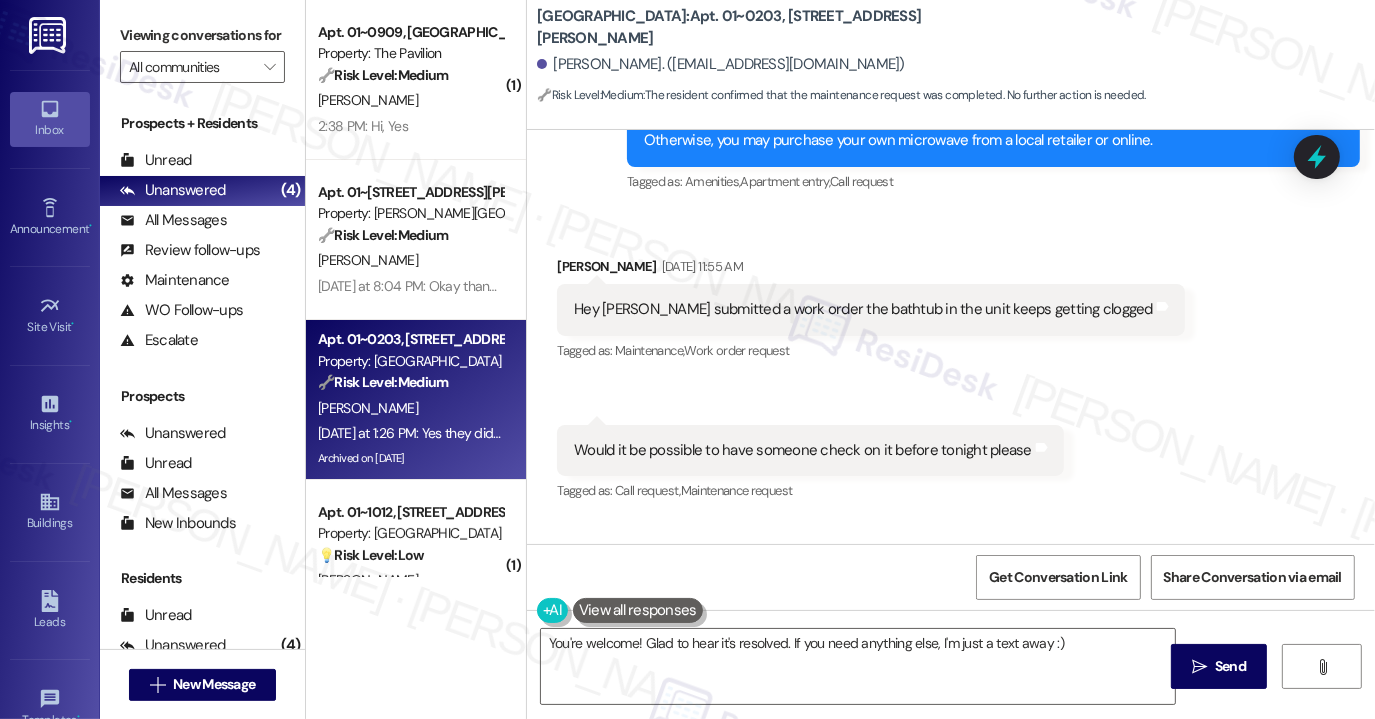 click on "Would it be possible to have someone check on it before tonight please Tags and notes" at bounding box center [810, 450] 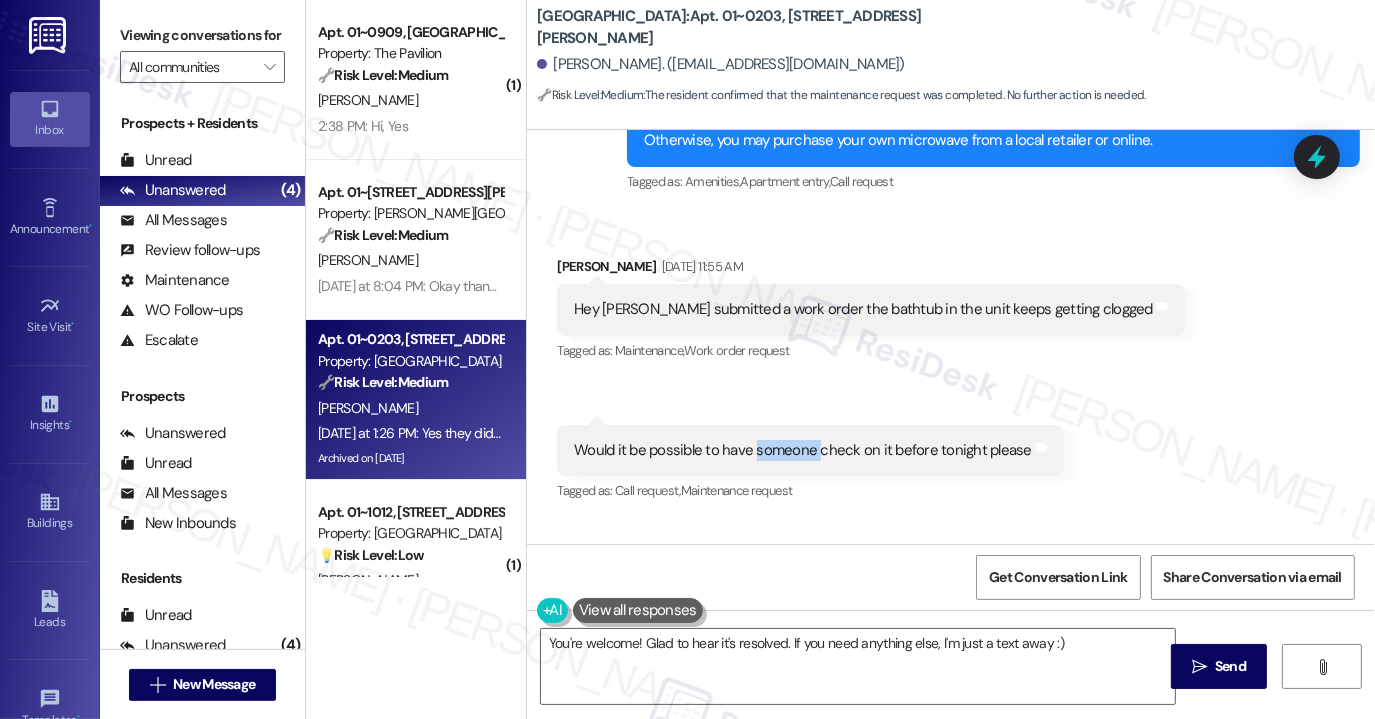 click on "Would it be possible to have someone check on it before tonight please Tags and notes" at bounding box center [810, 450] 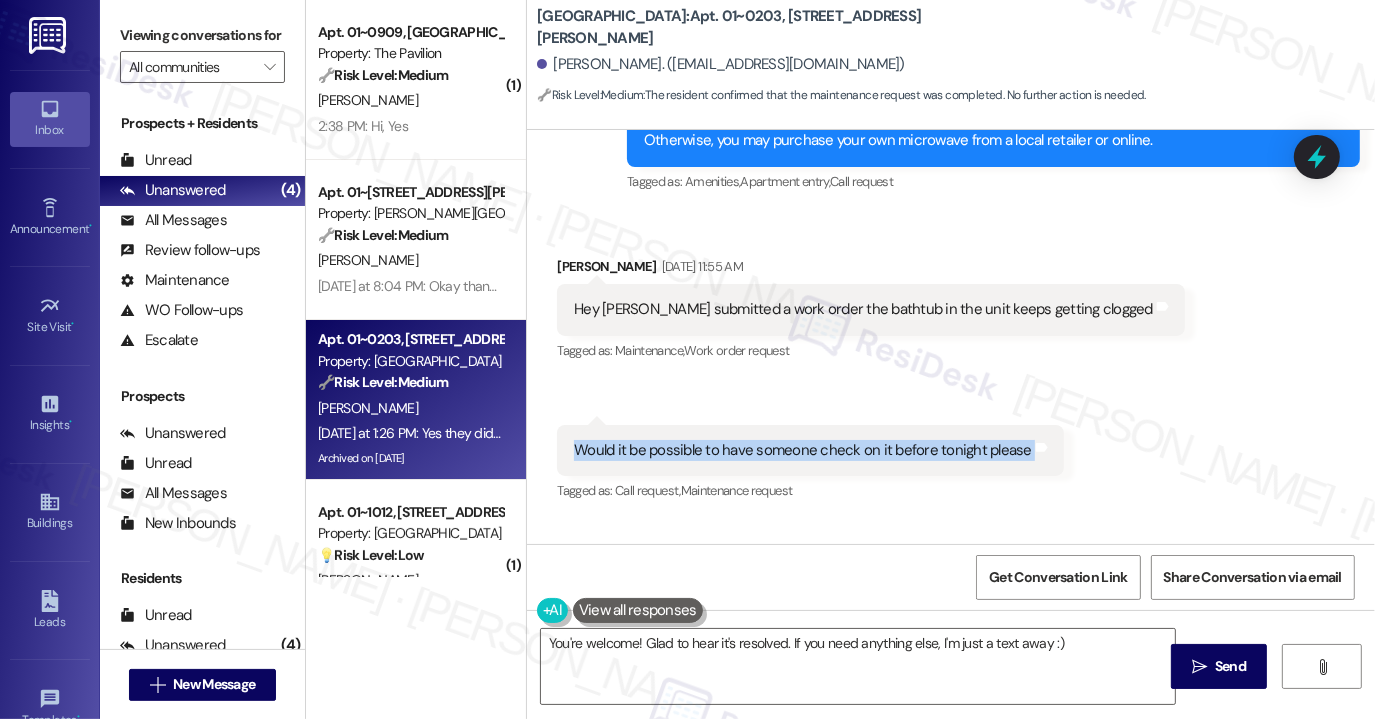 click on "Would it be possible to have someone check on it before tonight please Tags and notes" at bounding box center [810, 450] 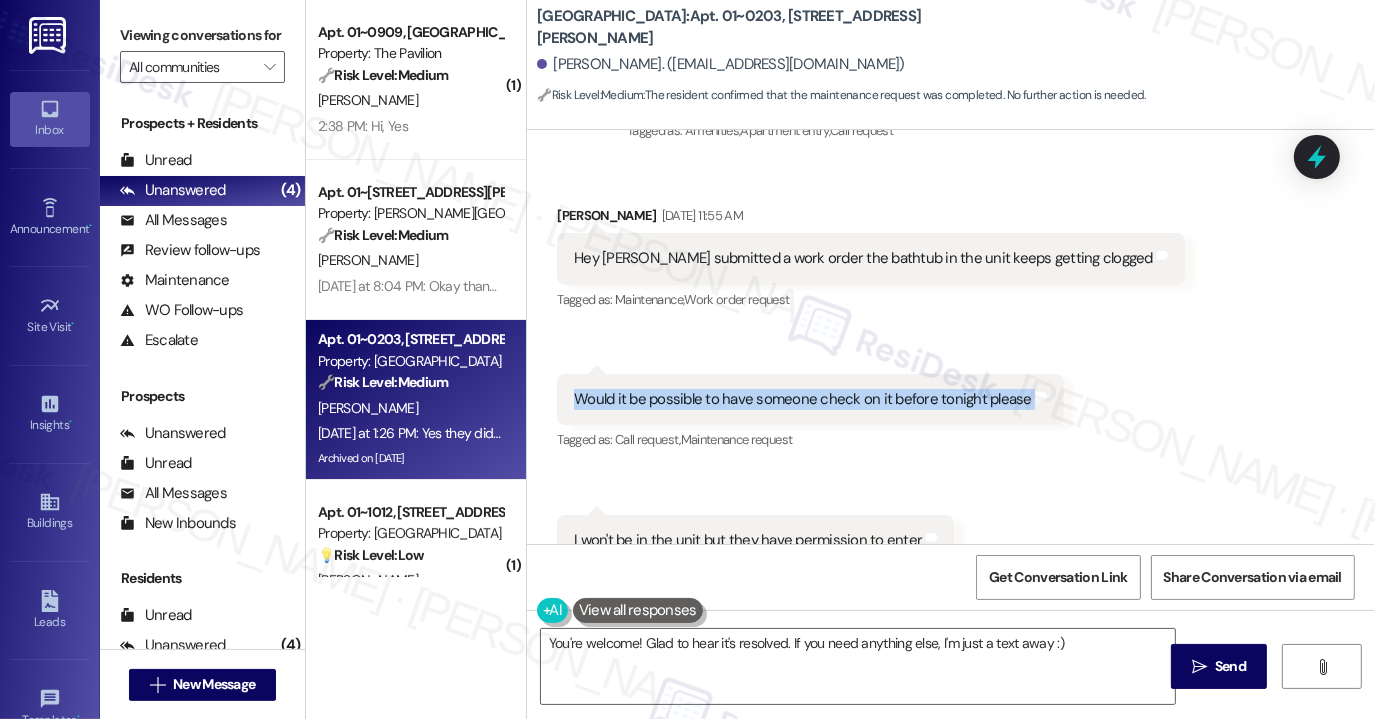 scroll, scrollTop: 25404, scrollLeft: 0, axis: vertical 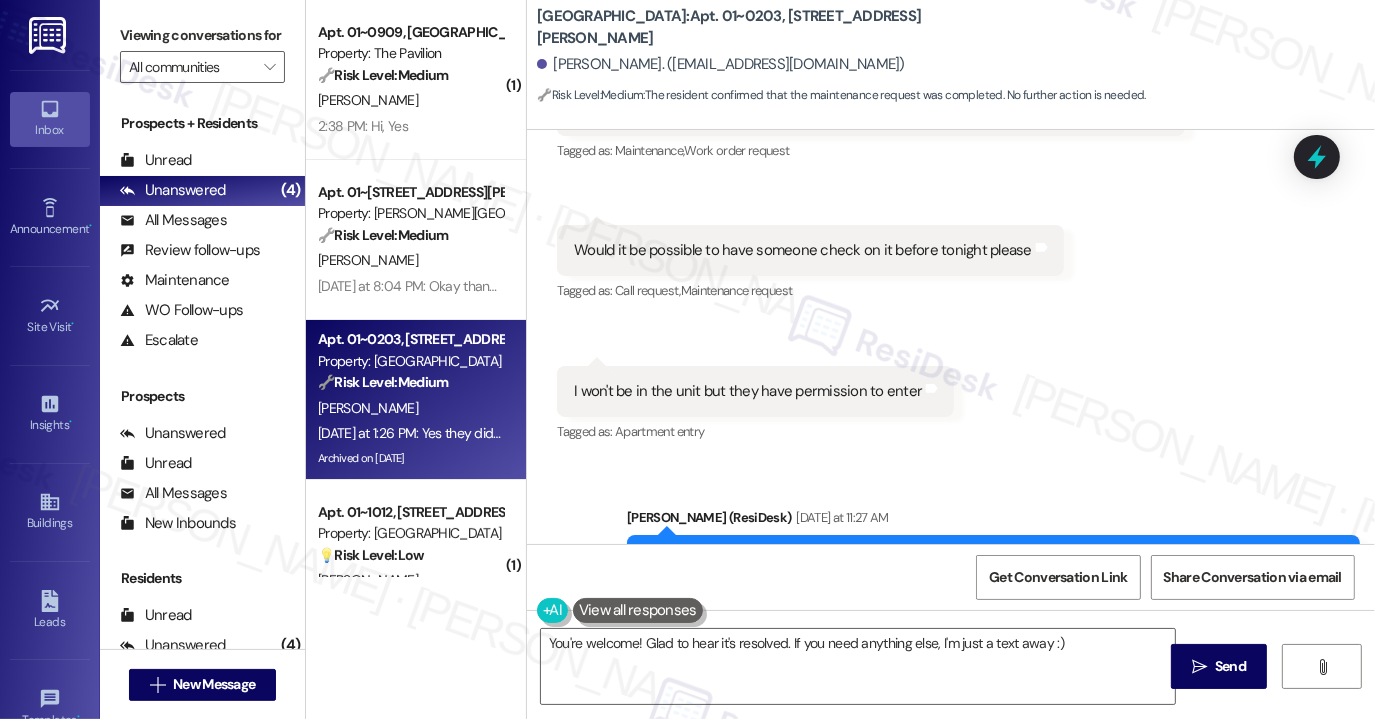 click on "Hi [PERSON_NAME], thanks for reaching out! I checked on the work order you submitted for the bathtub and it’s currently marked as completed. Just wanted to follow up, did maintenance come by and take care of the issue?" at bounding box center (986, 582) 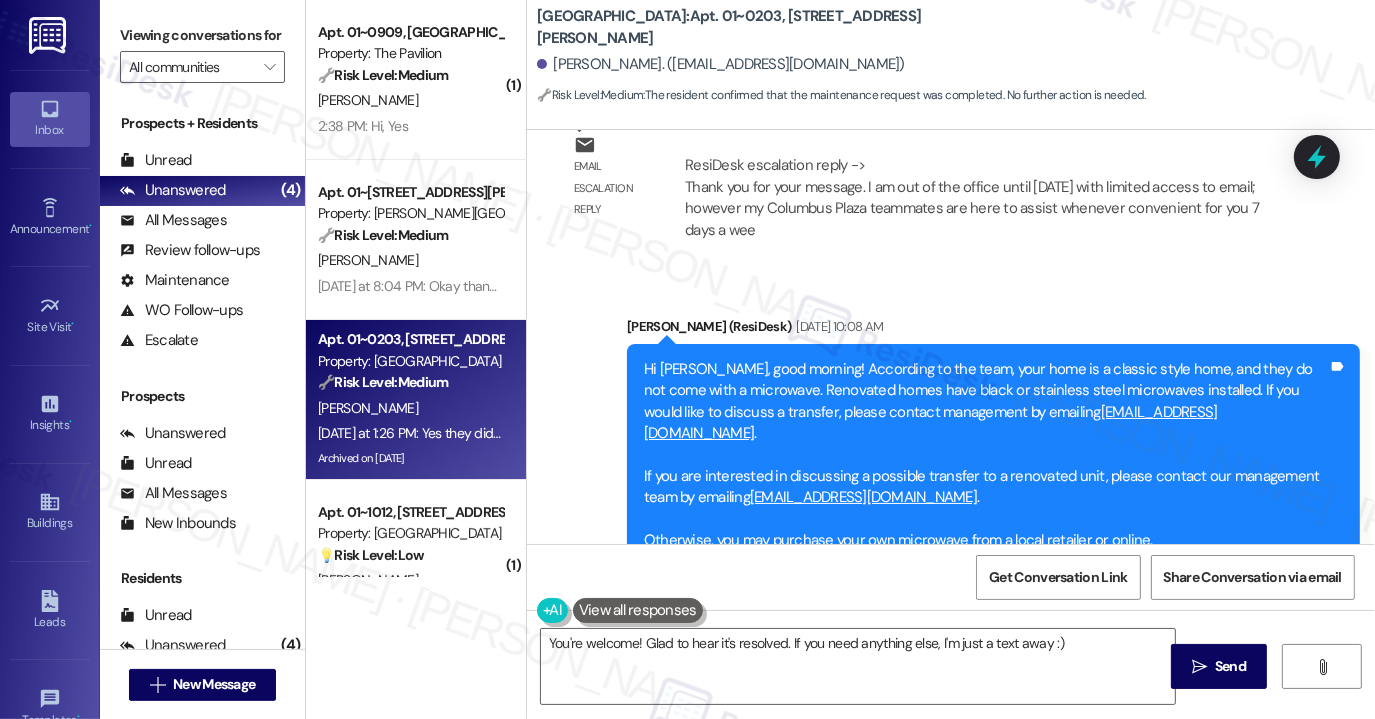 scroll, scrollTop: 24804, scrollLeft: 0, axis: vertical 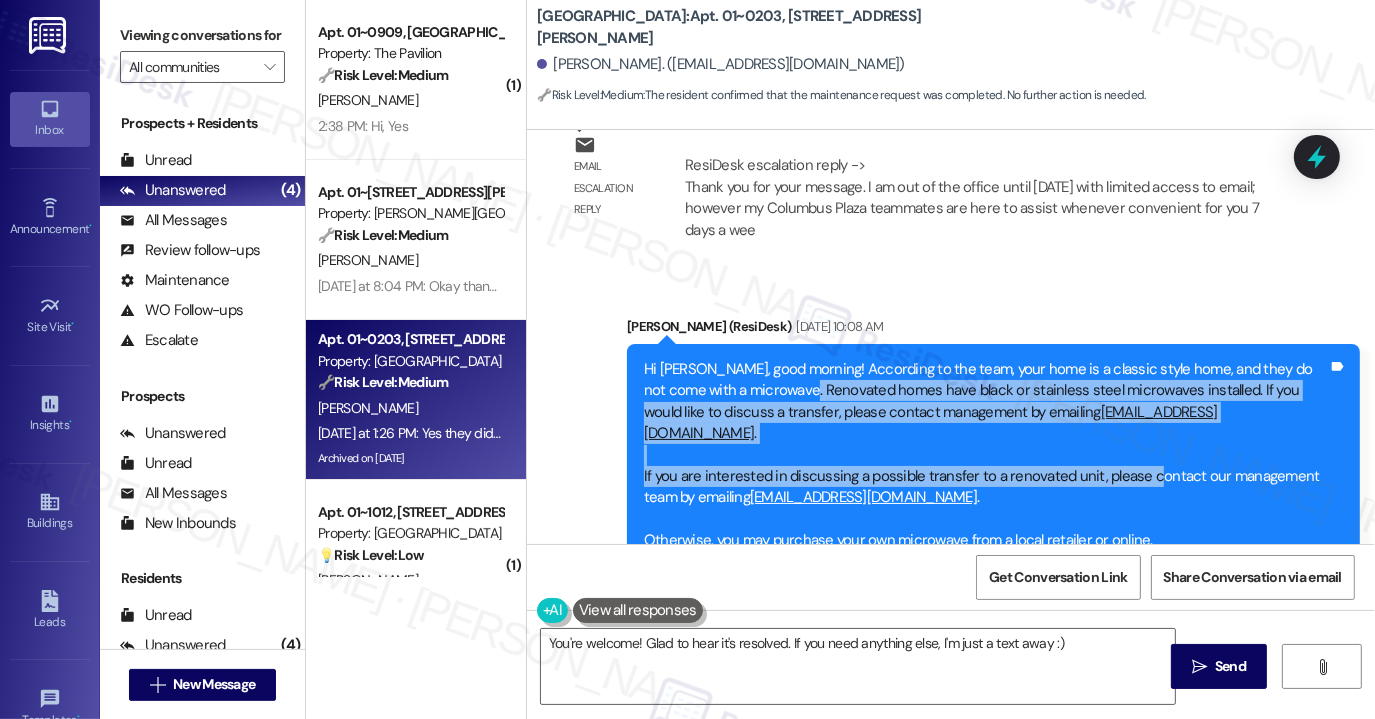 drag, startPoint x: 759, startPoint y: 225, endPoint x: 1136, endPoint y: 305, distance: 385.3946 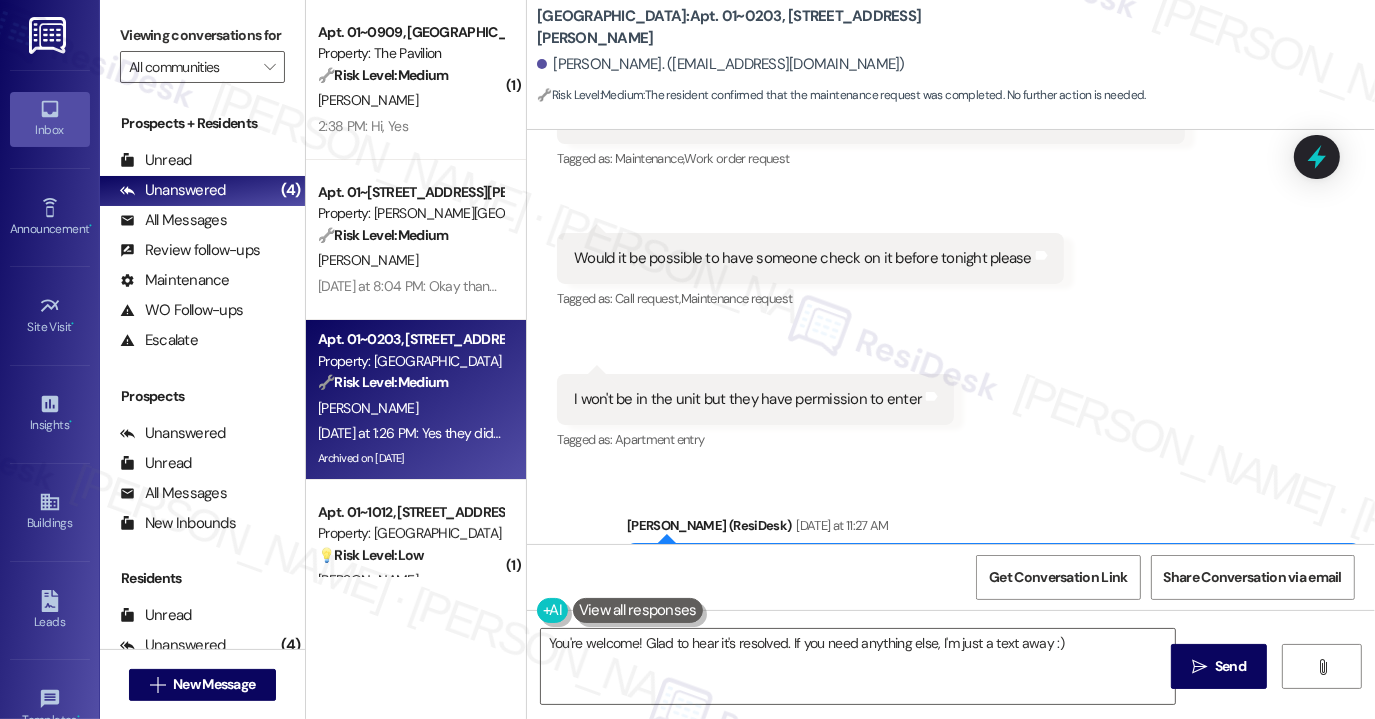 scroll, scrollTop: 25504, scrollLeft: 0, axis: vertical 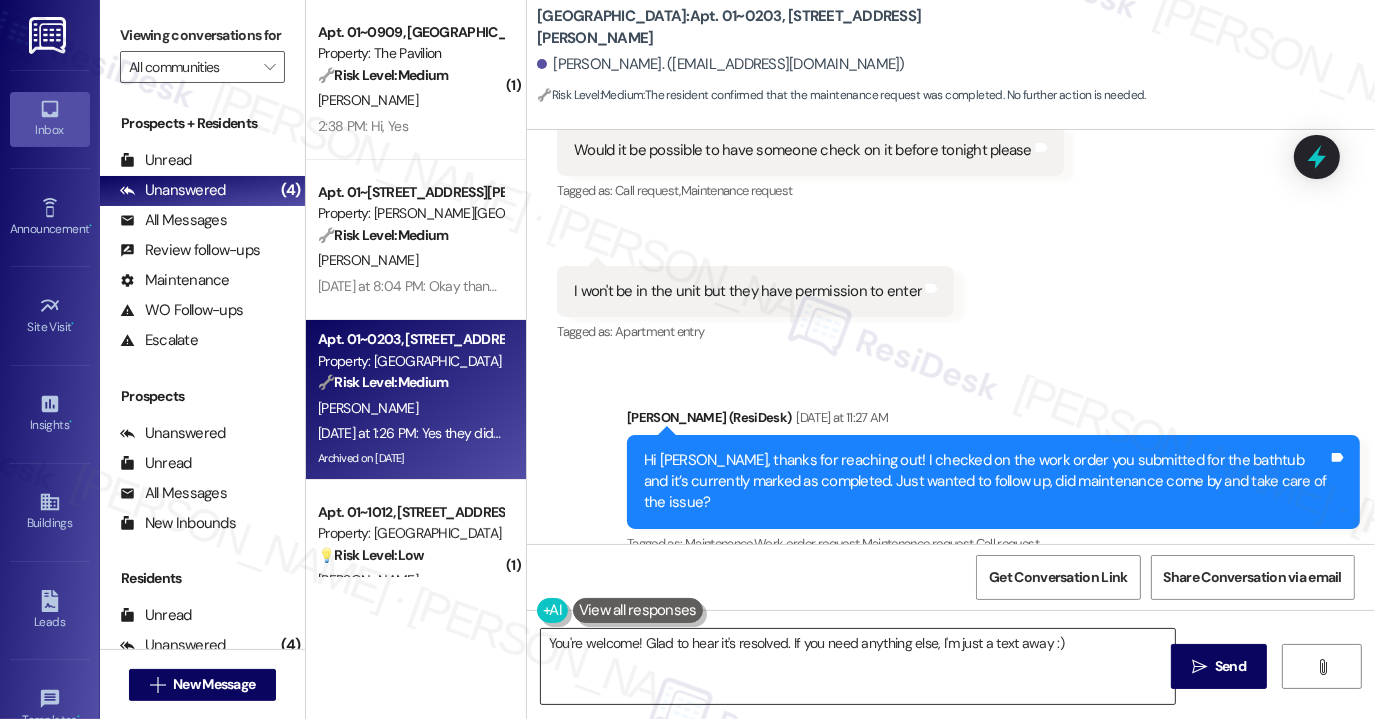click on "You're welcome! Glad to hear it's resolved. If you need anything else, I'm just a text away :)" at bounding box center (858, 666) 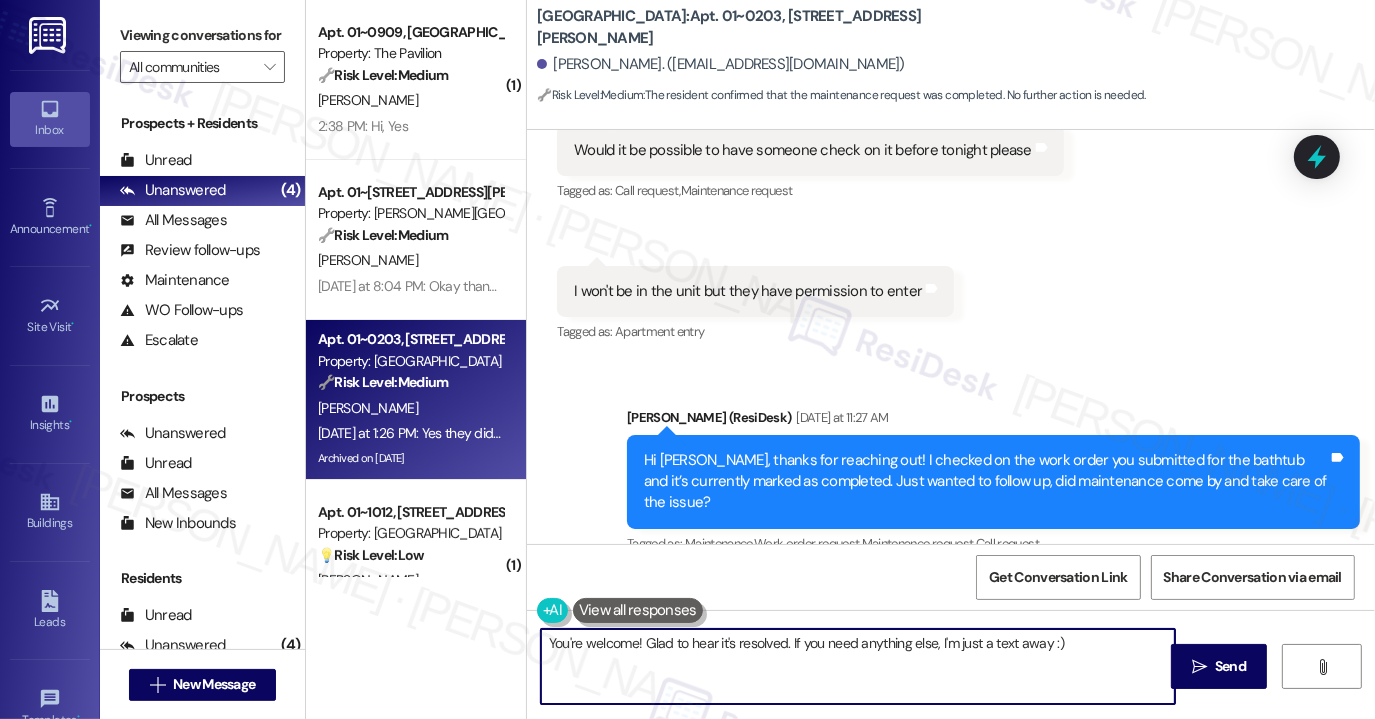 click on "You're welcome! Glad to hear it's resolved. If you need anything else, I'm just a text away :)" at bounding box center (858, 666) 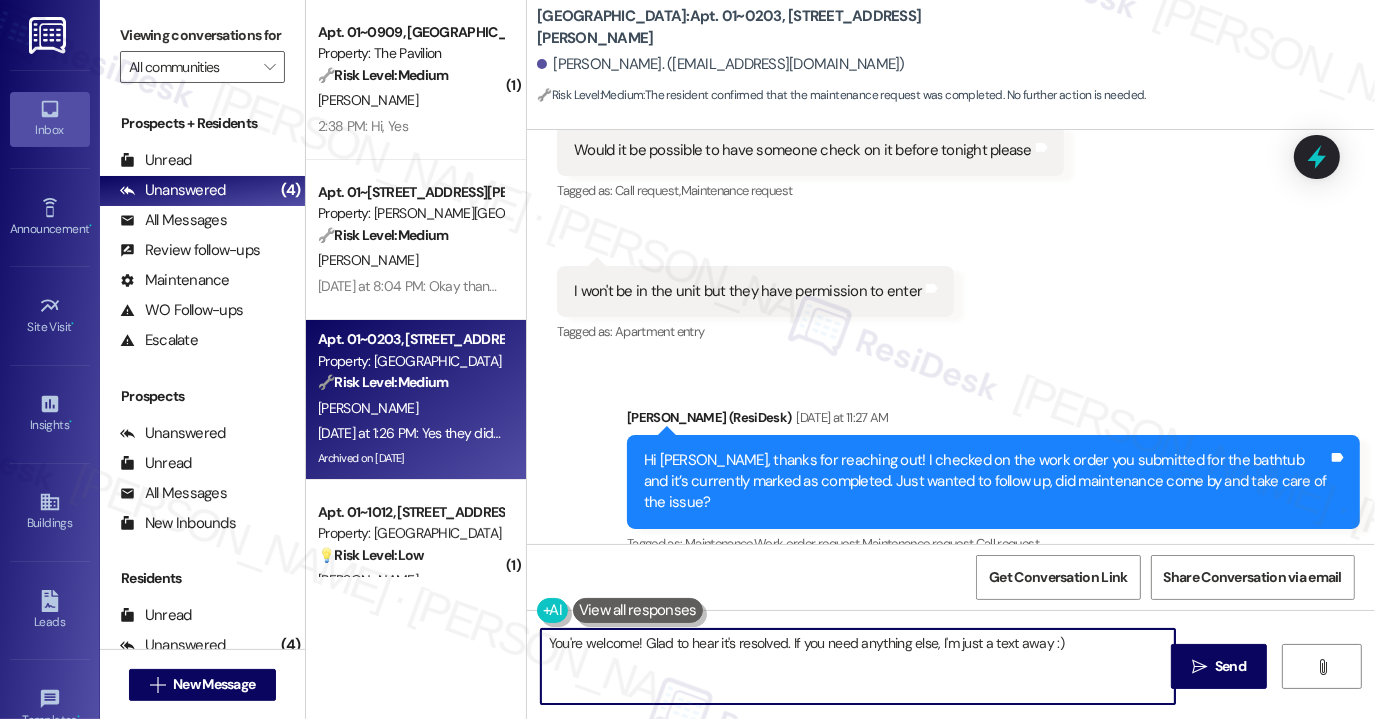 click on "You're welcome! Glad to hear it's resolved. If you need anything else, I'm just a text away :)" at bounding box center [858, 666] 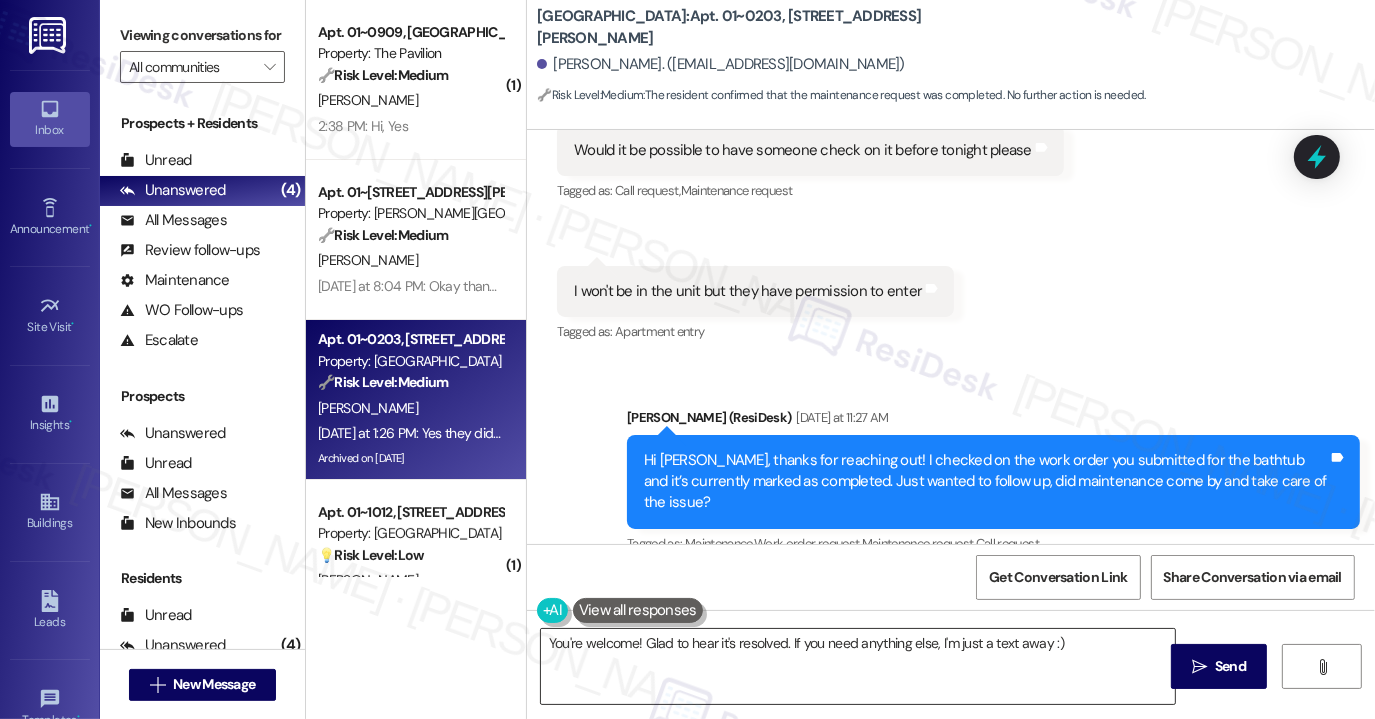 click on "You're welcome! Glad to hear it's resolved. If you need anything else, I'm just a text away :)" at bounding box center [858, 666] 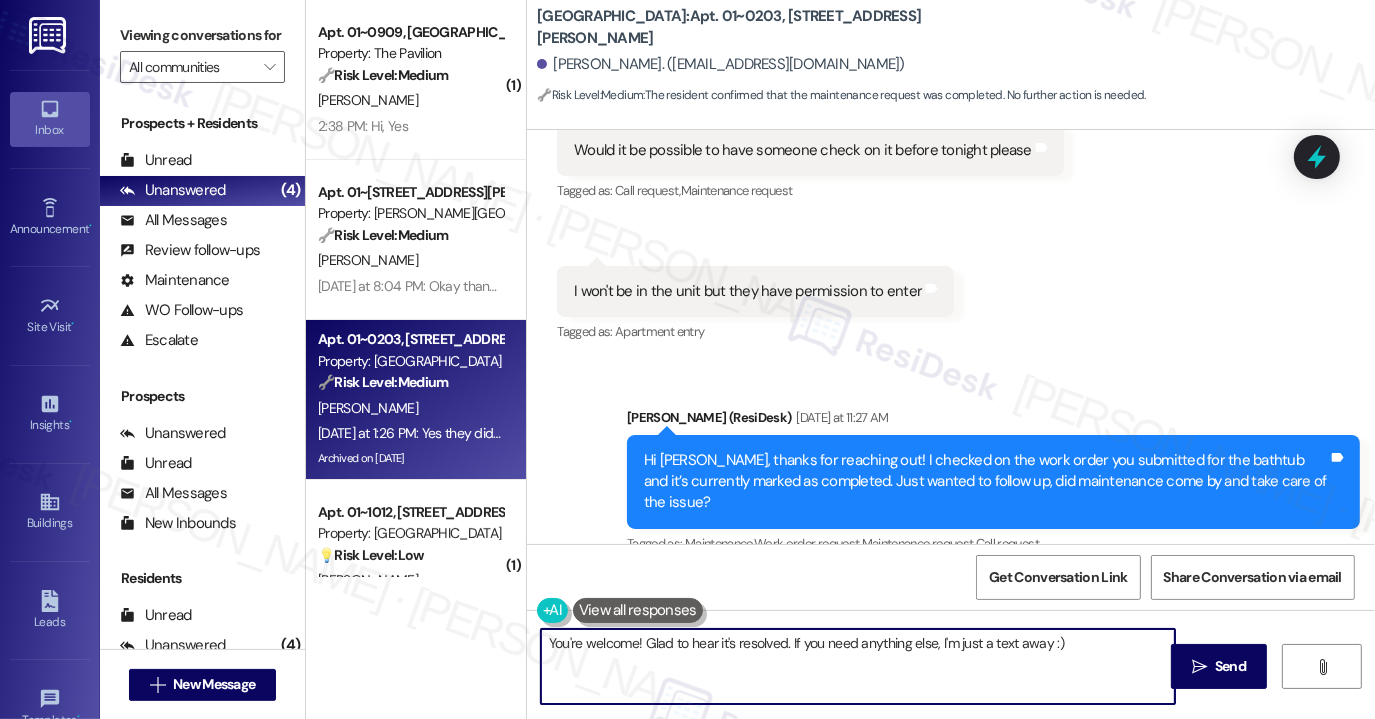 drag, startPoint x: 638, startPoint y: 643, endPoint x: 476, endPoint y: 645, distance: 162.01234 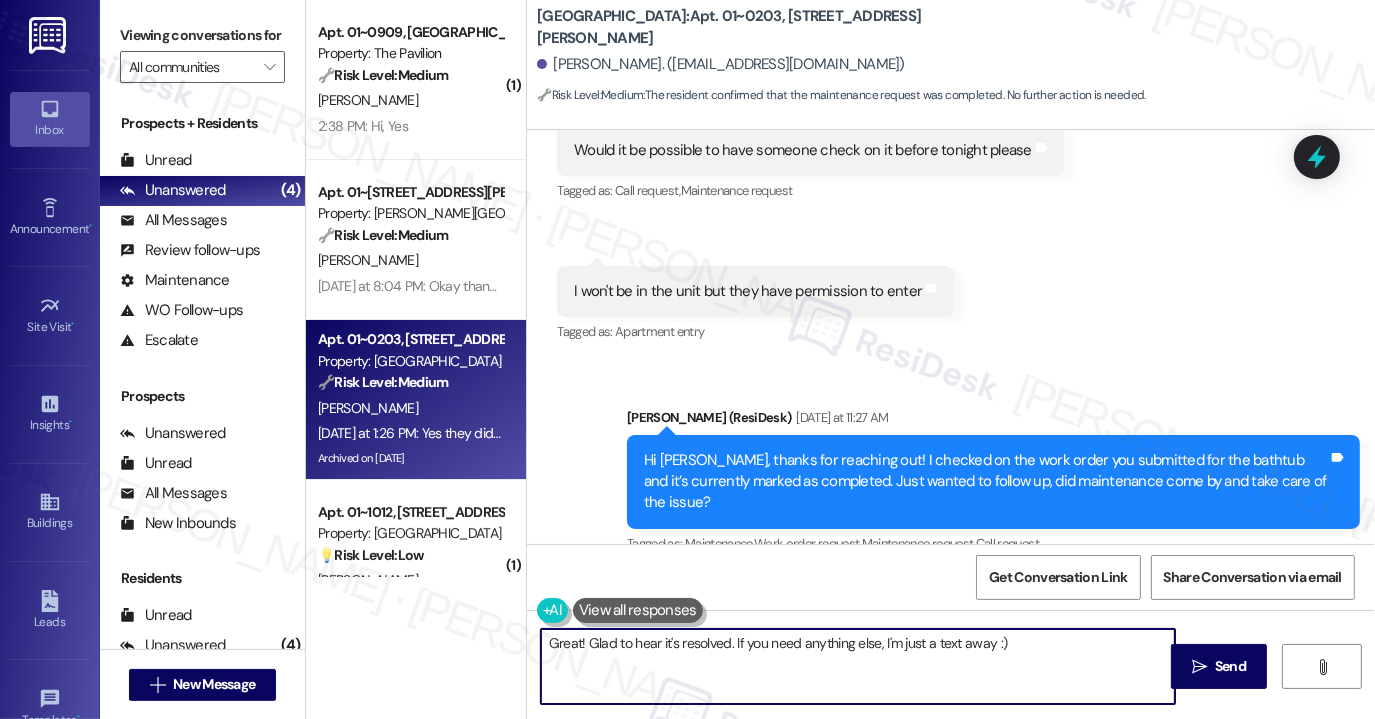 type on "Great! Glad to hear it's resolved. If you need anything else, I'm just a text away :)" 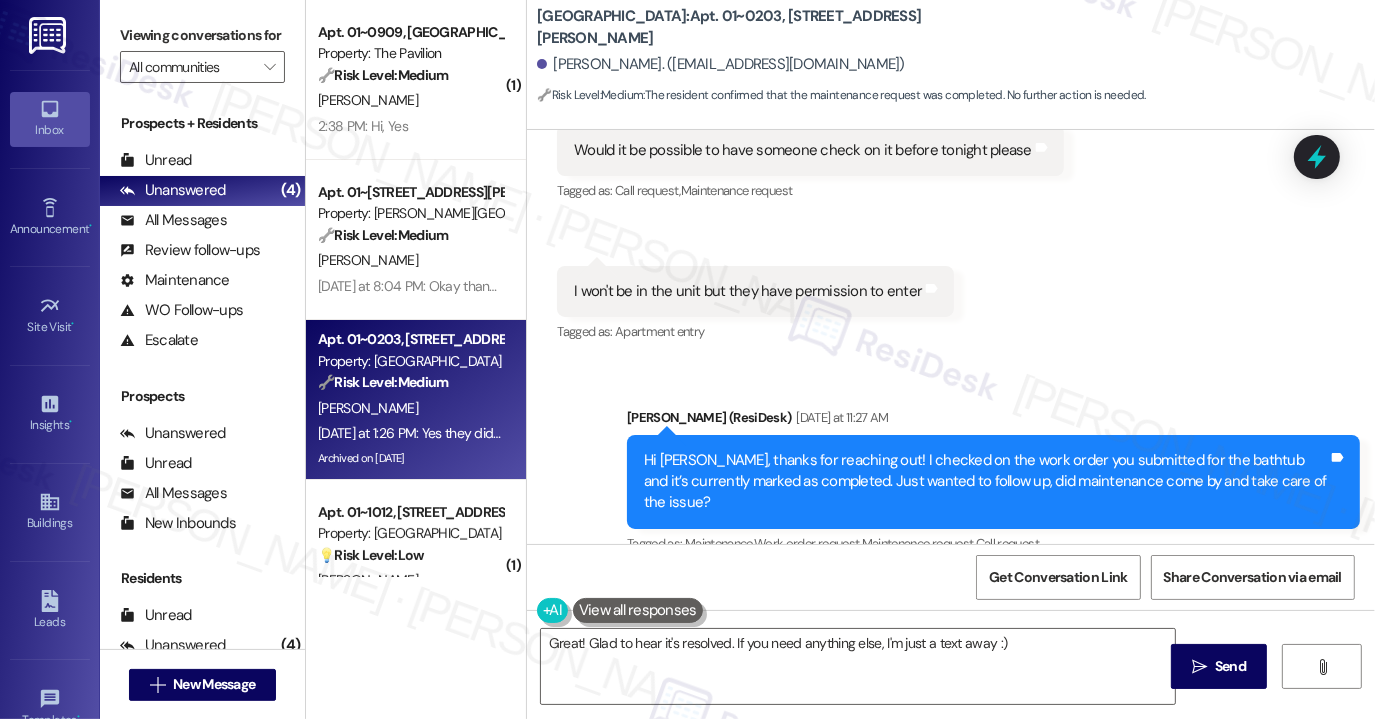 click on "Get Conversation Link Share Conversation via email" at bounding box center (951, 577) 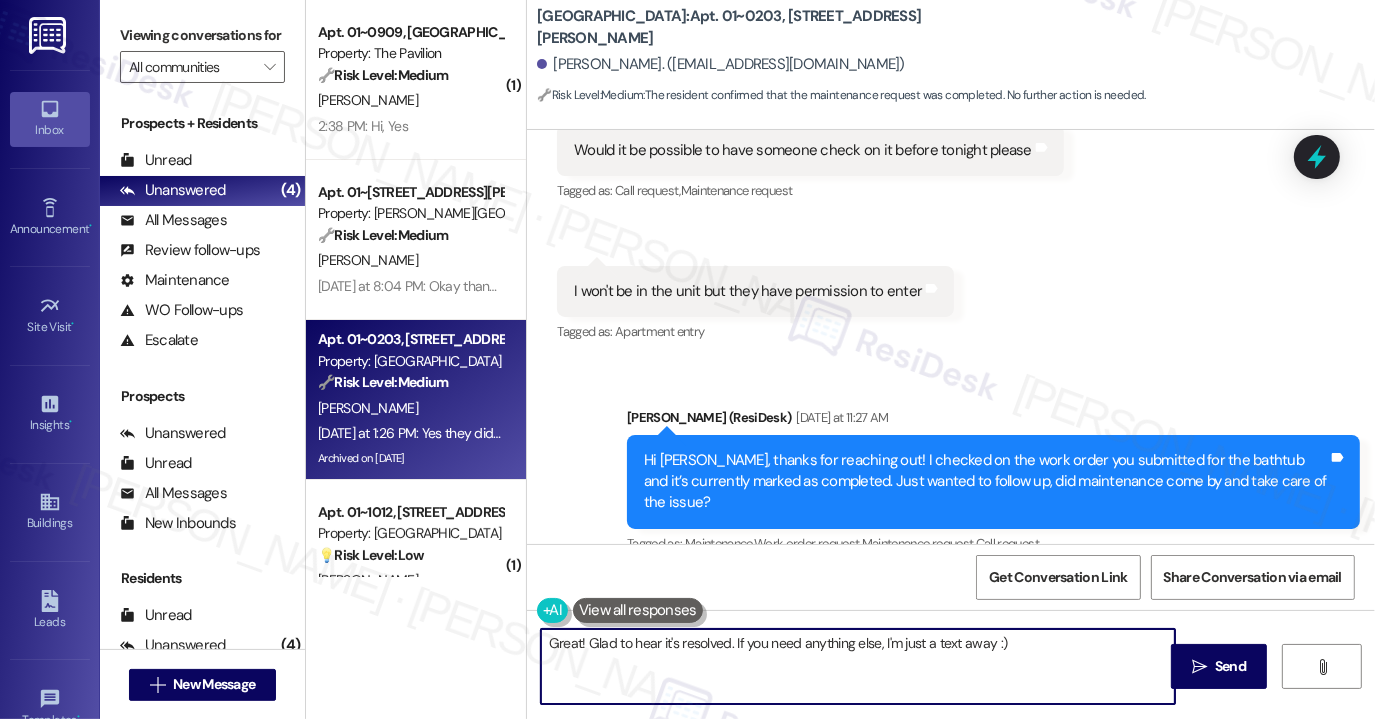click on "Great! Glad to hear it's resolved. If you need anything else, I'm just a text away :)" at bounding box center [858, 666] 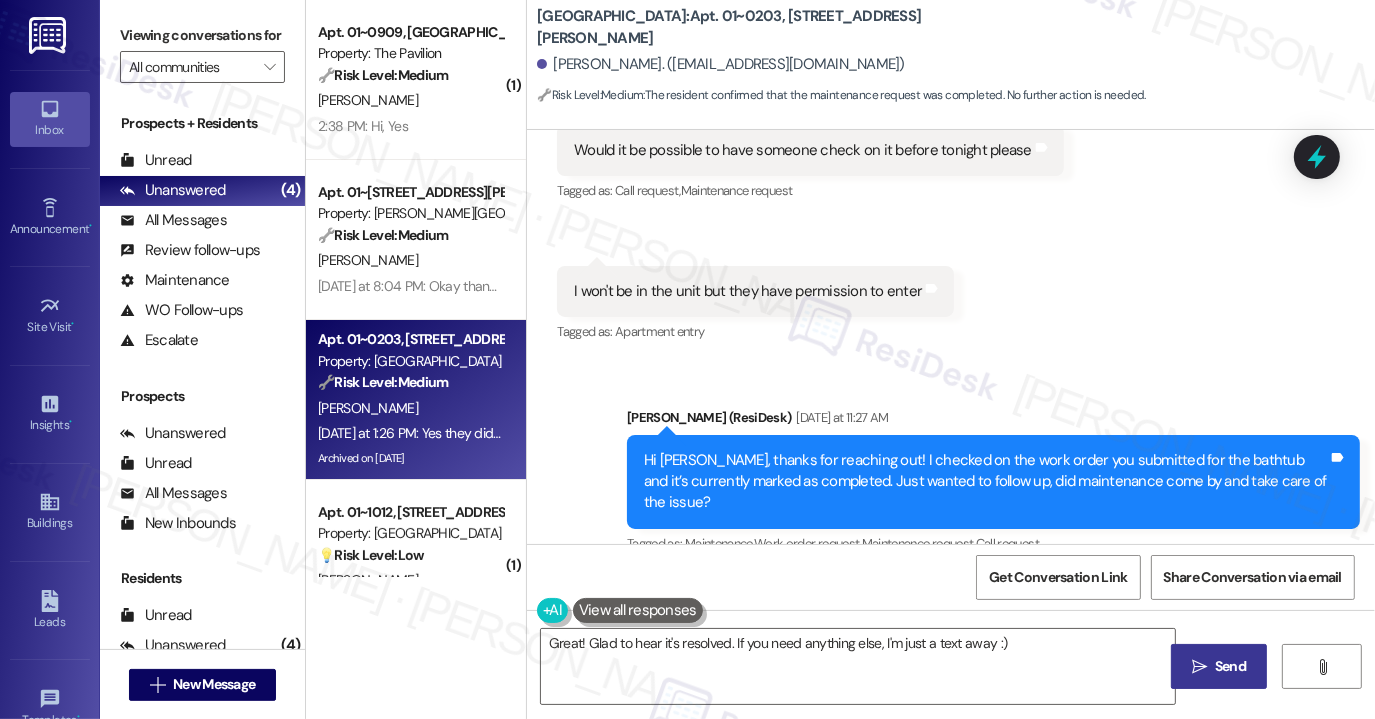 click on " Send" at bounding box center (1219, 666) 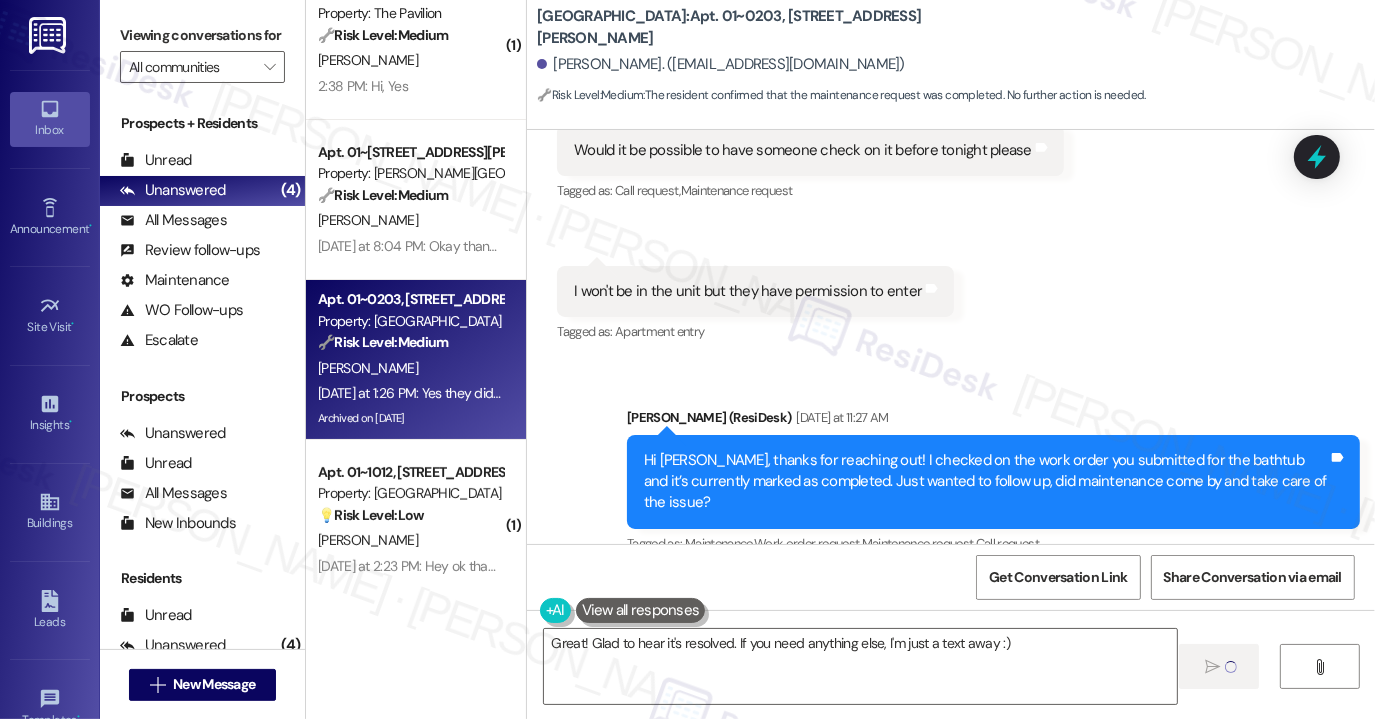 scroll, scrollTop: 63, scrollLeft: 0, axis: vertical 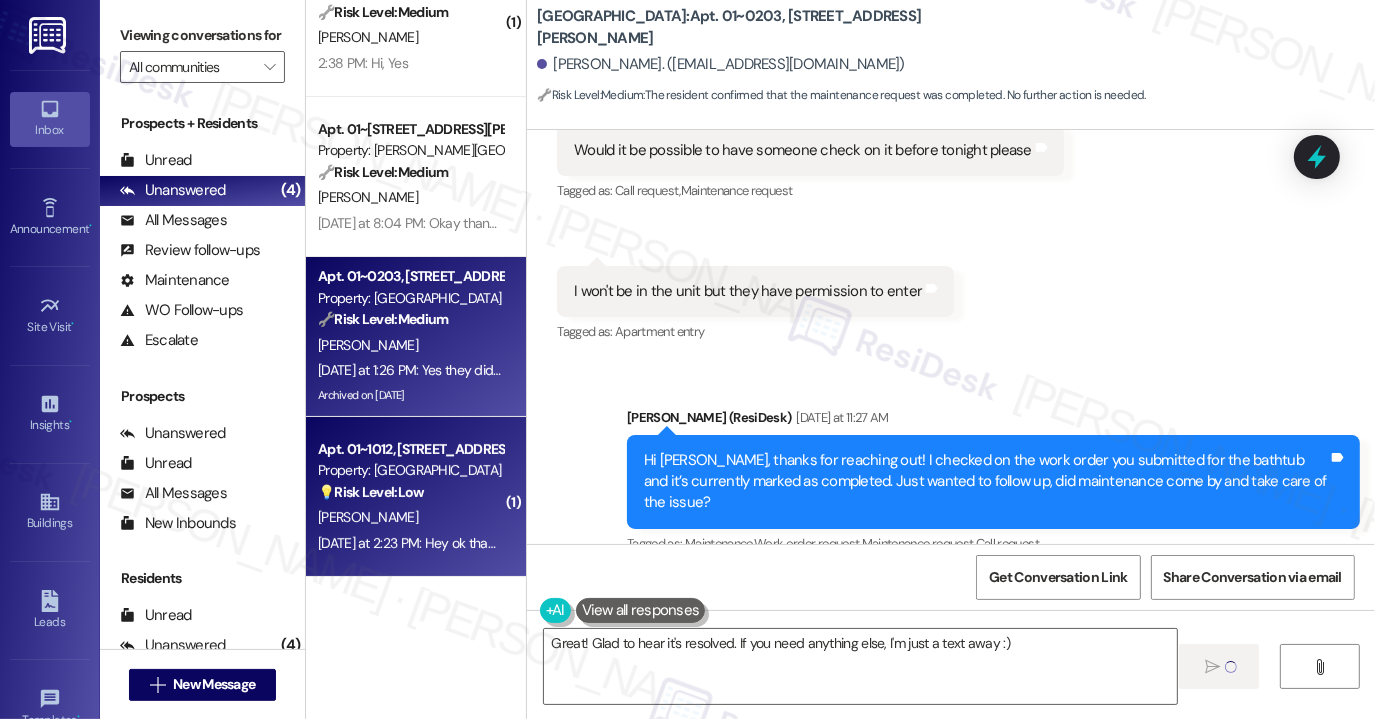 click on "Property: [GEOGRAPHIC_DATA]" at bounding box center (410, 470) 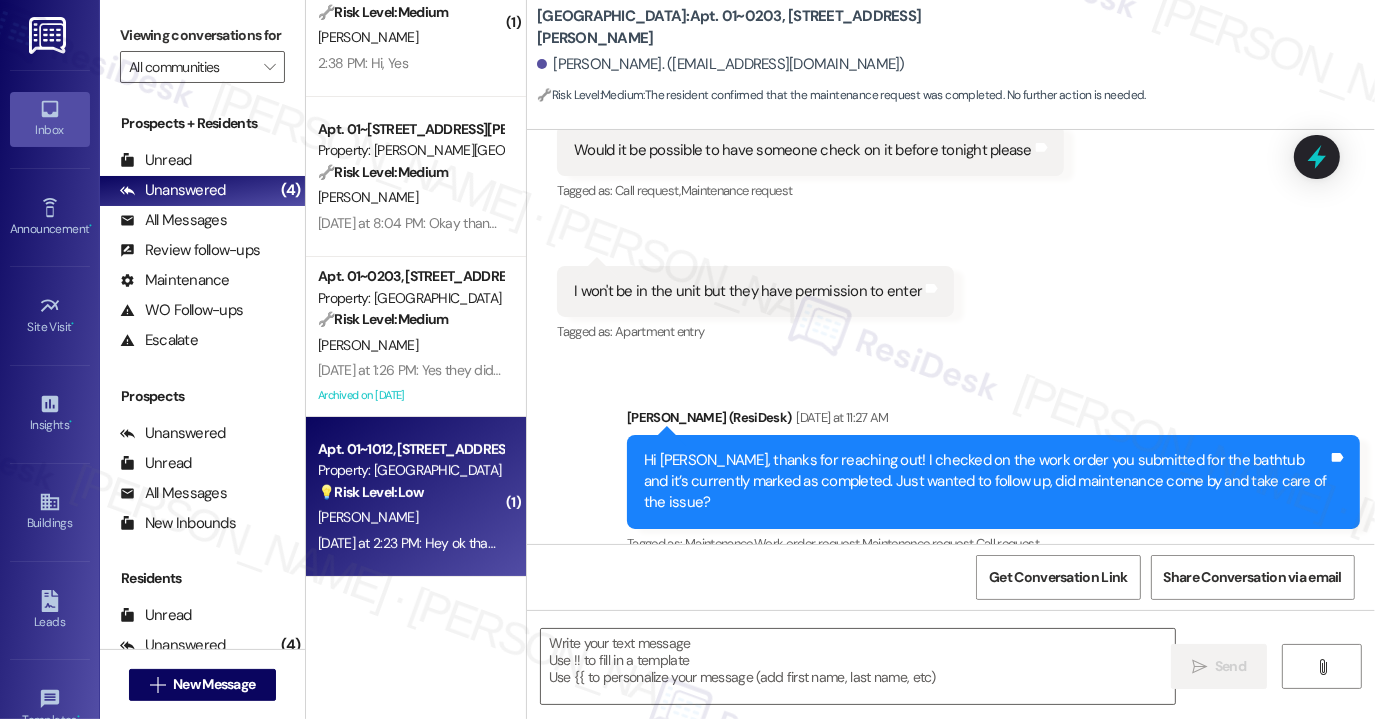 scroll, scrollTop: 25504, scrollLeft: 0, axis: vertical 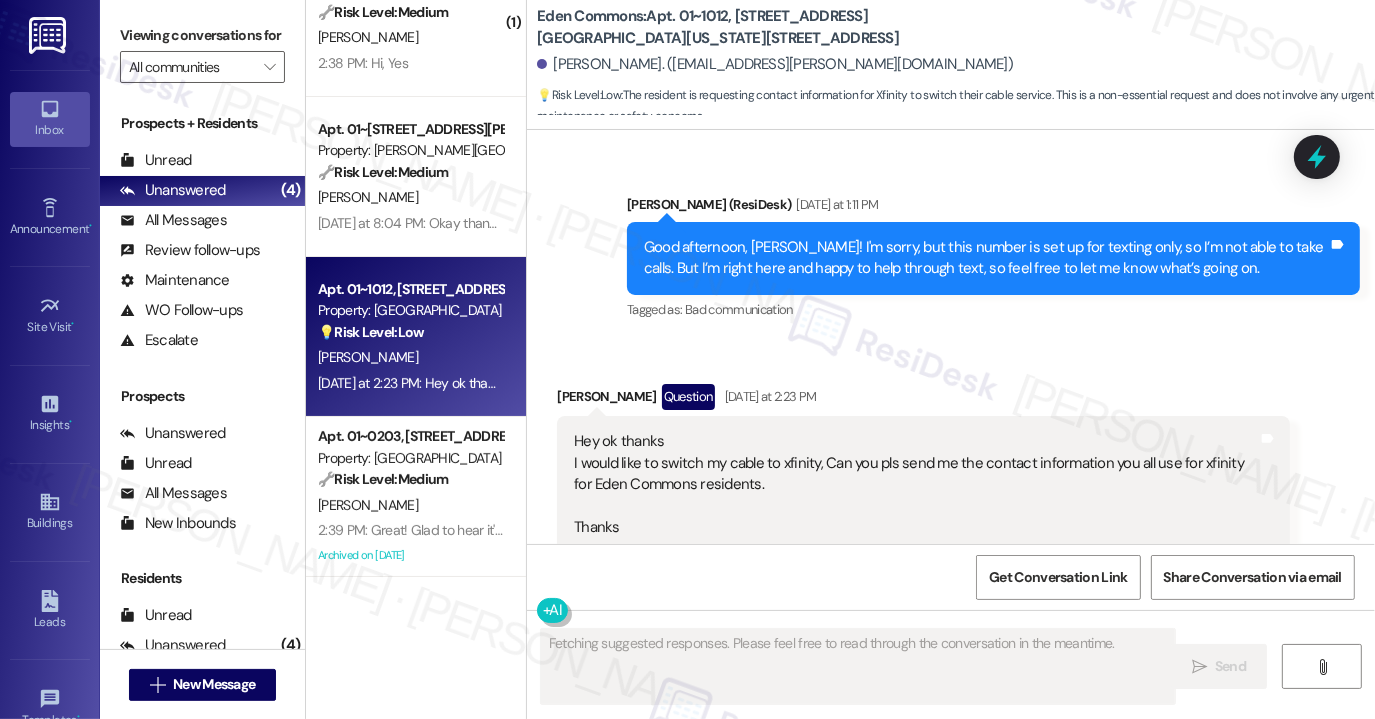 click on "Hey ok thanks
I would like to switch my cable to xfinity, Can you pls send me the contact information you all use for xfinity for Eden Commons residents.
Thanks" at bounding box center [916, 484] 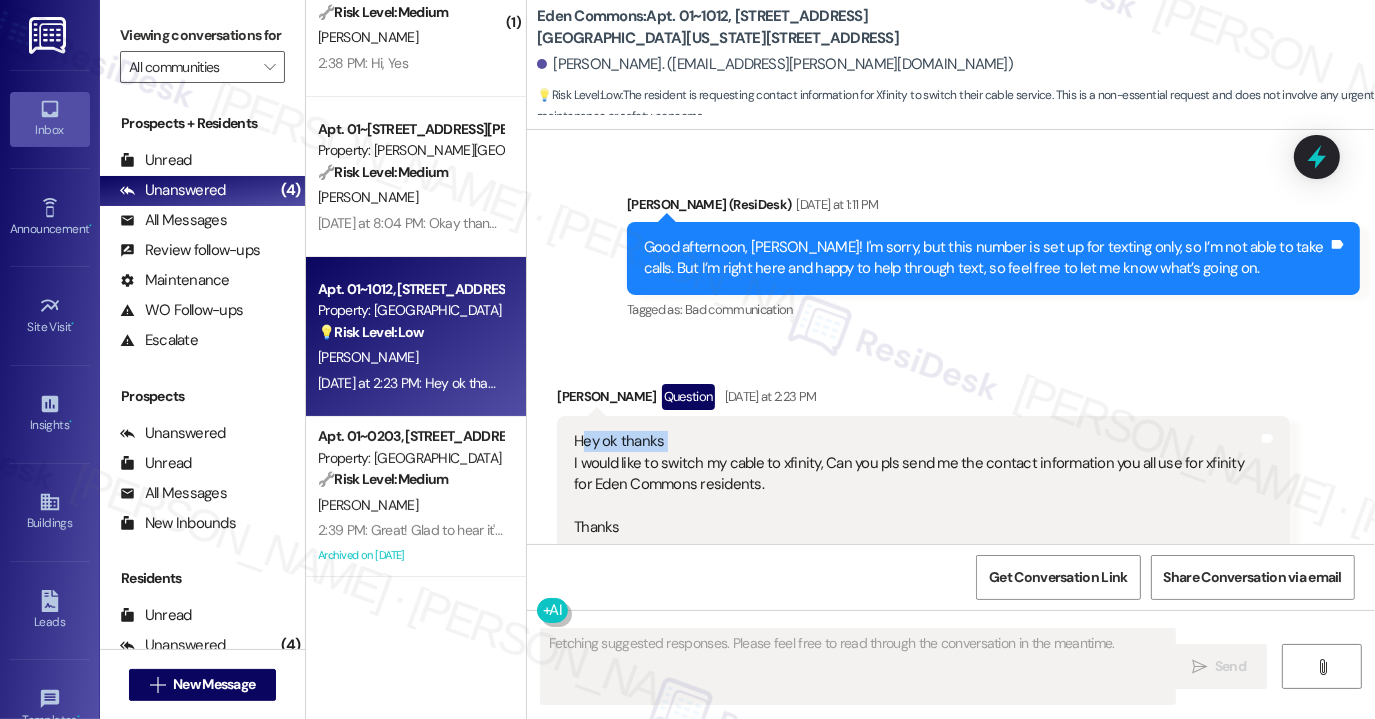 click on "Hey ok thanks
I would like to switch my cable to xfinity, Can you pls send me the contact information you all use for xfinity for Eden Commons residents.
Thanks" at bounding box center (916, 484) 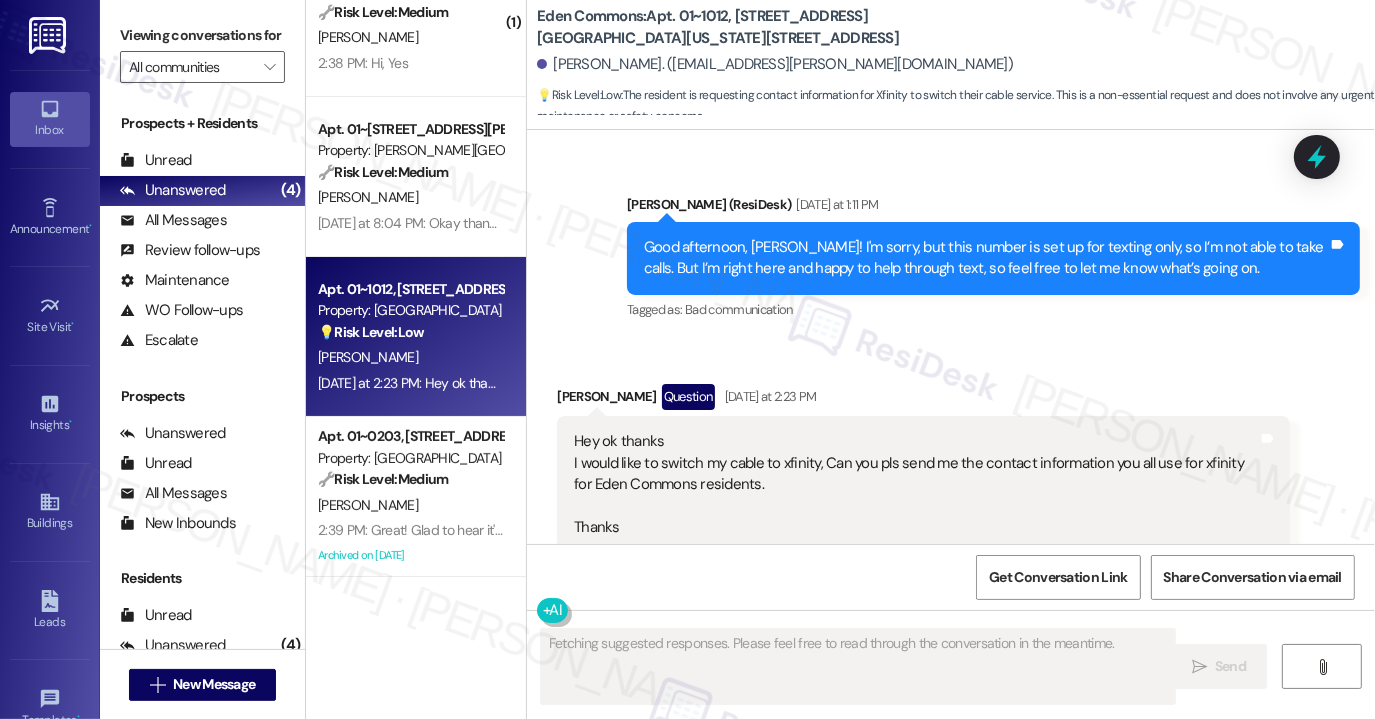 click on "Hey ok thanks
I would like to switch my cable to xfinity, Can you pls send me the contact information you all use for xfinity for Eden Commons residents.
Thanks" at bounding box center (916, 484) 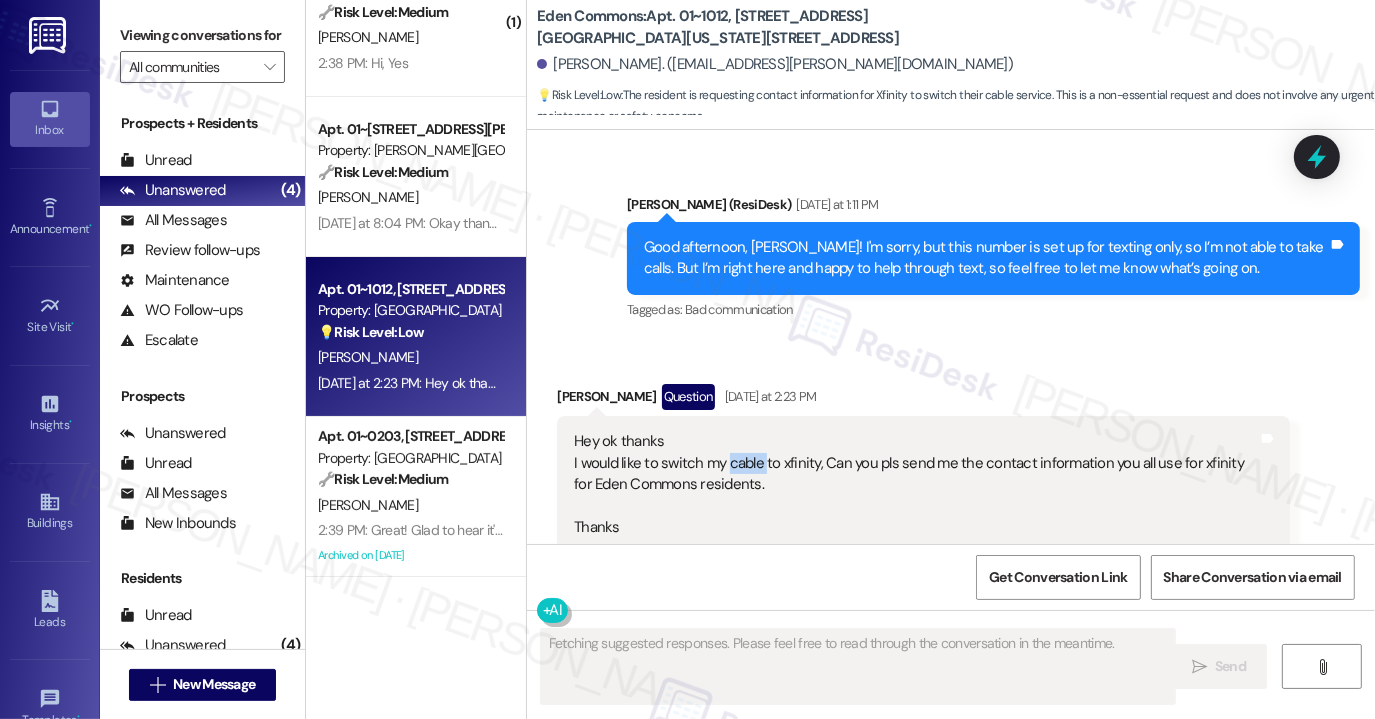 click on "Hey ok thanks
I would like to switch my cable to xfinity, Can you pls send me the contact information you all use for xfinity for Eden Commons residents.
Thanks" at bounding box center [916, 484] 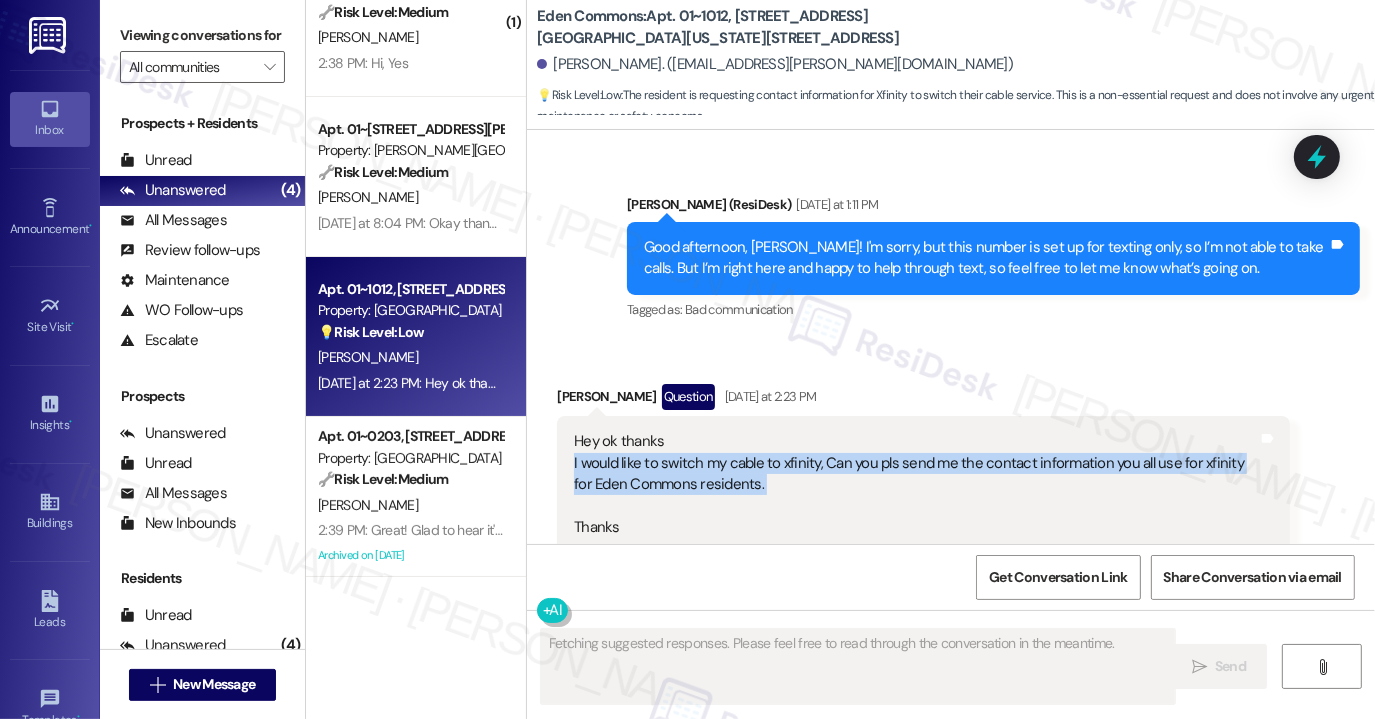 click on "Hey ok thanks
I would like to switch my cable to xfinity, Can you pls send me the contact information you all use for xfinity for Eden Commons residents.
Thanks" at bounding box center [916, 484] 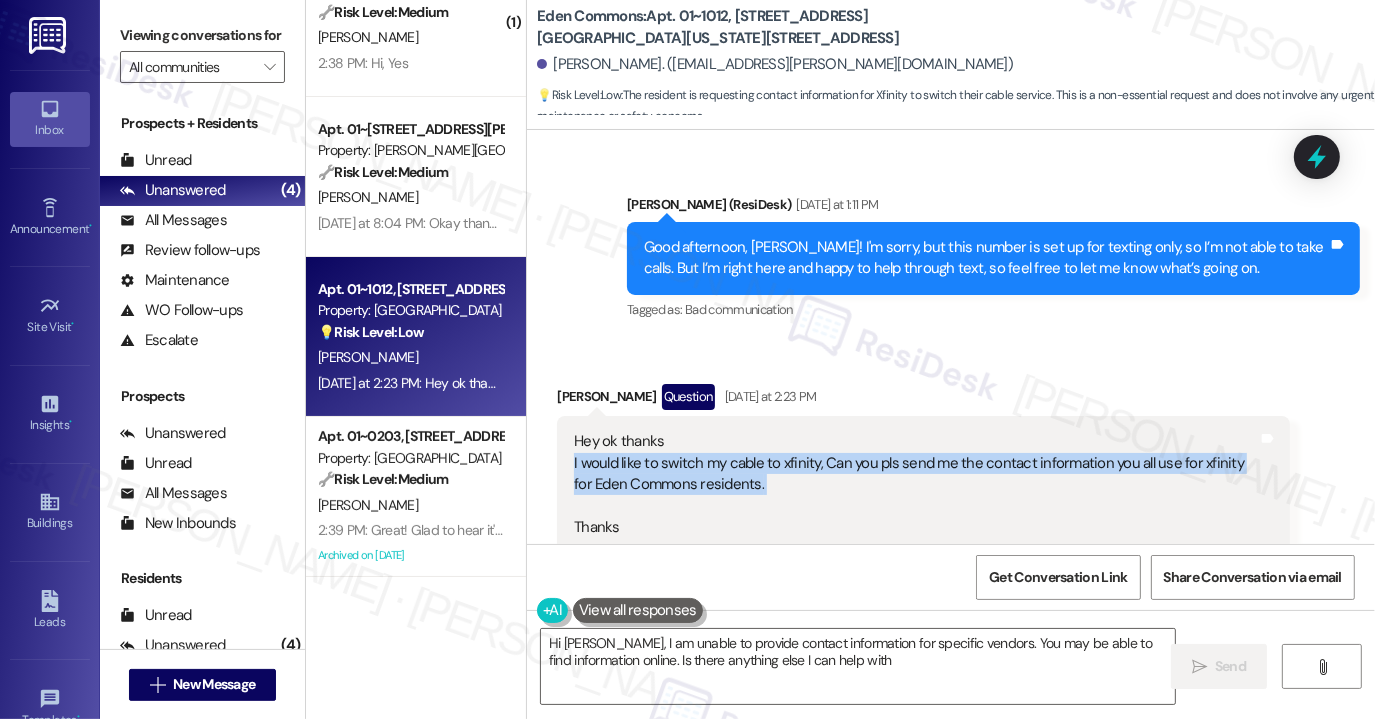 type on "Hi [PERSON_NAME], I am unable to provide contact information for specific vendors. You may be able to find information online. Is there anything else I can help with?" 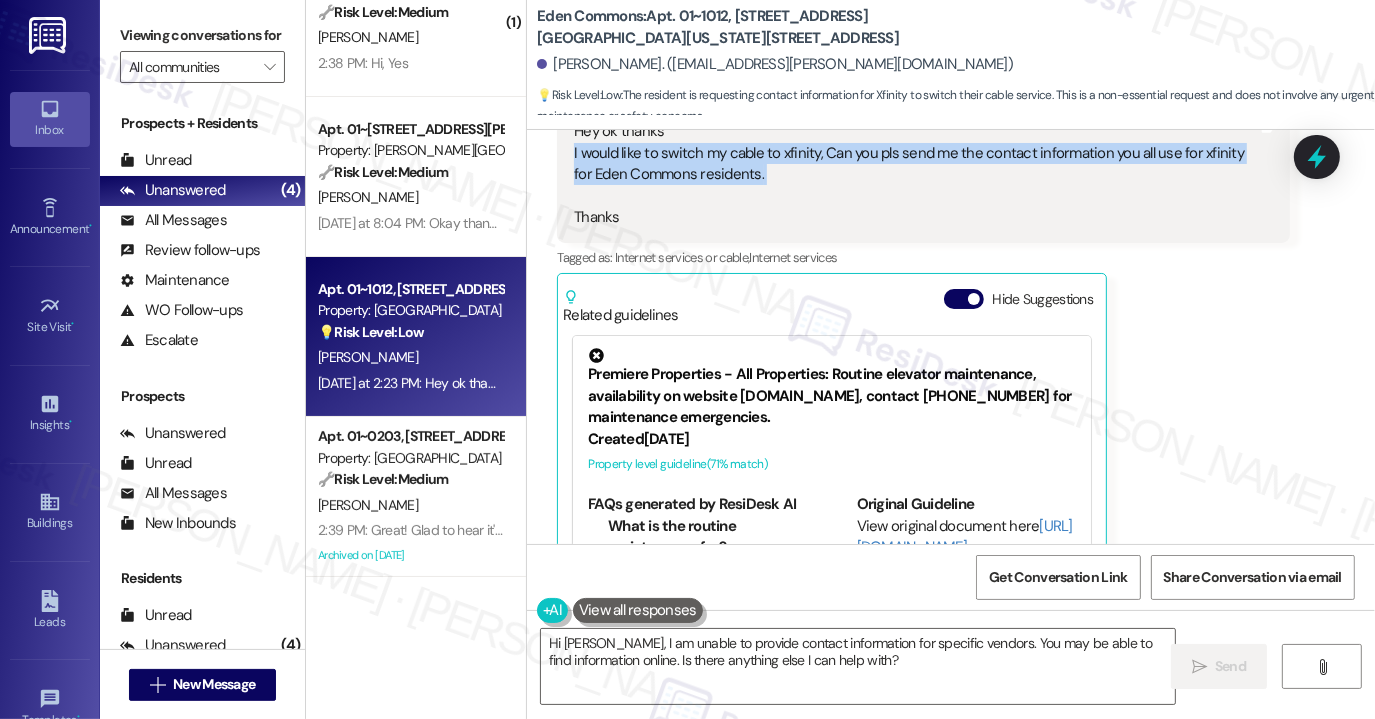 scroll, scrollTop: 728, scrollLeft: 0, axis: vertical 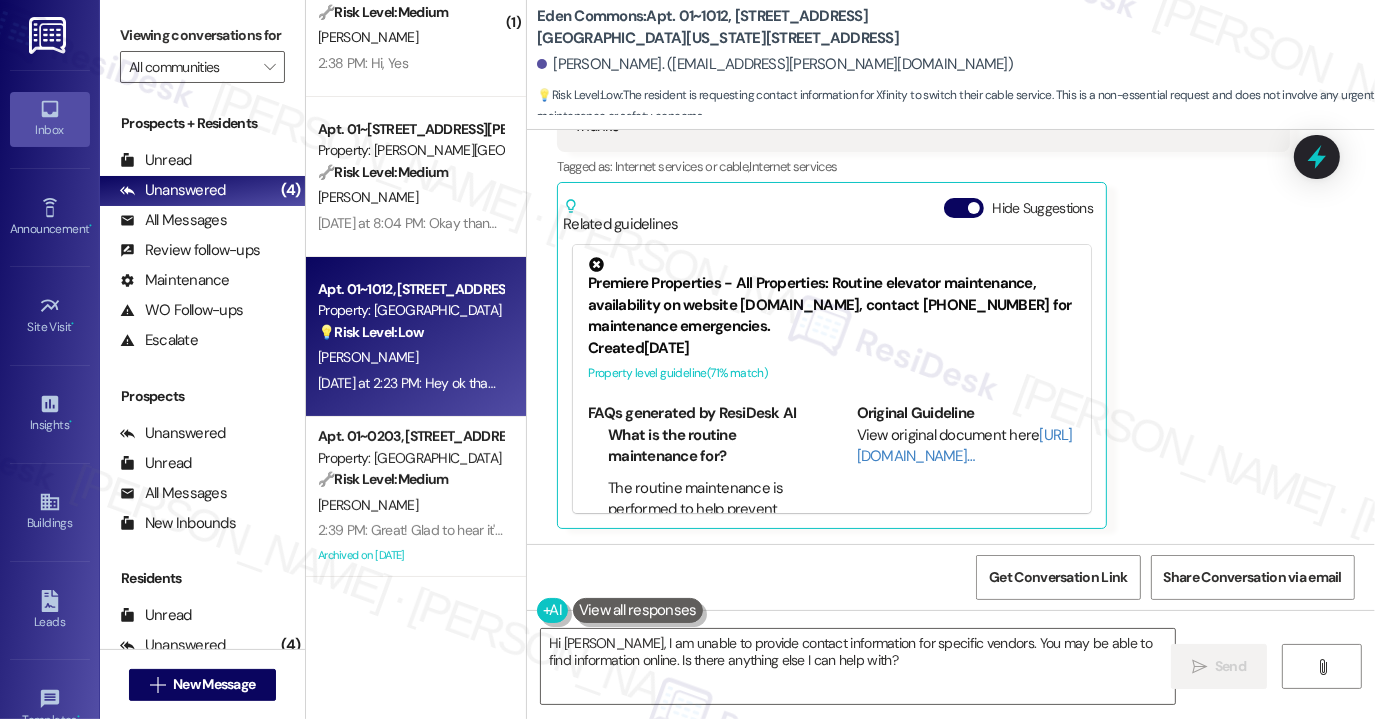 drag, startPoint x: 1252, startPoint y: 406, endPoint x: 1219, endPoint y: 406, distance: 33 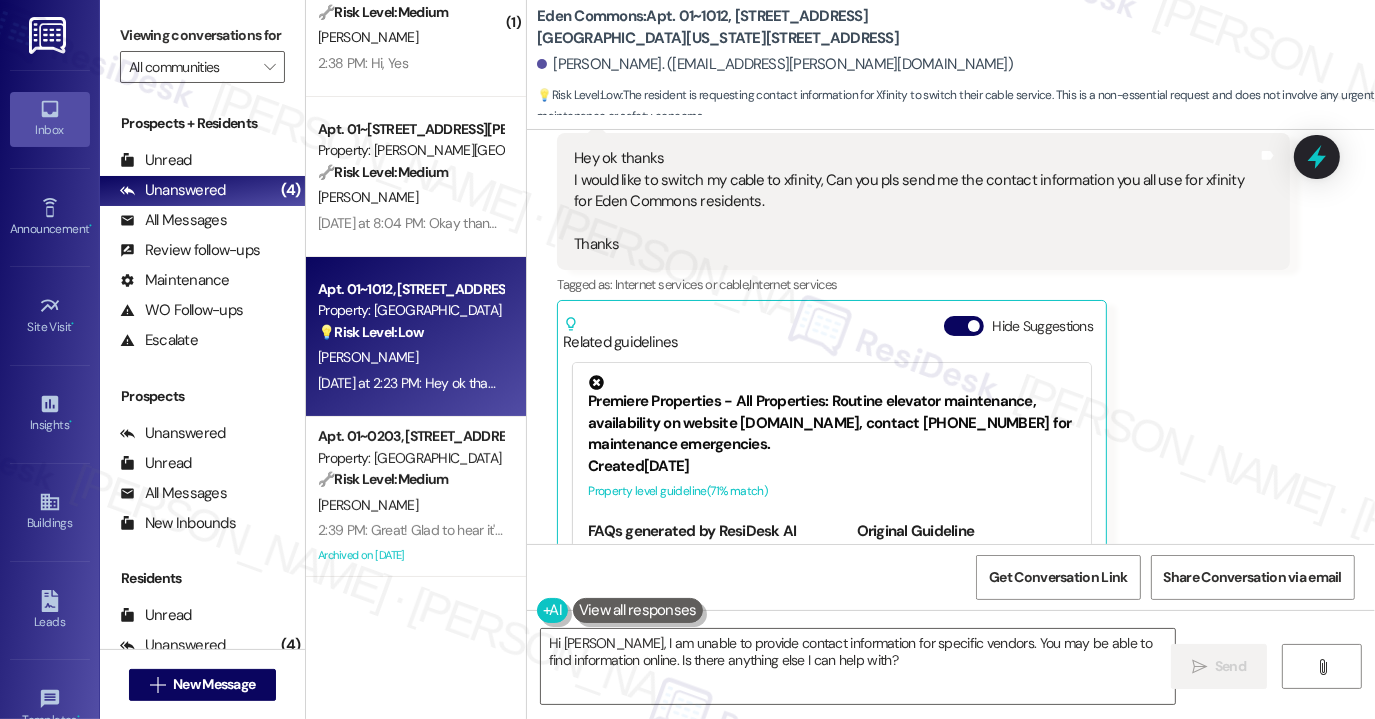 scroll, scrollTop: 528, scrollLeft: 0, axis: vertical 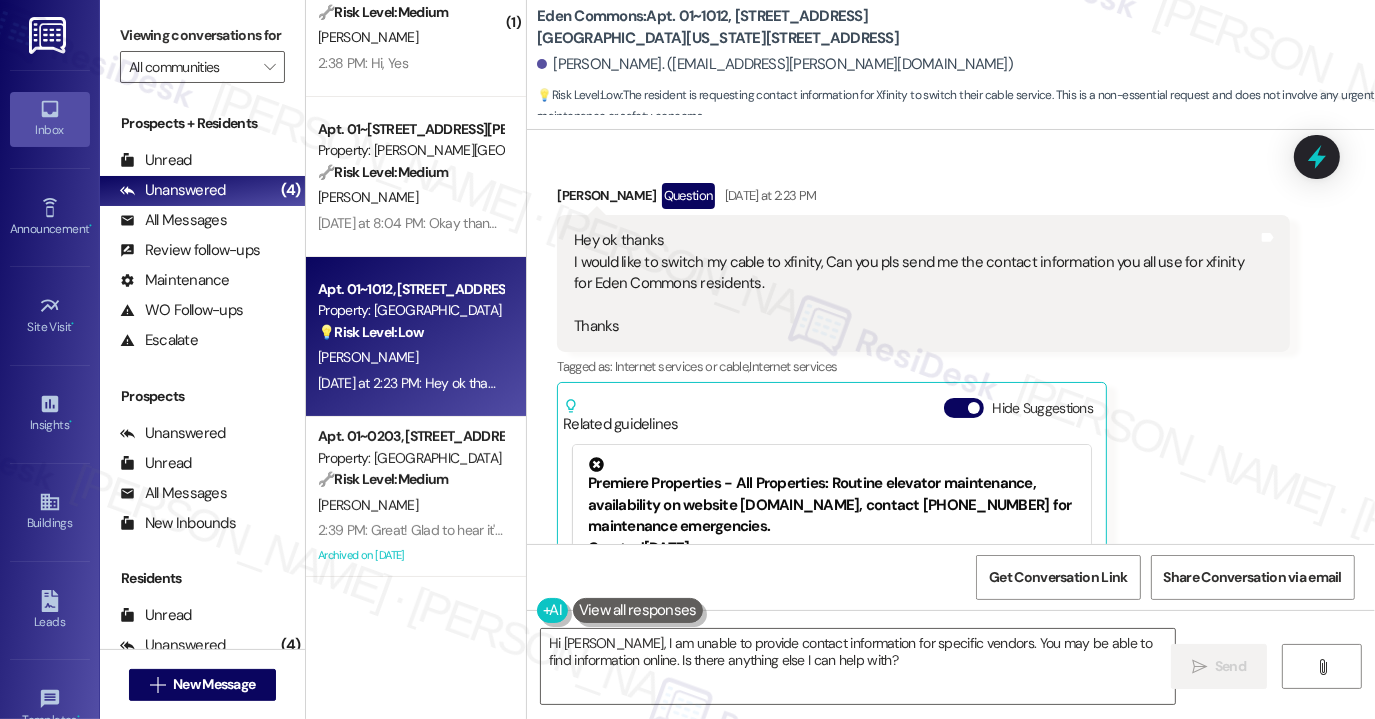 click on "Hey ok thanks
I would like to switch my cable to xfinity, Can you pls send me the contact information you all use for xfinity for Eden Commons residents.
Thanks" at bounding box center [916, 283] 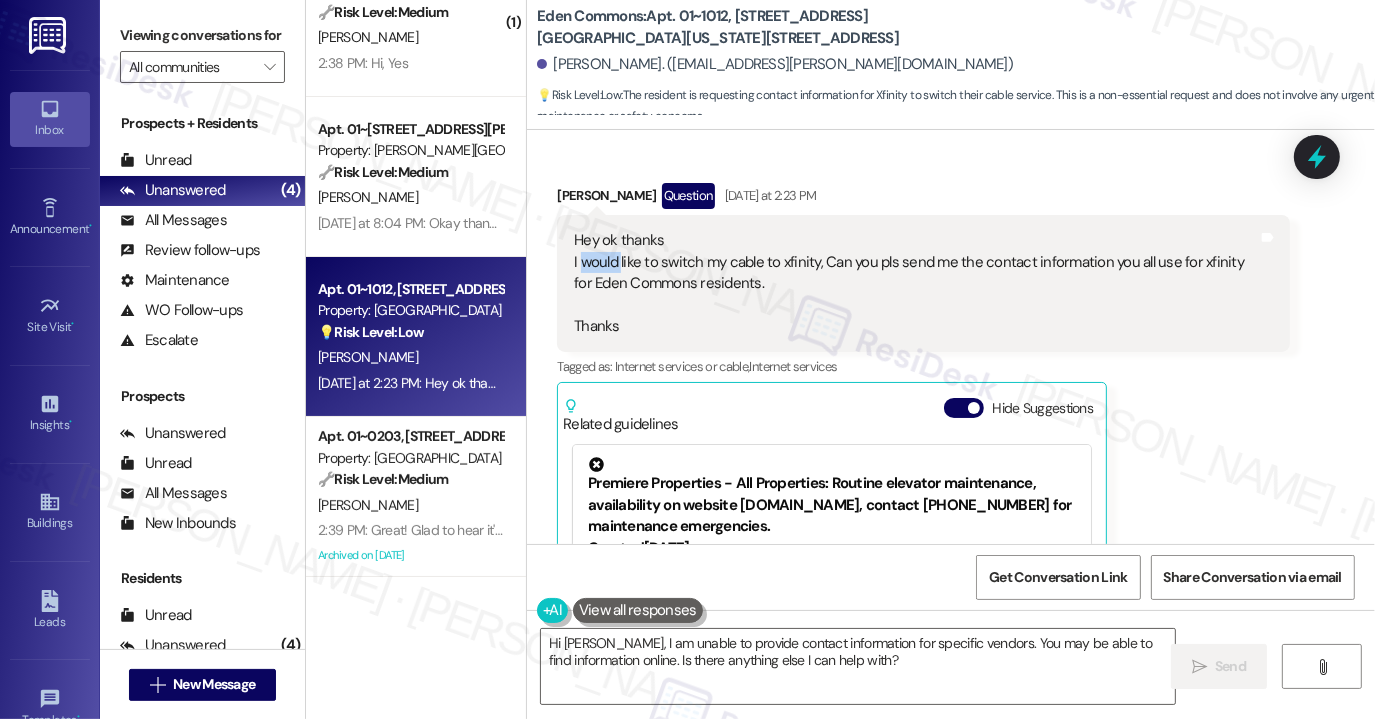 click on "Hey ok thanks
I would like to switch my cable to xfinity, Can you pls send me the contact information you all use for xfinity for Eden Commons residents.
Thanks" at bounding box center (916, 283) 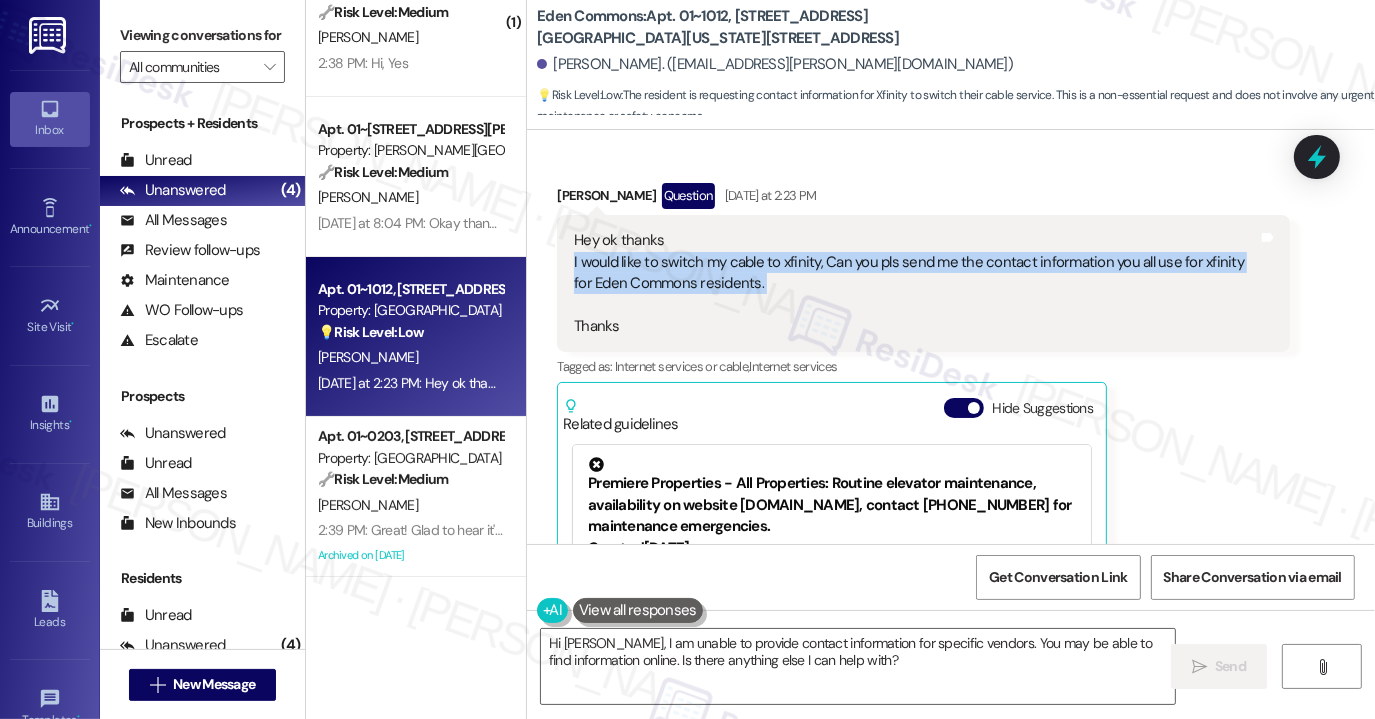 click on "Hey ok thanks
I would like to switch my cable to xfinity, Can you pls send me the contact information you all use for xfinity for Eden Commons residents.
Thanks" at bounding box center (916, 283) 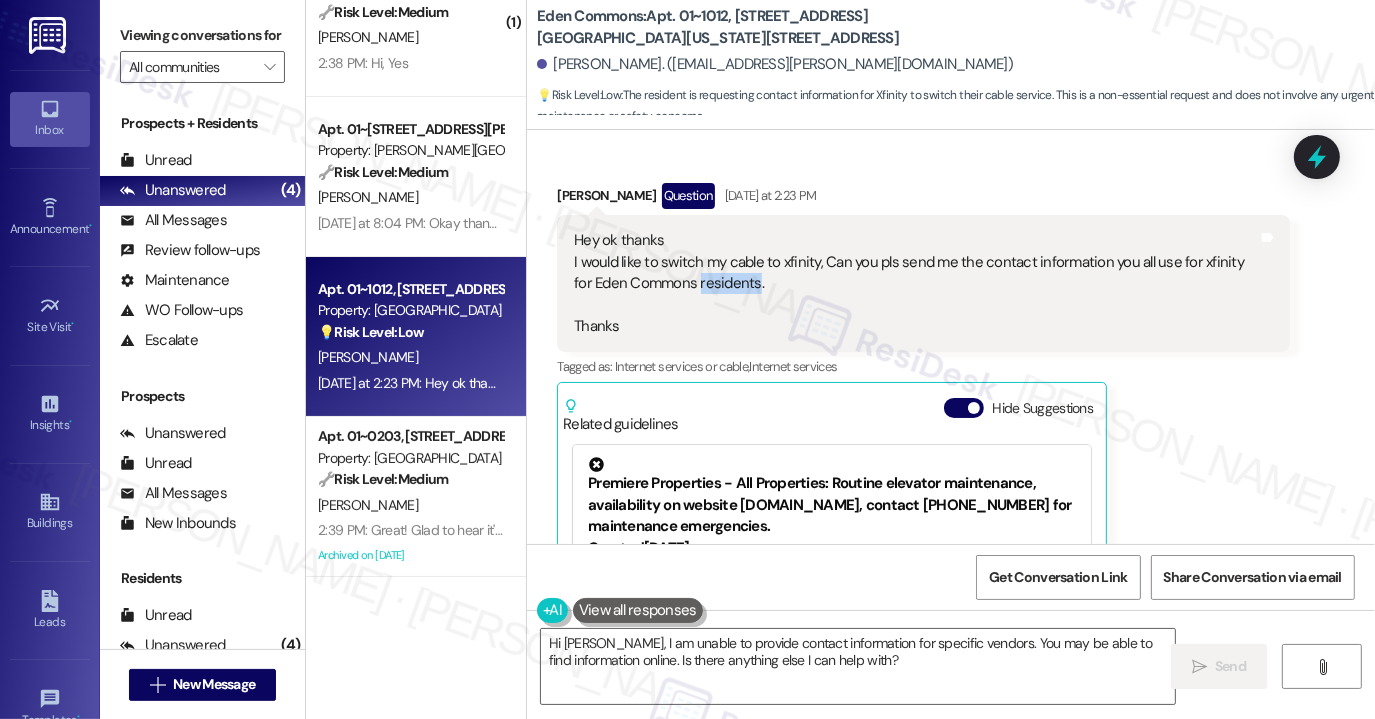click on "Hey ok thanks
I would like to switch my cable to xfinity, Can you pls send me the contact information you all use for xfinity for Eden Commons residents.
Thanks" at bounding box center [916, 283] 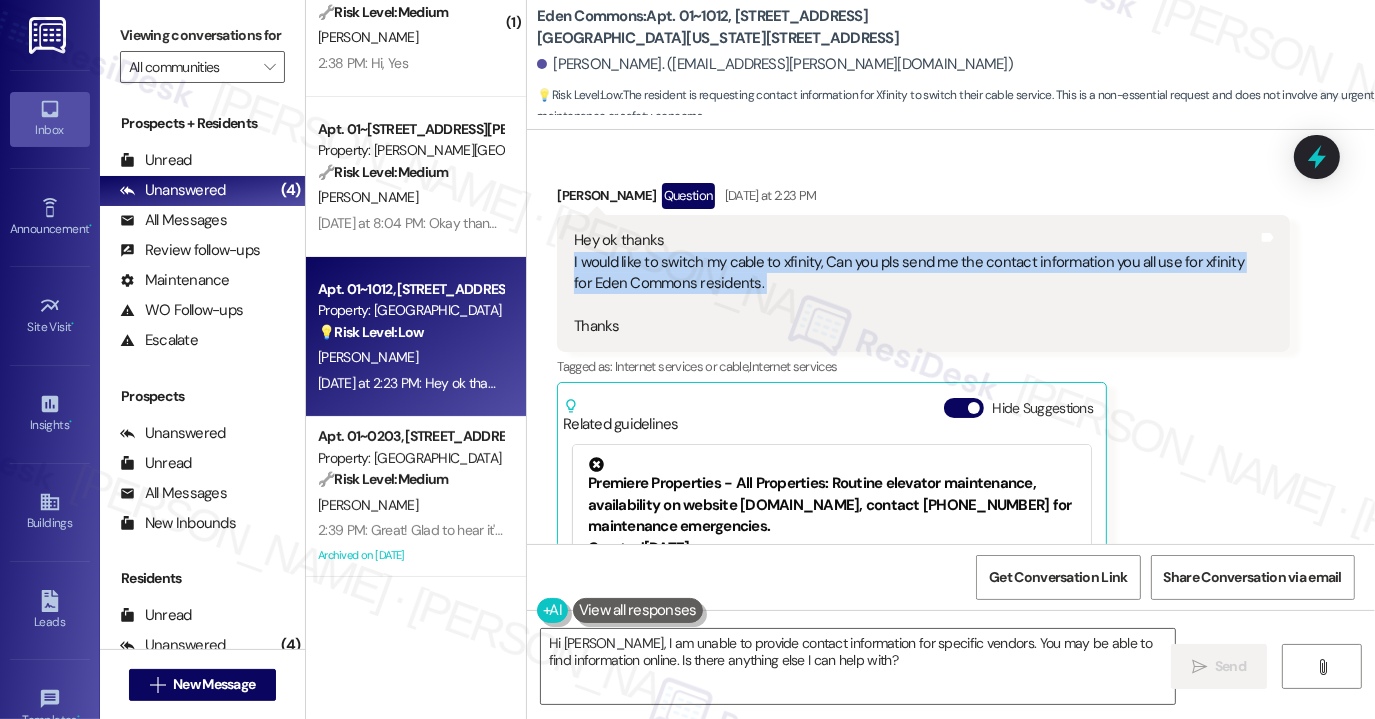 click on "Hey ok thanks
I would like to switch my cable to xfinity, Can you pls send me the contact information you all use for xfinity for Eden Commons residents.
Thanks" at bounding box center [916, 283] 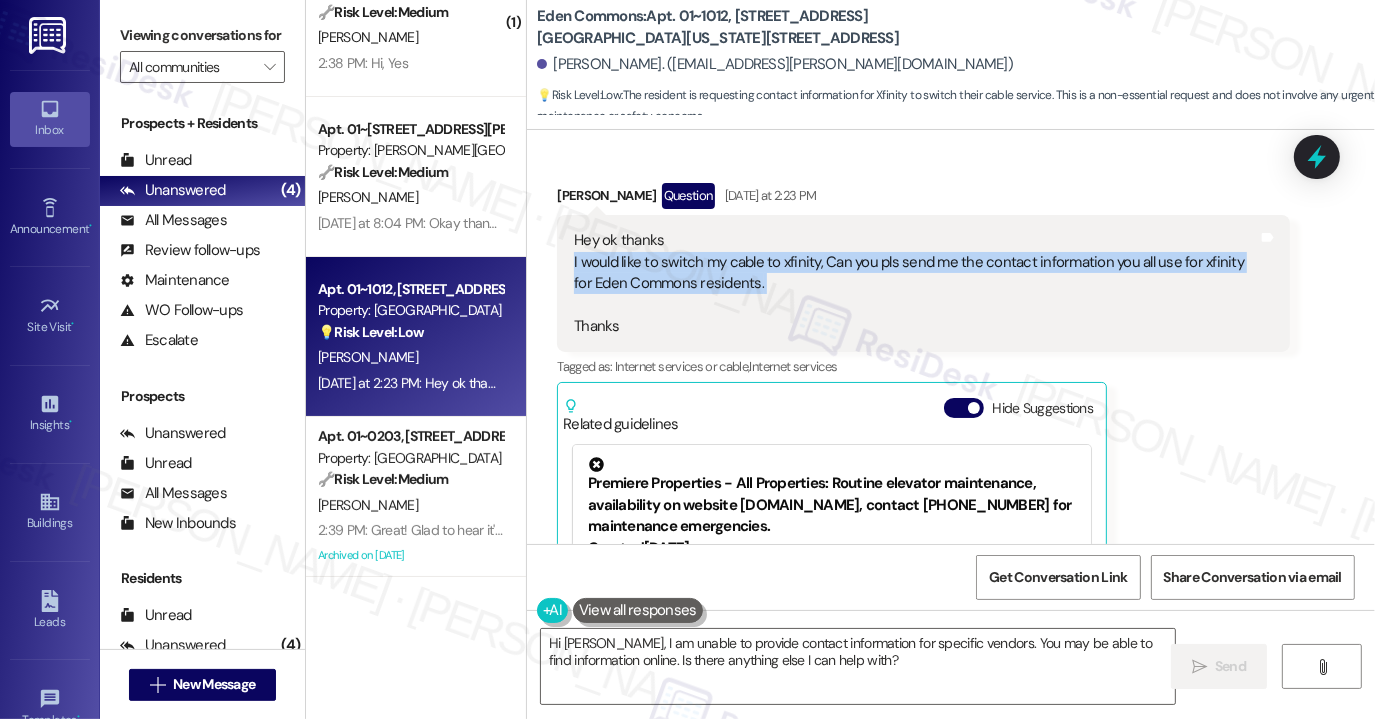 click on "Hey ok thanks
I would like to switch my cable to xfinity, Can you pls send me the contact information you all use for xfinity for Eden Commons residents.
Thanks" at bounding box center [916, 283] 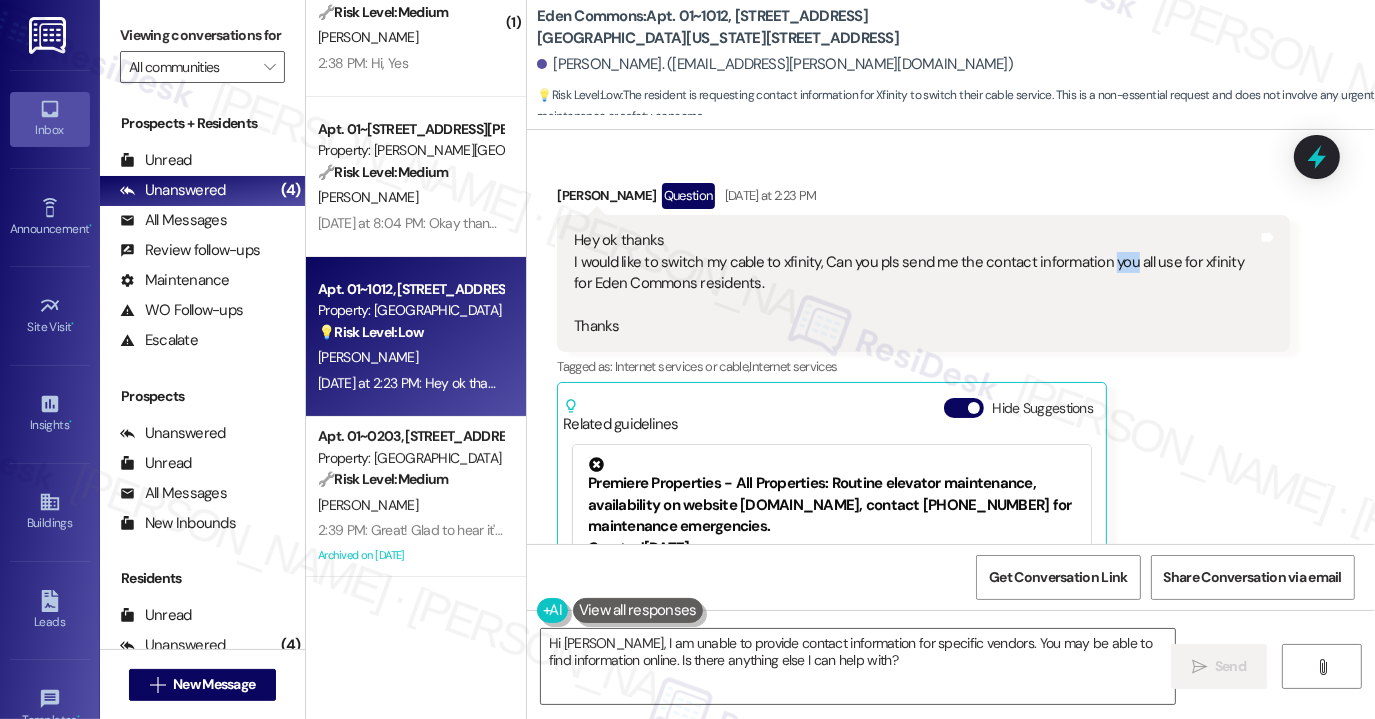 click on "Hey ok thanks
I would like to switch my cable to xfinity, Can you pls send me the contact information you all use for xfinity for Eden Commons residents.
Thanks" at bounding box center (916, 283) 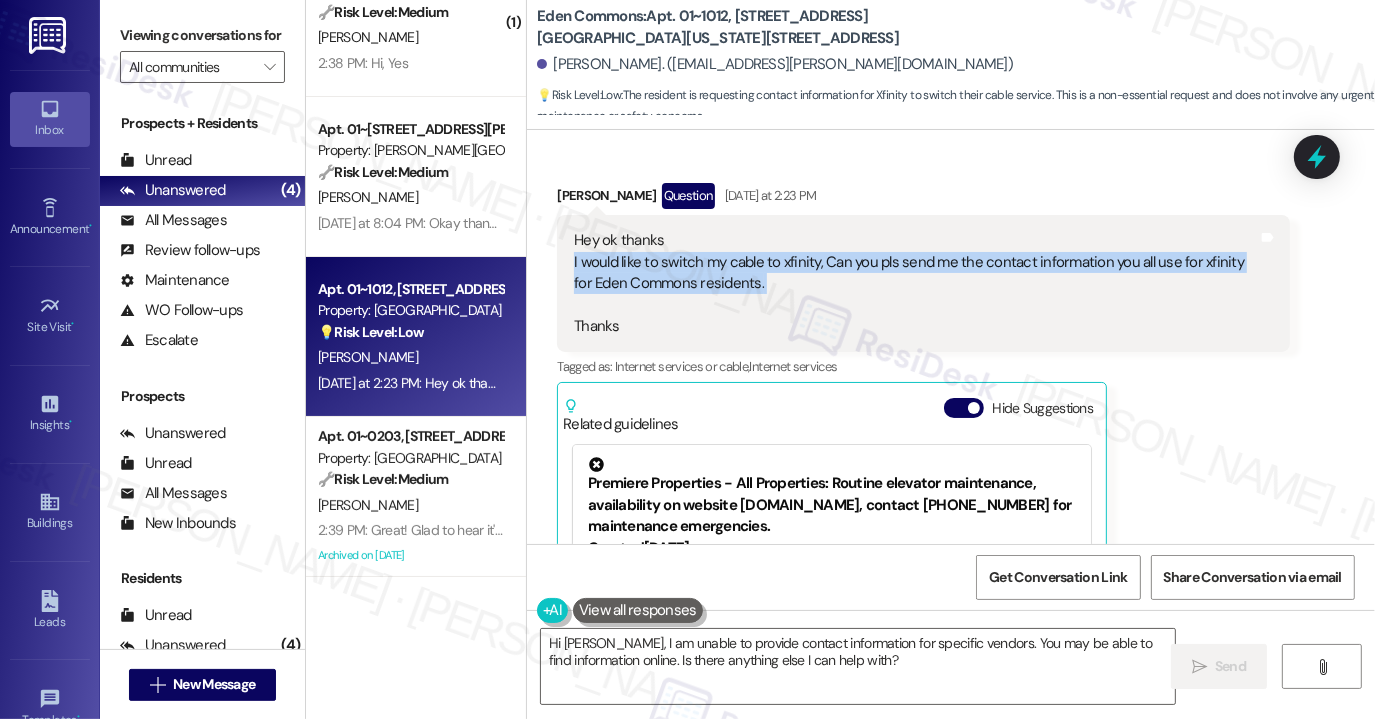 click on "Hey ok thanks
I would like to switch my cable to xfinity, Can you pls send me the contact information you all use for xfinity for Eden Commons residents.
Thanks" at bounding box center (916, 283) 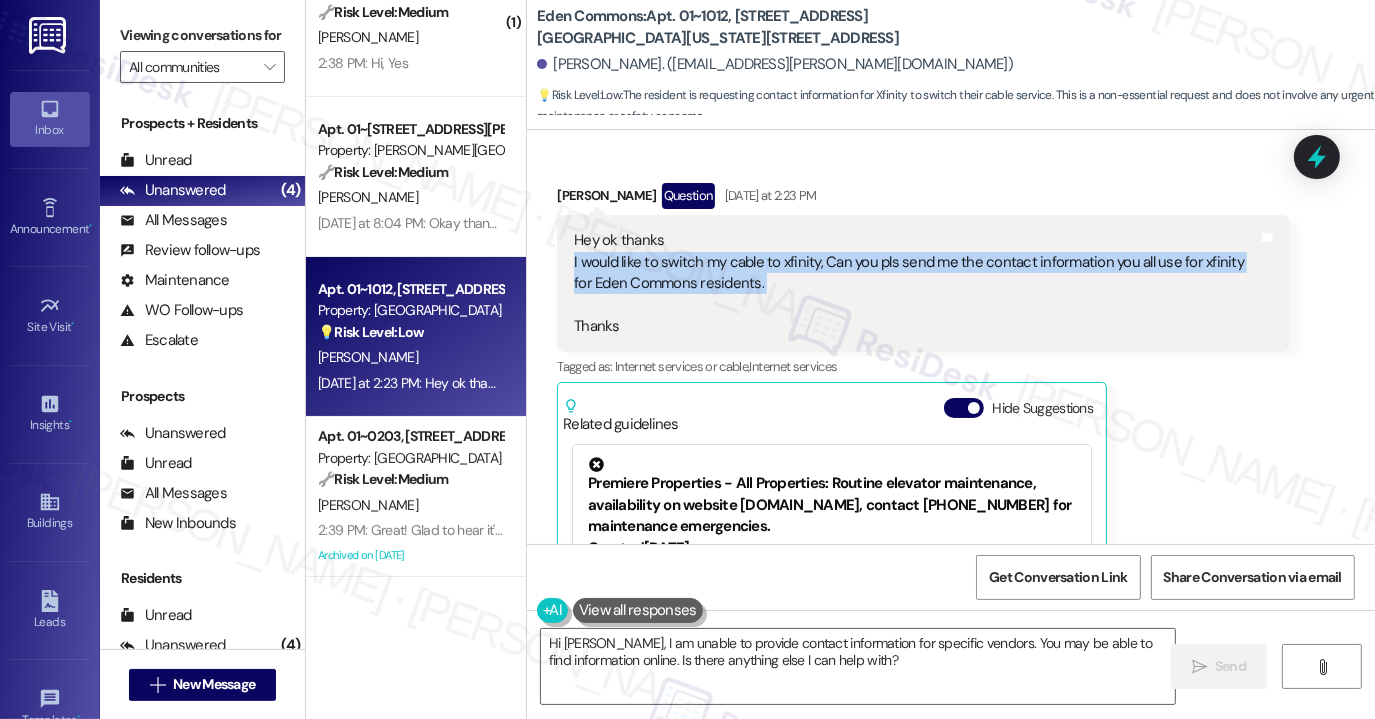 click on "Hide Suggestions" at bounding box center [1042, 408] 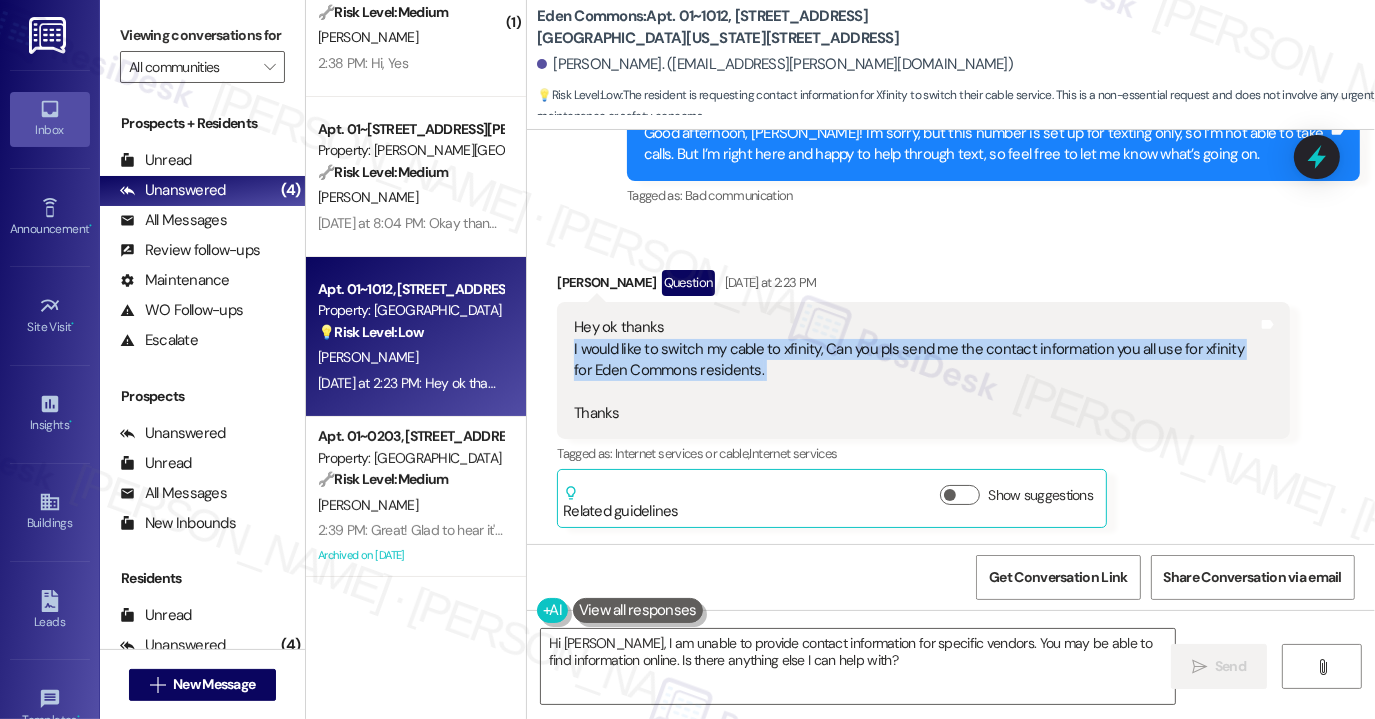 scroll, scrollTop: 440, scrollLeft: 0, axis: vertical 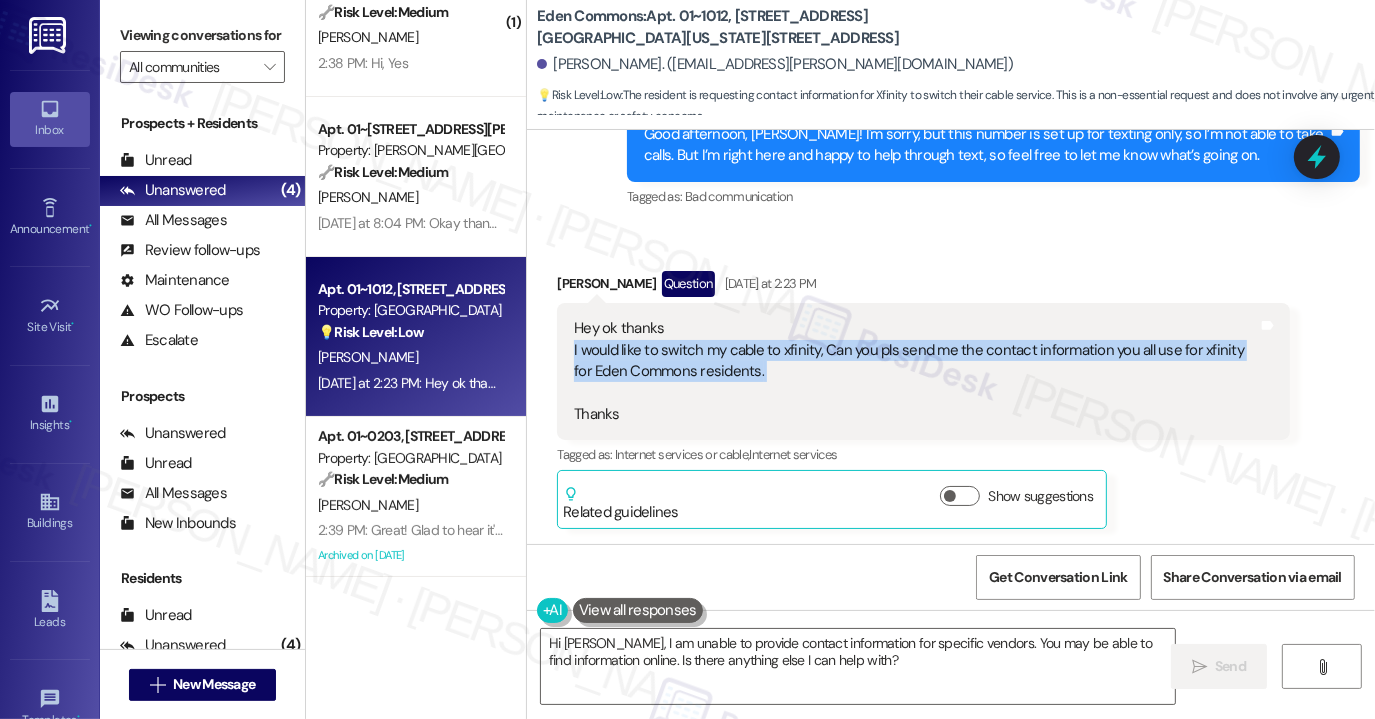 click on "Hey ok thanks
I would like to switch my cable to xfinity, Can you pls send me the contact information you all use for xfinity for Eden Commons residents.
Thanks" at bounding box center [916, 371] 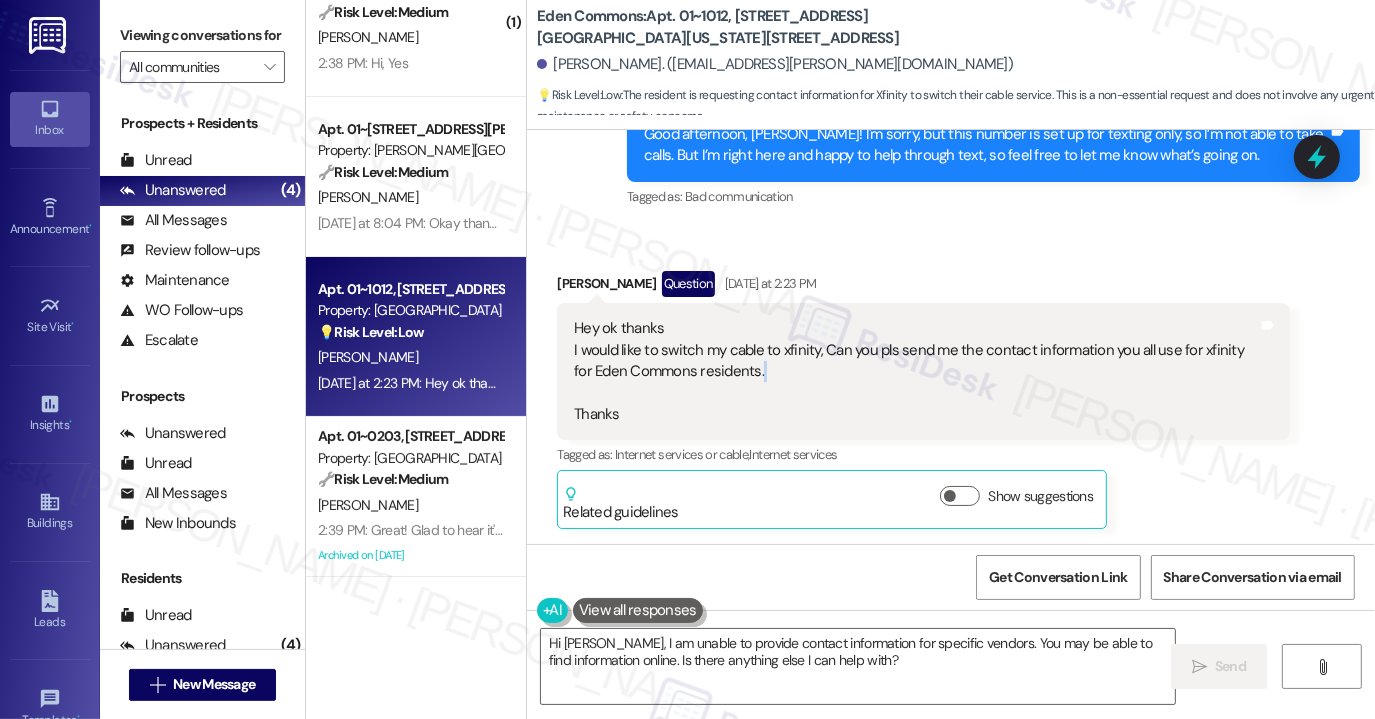 click on "Hey ok thanks
I would like to switch my cable to xfinity, Can you pls send me the contact information you all use for xfinity for Eden Commons residents.
Thanks" at bounding box center (916, 371) 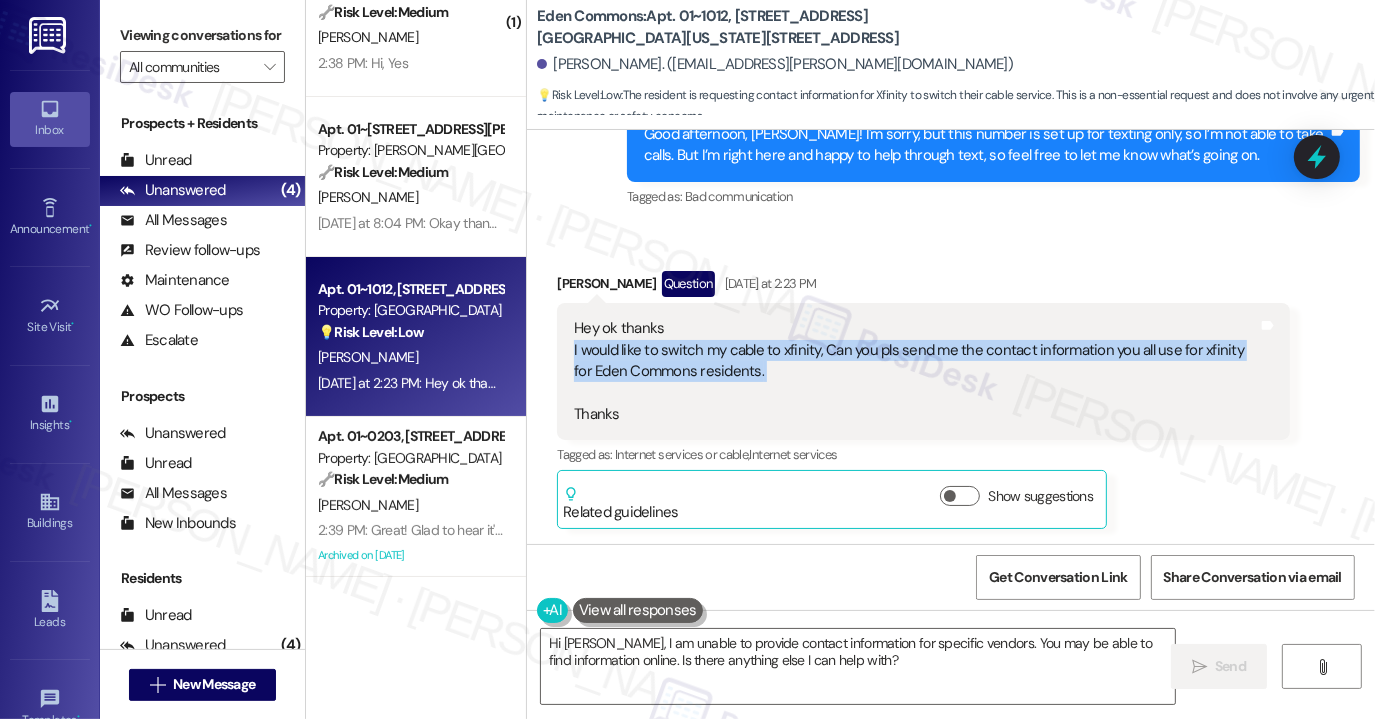 click on "Hey ok thanks
I would like to switch my cable to xfinity, Can you pls send me the contact information you all use for xfinity for Eden Commons residents.
Thanks" at bounding box center (916, 371) 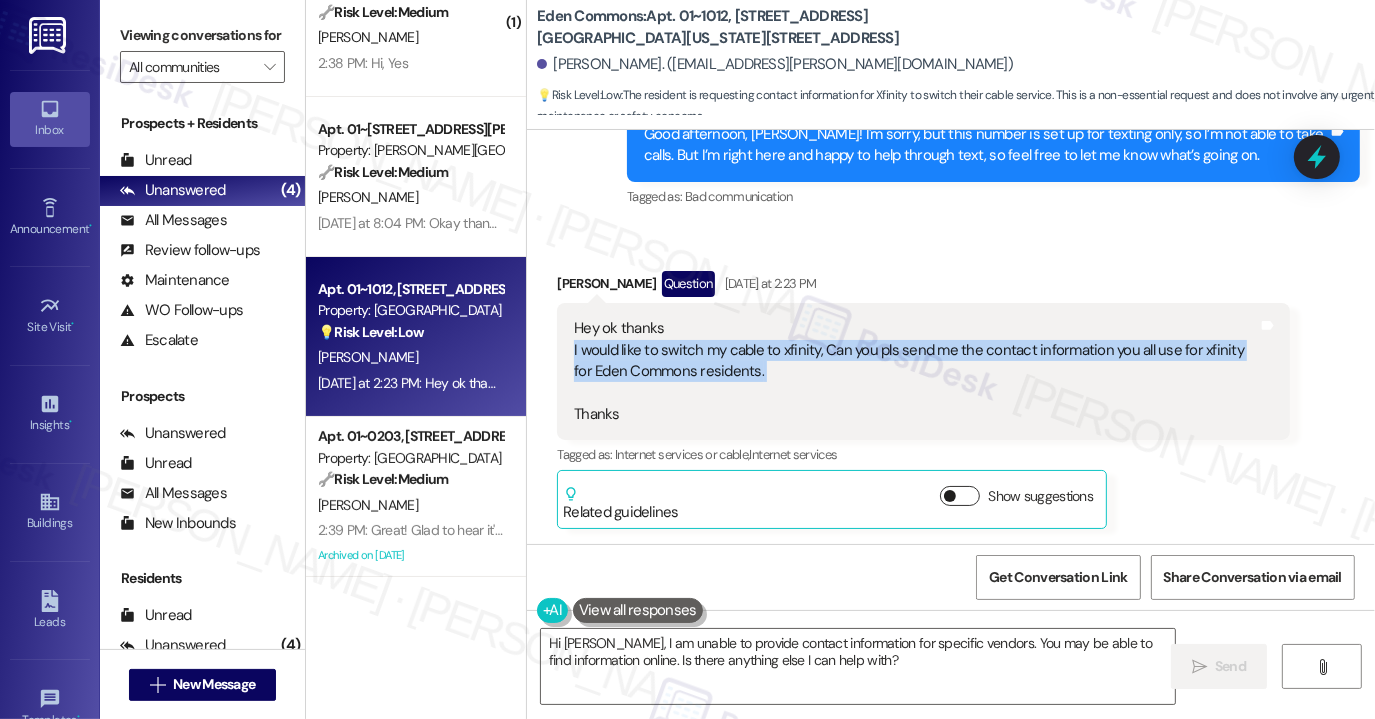 click on "Show suggestions" at bounding box center [960, 496] 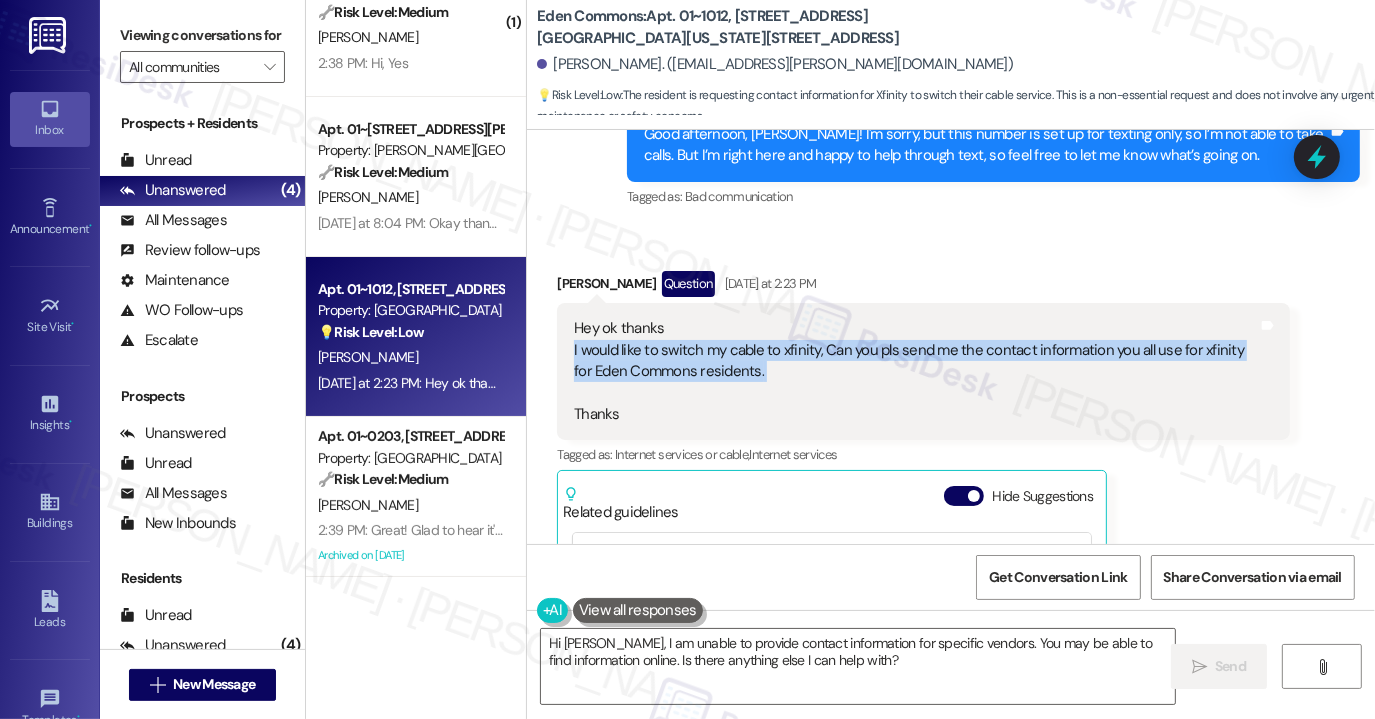 scroll, scrollTop: 728, scrollLeft: 0, axis: vertical 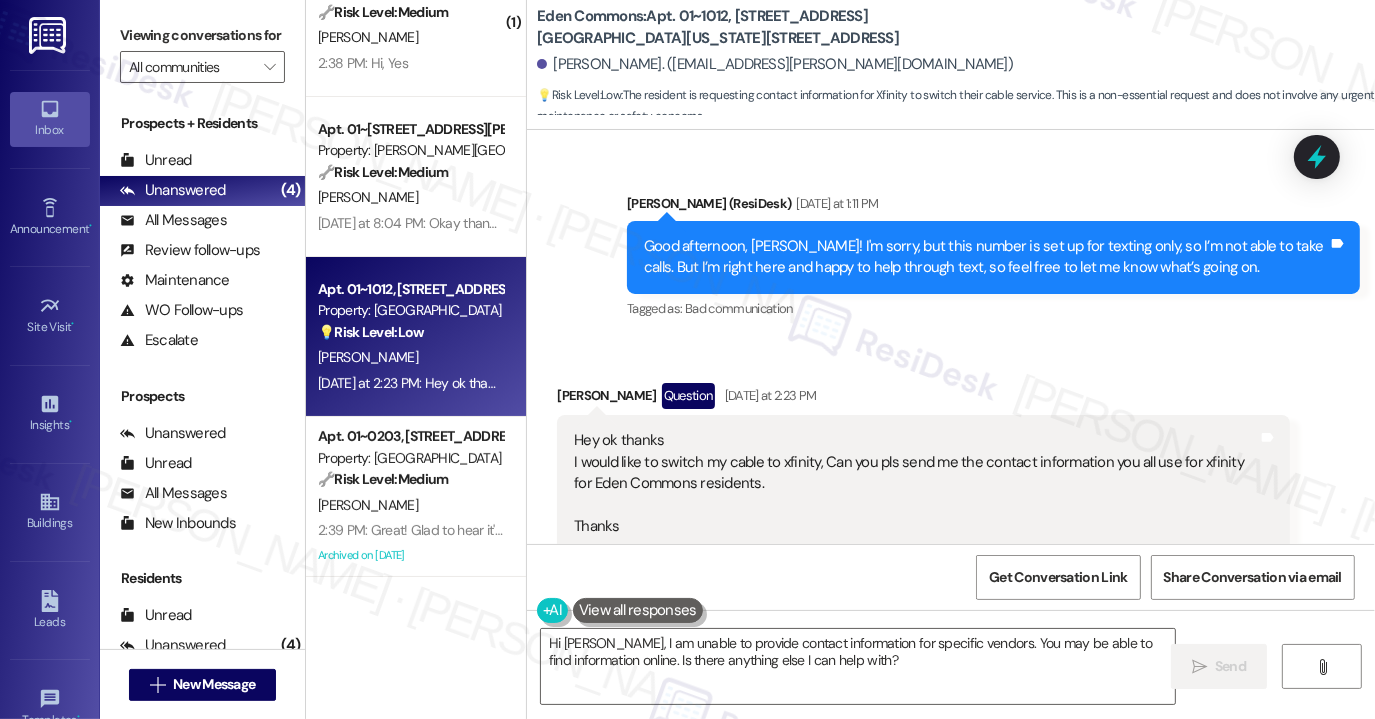click on "Eden Commons:  Apt. 01~1012, [STREET_ADDRESS][GEOGRAPHIC_DATA][US_STATE][STREET_ADDRESS]" at bounding box center (737, 27) 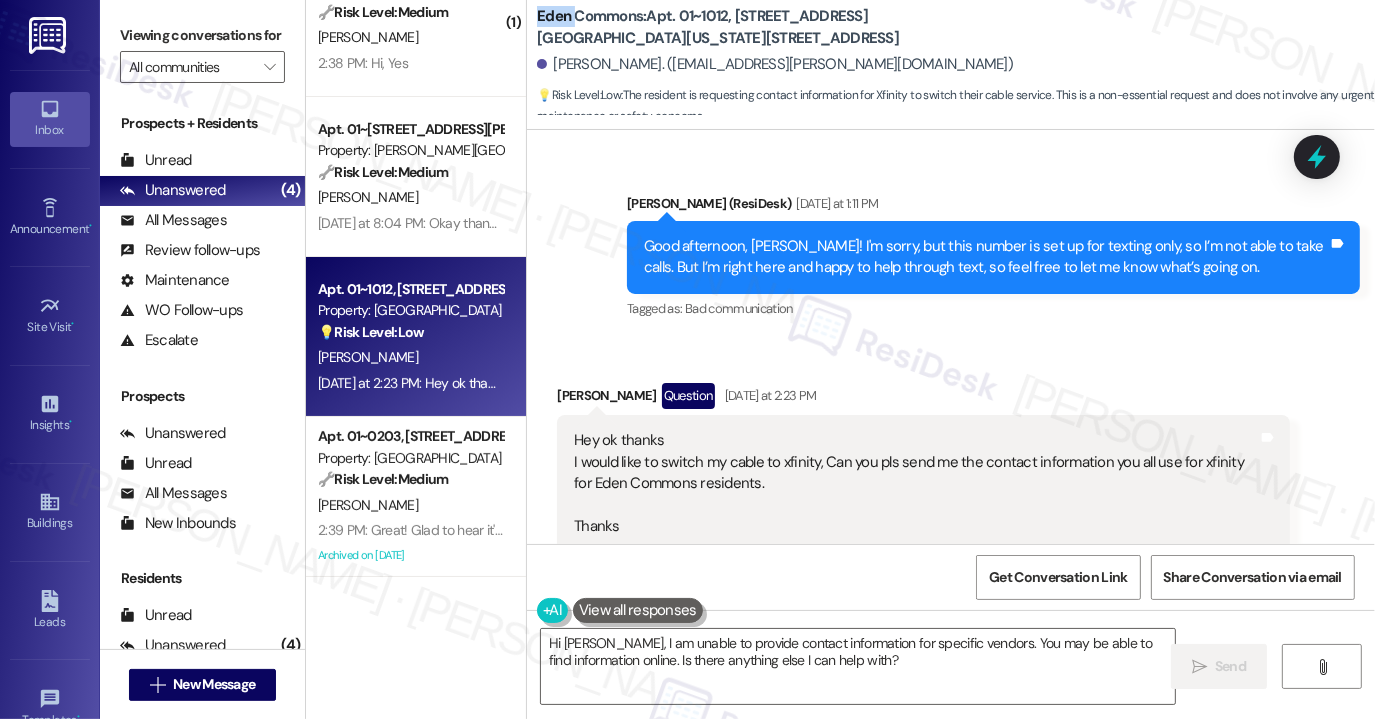 click on "Eden Commons:  Apt. 01~1012, [STREET_ADDRESS][GEOGRAPHIC_DATA][US_STATE][STREET_ADDRESS]" at bounding box center (737, 27) 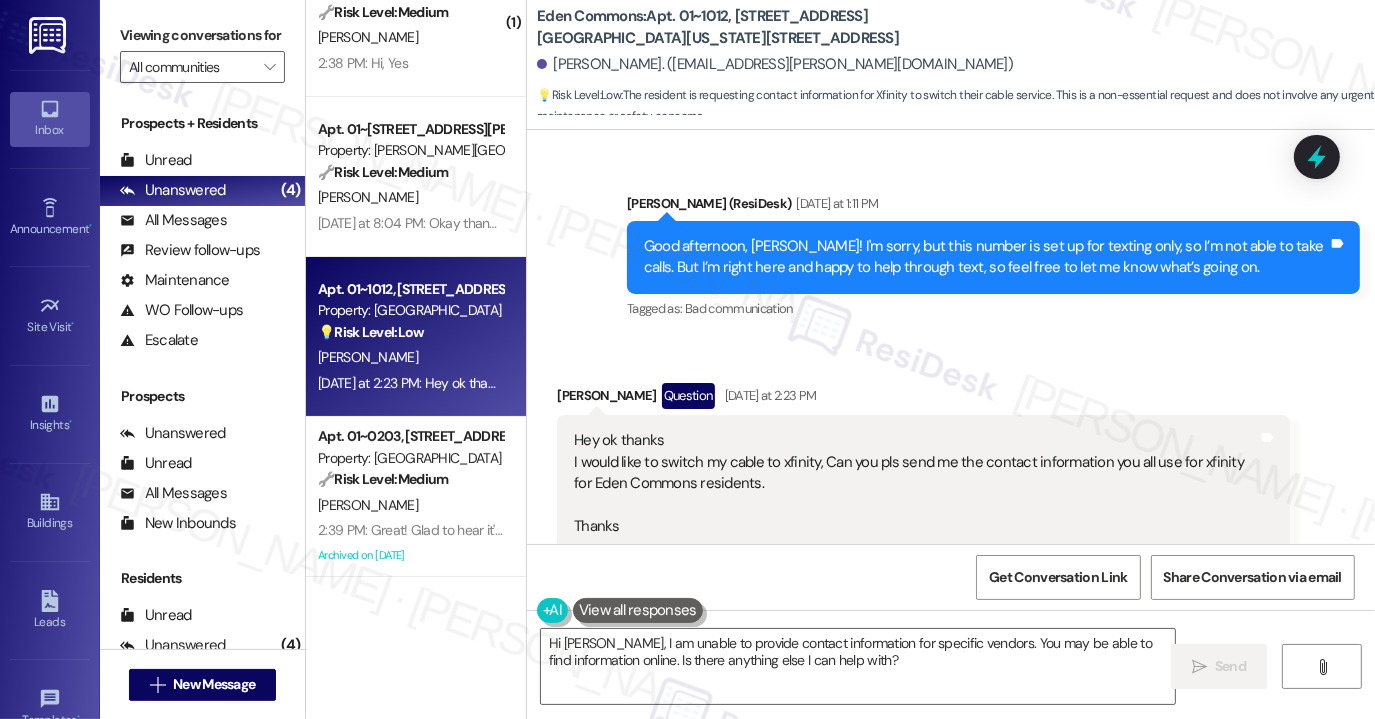 click on "Eden Commons:  Apt. 01~1012, [STREET_ADDRESS][GEOGRAPHIC_DATA][US_STATE][STREET_ADDRESS][PERSON_NAME]. ([EMAIL_ADDRESS][PERSON_NAME][DOMAIN_NAME])   💡  Risk Level:  Low :  The resident is requesting contact information for Xfinity to switch their cable service. This is a non-essential request and does not involve any urgent maintenance or safety concerns." at bounding box center [951, 65] 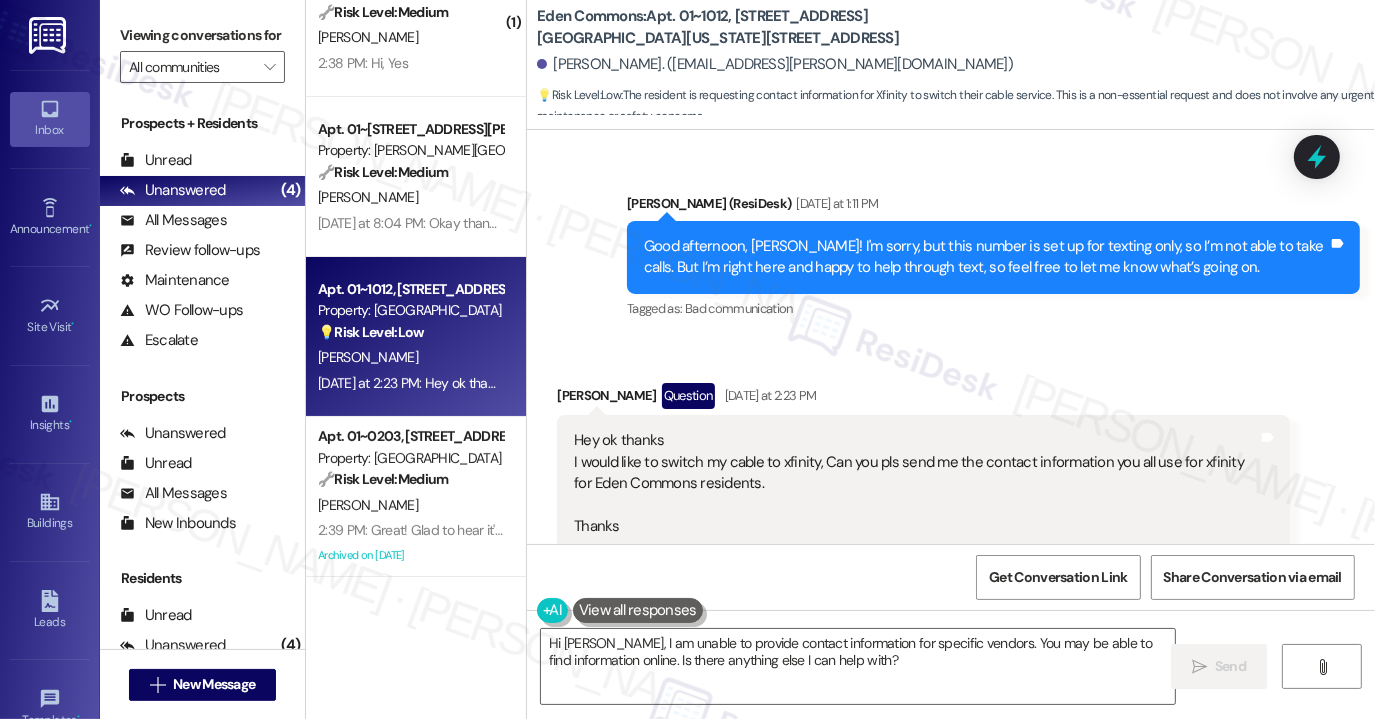 click on "Eden Commons:  Apt. 01~1012, [STREET_ADDRESS][GEOGRAPHIC_DATA][US_STATE][STREET_ADDRESS]" at bounding box center (737, 27) 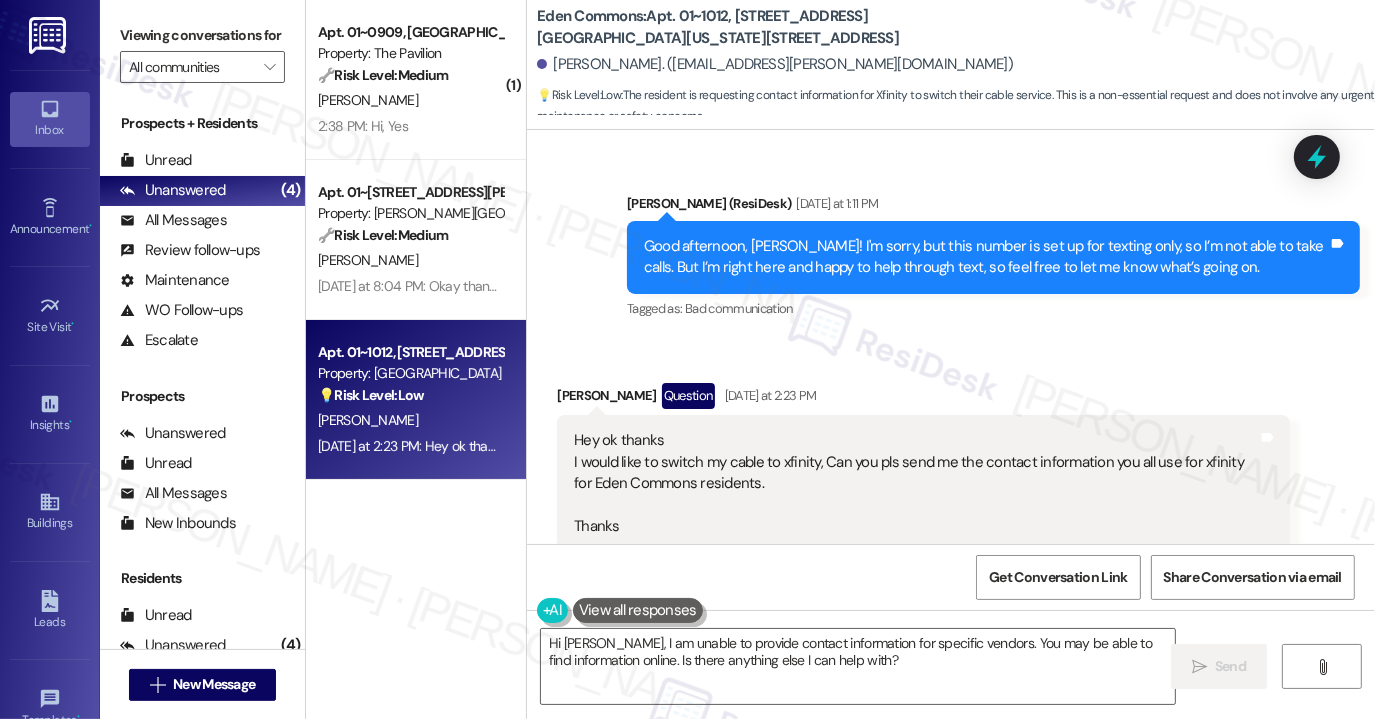 scroll, scrollTop: 0, scrollLeft: 0, axis: both 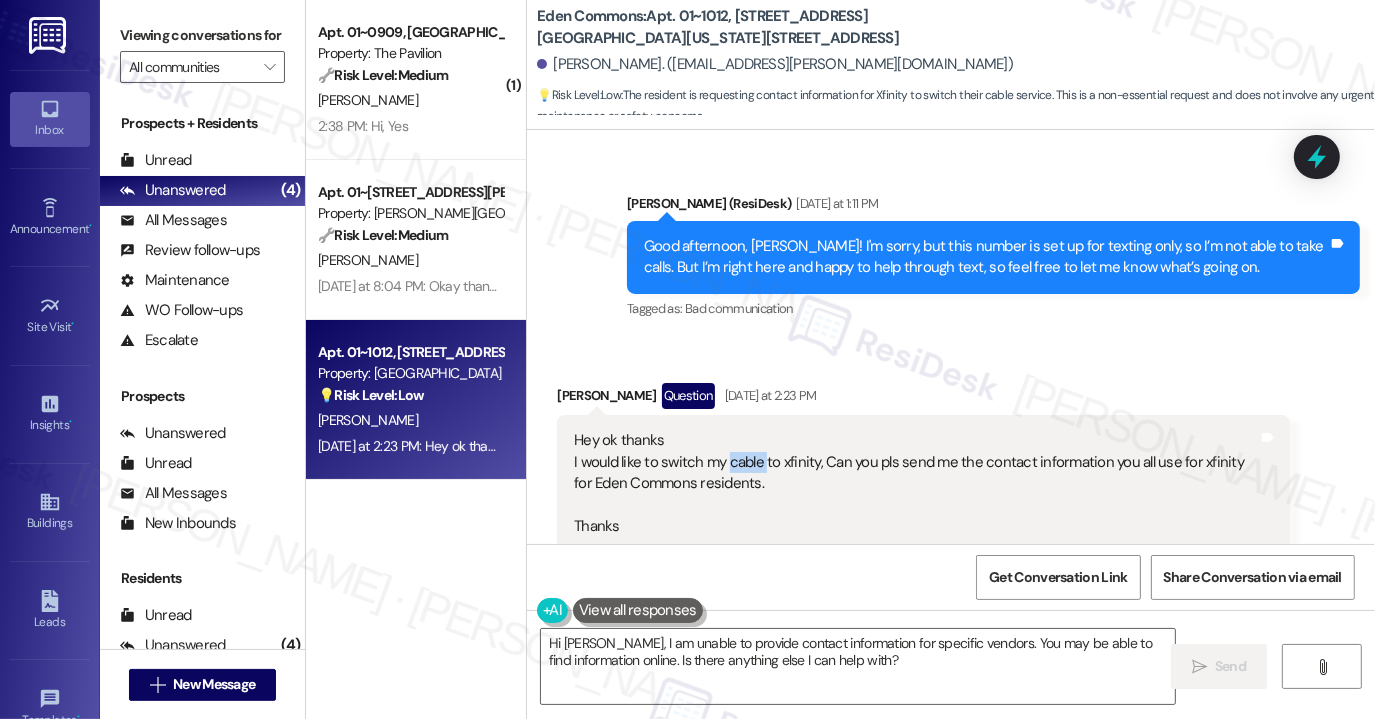 click on "Hey ok thanks
I would like to switch my cable to xfinity, Can you pls send me the contact information you all use for xfinity for Eden Commons residents.
Thanks" at bounding box center (916, 483) 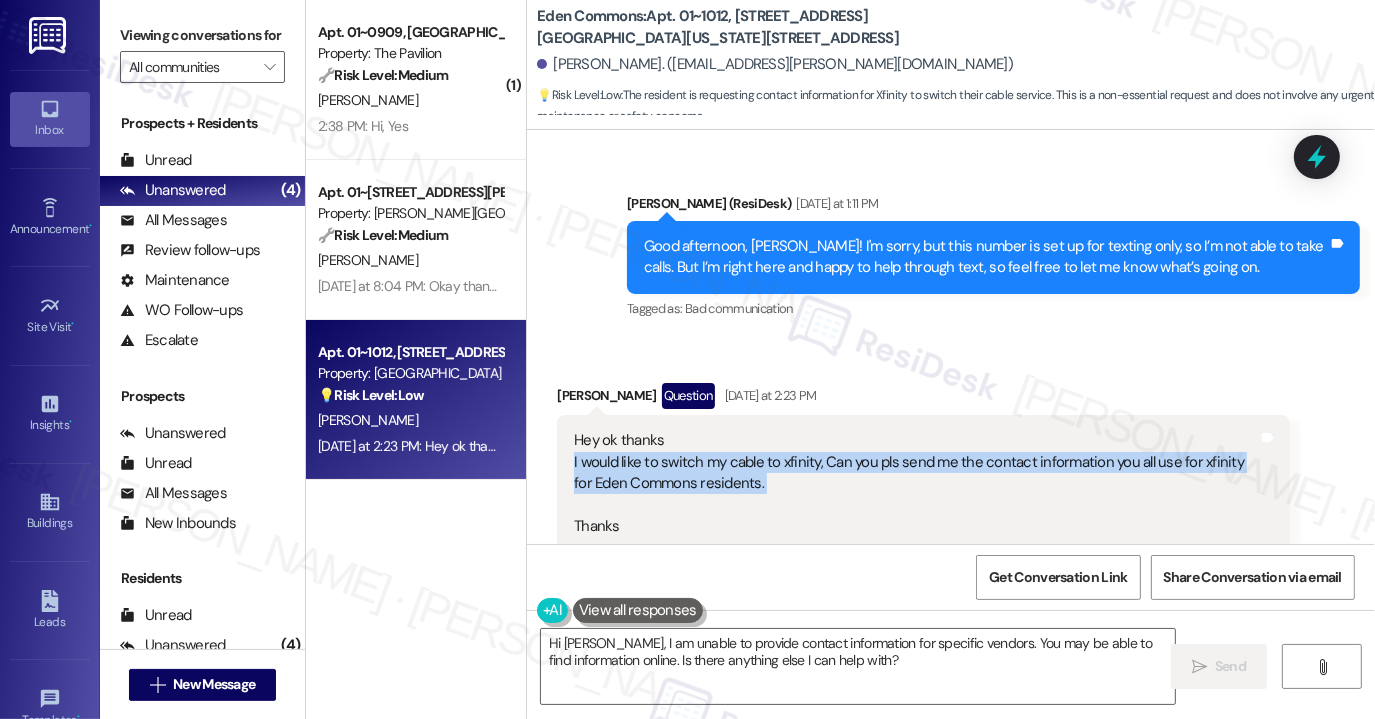 click on "Hey ok thanks
I would like to switch my cable to xfinity, Can you pls send me the contact information you all use for xfinity for Eden Commons residents.
Thanks" at bounding box center (916, 483) 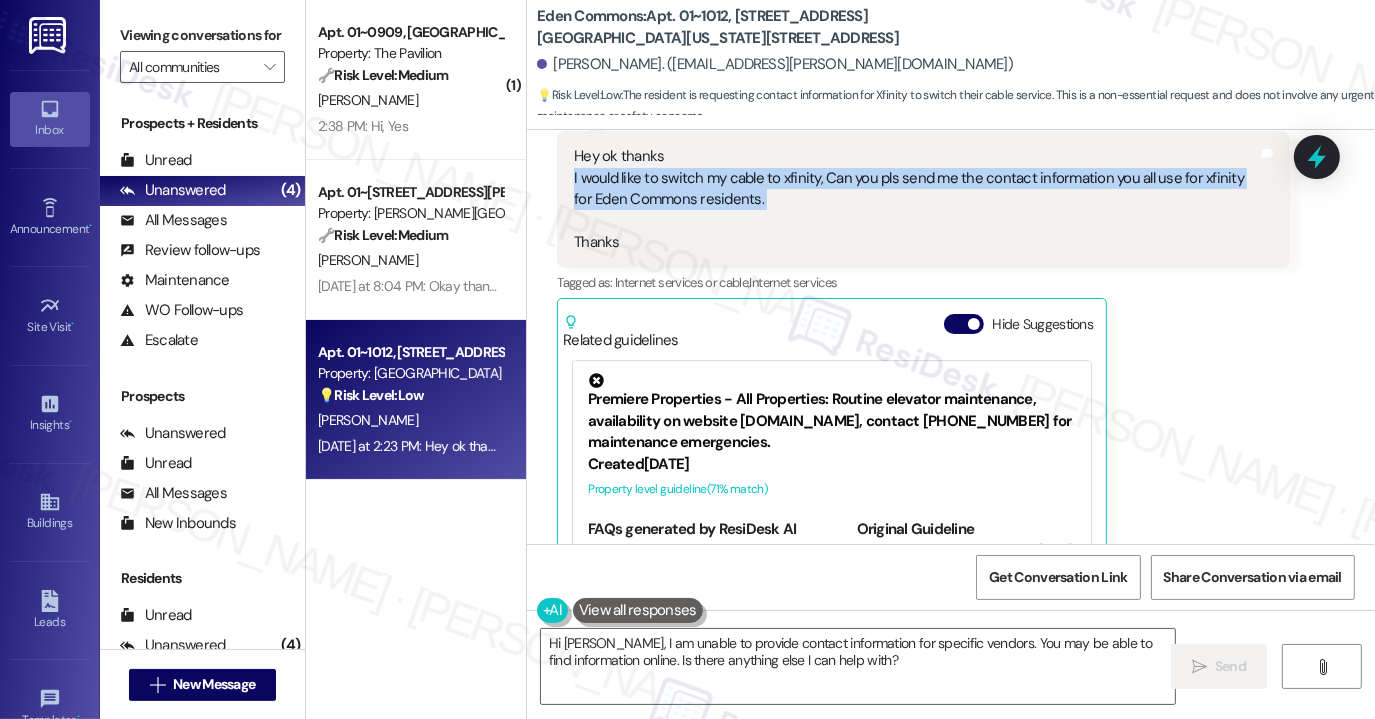 scroll, scrollTop: 728, scrollLeft: 0, axis: vertical 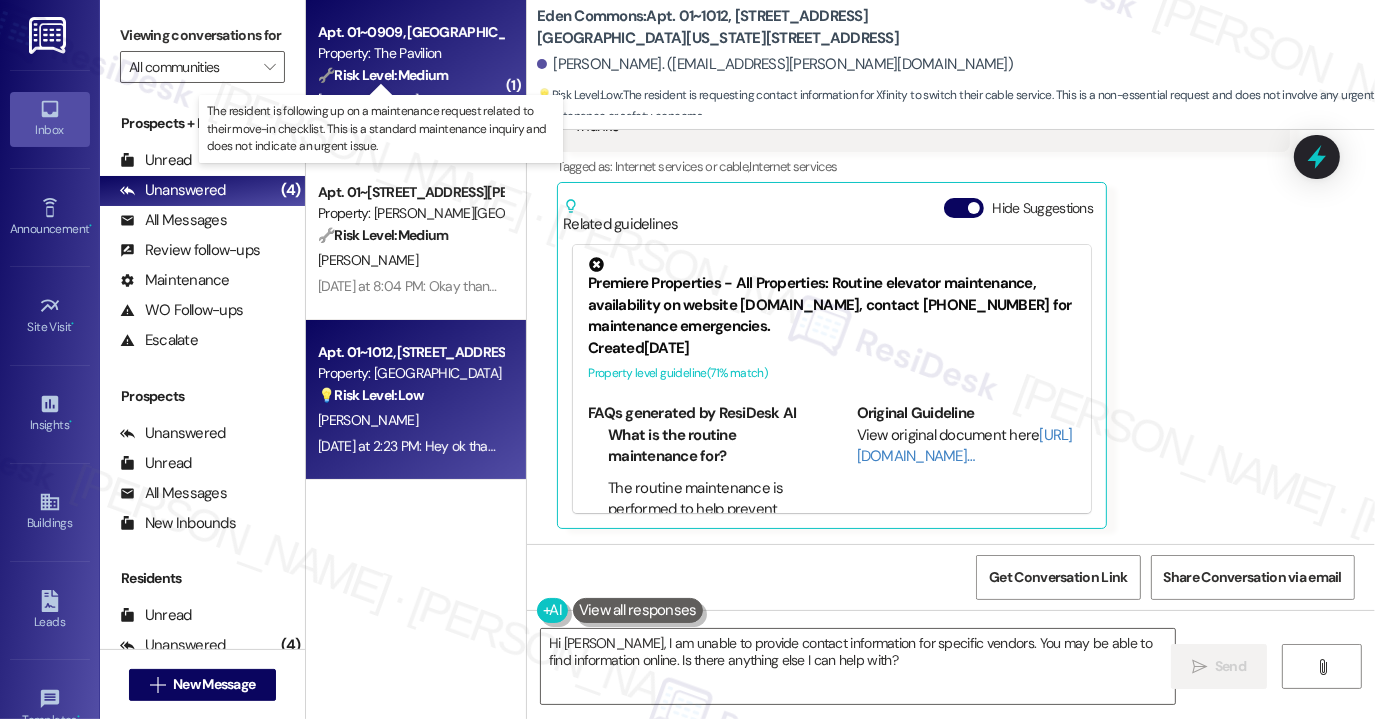 click on "🔧  Risk Level:  Medium" at bounding box center (383, 75) 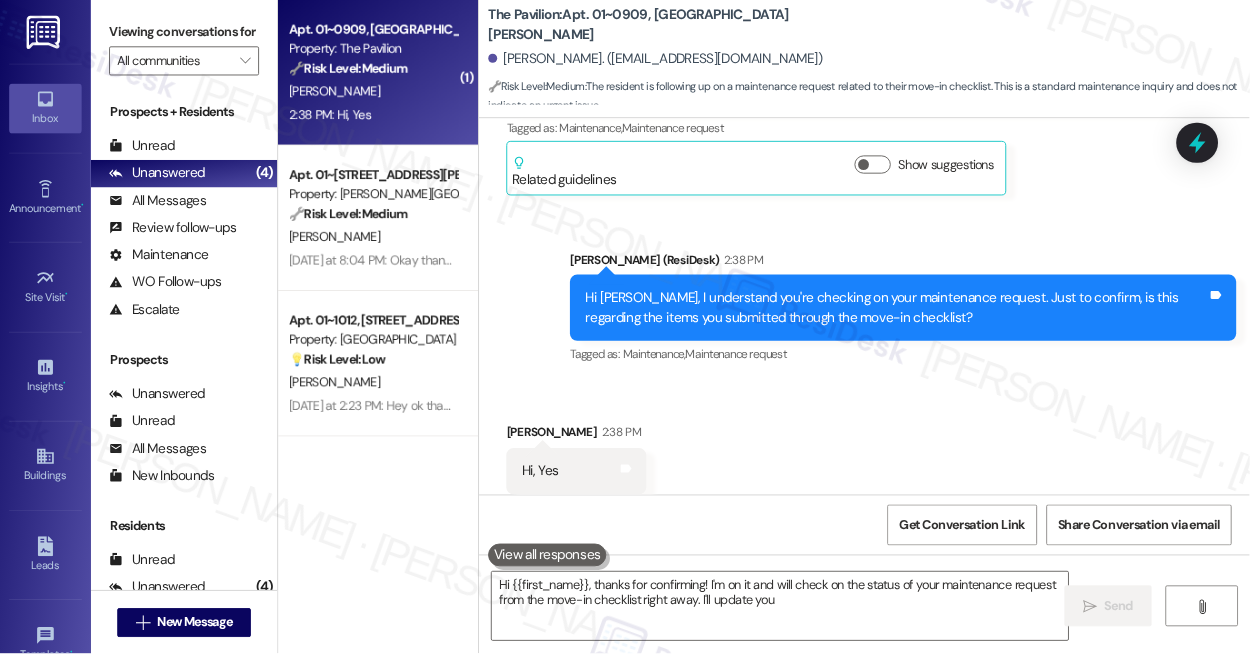 scroll, scrollTop: 310, scrollLeft: 0, axis: vertical 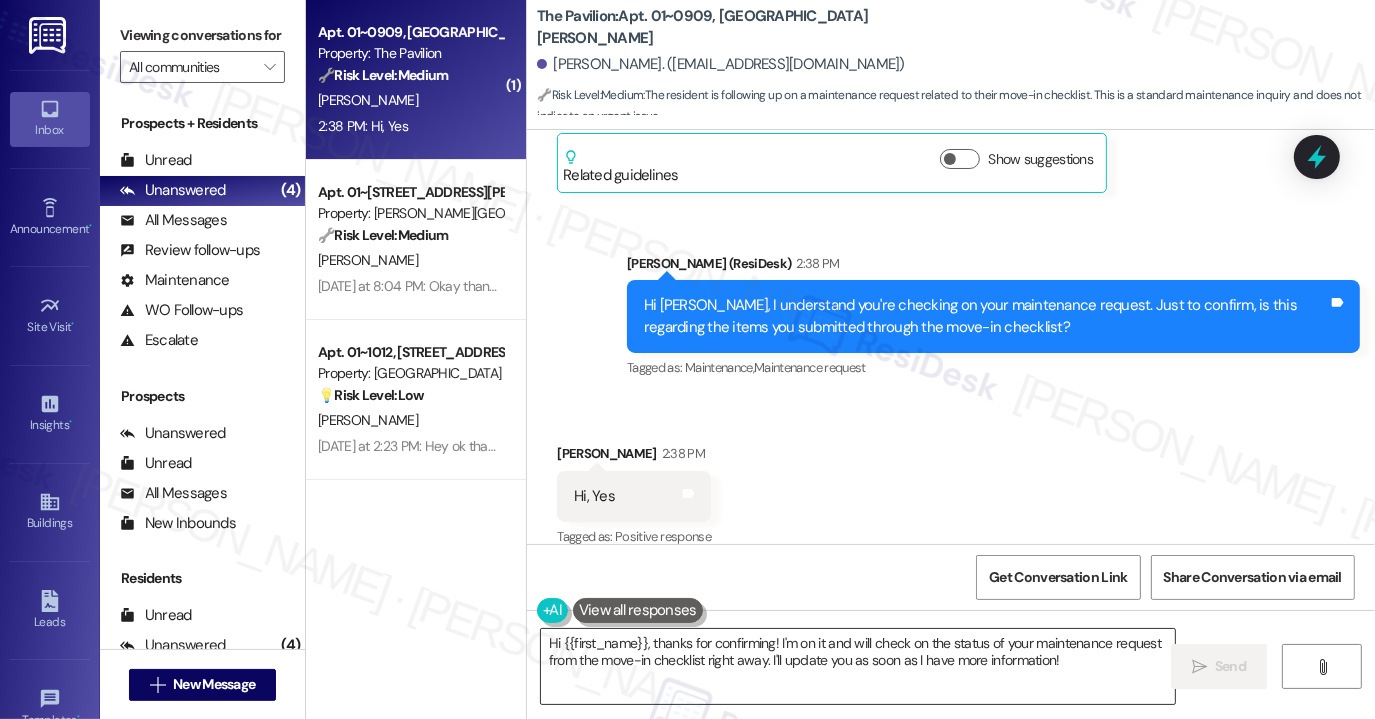 click on "Hi {{first_name}}, thanks for confirming! I'm on it and will check on the status of your maintenance request from the move-in checklist right away. I'll update you as soon as I have more information!" at bounding box center (858, 666) 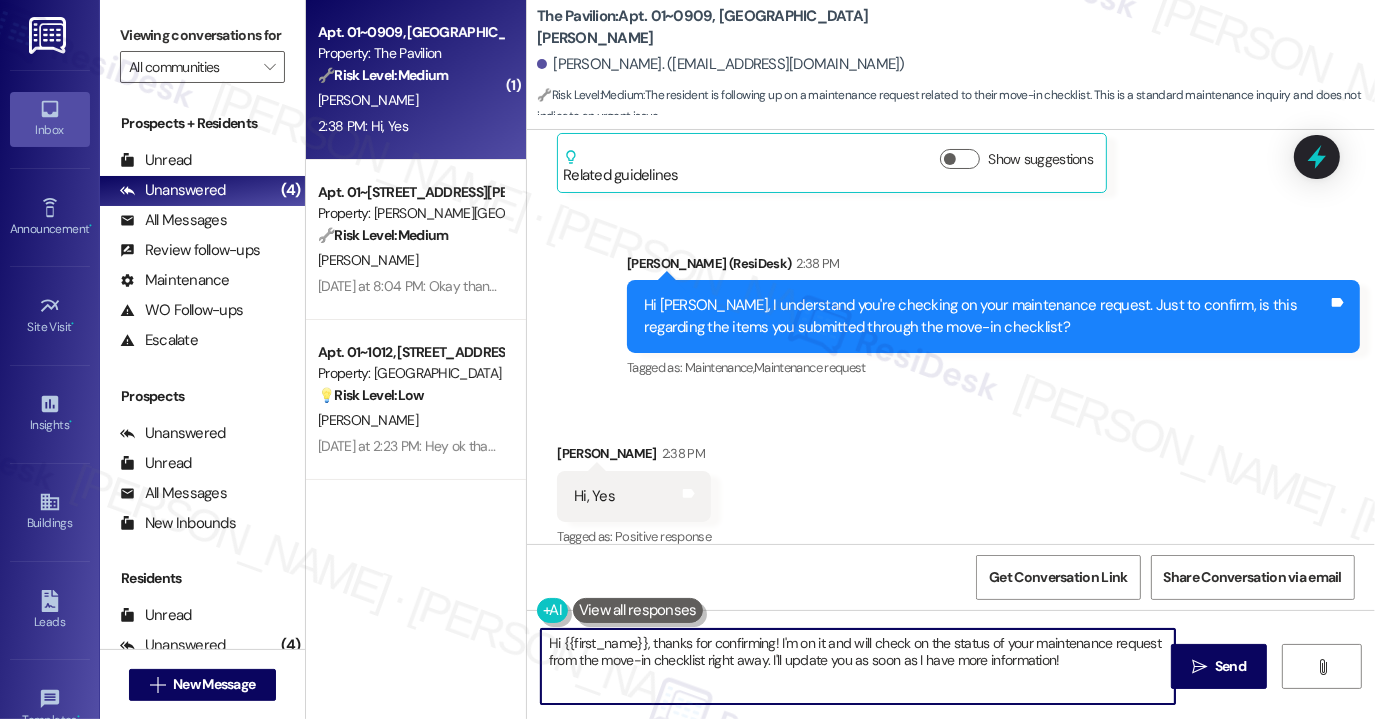 click on "Hi {{first_name}}, thanks for confirming! I'm on it and will check on the status of your maintenance request from the move-in checklist right away. I'll update you as soon as I have more information!" at bounding box center (858, 666) 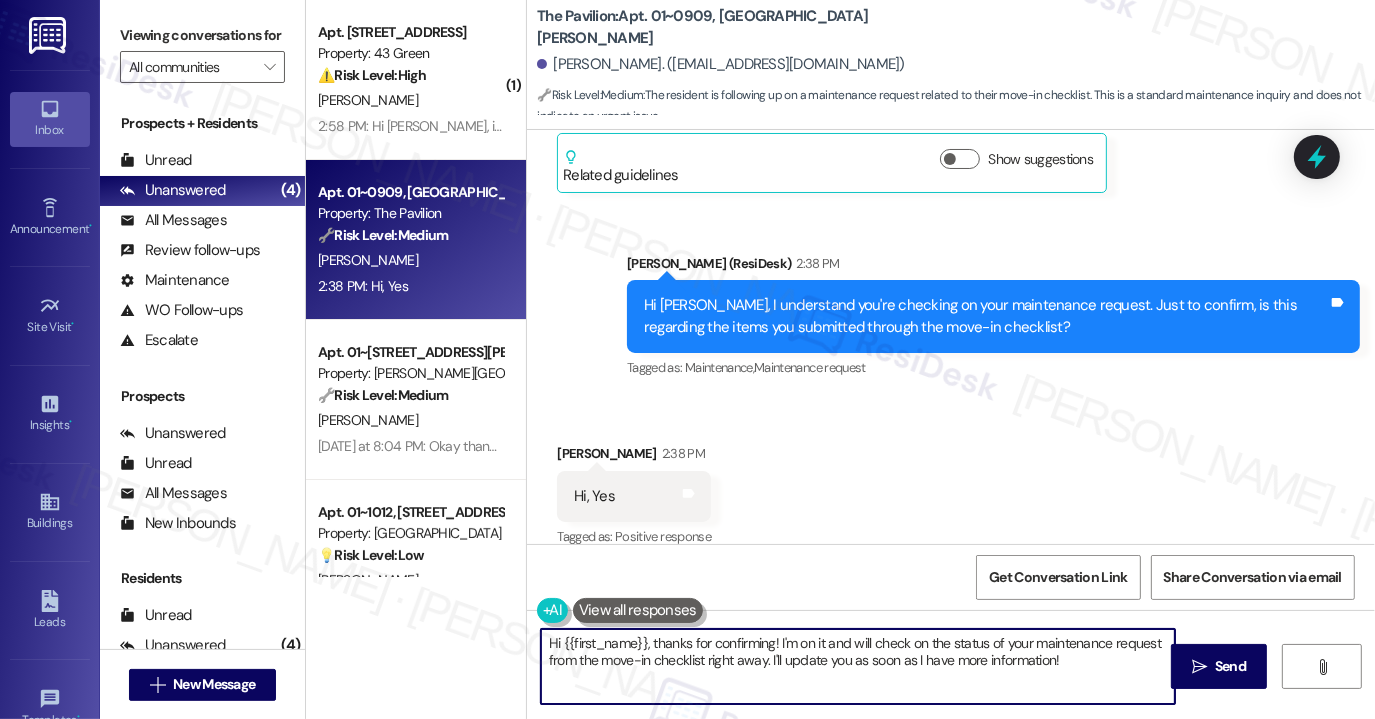 click on "Hi {{first_name}}, thanks for confirming! I'm on it and will check on the status of your maintenance request from the move-in checklist right away. I'll update you as soon as I have more information!" at bounding box center (858, 666) 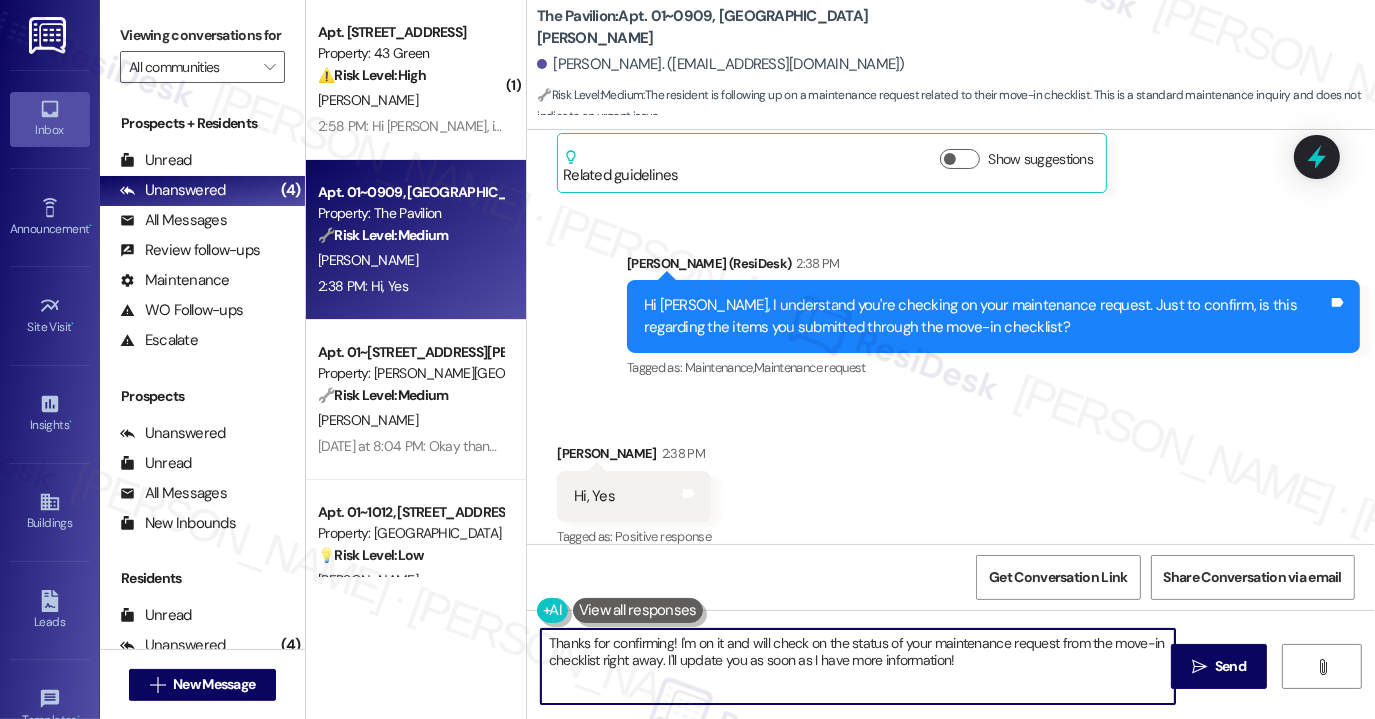 click on "Thanks for confirming! I'm on it and will check on the status of your maintenance request from the move-in checklist right away. I'll update you as soon as I have more information!" at bounding box center [858, 666] 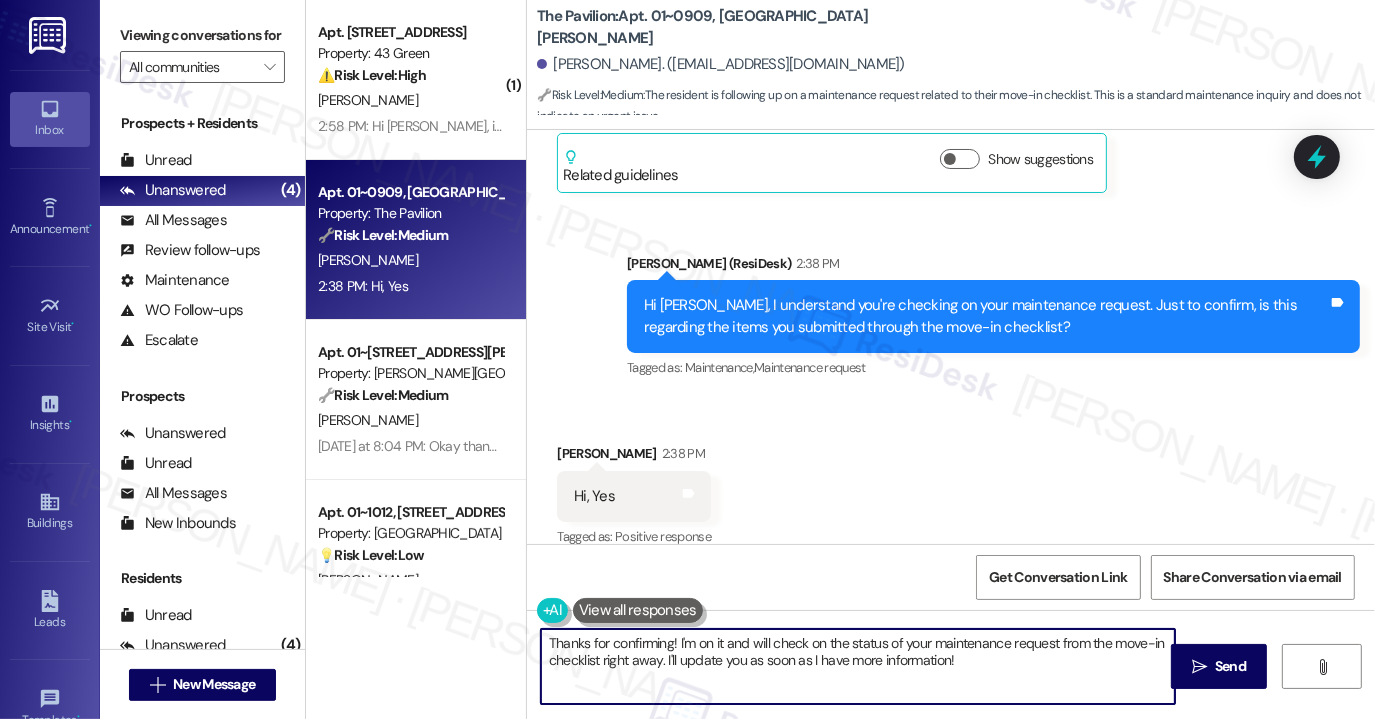 drag, startPoint x: 1024, startPoint y: 674, endPoint x: 602, endPoint y: 677, distance: 422.01065 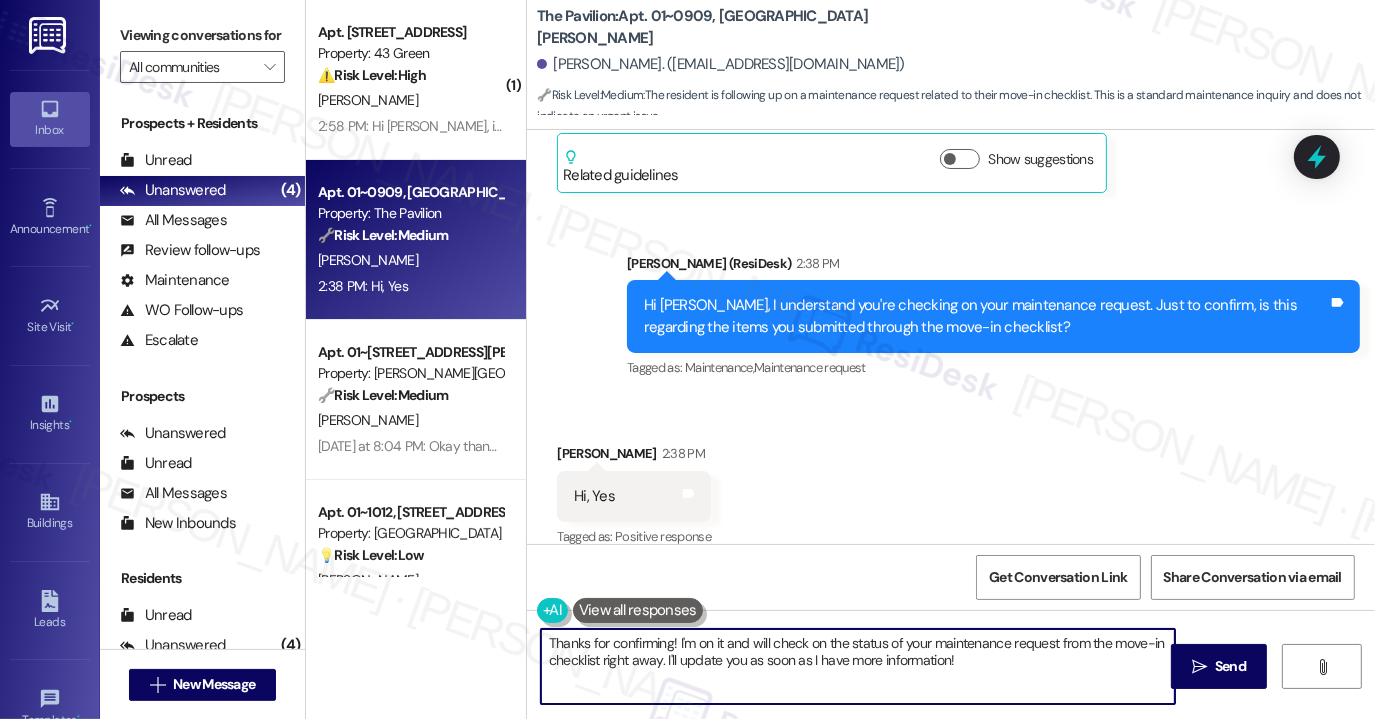 drag, startPoint x: 750, startPoint y: 640, endPoint x: 676, endPoint y: 645, distance: 74.168724 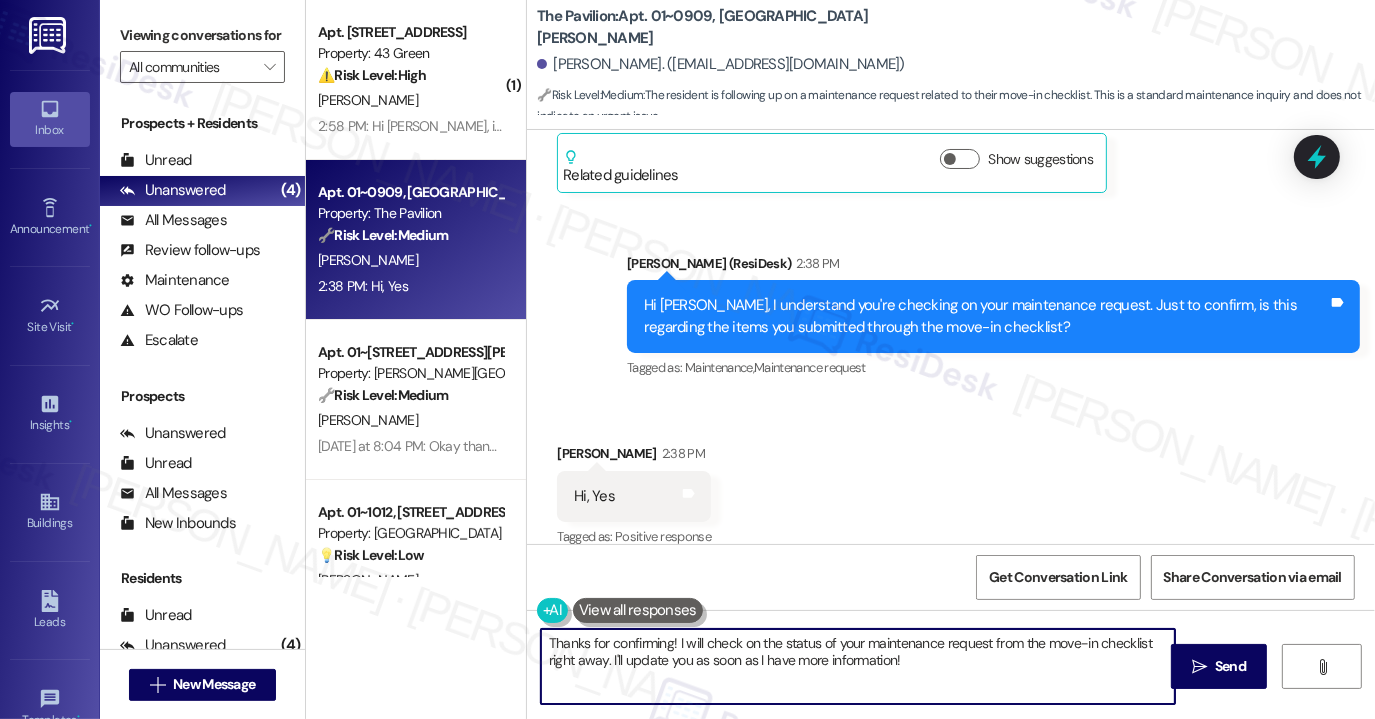 drag, startPoint x: 987, startPoint y: 642, endPoint x: 1008, endPoint y: 641, distance: 21.023796 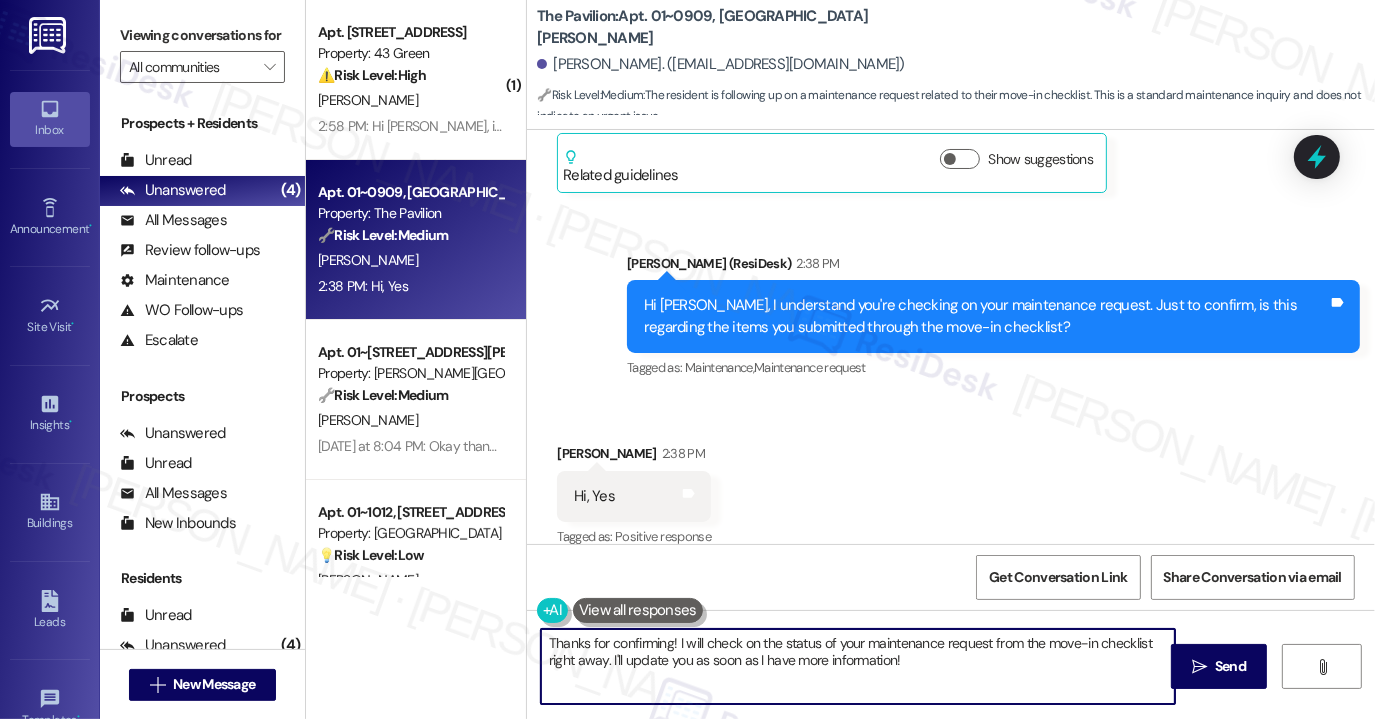 drag, startPoint x: 988, startPoint y: 645, endPoint x: 600, endPoint y: 663, distance: 388.4173 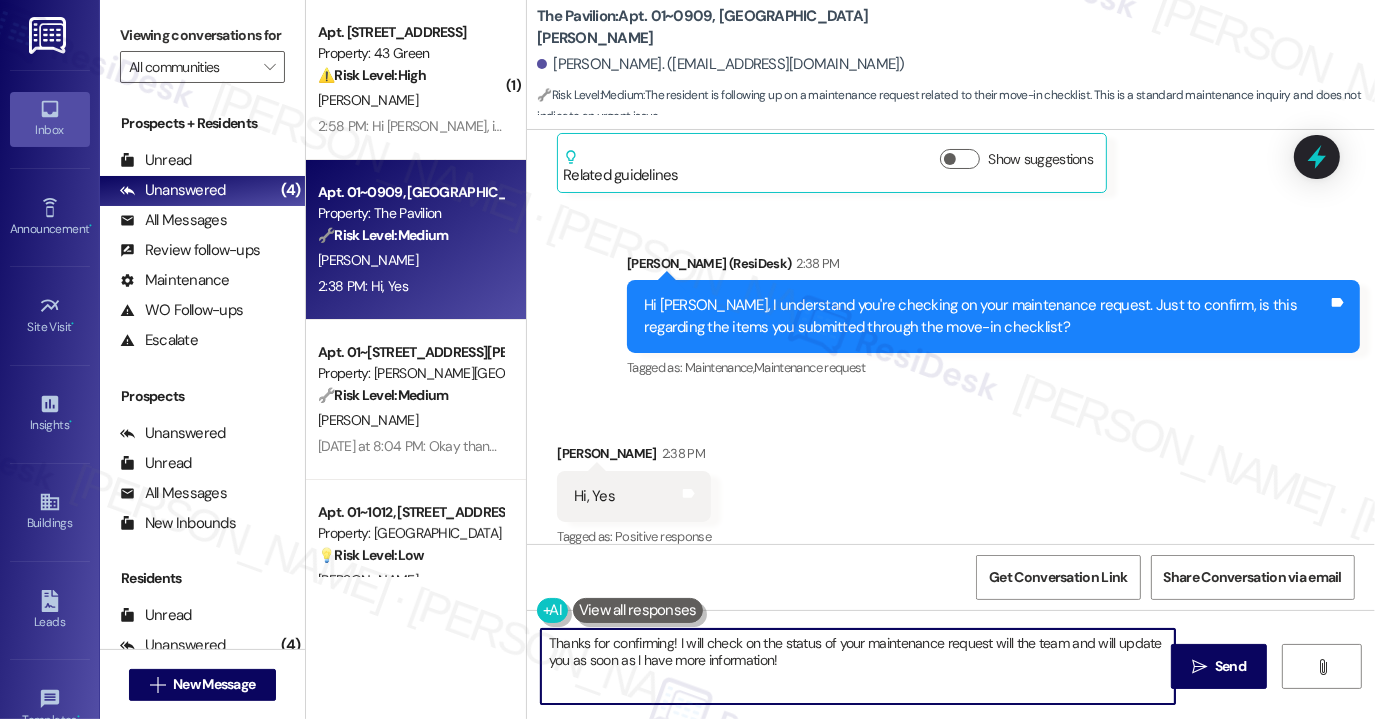 drag, startPoint x: 849, startPoint y: 663, endPoint x: 634, endPoint y: 663, distance: 215 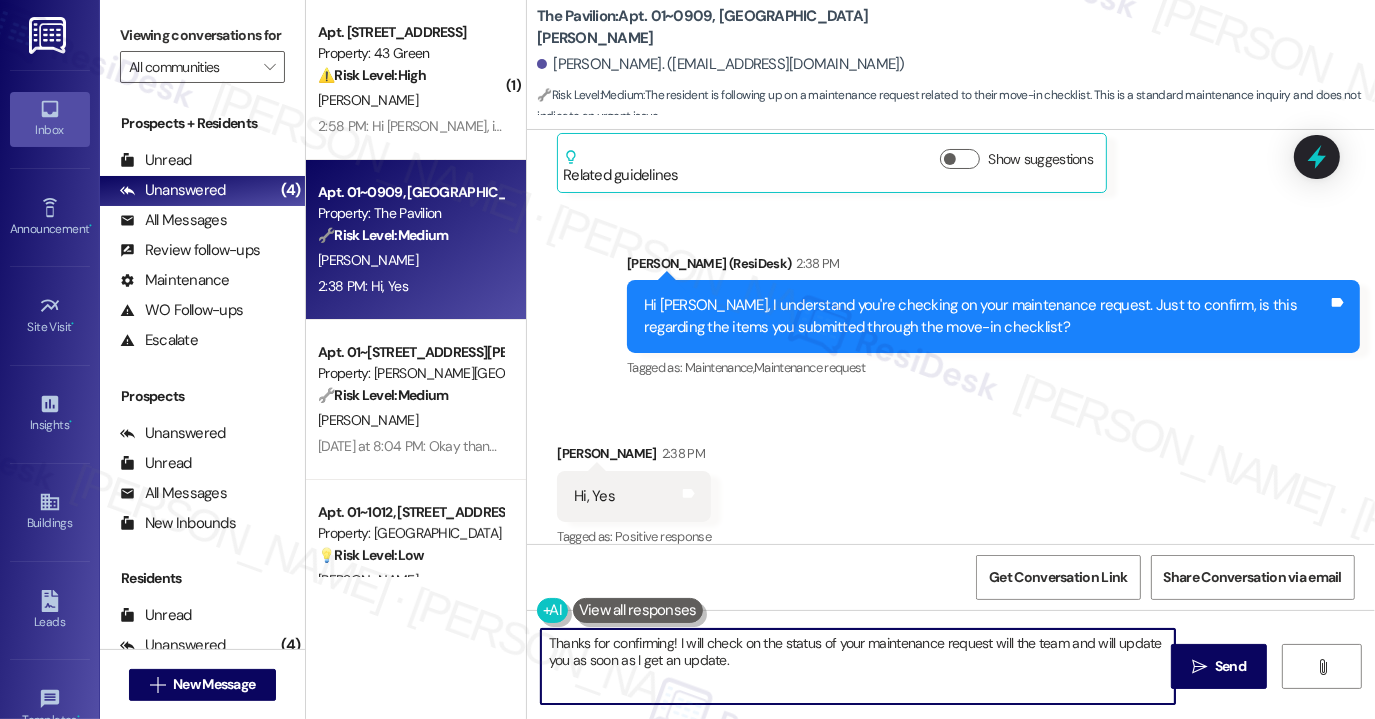 click on "Thanks for confirming! I will check on the status of your maintenance request will the team and will update you as soon as I get an update." at bounding box center [858, 666] 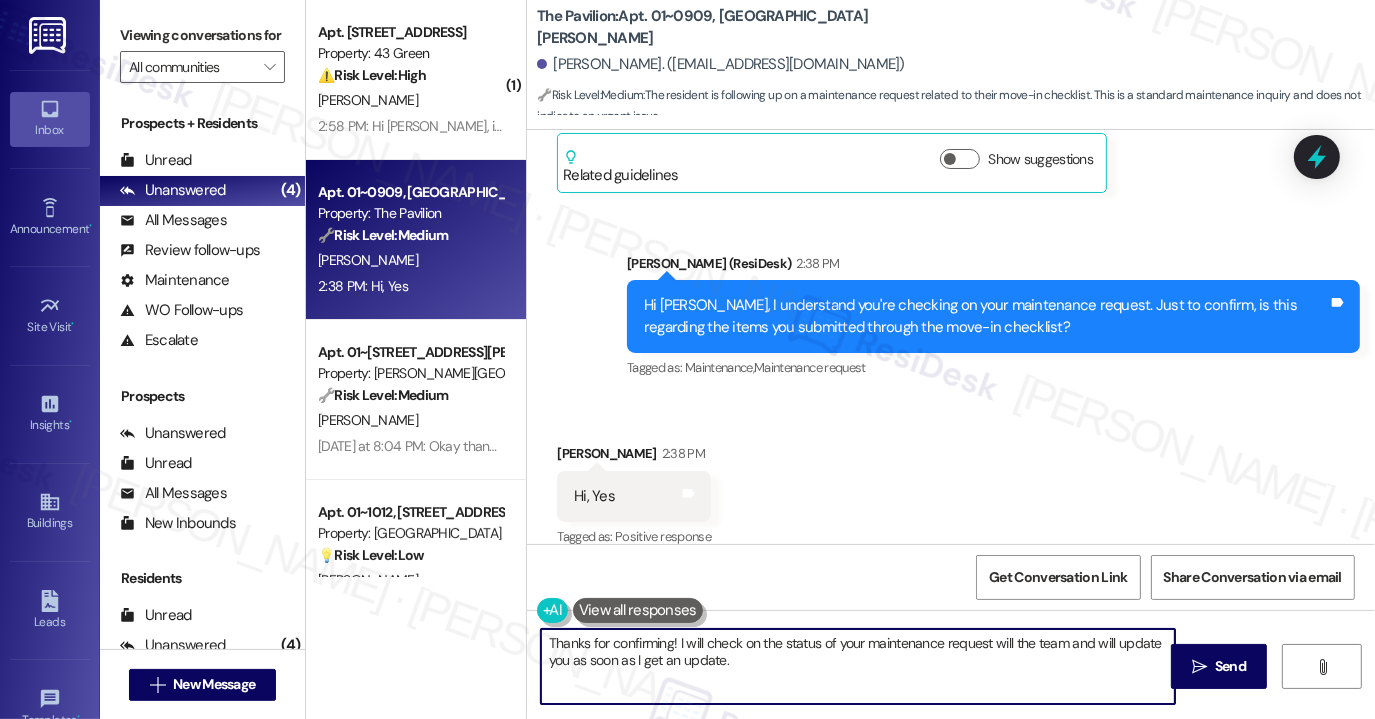 click on "Thanks for confirming! I will check on the status of your maintenance request will the team and will update you as soon as I get an update." at bounding box center [858, 666] 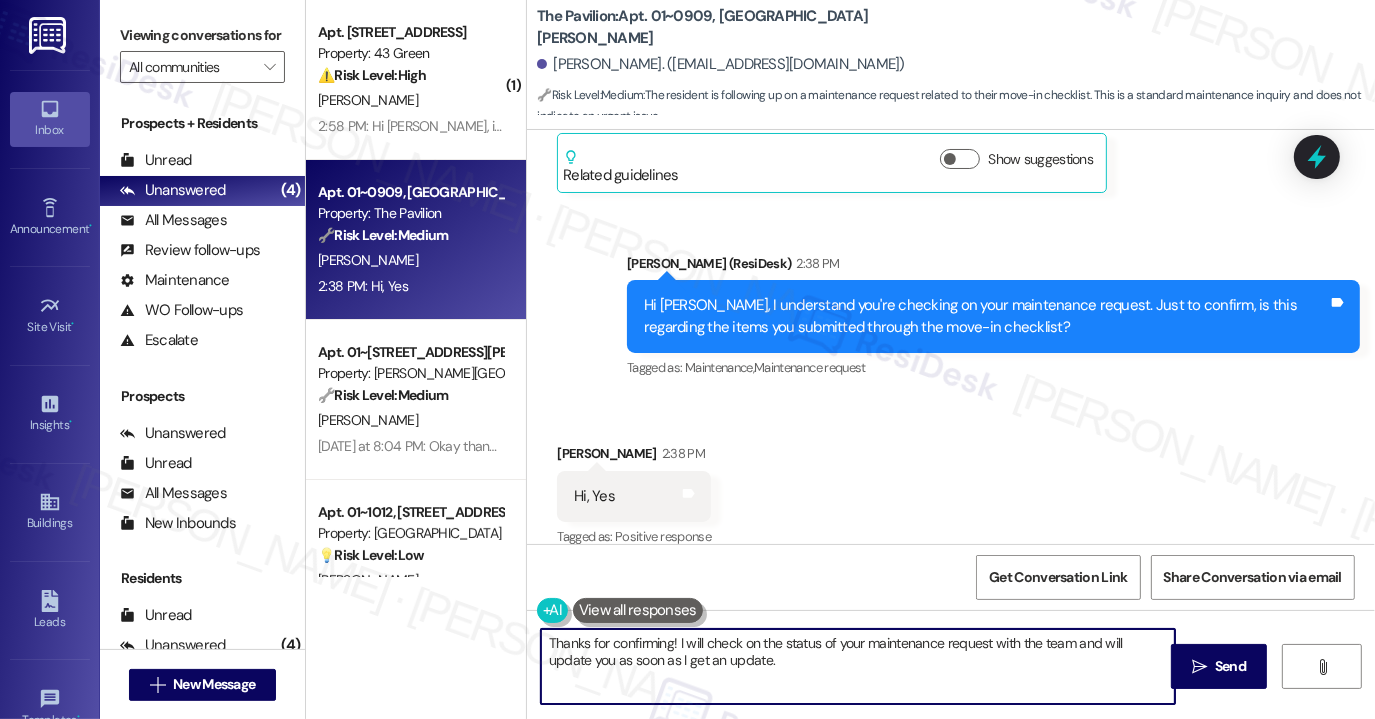 click on "Thanks for confirming! I will check on the status of your maintenance request with the team and will update you as soon as I get an update." at bounding box center [858, 666] 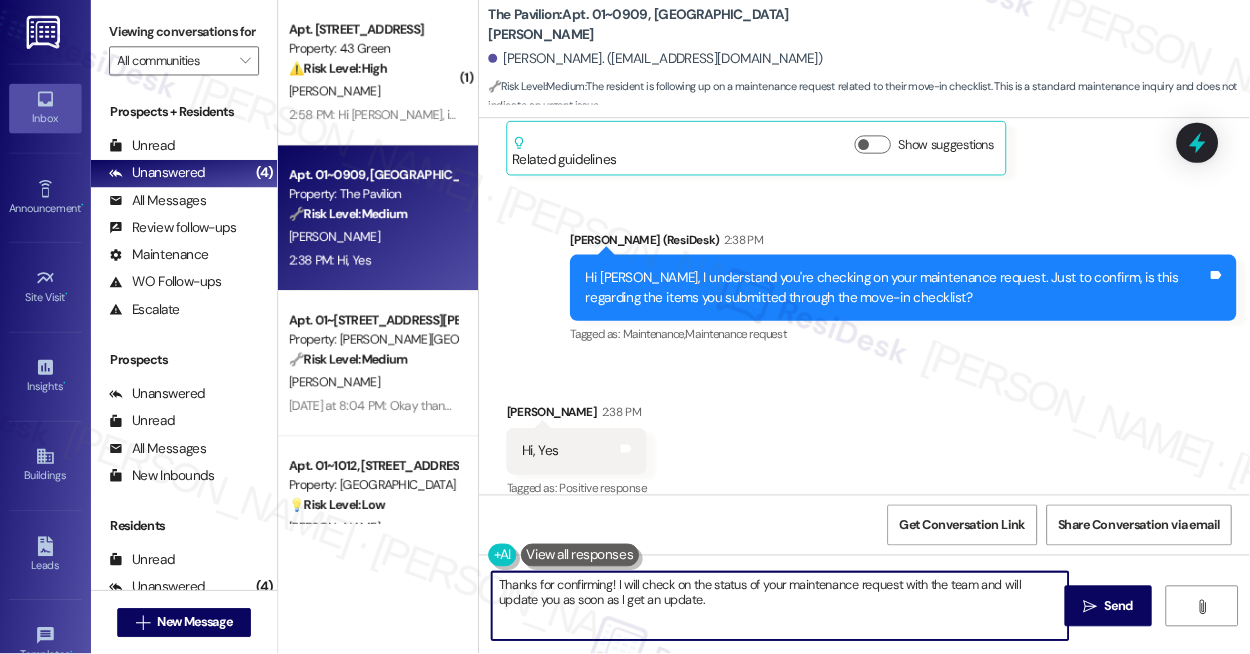 scroll, scrollTop: 310, scrollLeft: 0, axis: vertical 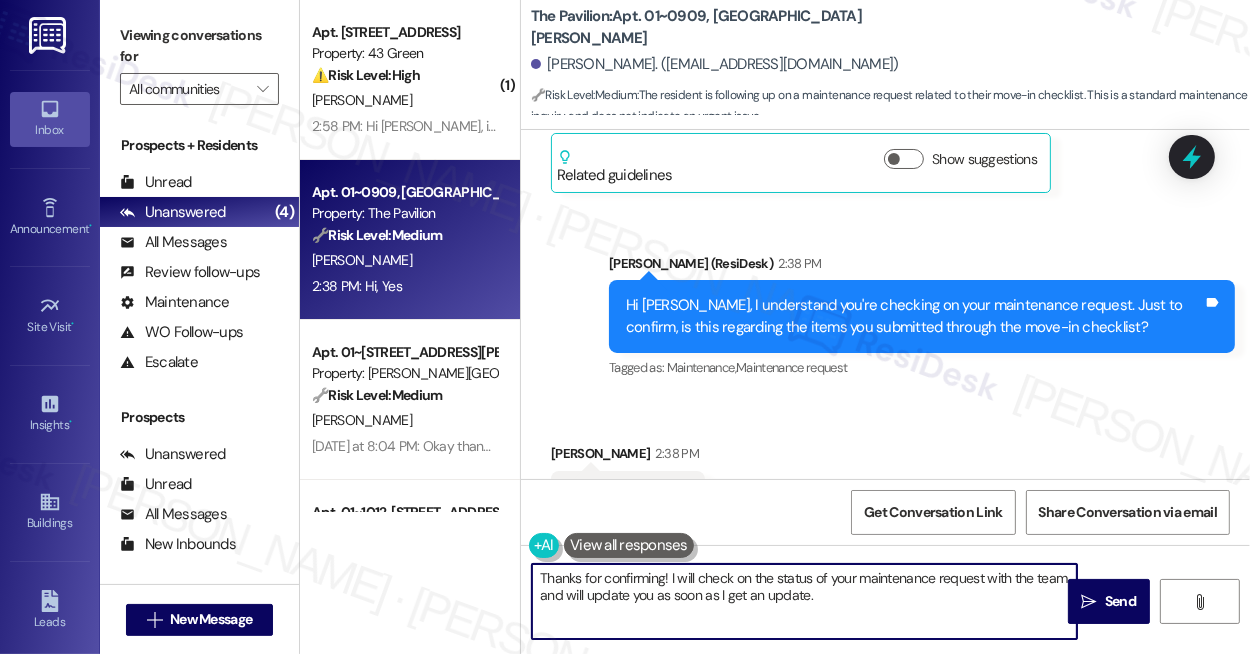 click on "Thanks for confirming! I will check on the status of your maintenance request with the team and will update you as soon as I get an update." at bounding box center [804, 601] 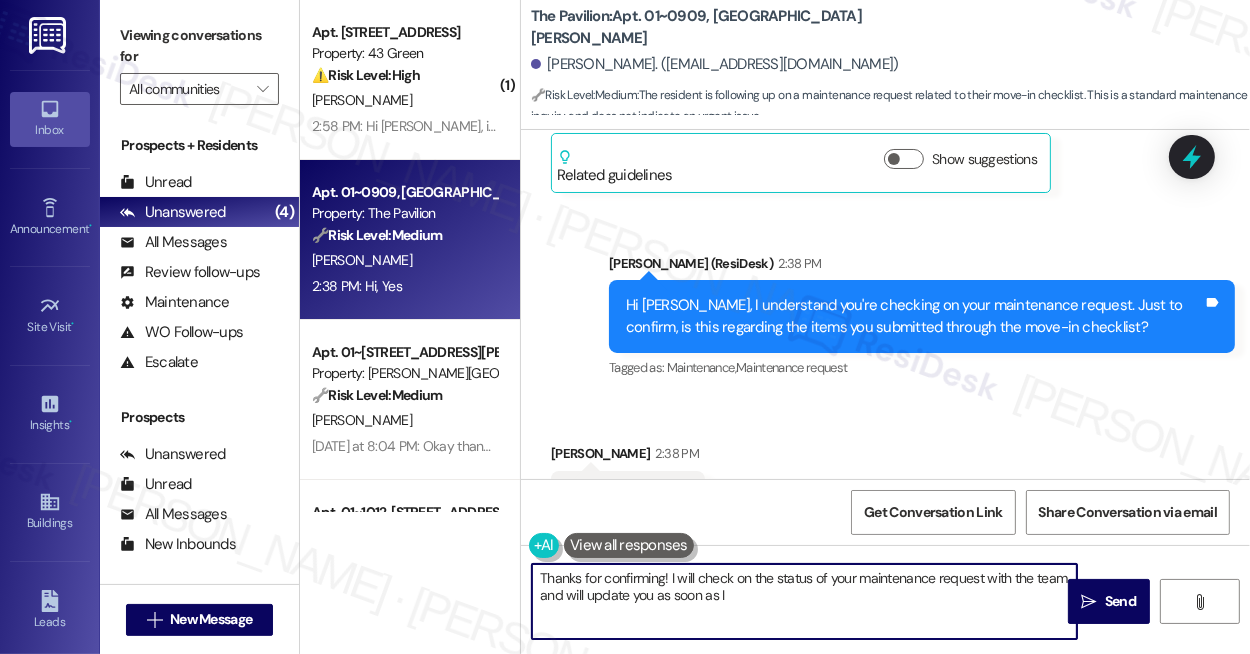 drag, startPoint x: 694, startPoint y: 576, endPoint x: 813, endPoint y: 571, distance: 119.104996 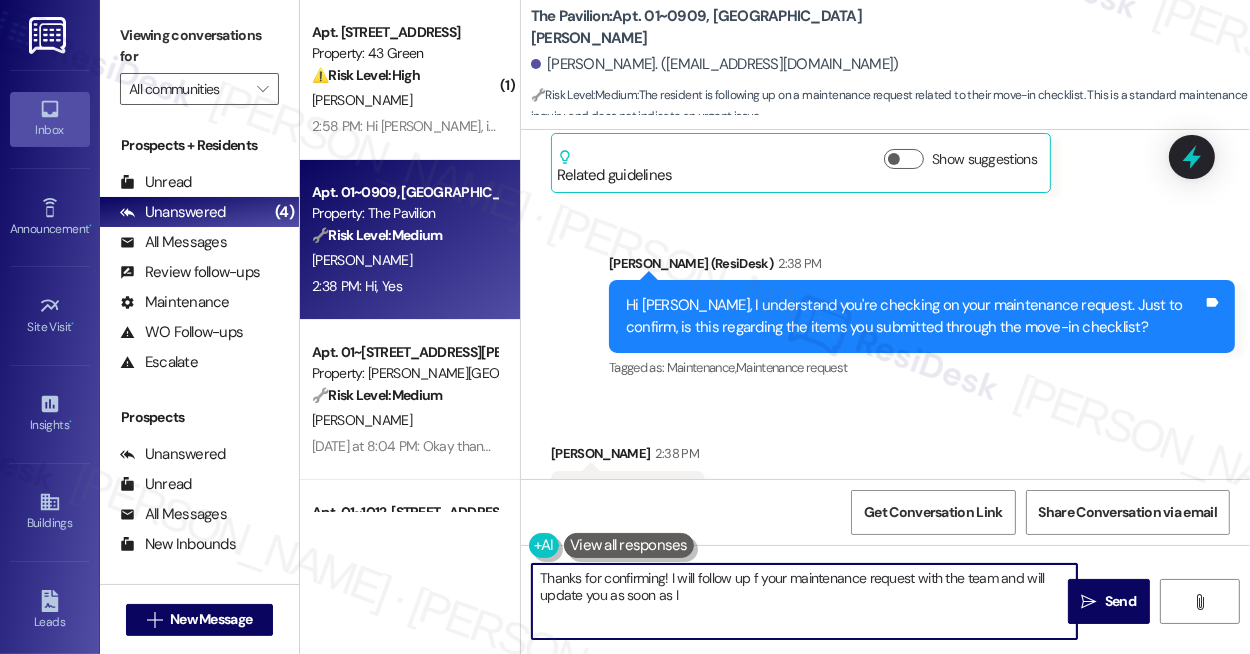 click on "Thanks for confirming! I will follow up f your maintenance request with the team and will update you as soon as I" at bounding box center (804, 601) 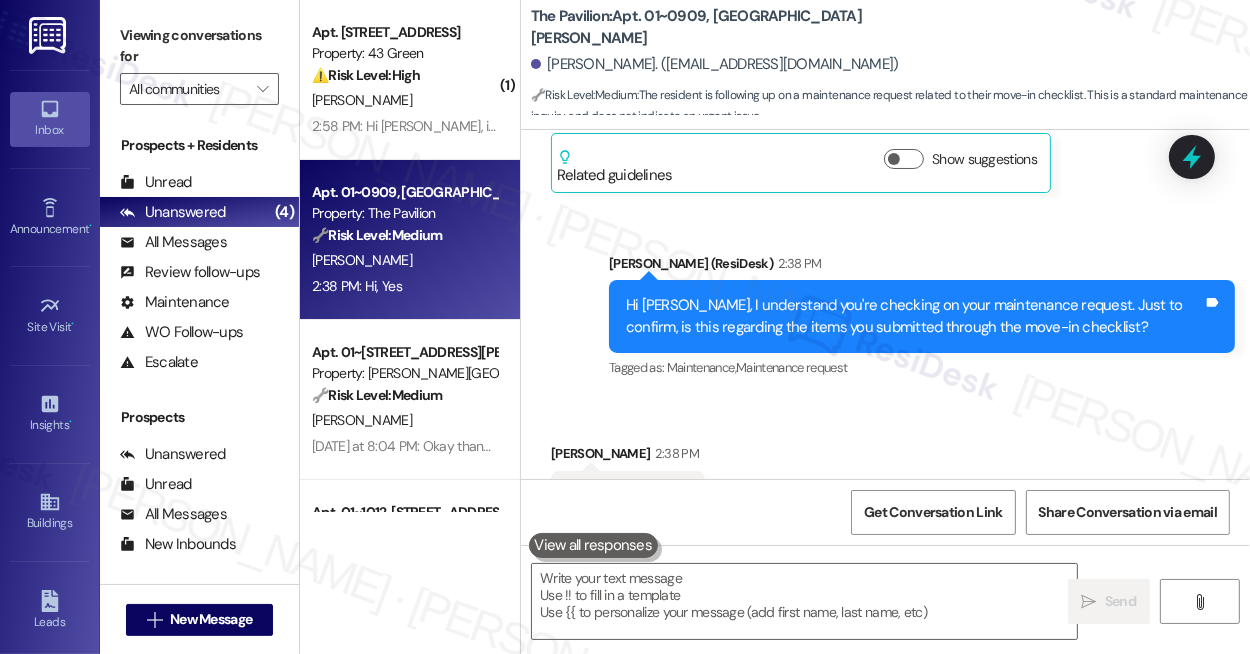 click on "Sent via SMS [PERSON_NAME]   (ResiDesk) 2:38 PM Hi [PERSON_NAME], I understand you're checking on your maintenance request. Just to confirm, is this regarding the items you submitted through the move-in checklist? Tags and notes Tagged as:   Maintenance ,  Click to highlight conversations about Maintenance Maintenance request Click to highlight conversations about Maintenance request" at bounding box center [922, 318] 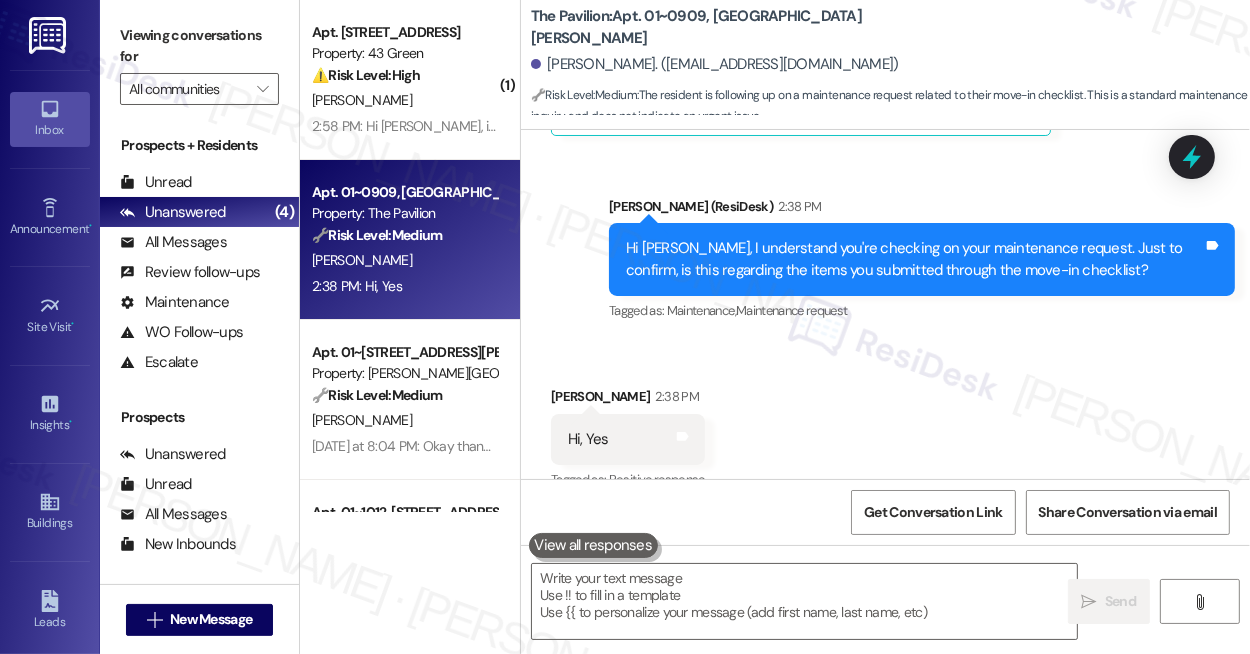 scroll, scrollTop: 397, scrollLeft: 0, axis: vertical 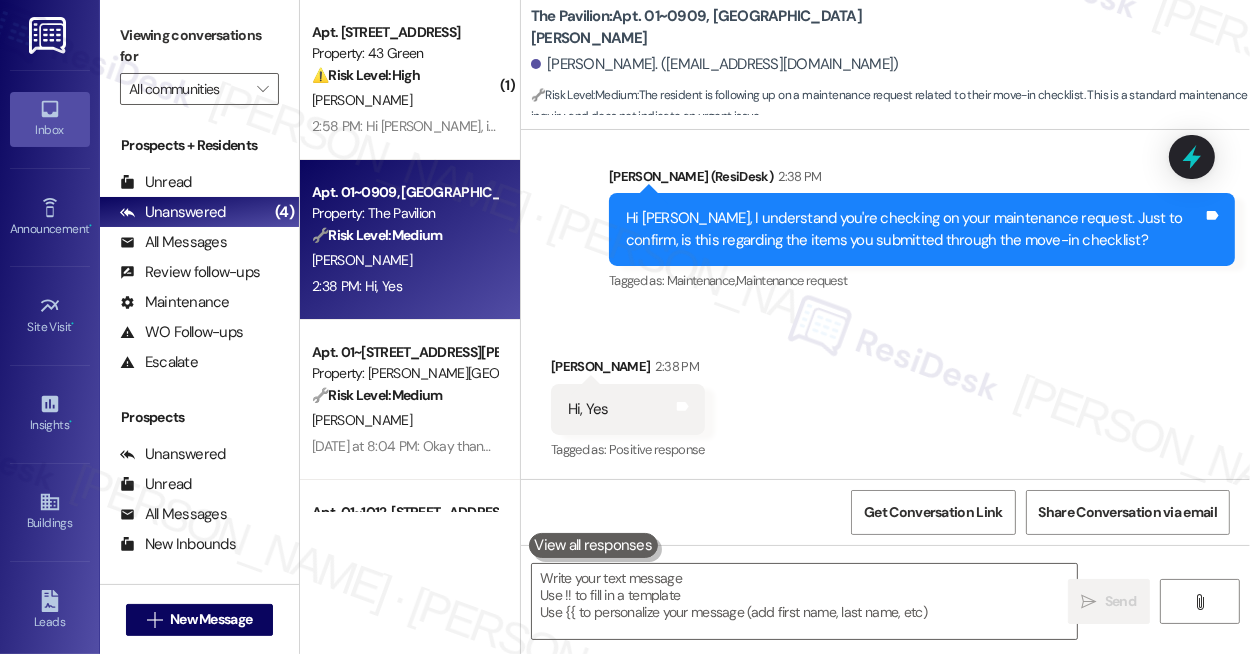 drag, startPoint x: 1038, startPoint y: 427, endPoint x: 837, endPoint y: 477, distance: 207.12556 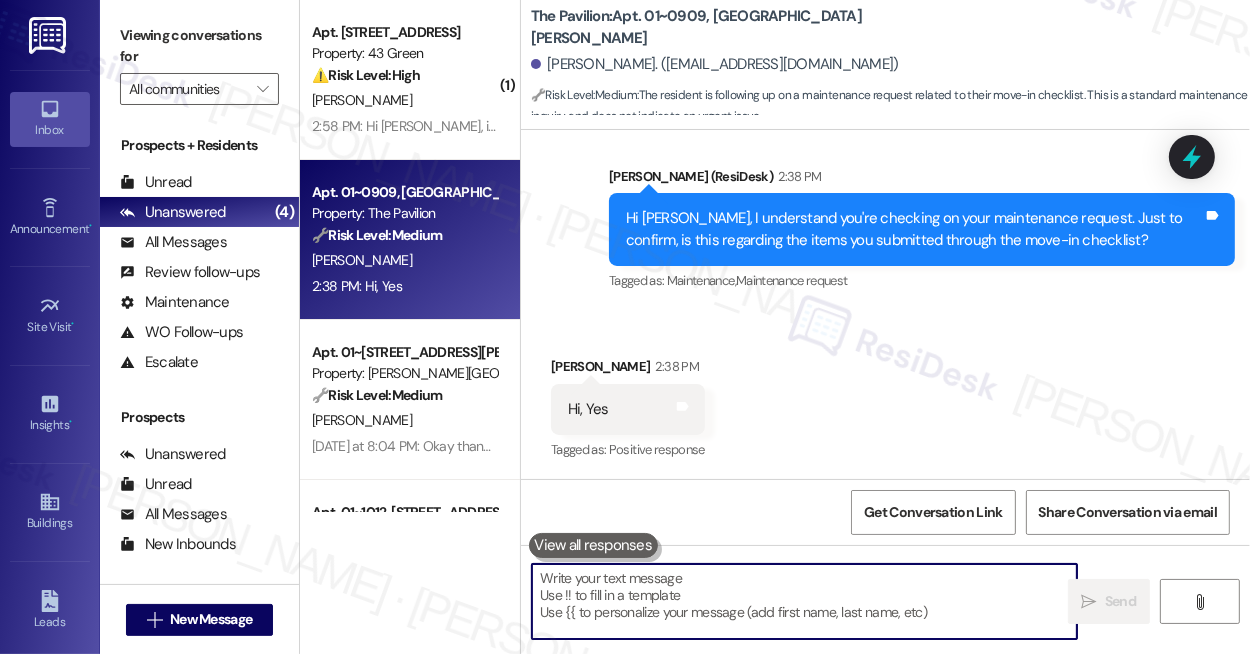 click at bounding box center (804, 601) 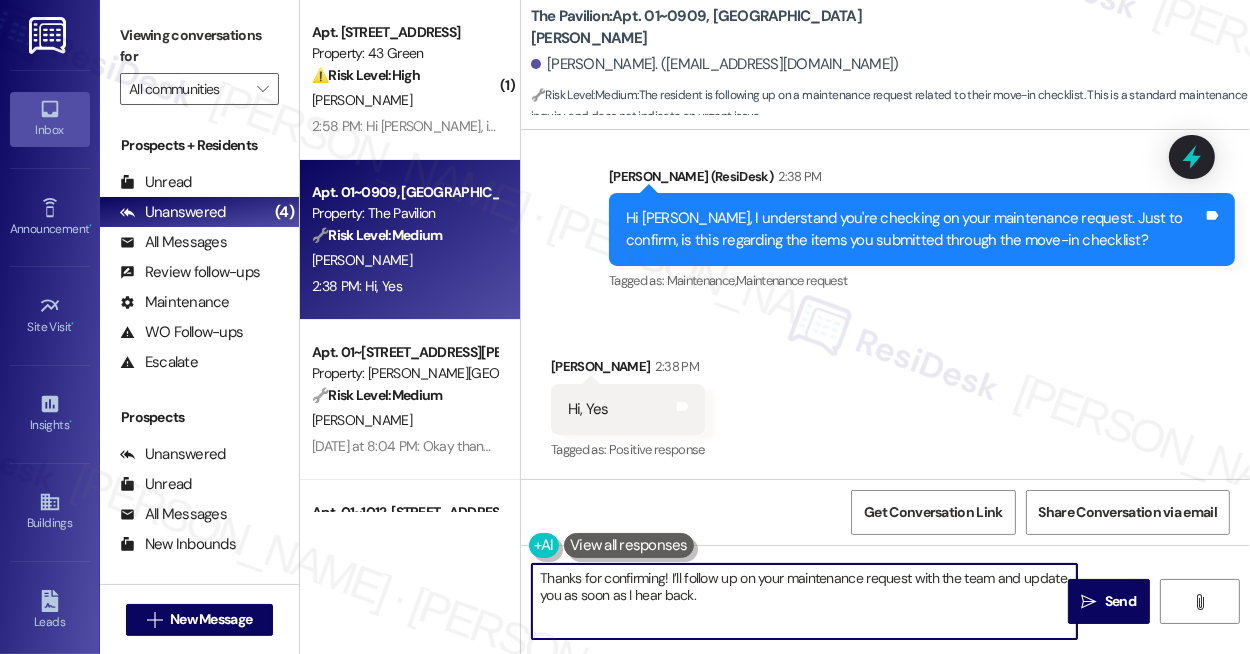scroll, scrollTop: 119, scrollLeft: 0, axis: vertical 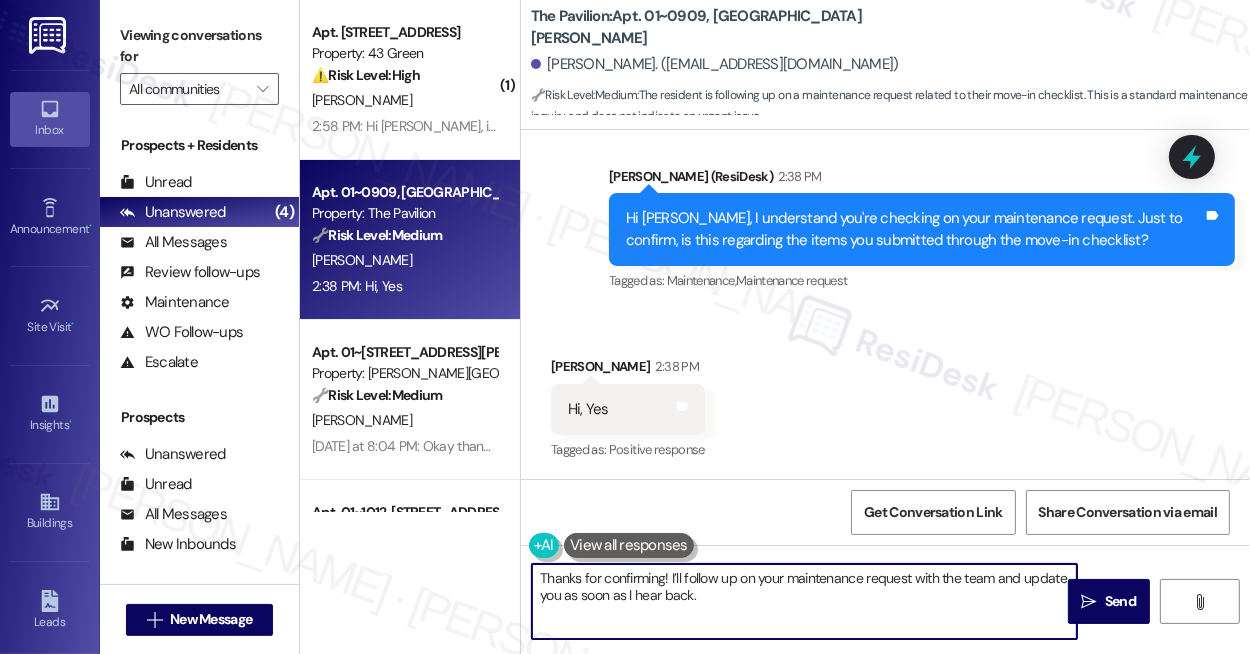drag, startPoint x: 566, startPoint y: 637, endPoint x: 540, endPoint y: 609, distance: 38.209946 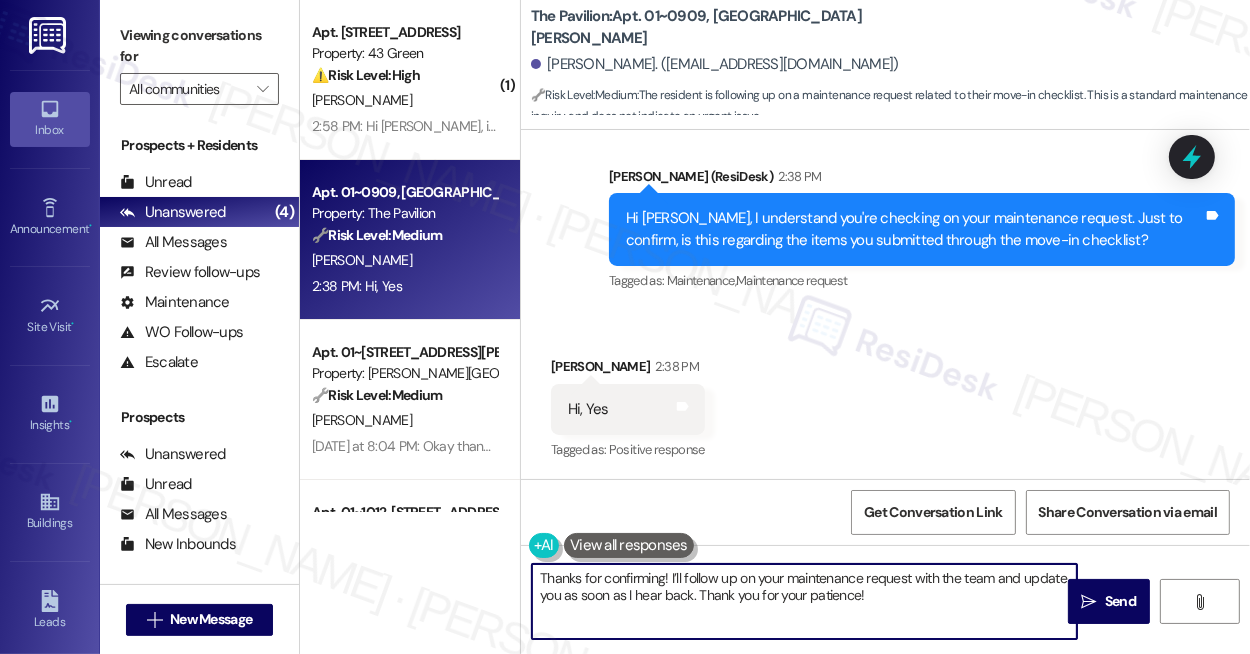 click on "Thanks for confirming! I’ll follow up on your maintenance request with the team and update you as soon as I hear back. Thank you for your patience!" at bounding box center [804, 601] 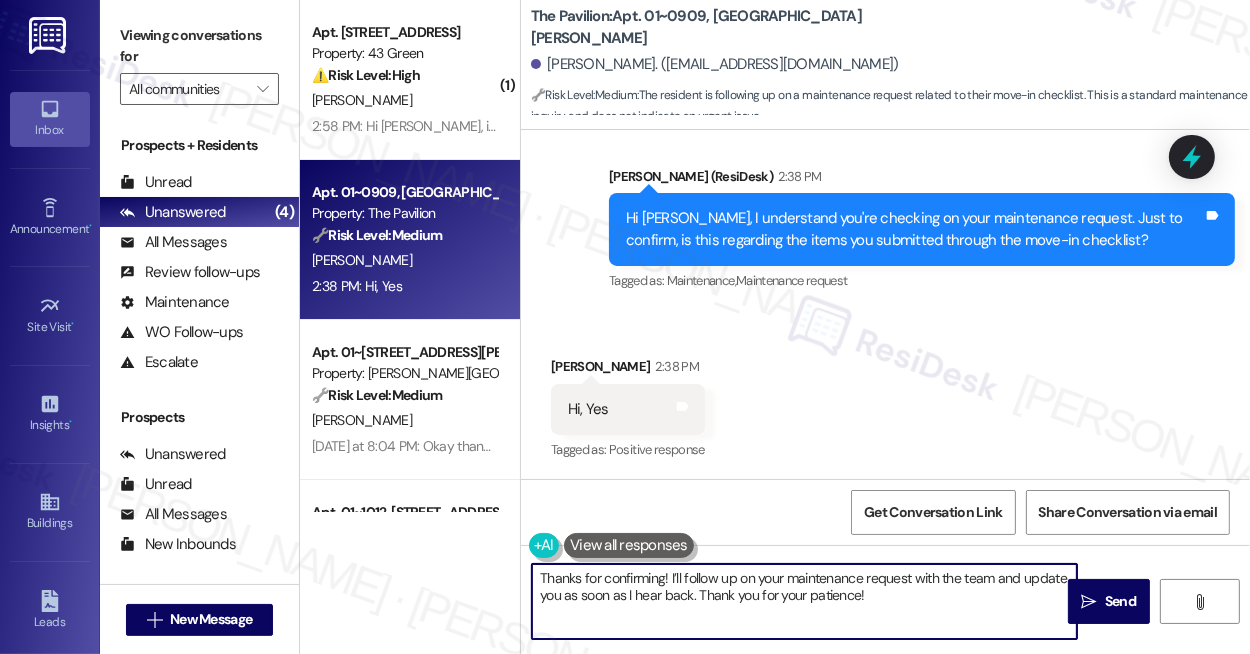 click on "Thanks for confirming! I’ll follow up on your maintenance request with the team and update you as soon as I hear back. Thank you for your patience!" at bounding box center [804, 601] 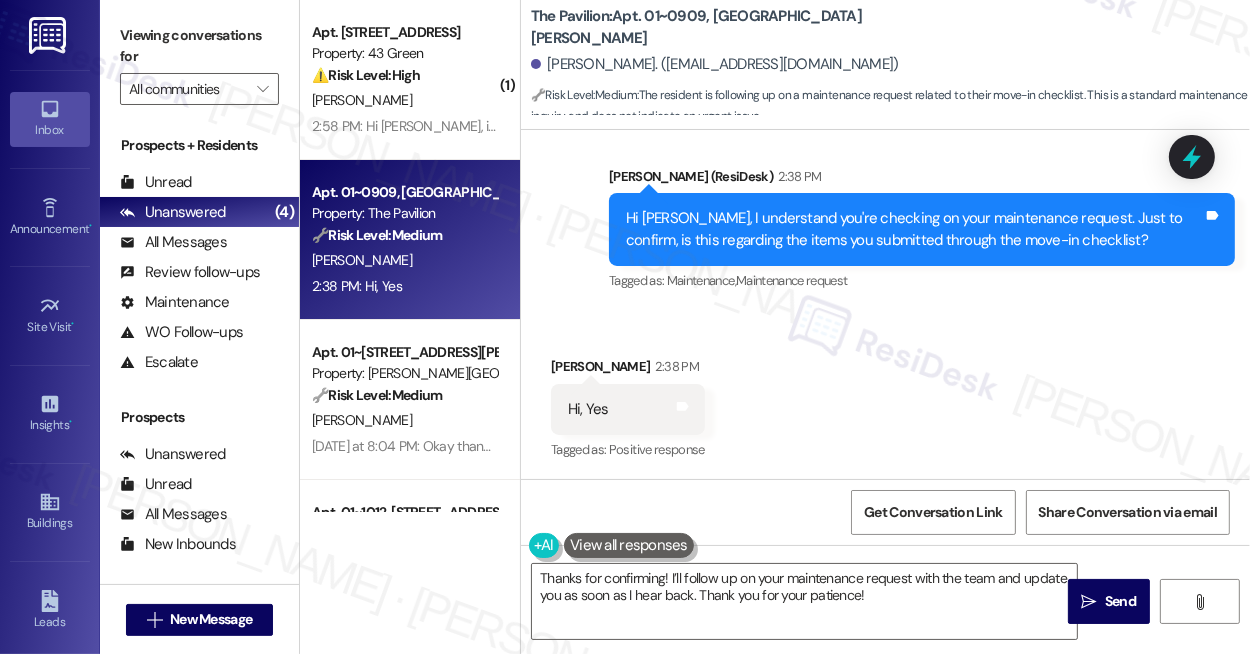 click on "[PERSON_NAME]   (ResiDesk) 2:38 PM" at bounding box center [922, 180] 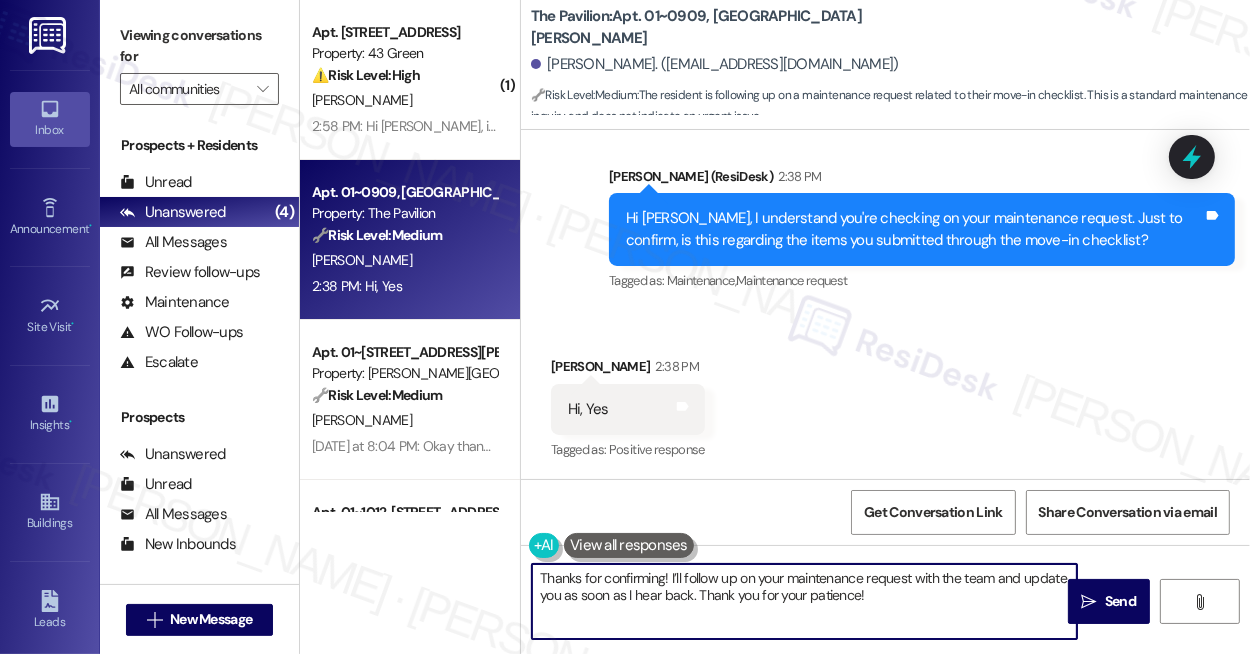 click on "Thanks for confirming! I’ll follow up on your maintenance request with the team and update you as soon as I hear back. Thank you for your patience!" at bounding box center [804, 601] 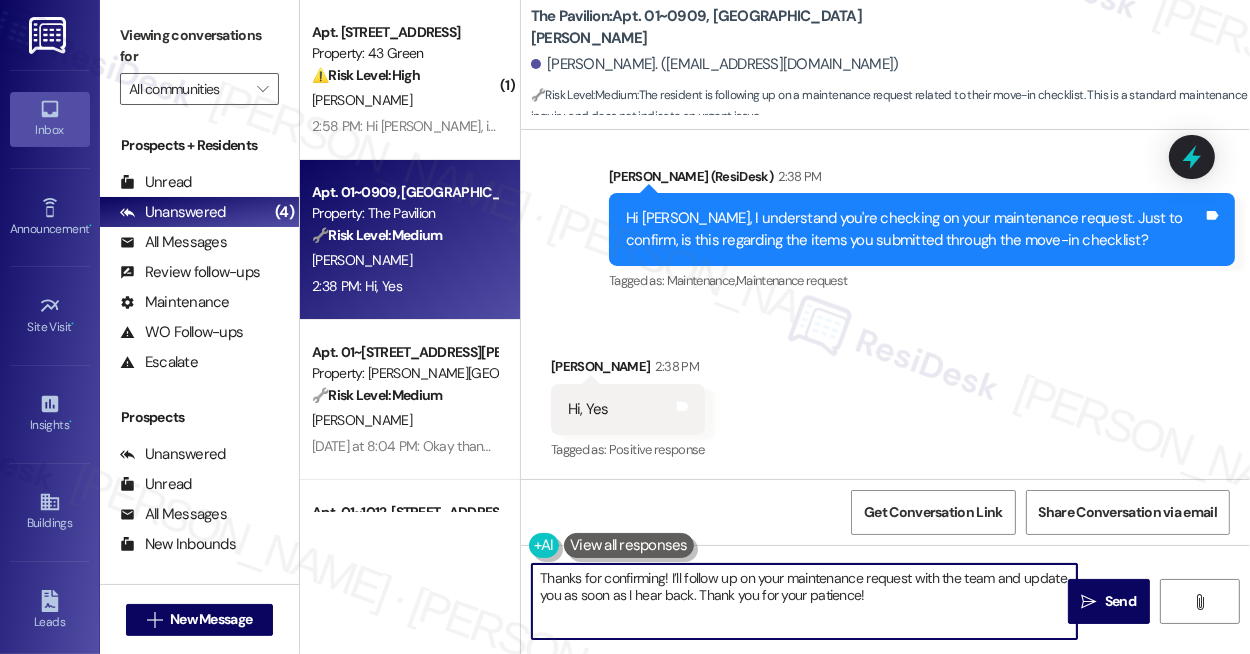 click on "Thanks for confirming! I’ll follow up on your maintenance request with the team and update you as soon as I hear back. Thank you for your patience!" at bounding box center [804, 601] 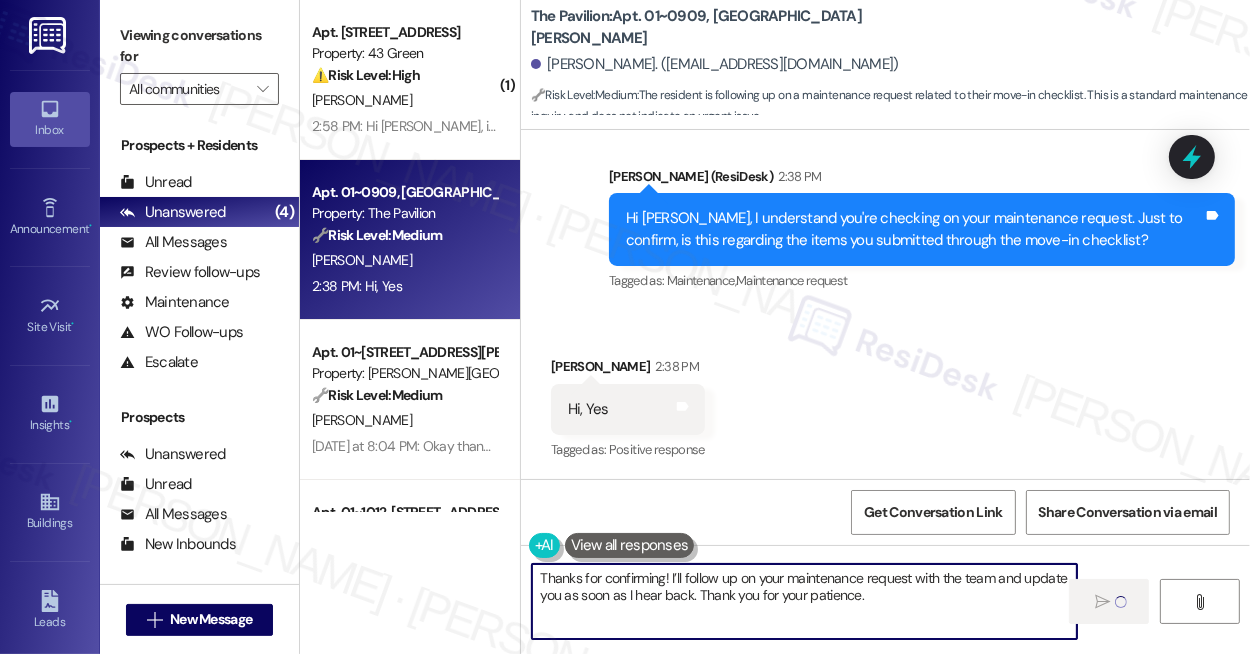 type on "Thanks for confirming! I’ll follow up on your maintenance request with the team and update you as soon as I hear back. Thank you for your patience." 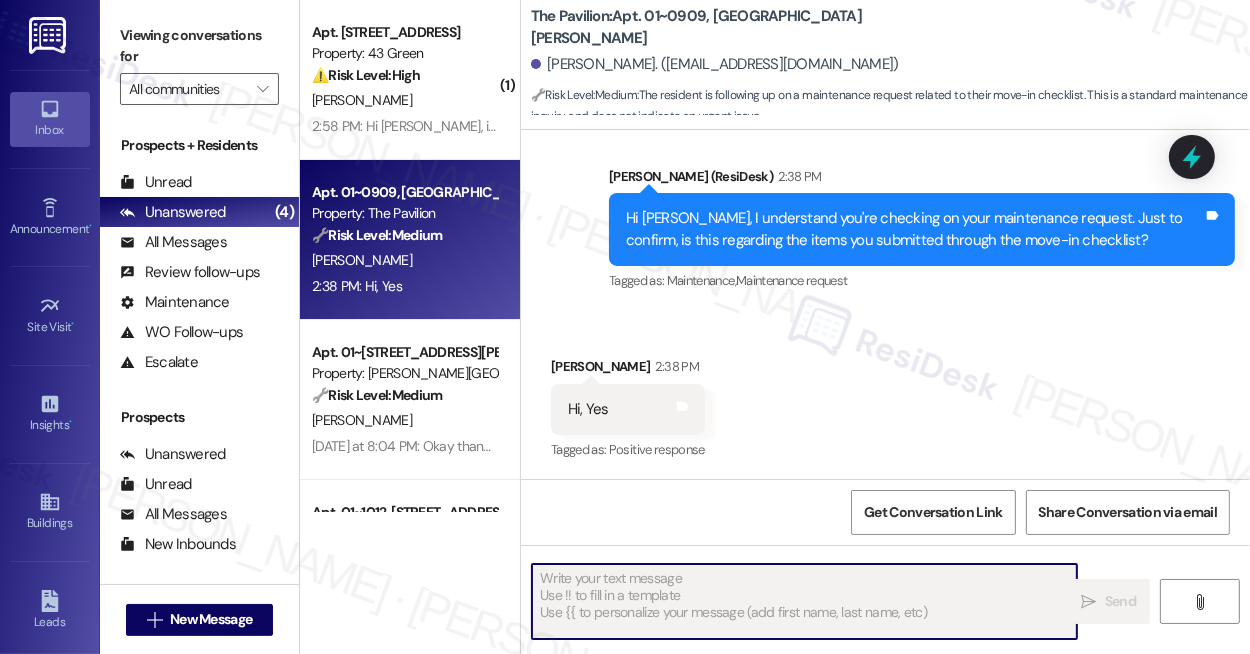 scroll, scrollTop: 558, scrollLeft: 0, axis: vertical 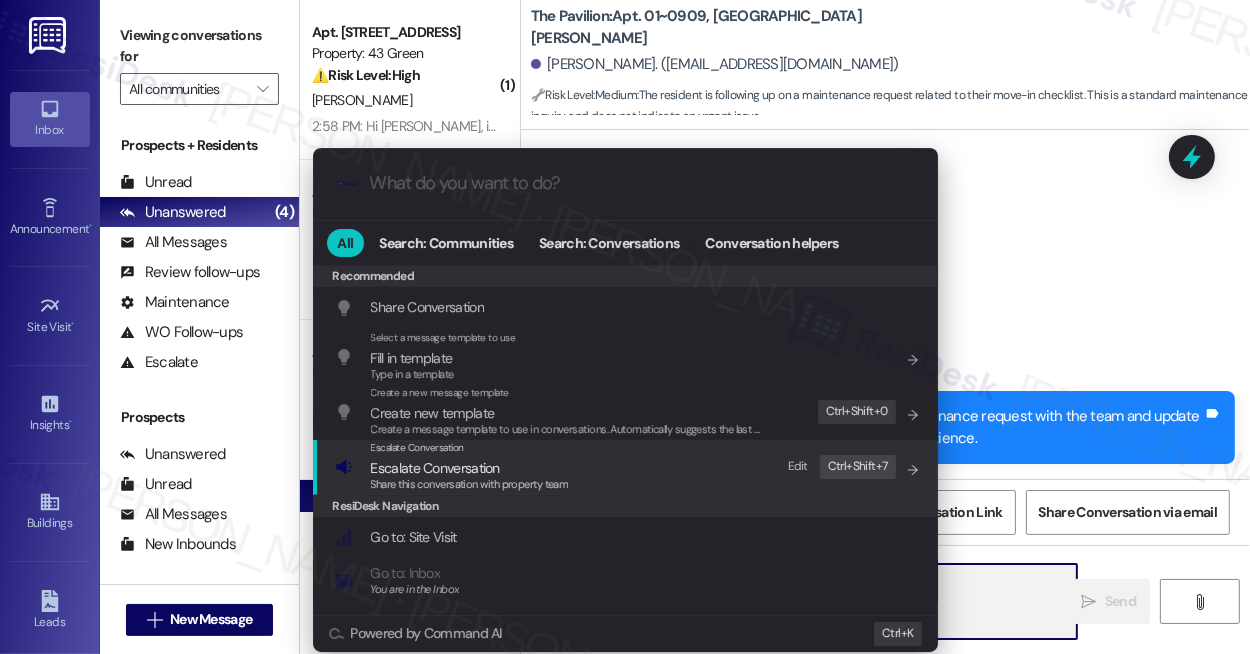 click on "Escalate Conversation" at bounding box center (470, 468) 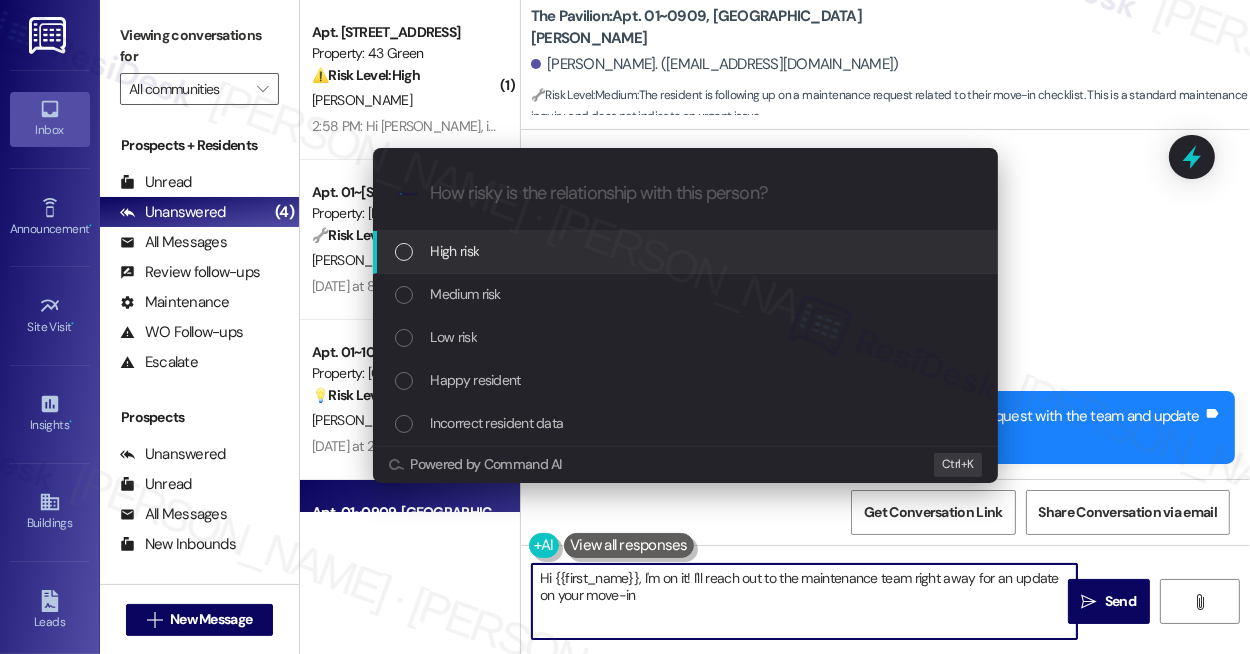 click on "Medium risk" at bounding box center (687, 294) 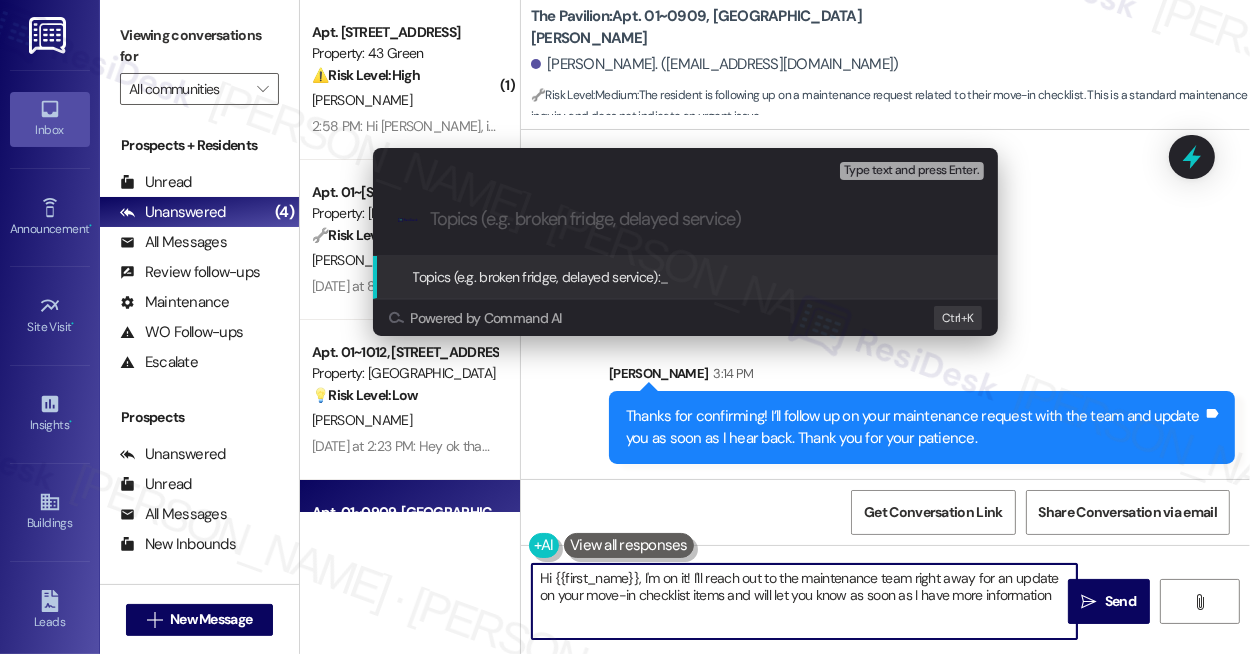 type on "Hi {{first_name}}, I'm on it! I'll reach out to the maintenance team right away for an update on your move-in checklist items and will let you know as soon as I have more information." 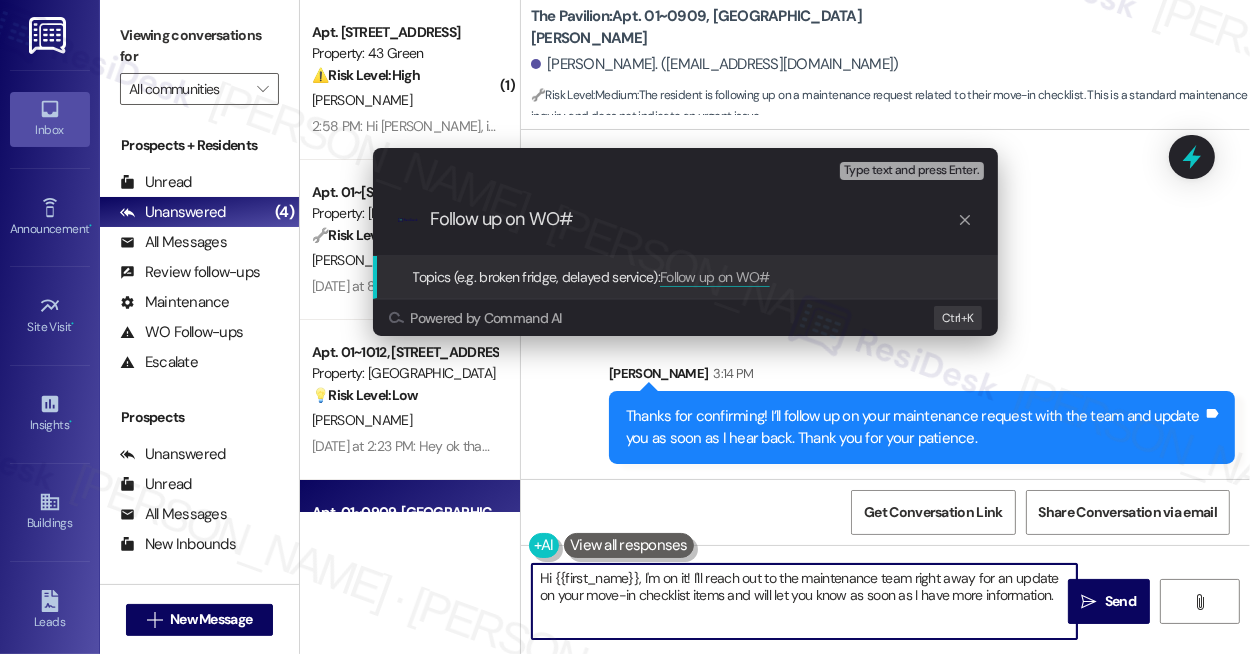 click on "Follow up on WO#" at bounding box center [693, 219] 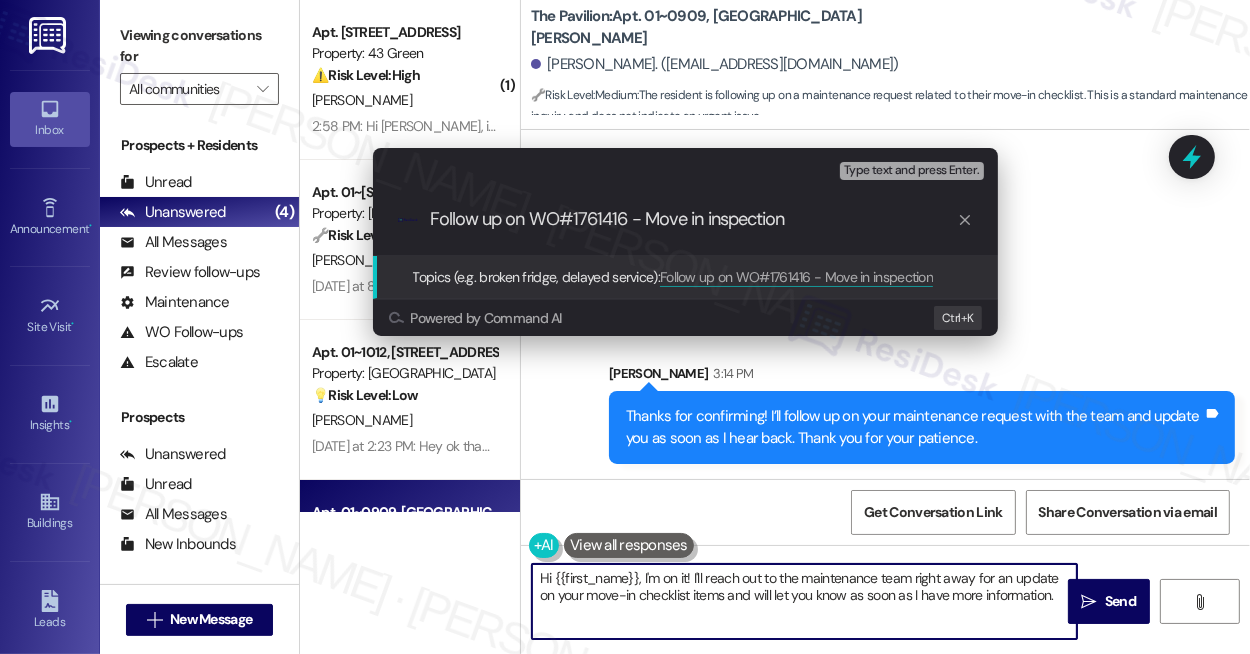 click on "Escalate Conversation Medium risk Topics (e.g. broken fridge, delayed service) Any messages to highlight in the email? Type text and press Enter. .cls-1{fill:#0a055f;}.cls-2{fill:#0cc4c4;} resideskLogoBlueOrange Follow up on WO#1761416 - Move in inspection Topics (e.g. broken fridge, delayed service):  Follow up on WO#1761416 - Move in inspection Powered by Command AI Ctrl+ K" at bounding box center [625, 327] 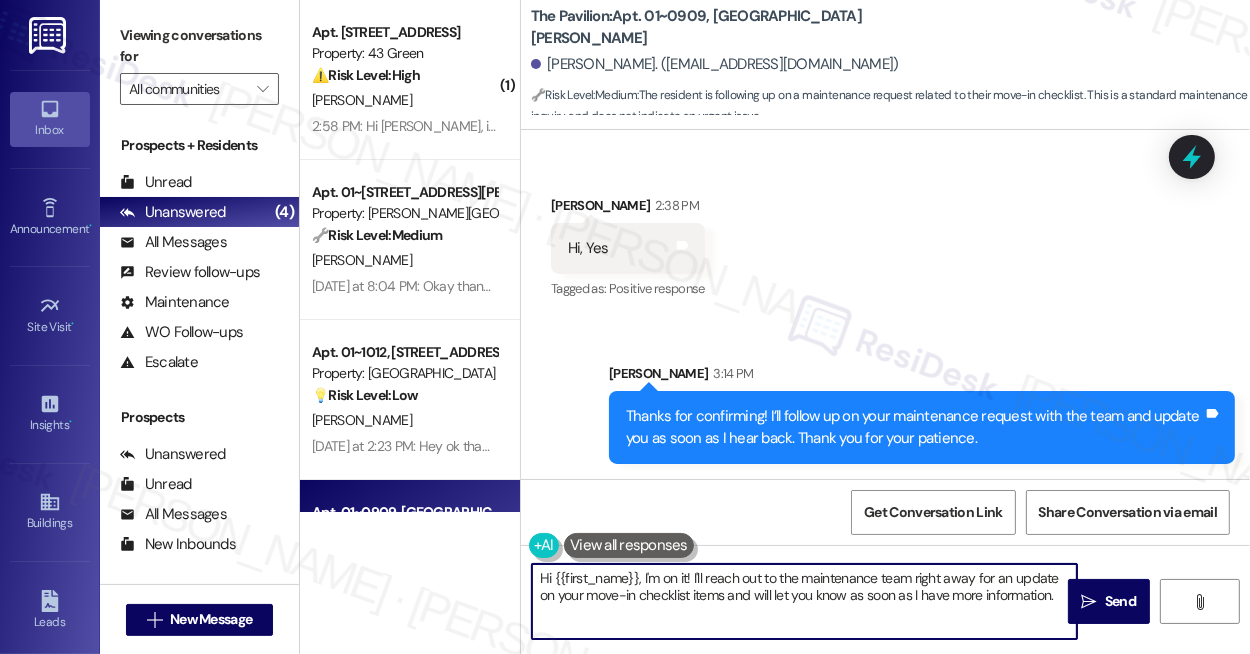 click on "Received via SMS [PERSON_NAME] 2:38 PM Hi, Yes Tags and notes Tagged as:   Positive response Click to highlight conversations about Positive response" at bounding box center (885, 234) 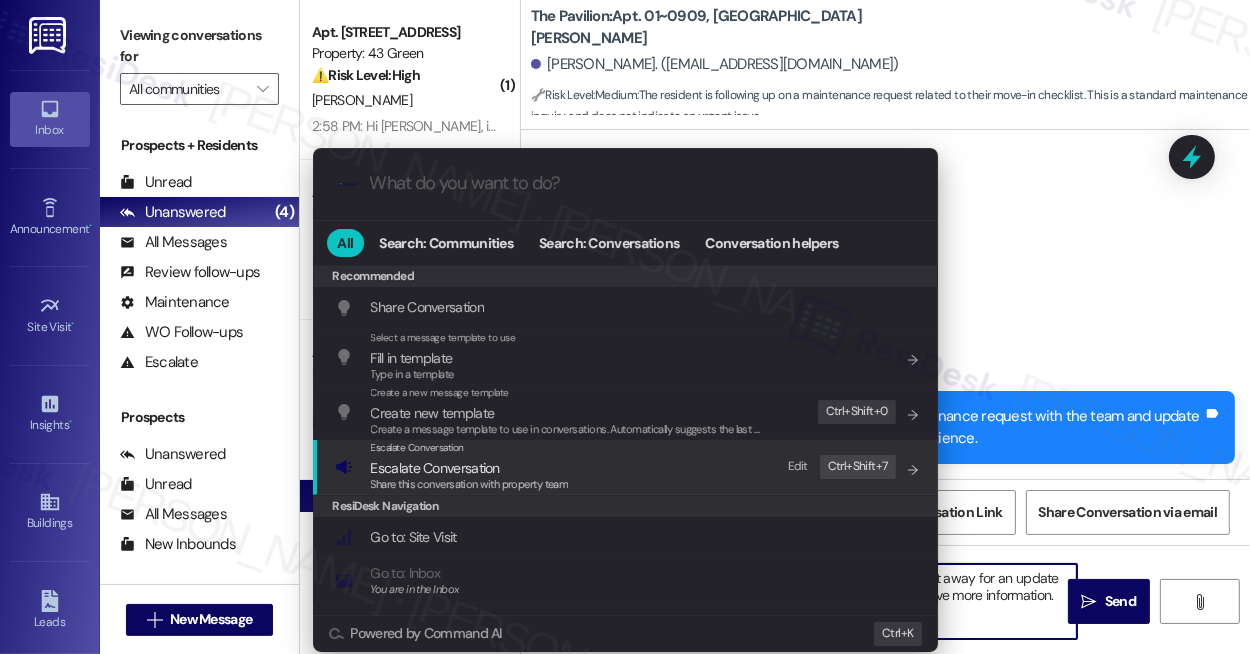 click on "Escalate Conversation Escalate Conversation Share this conversation with property team Edit Ctrl+ Shift+ 7" at bounding box center [627, 467] 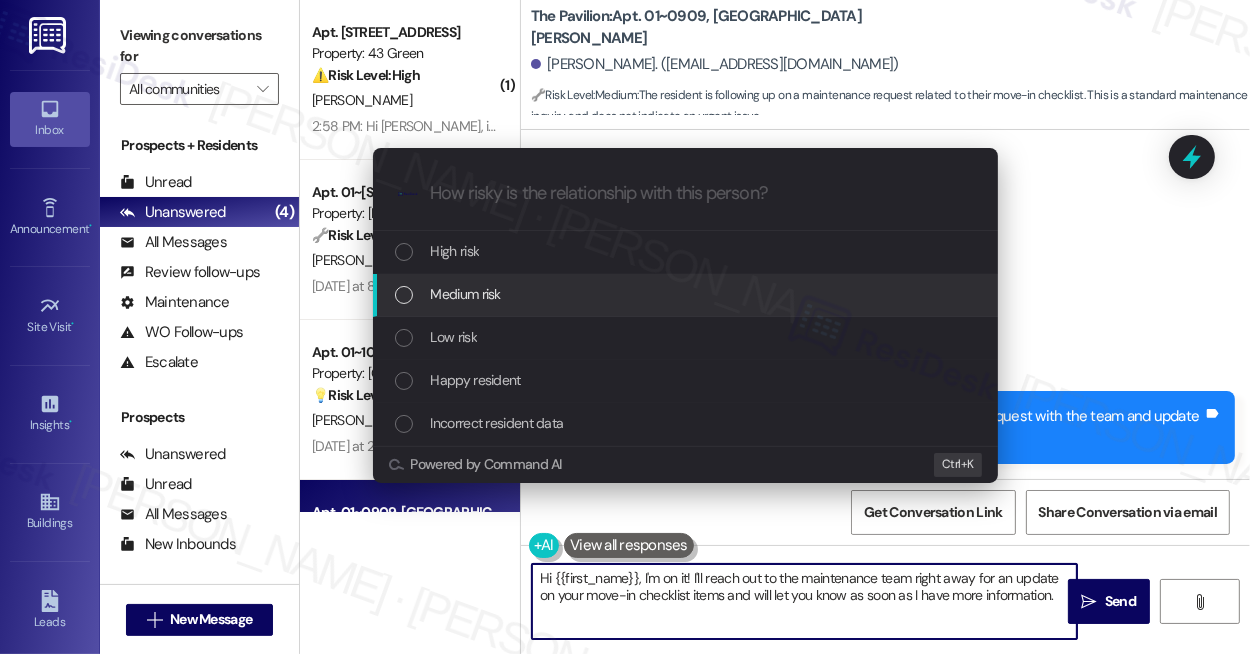 click on "Medium risk" at bounding box center (466, 294) 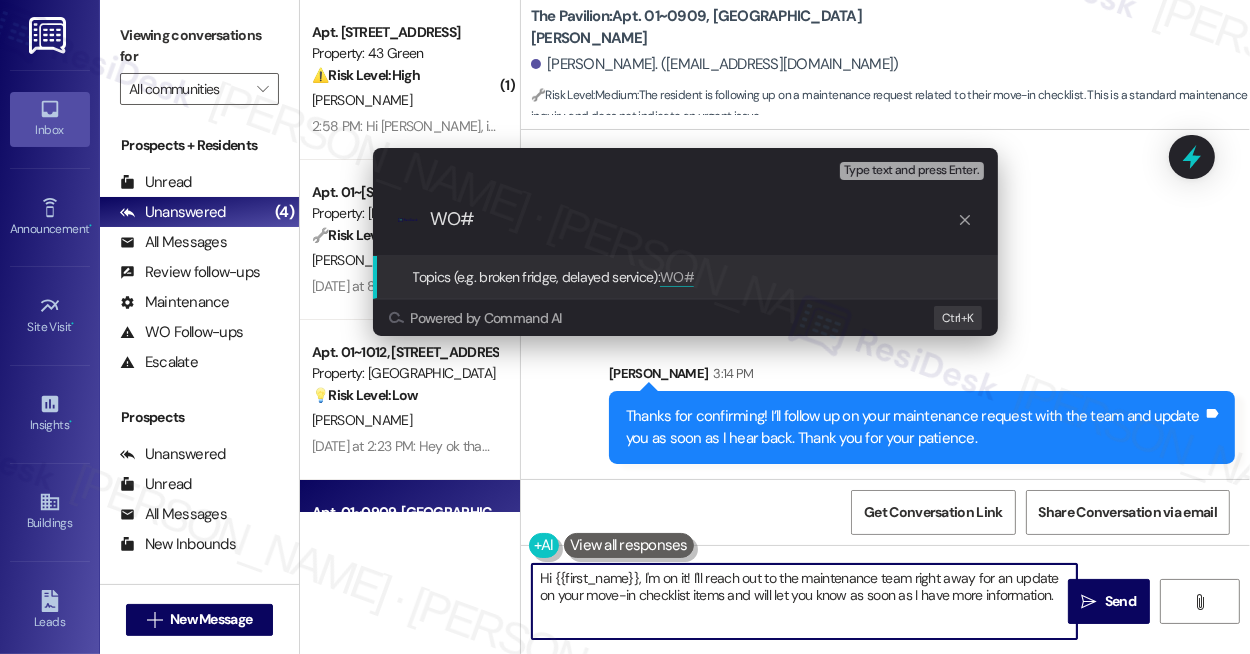 paste on "1761416" 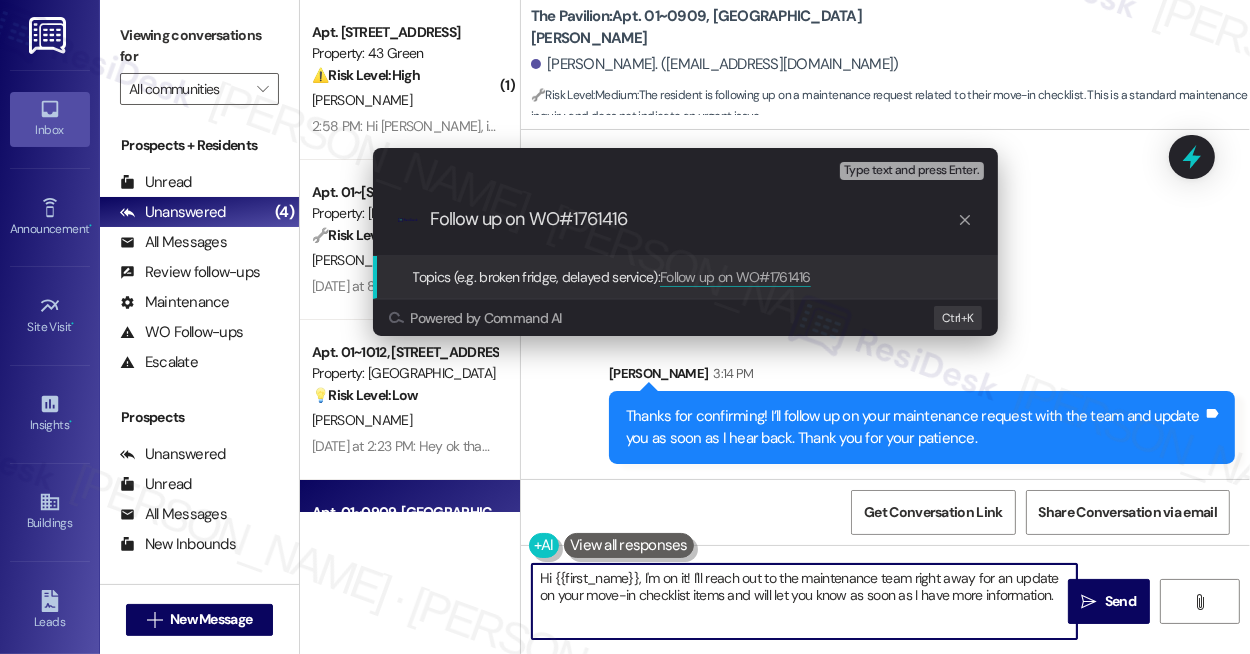 click on ".cls-1{fill:#0a055f;}.cls-2{fill:#0cc4c4;} resideskLogoBlueOrange Follow up on WO#1761416" at bounding box center [685, 219] 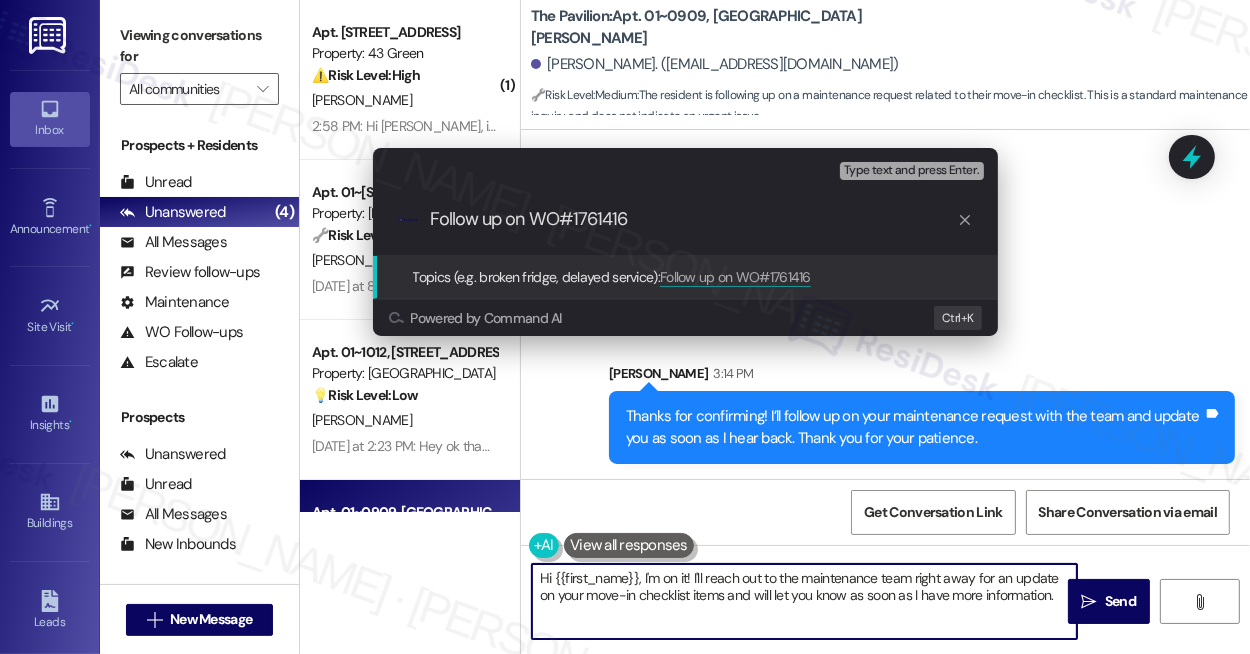 click on "Follow up on WO#1761416" at bounding box center [693, 219] 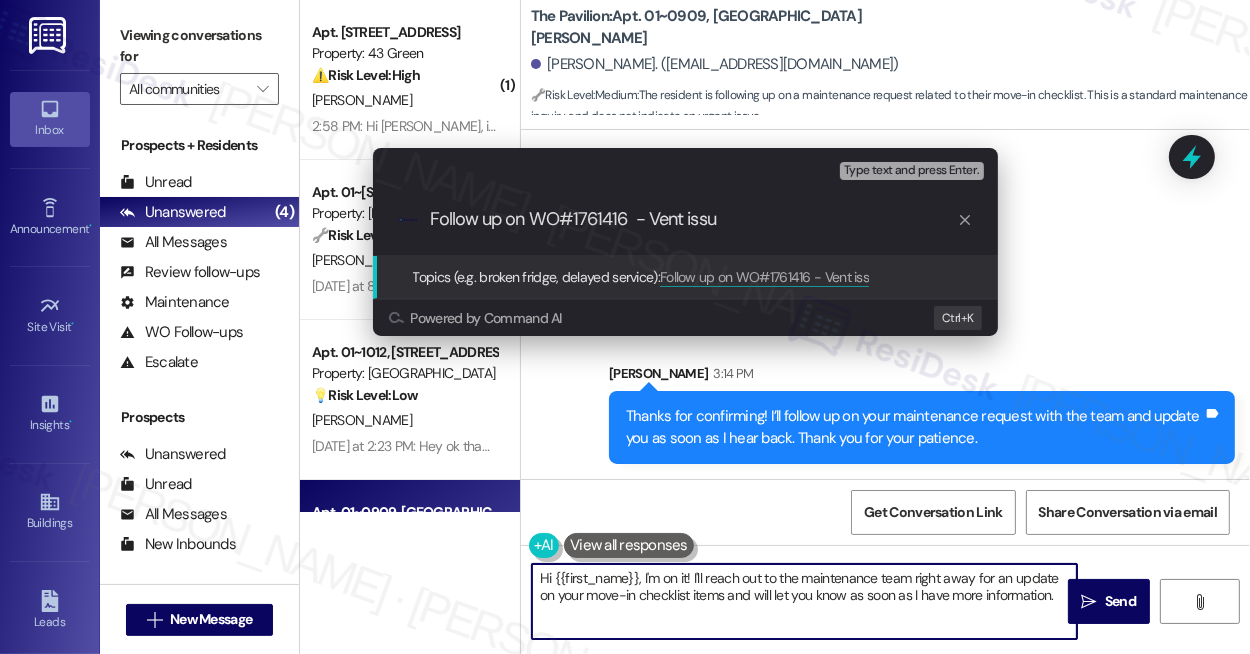 type on "Follow up on WO#1761416  - Vent issue" 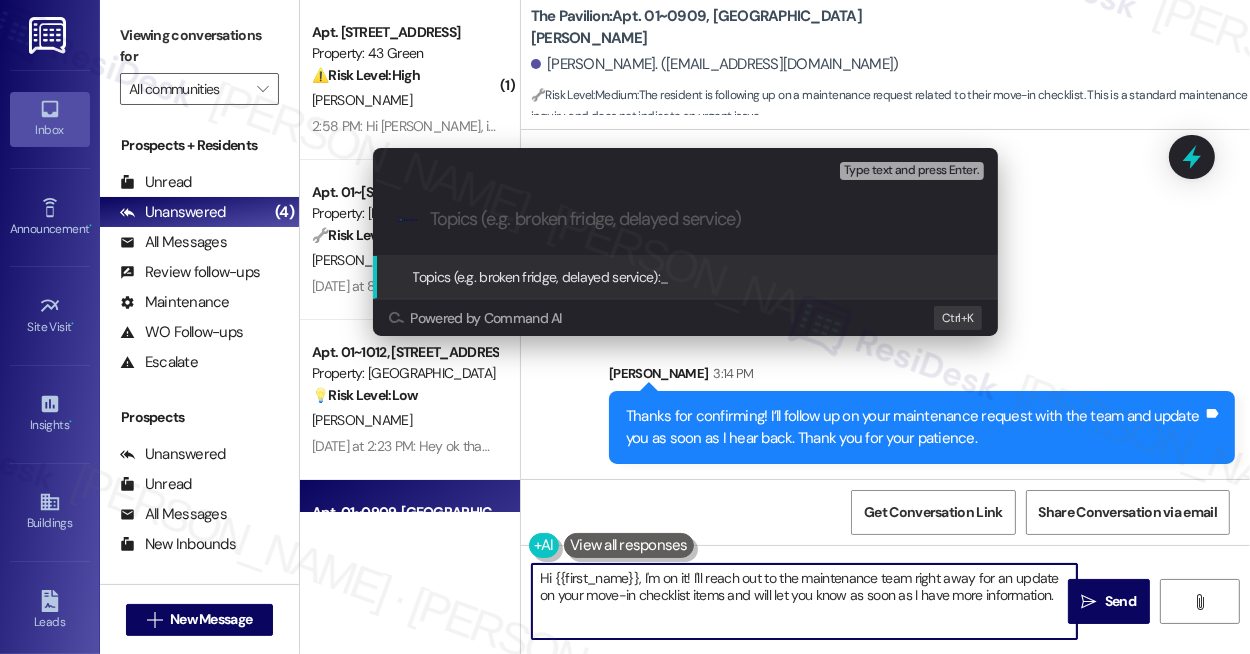 click on ".cls-1{fill:#0a055f;}.cls-2{fill:#0cc4c4;} resideskLogoBlueOrange" at bounding box center (685, 219) 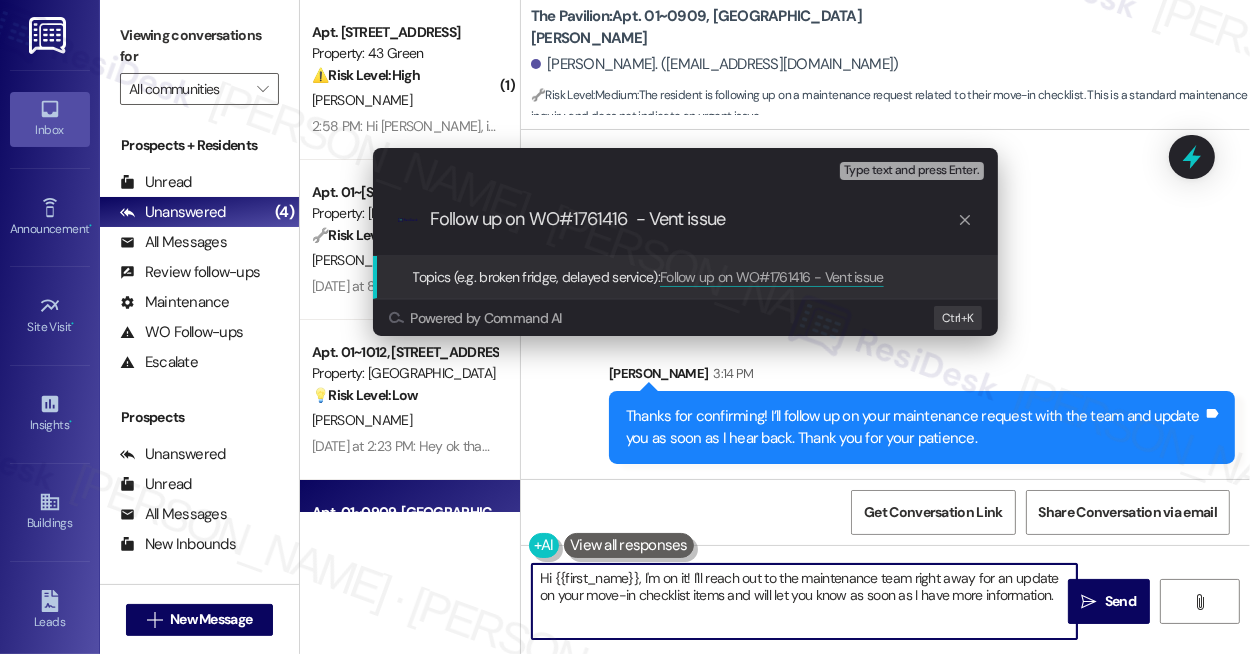 type 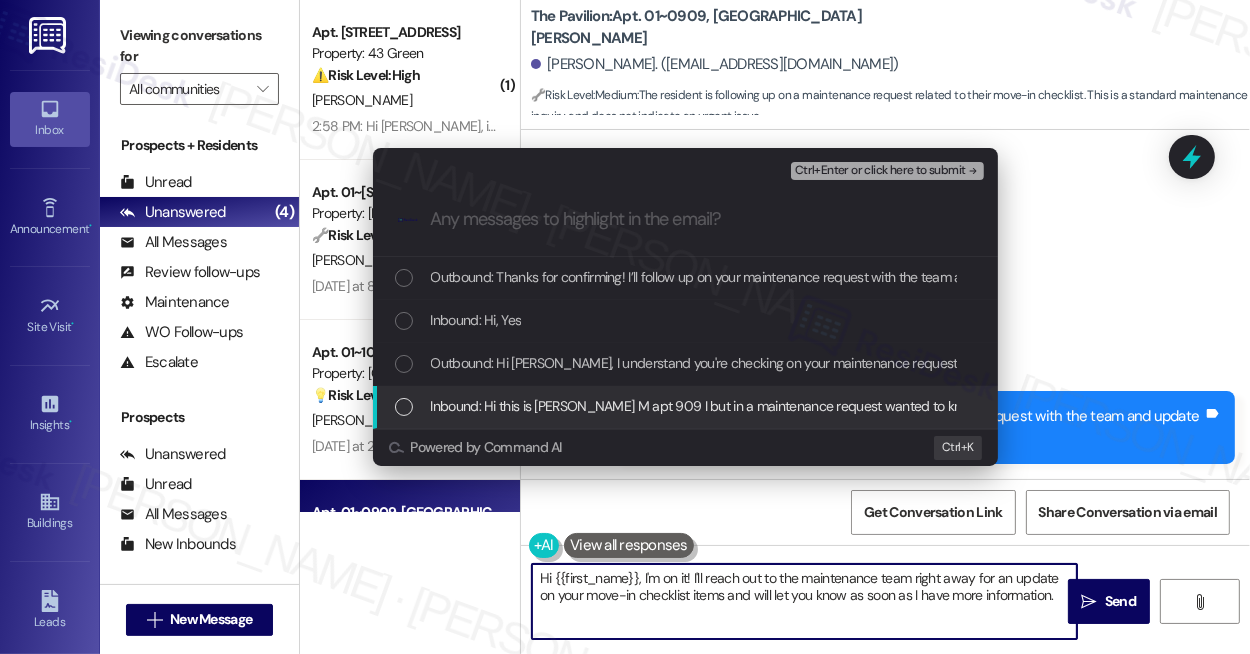 click on "Inbound: Hi this is [PERSON_NAME] M apt 909 I but in a maintenance request wanted to know when would that be fulfilled?" at bounding box center (790, 406) 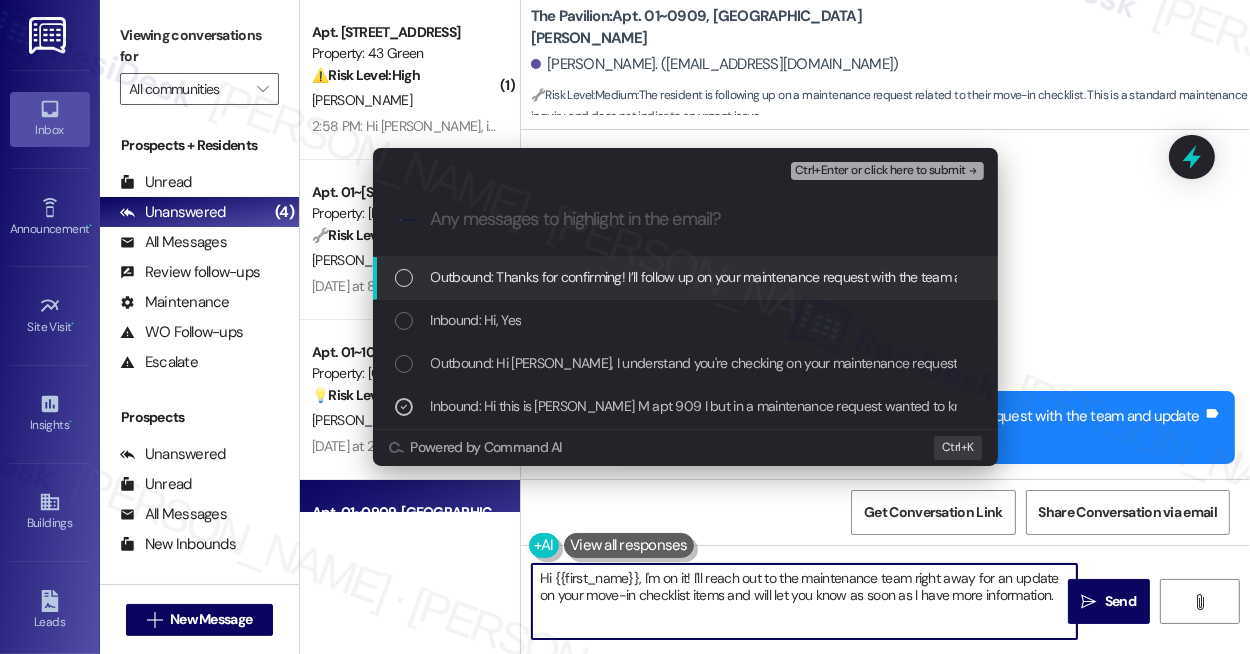 click on "Ctrl+Enter or click here to submit" at bounding box center [880, 171] 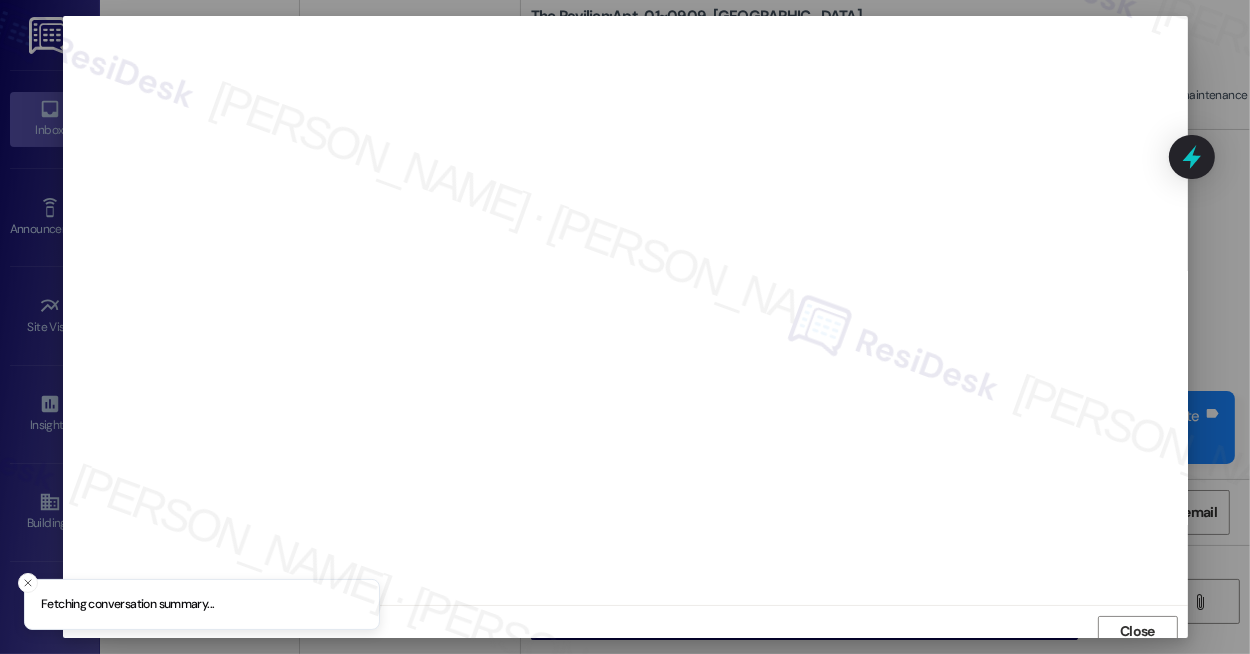 scroll, scrollTop: 9, scrollLeft: 0, axis: vertical 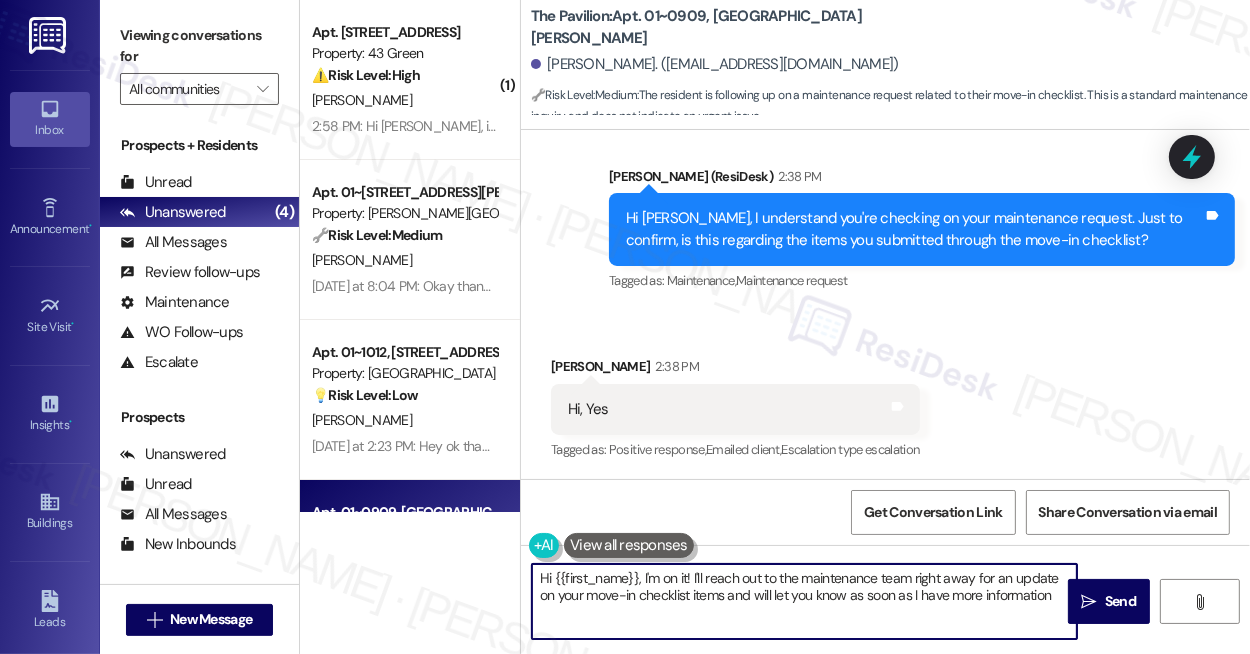 type on "Hi {{first_name}}, I'm on it! I'll reach out to the maintenance team right away for an update on your move-in checklist items and will let you know as soon as I have more information." 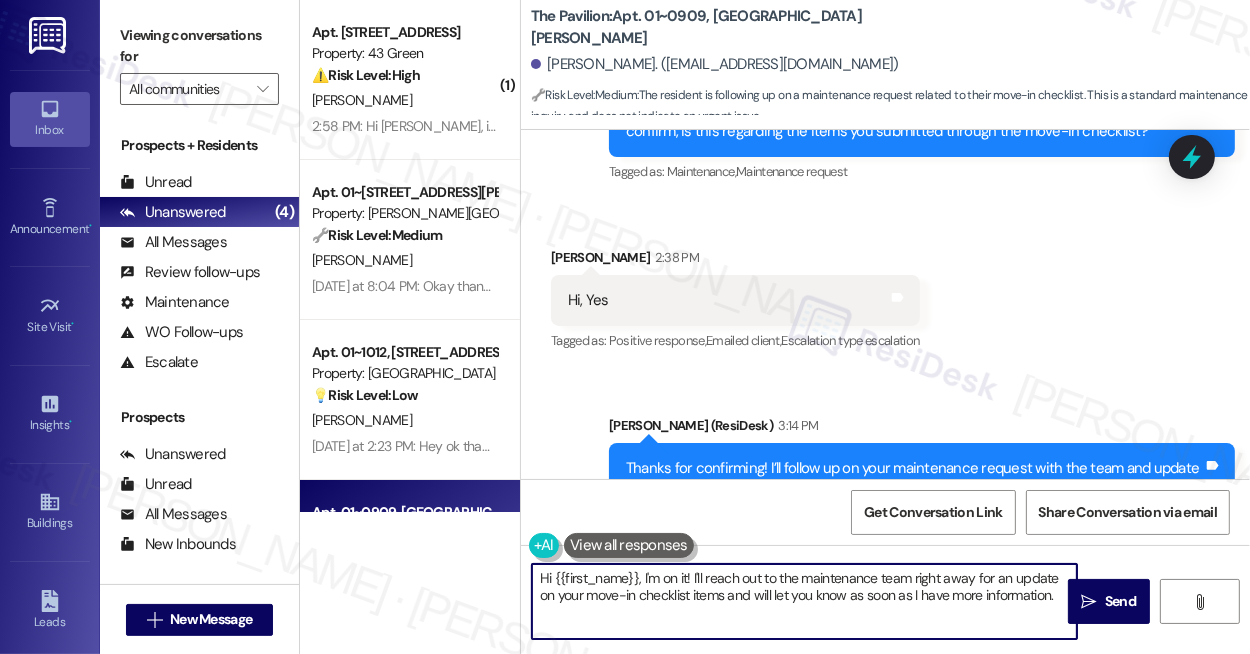 scroll, scrollTop: 588, scrollLeft: 0, axis: vertical 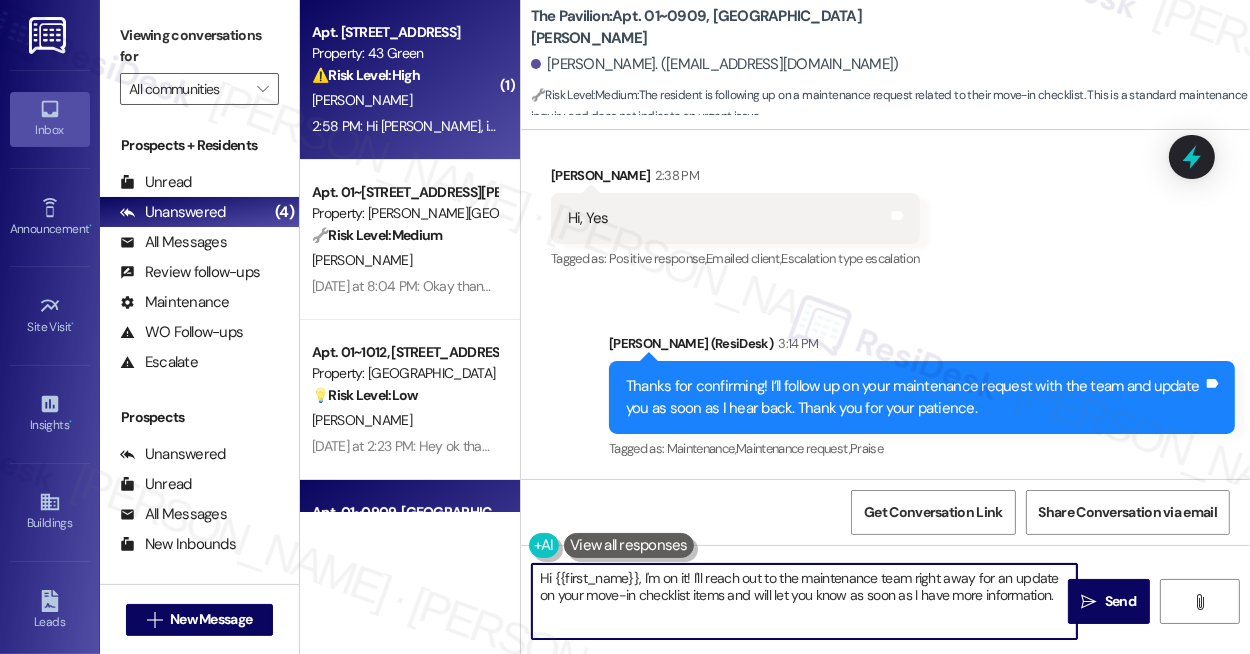 click on "⚠️  Risk Level:  High The resident is still unable to retrieve packages from the smart room after several days. This indicates a potential security or access issue that needs urgent attention to prevent loss or damage to the packages and to ensure resident satisfaction. The resident is awaiting resolution." at bounding box center (404, 75) 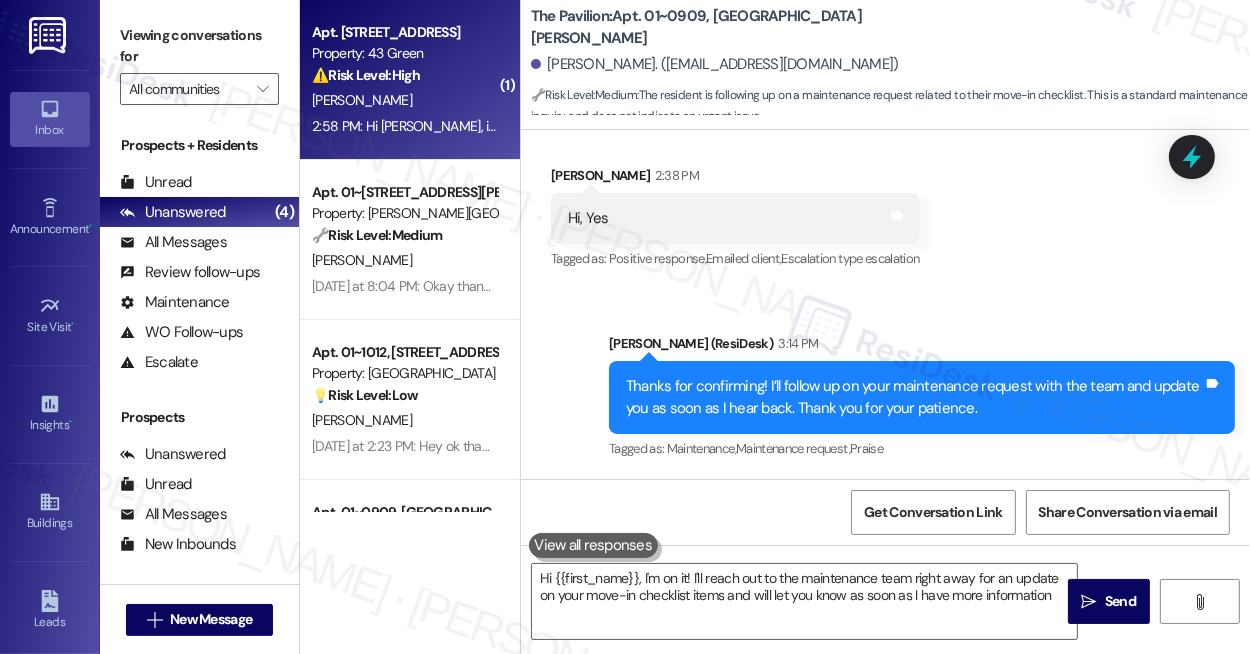 type on "Hi {{first_name}}, I'm on it! I'll reach out to the maintenance team right away for an update on your move-in checklist items and will let you know as soon as I have more information." 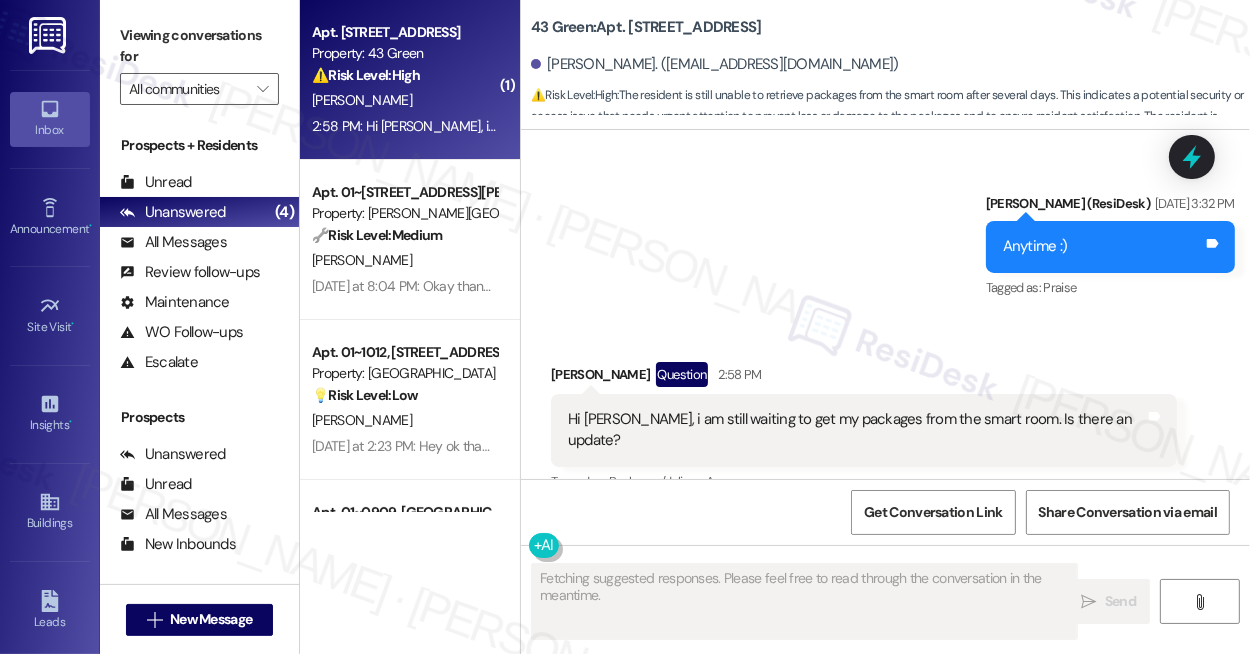 scroll, scrollTop: 3217, scrollLeft: 0, axis: vertical 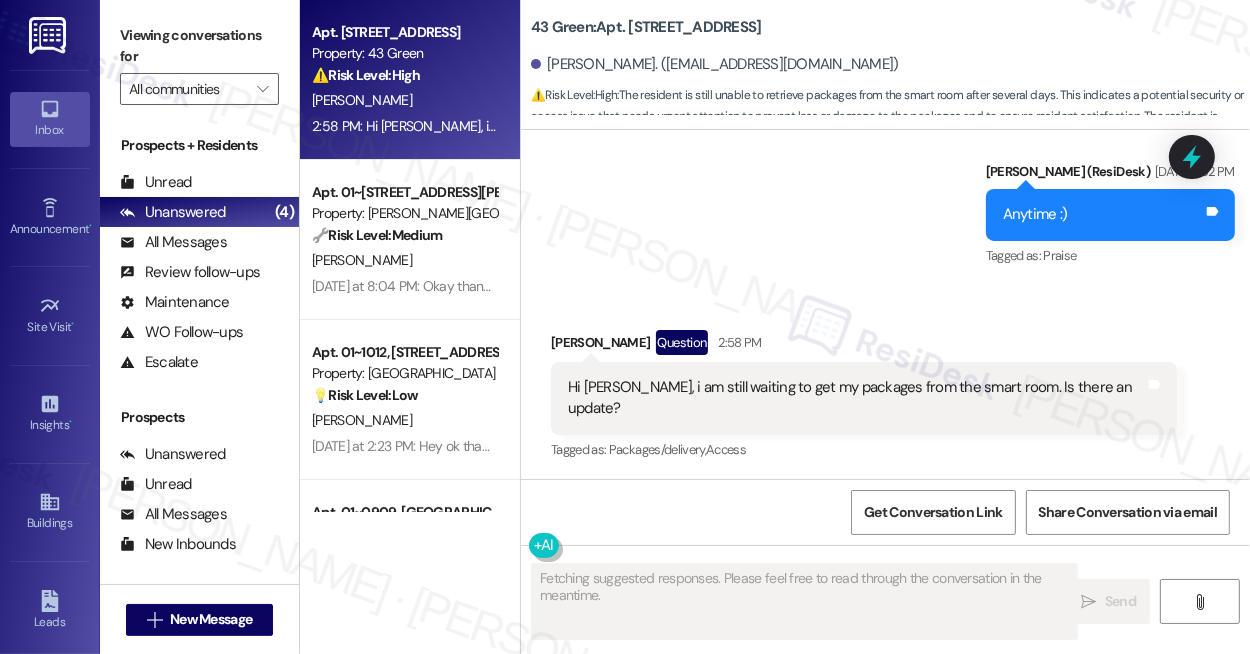 click on "Hi [PERSON_NAME], i am still waiting to get my packages from the smart room. Is there an update?" at bounding box center [856, 398] 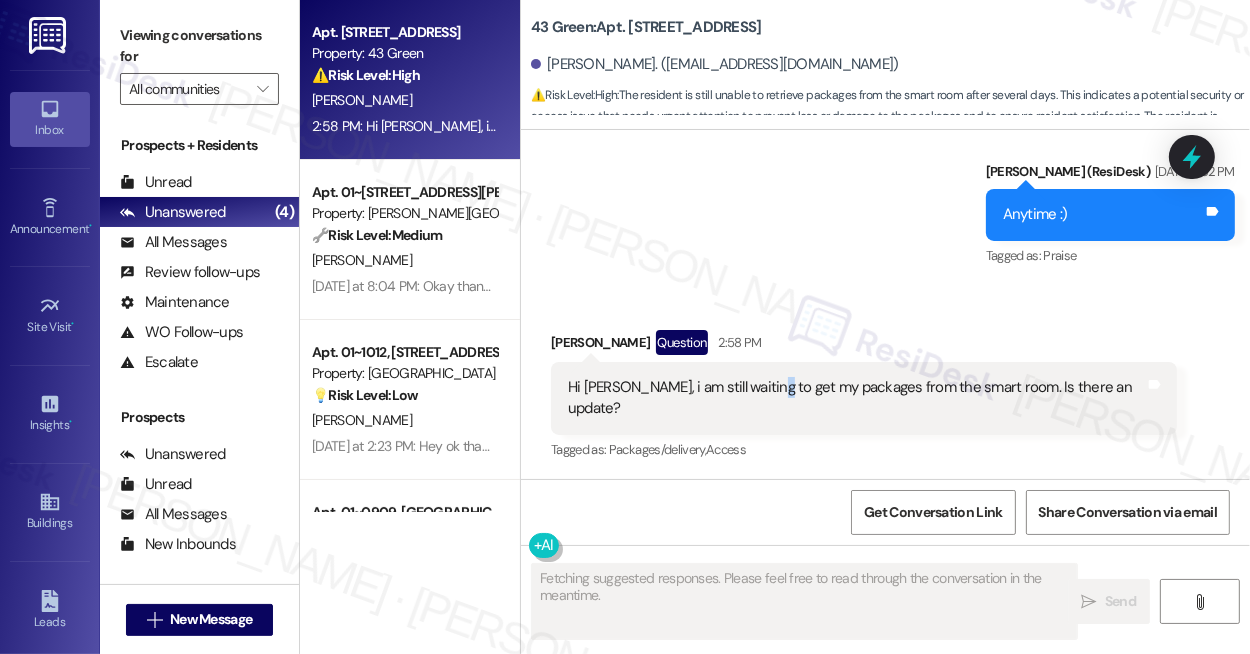 click on "Hi [PERSON_NAME], i am still waiting to get my packages from the smart room. Is there an update?" at bounding box center [856, 398] 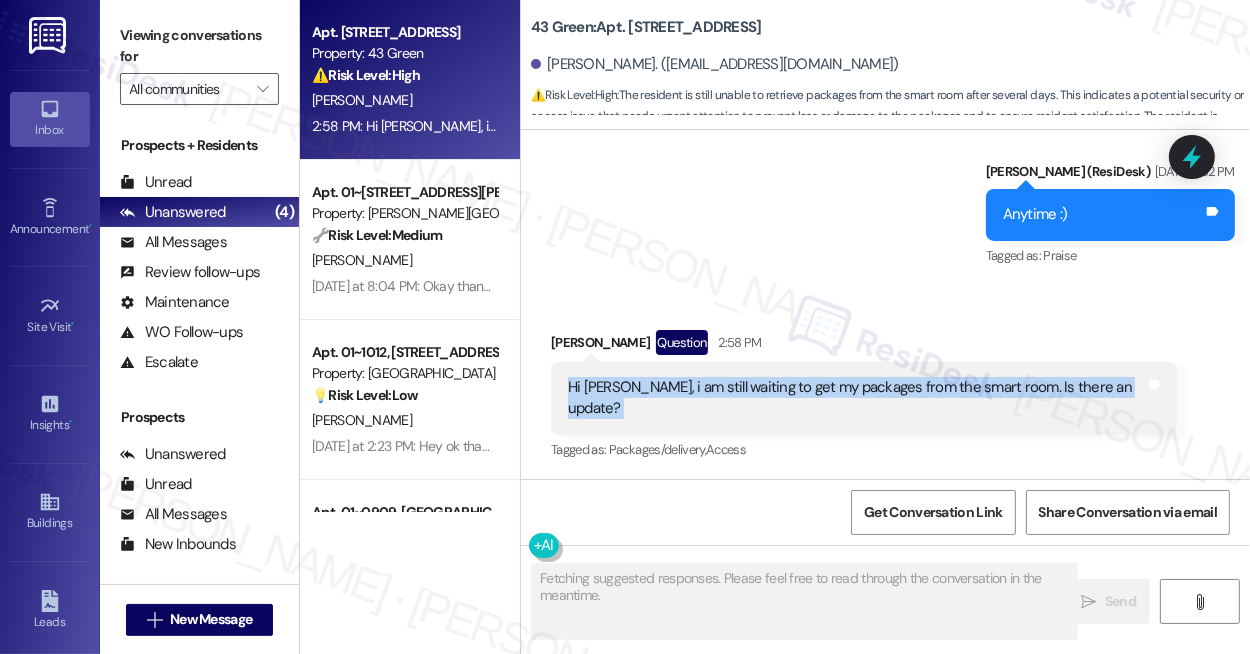 click on "Hi [PERSON_NAME], i am still waiting to get my packages from the smart room. Is there an update?" at bounding box center [856, 398] 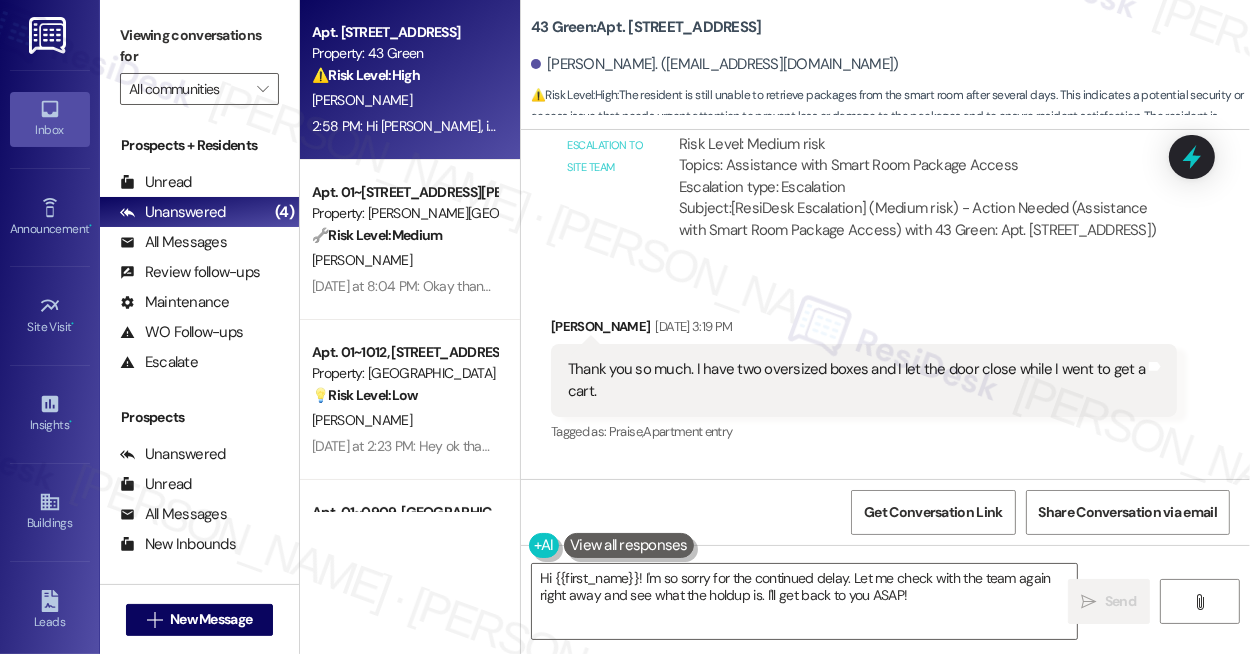scroll, scrollTop: 2399, scrollLeft: 0, axis: vertical 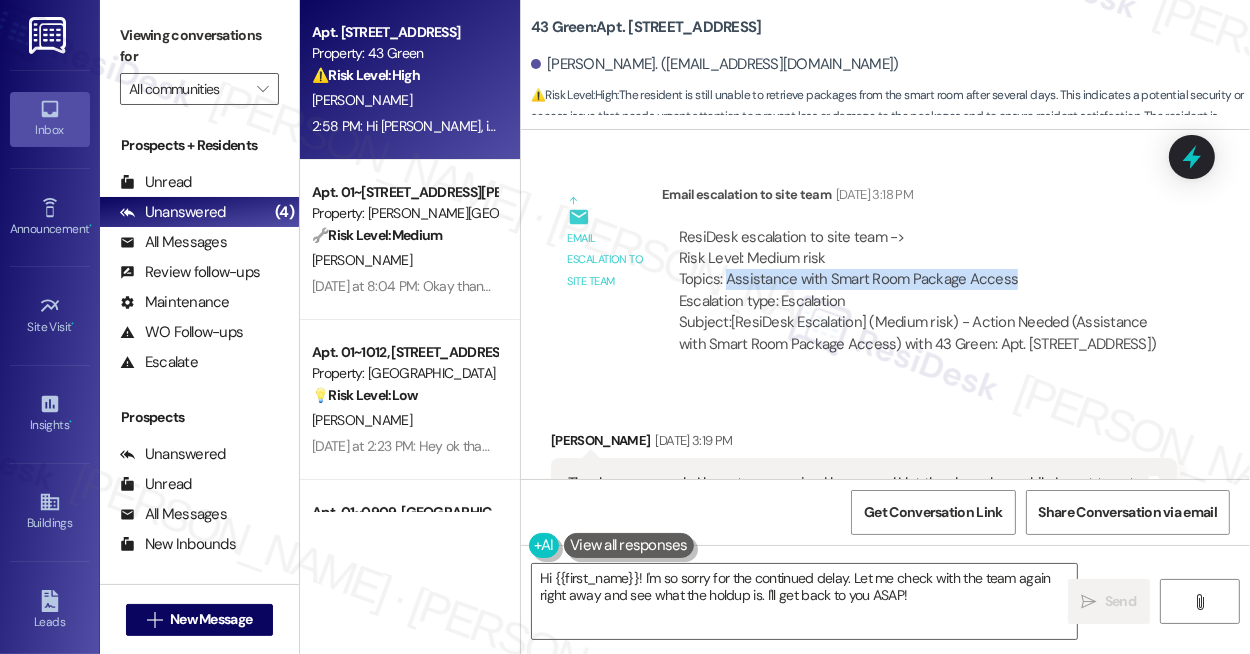 drag, startPoint x: 725, startPoint y: 275, endPoint x: 1016, endPoint y: 287, distance: 291.2473 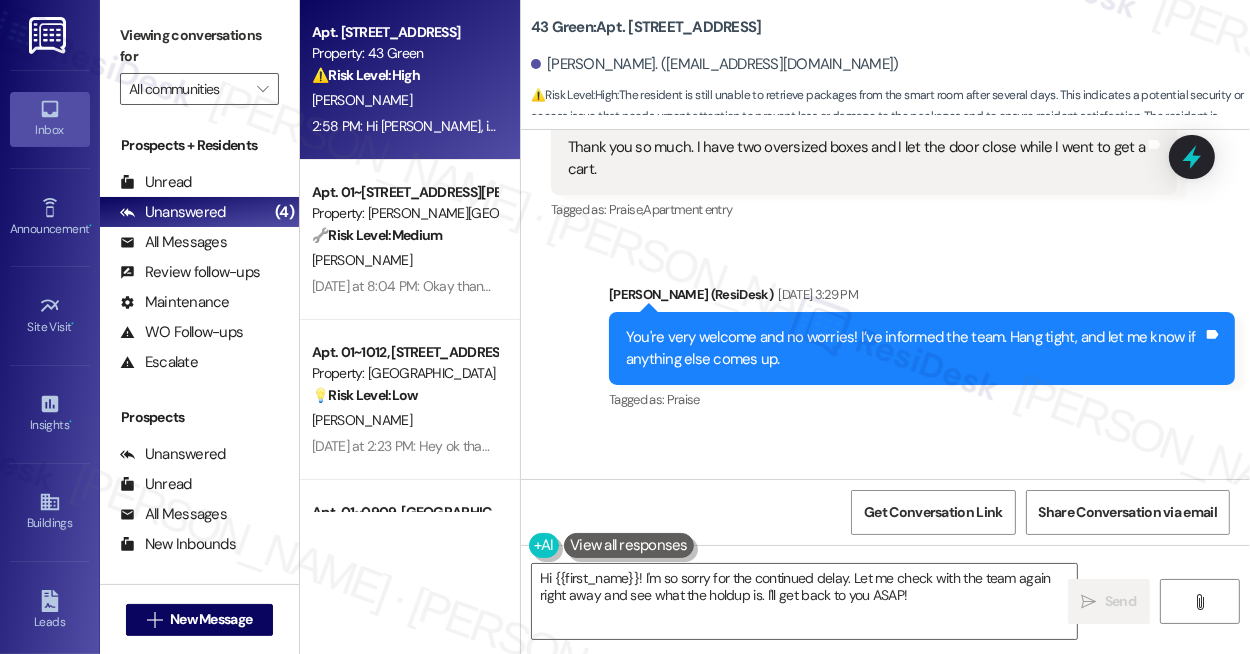 scroll, scrollTop: 2762, scrollLeft: 0, axis: vertical 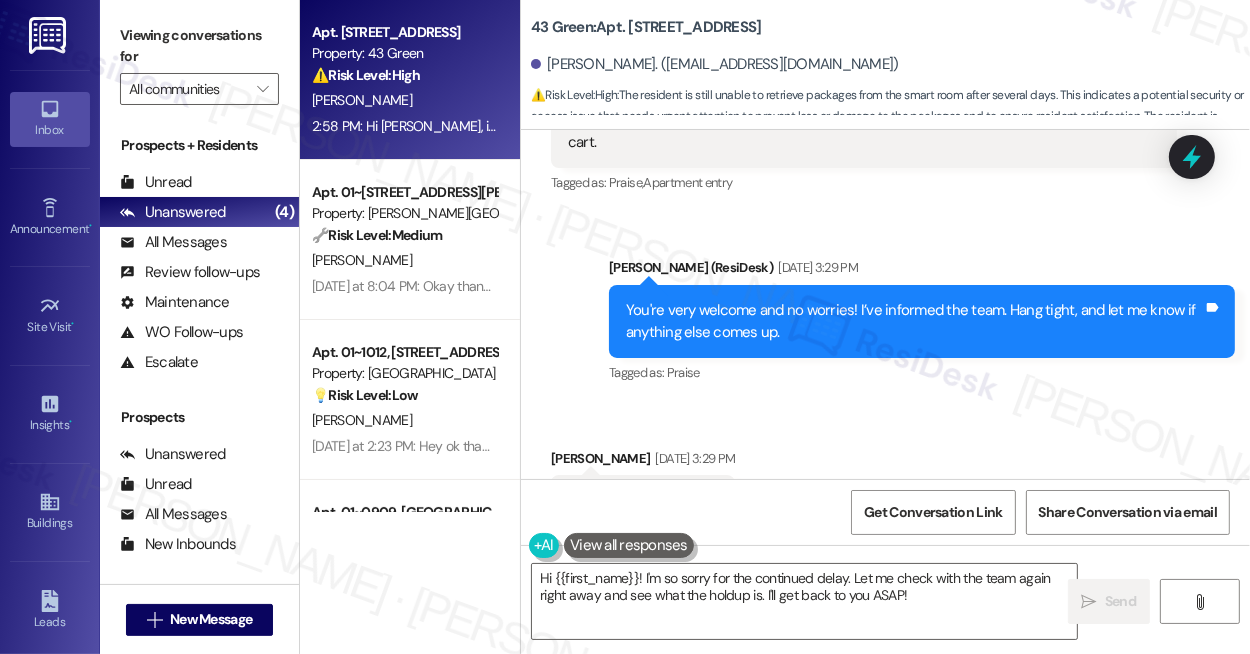 click on "You're very welcome and no worries! I’ve informed the team. Hang tight, and let me know if anything else comes up." at bounding box center [914, 321] 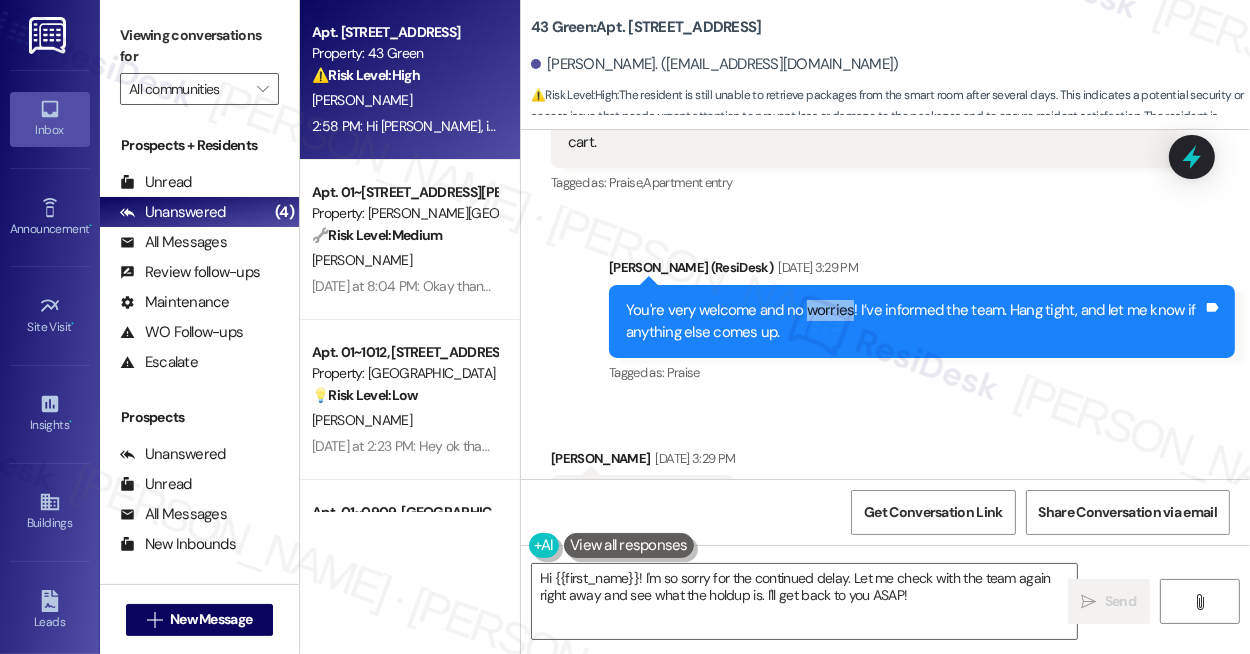 click on "You're very welcome and no worries! I’ve informed the team. Hang tight, and let me know if anything else comes up." at bounding box center [914, 321] 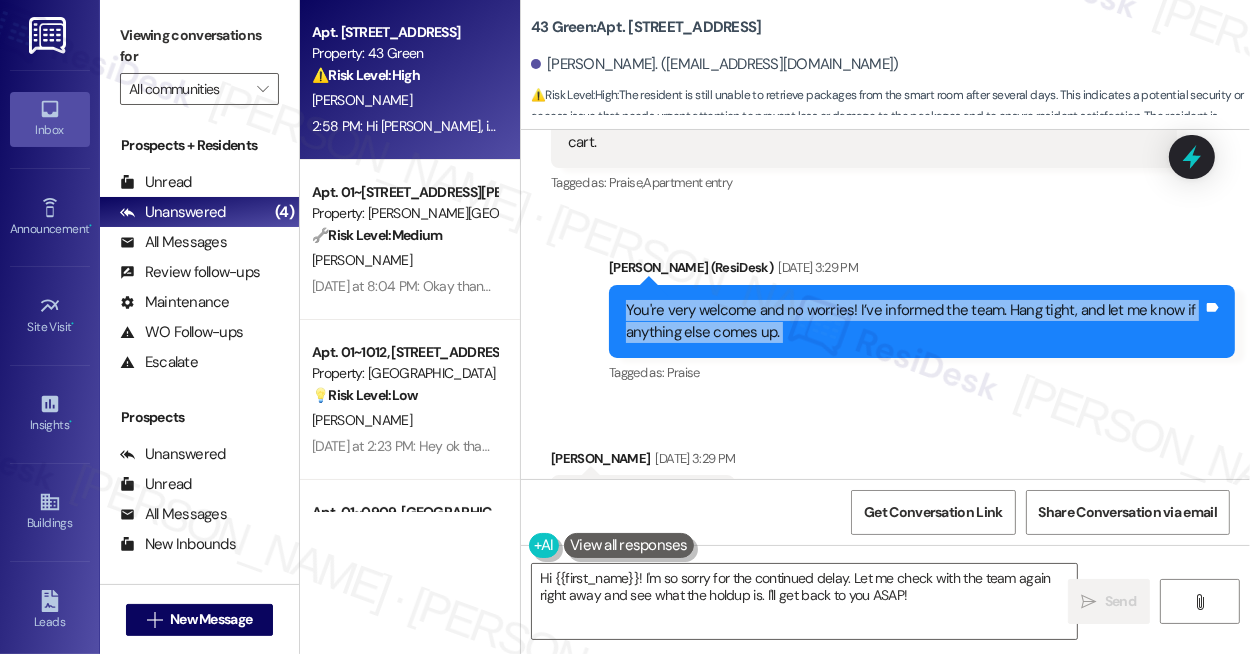 click on "You're very welcome and no worries! I’ve informed the team. Hang tight, and let me know if anything else comes up." at bounding box center [914, 321] 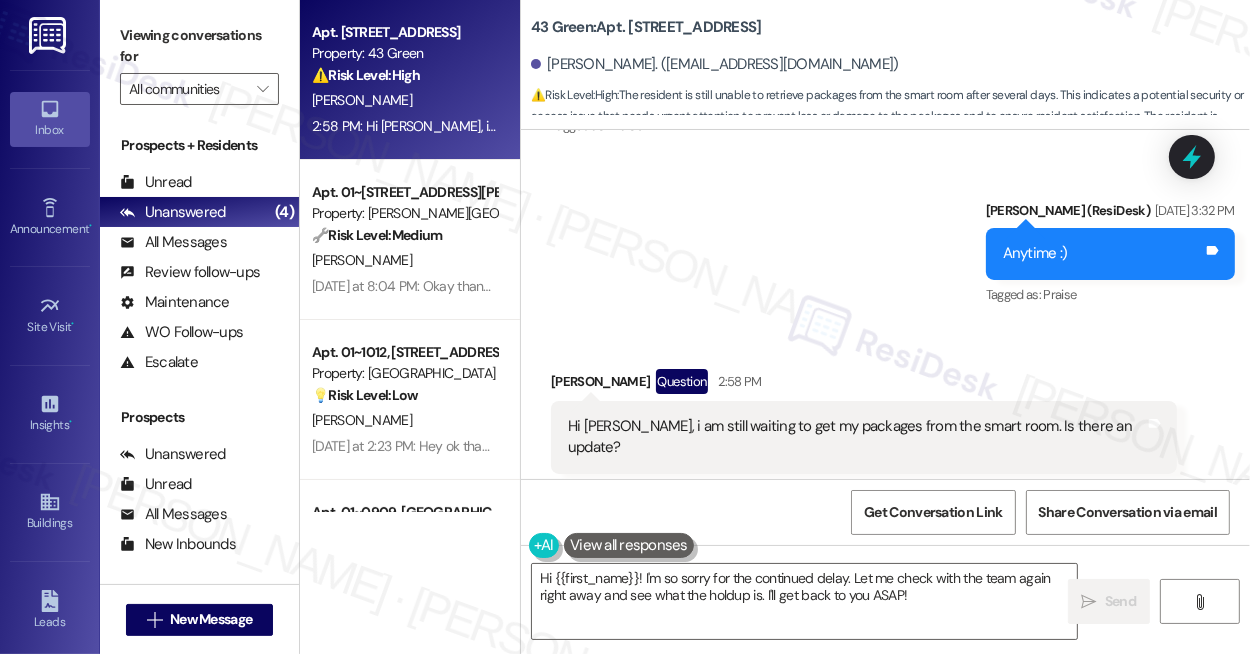 scroll, scrollTop: 3218, scrollLeft: 0, axis: vertical 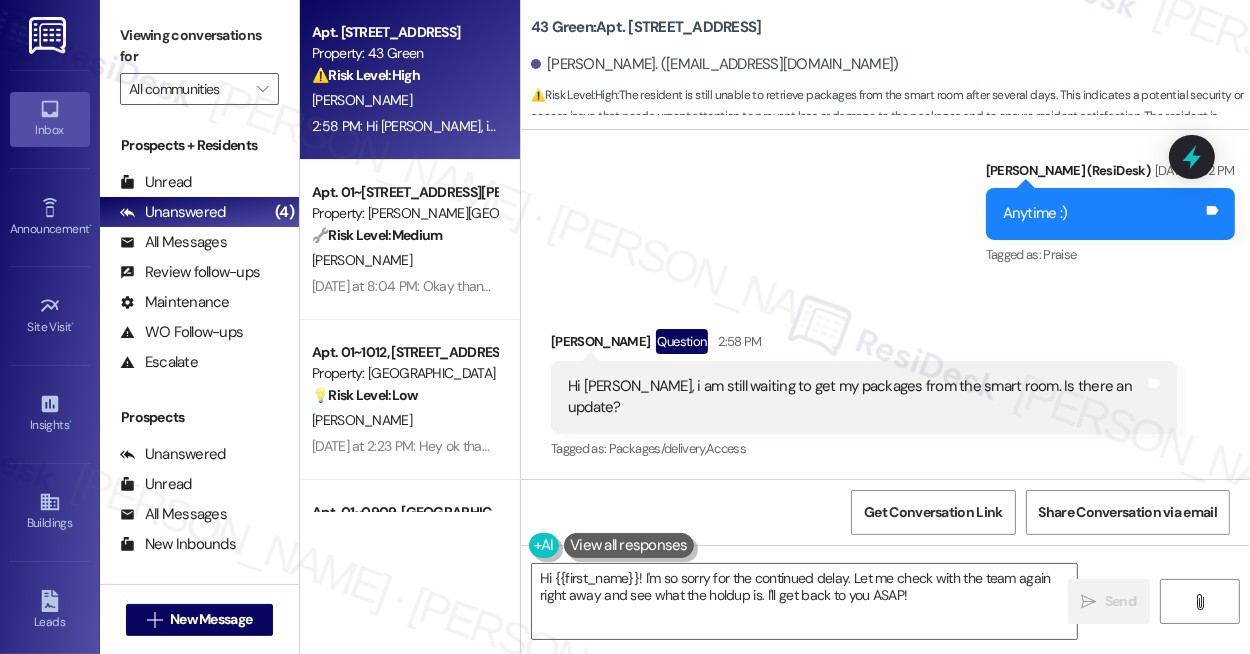 click on "Hi [PERSON_NAME], i am still waiting to get my packages from the smart room. Is there an update?" at bounding box center (856, 397) 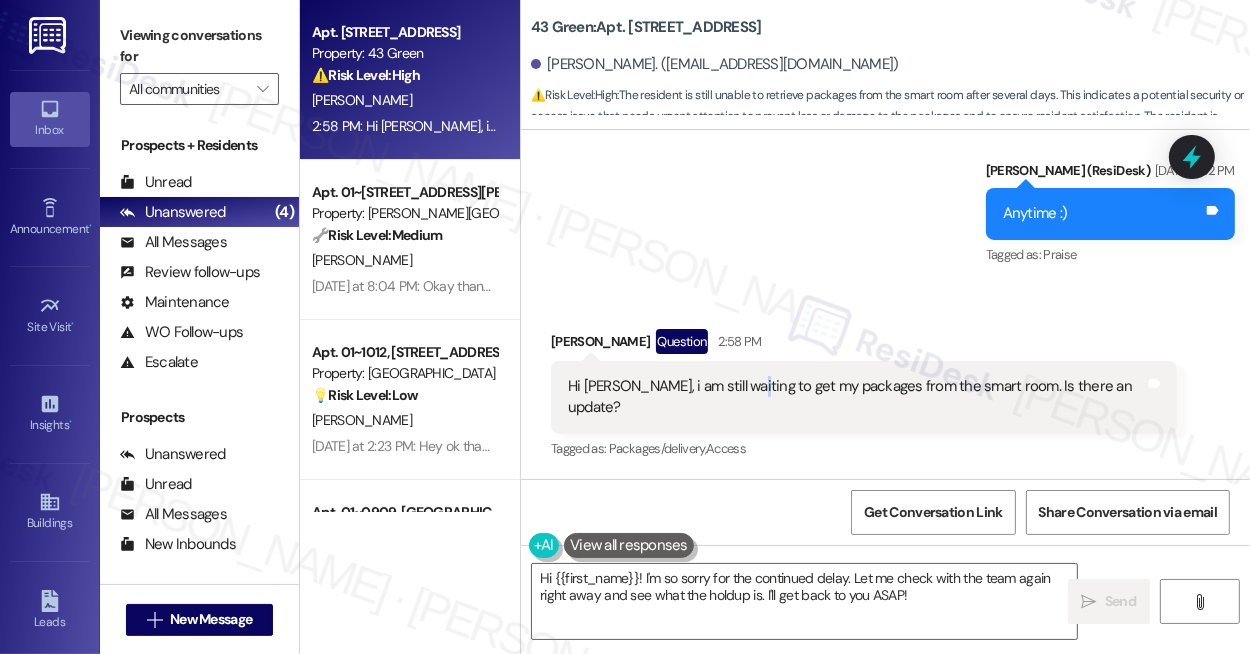 click on "Hi [PERSON_NAME], i am still waiting to get my packages from the smart room. Is there an update?" at bounding box center [856, 397] 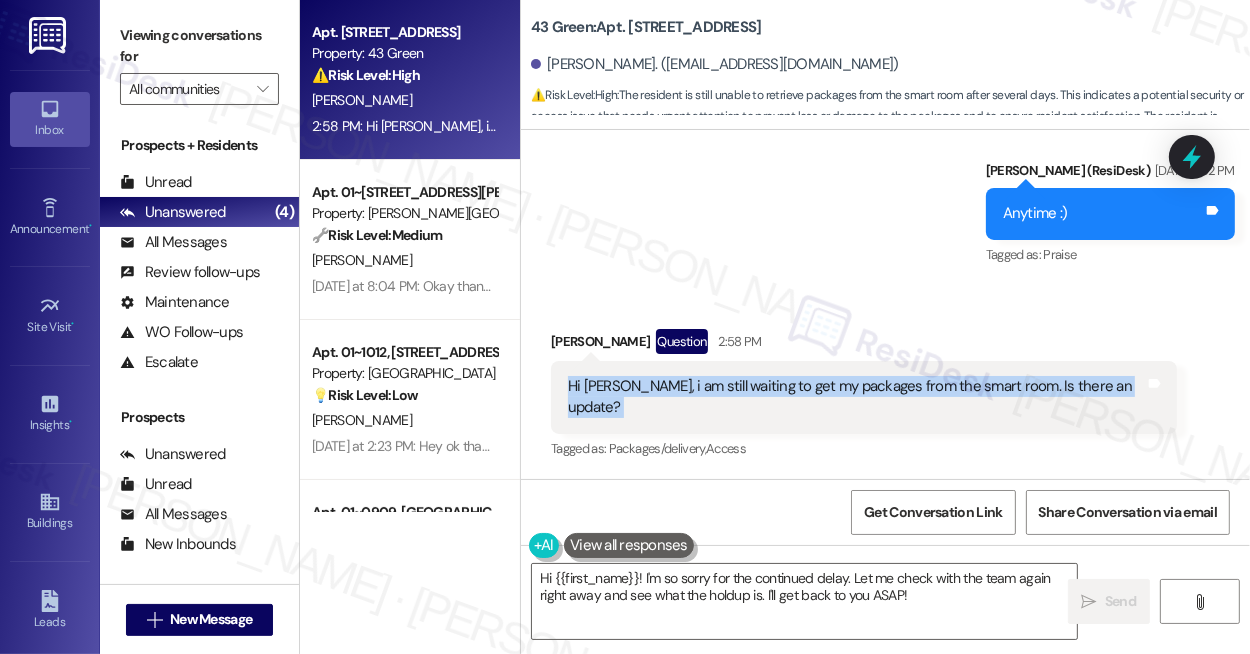click on "Hi [PERSON_NAME], i am still waiting to get my packages from the smart room. Is there an update?" at bounding box center [856, 397] 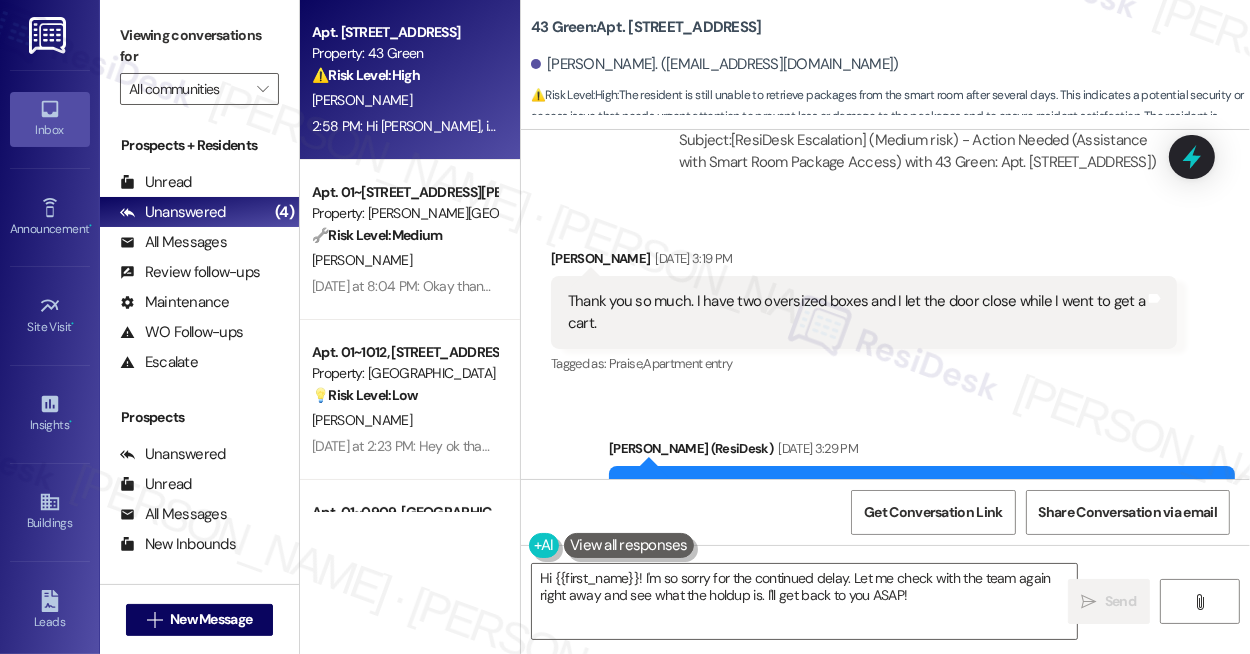scroll, scrollTop: 2490, scrollLeft: 0, axis: vertical 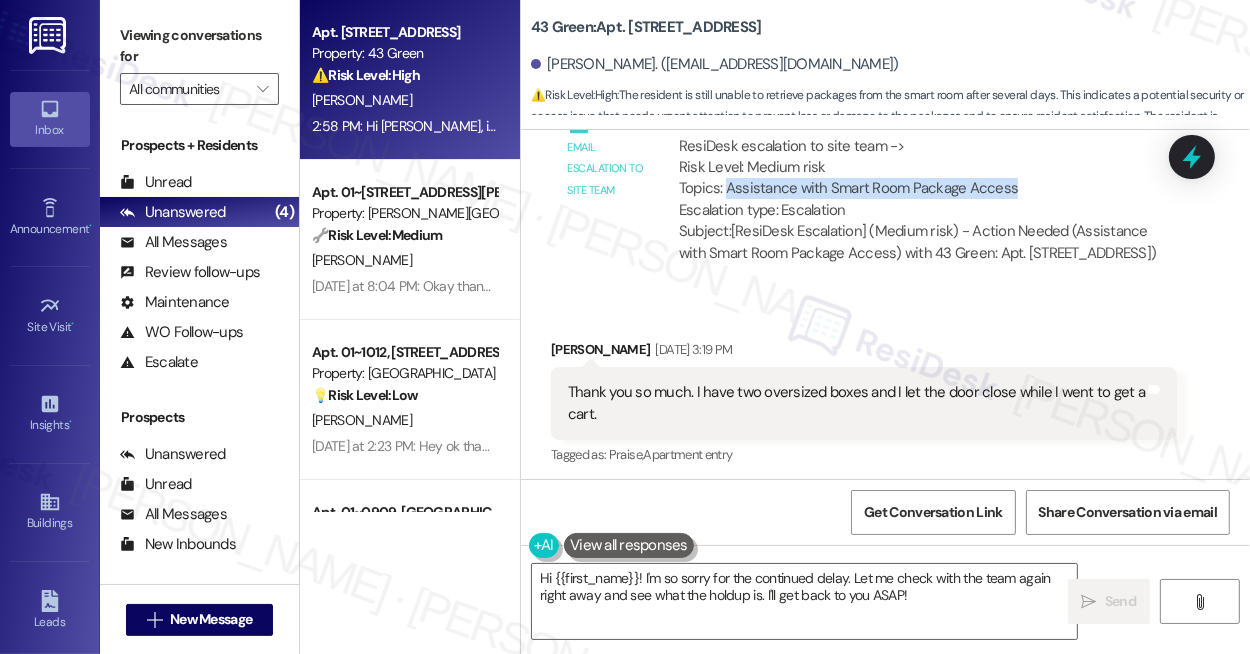 drag, startPoint x: 727, startPoint y: 187, endPoint x: 1049, endPoint y: 195, distance: 322.09937 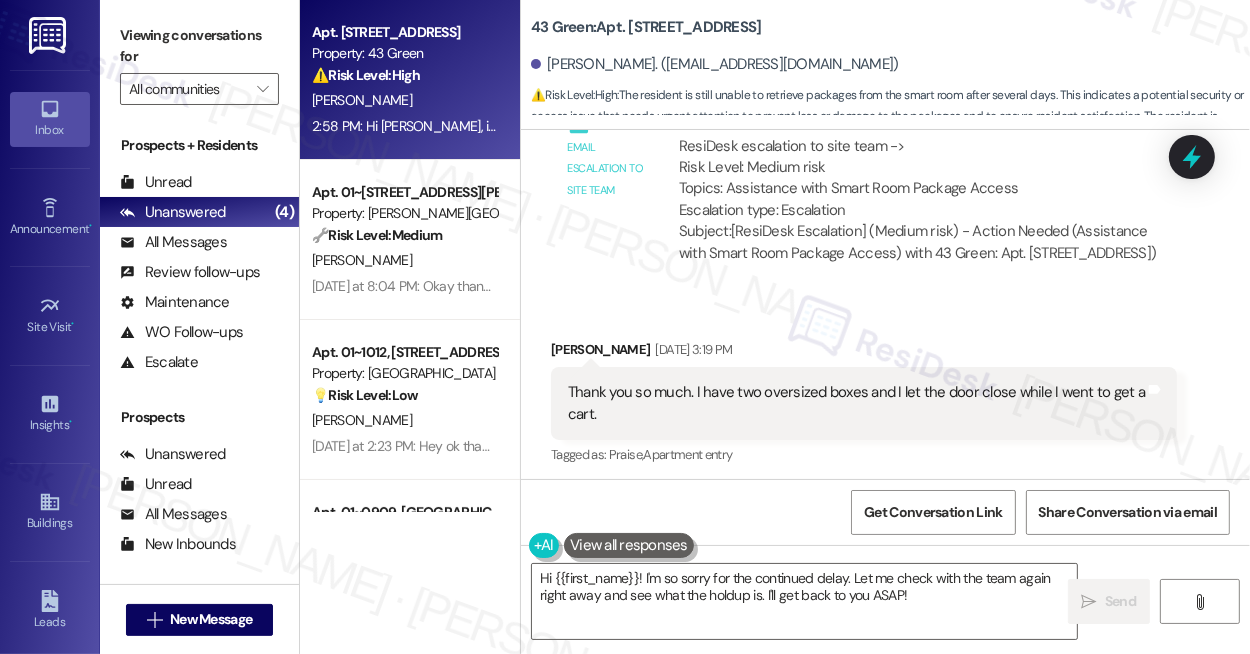 click on "ResiDesk escalation to site team ->
Risk Level: Medium risk
Topics: Assistance with Smart Room Package Access
Escalation type: Escalation Subject:  [ResiDesk Escalation] (Medium risk) - Action Needed (Assistance with Smart Room Package Access) with 43 Green: Apt. [STREET_ADDRESS])" at bounding box center [919, 200] 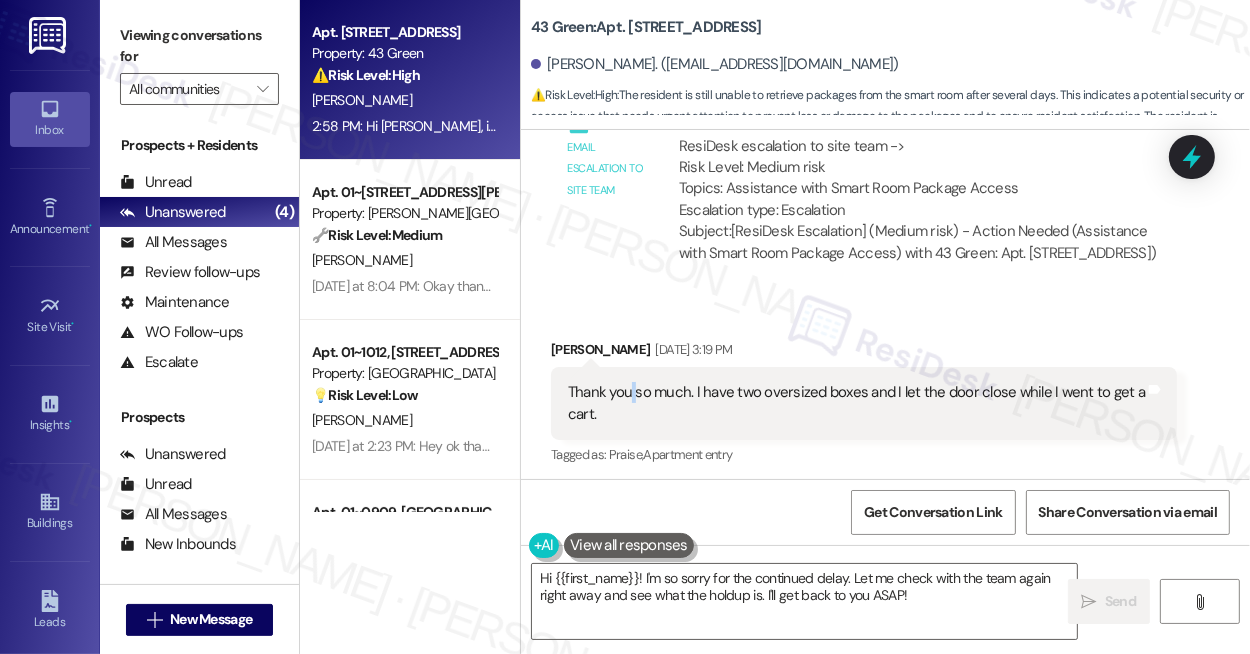 click on "Thank you so much. I have two oversized boxes and I let the door close while I went to get a cart." at bounding box center (856, 403) 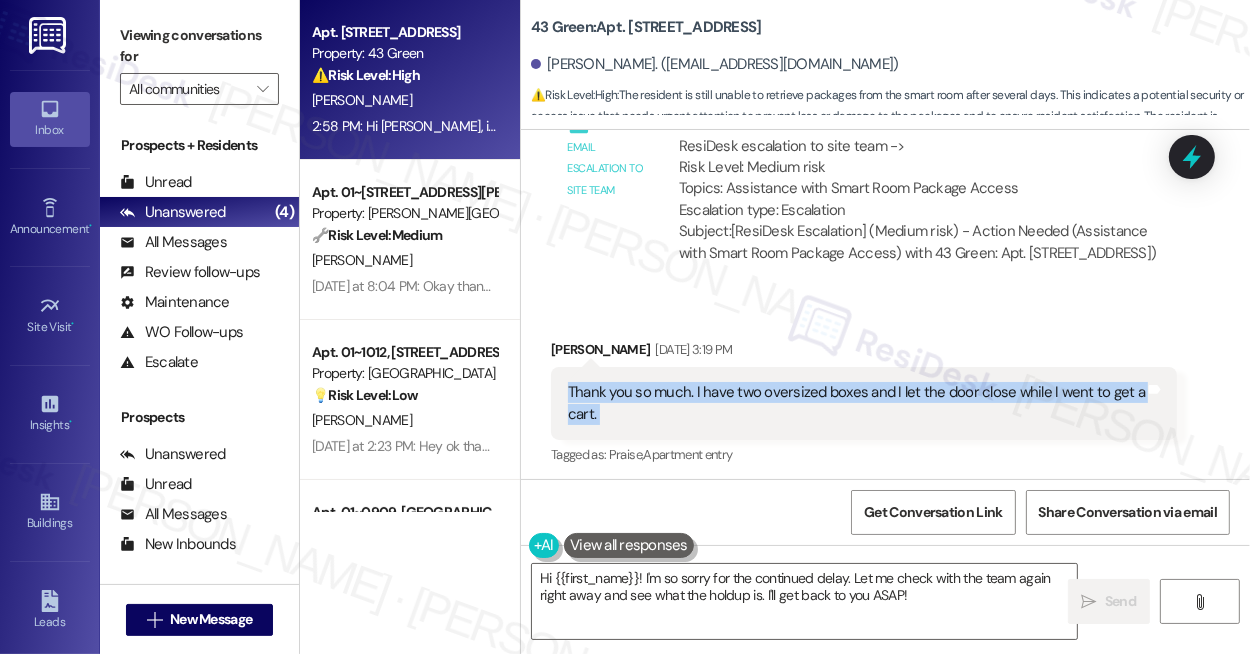 click on "Thank you so much. I have two oversized boxes and I let the door close while I went to get a cart." at bounding box center (856, 403) 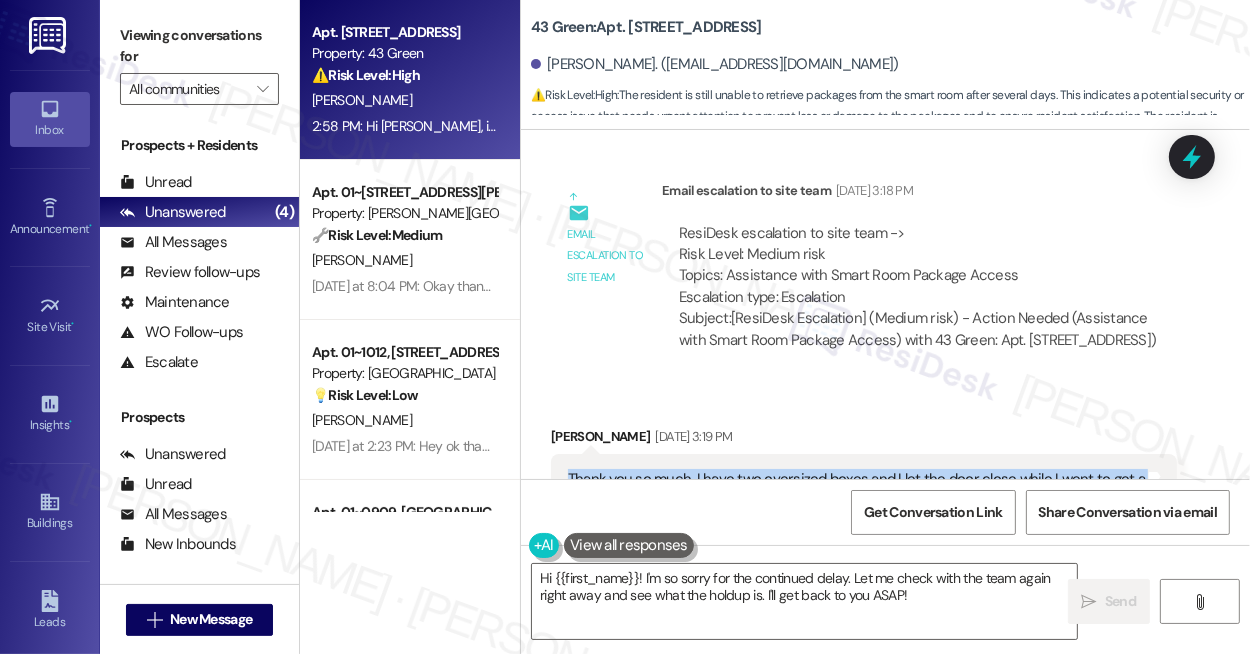 scroll, scrollTop: 2400, scrollLeft: 0, axis: vertical 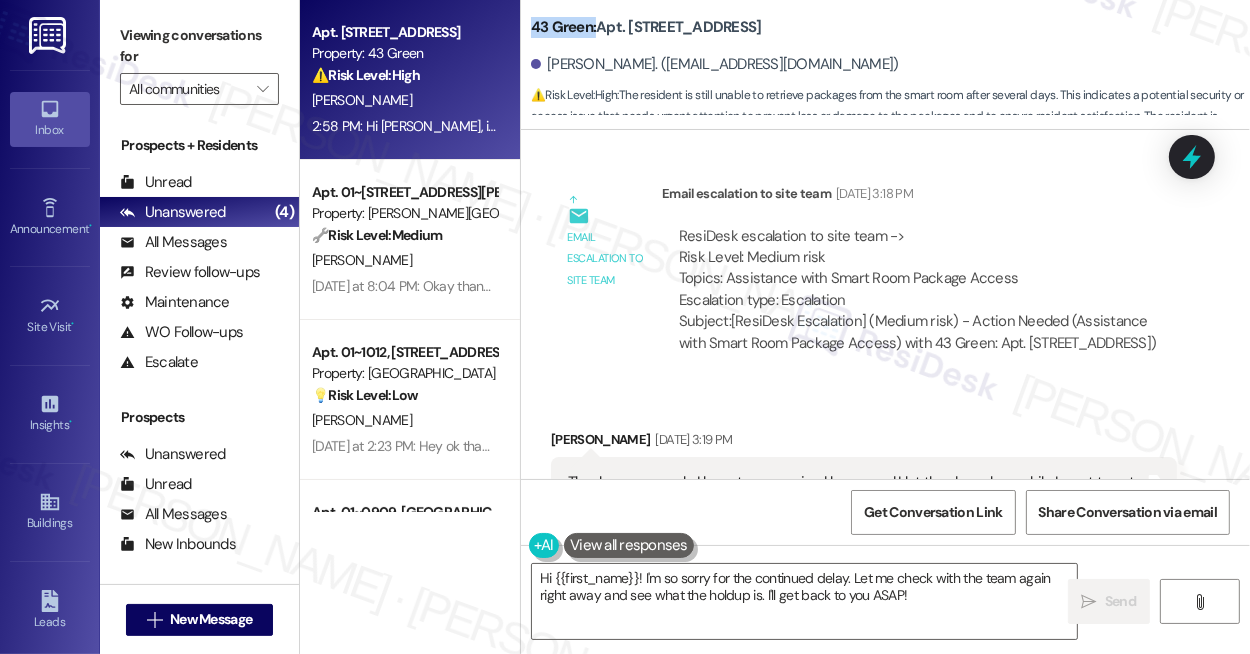 drag, startPoint x: 547, startPoint y: 27, endPoint x: 594, endPoint y: 25, distance: 47.042534 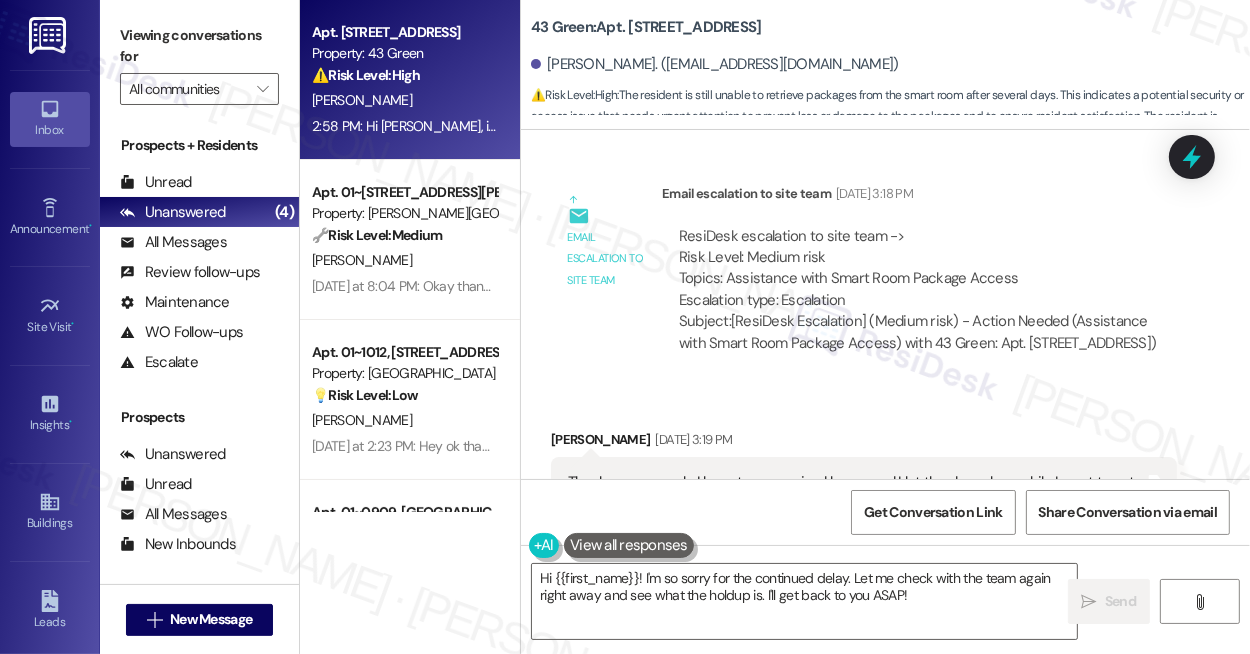 click on "[PERSON_NAME]. ([EMAIL_ADDRESS][DOMAIN_NAME])" at bounding box center (890, 65) 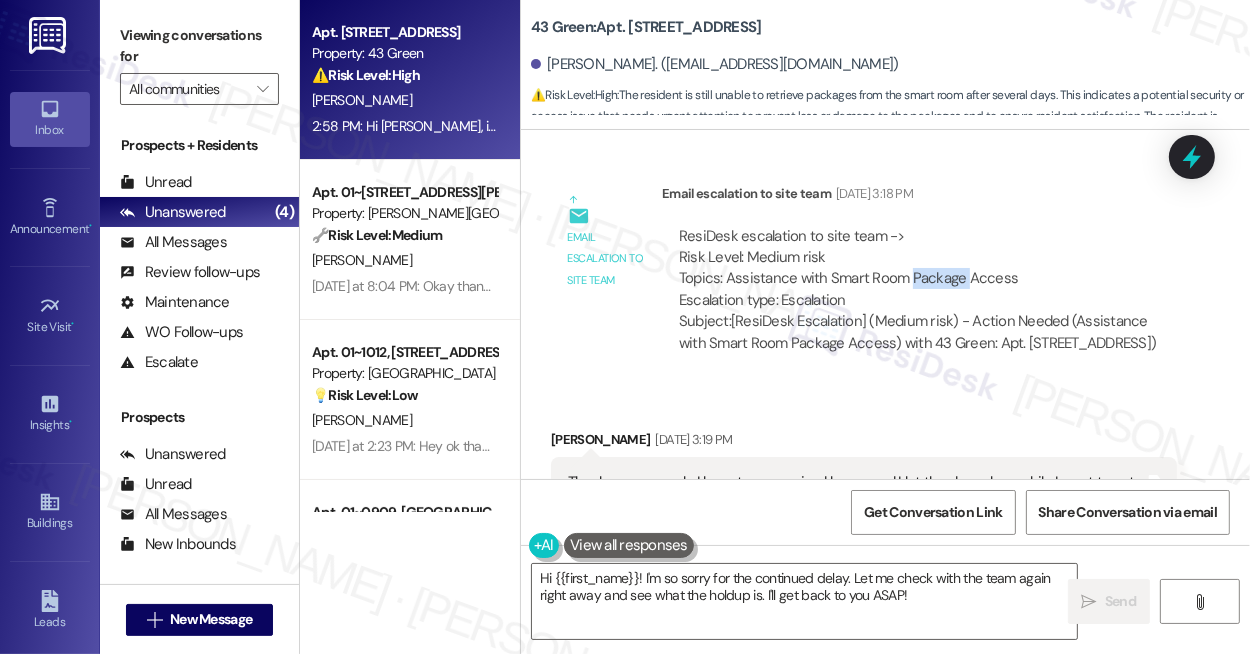 click on "ResiDesk escalation to site team ->
Risk Level: Medium risk
Topics: Assistance with Smart Room Package Access
Escalation type: Escalation" at bounding box center (919, 269) 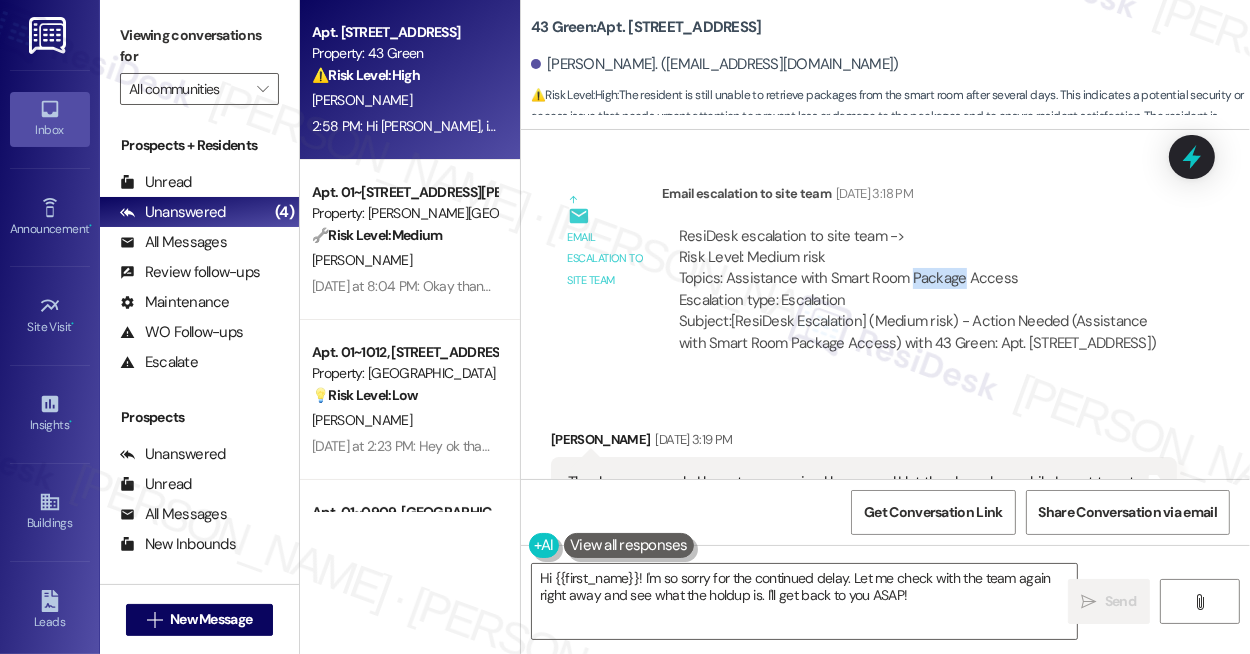 copy on "Package" 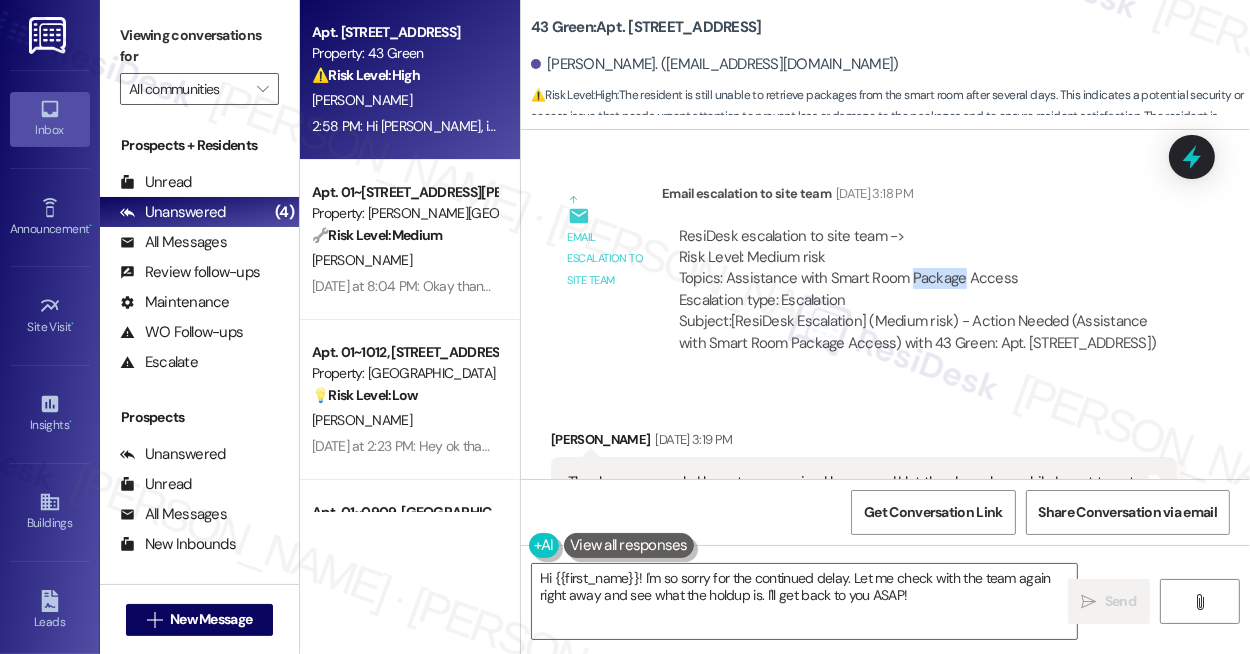 click on "[PERSON_NAME]. ([EMAIL_ADDRESS][DOMAIN_NAME])" at bounding box center (890, 65) 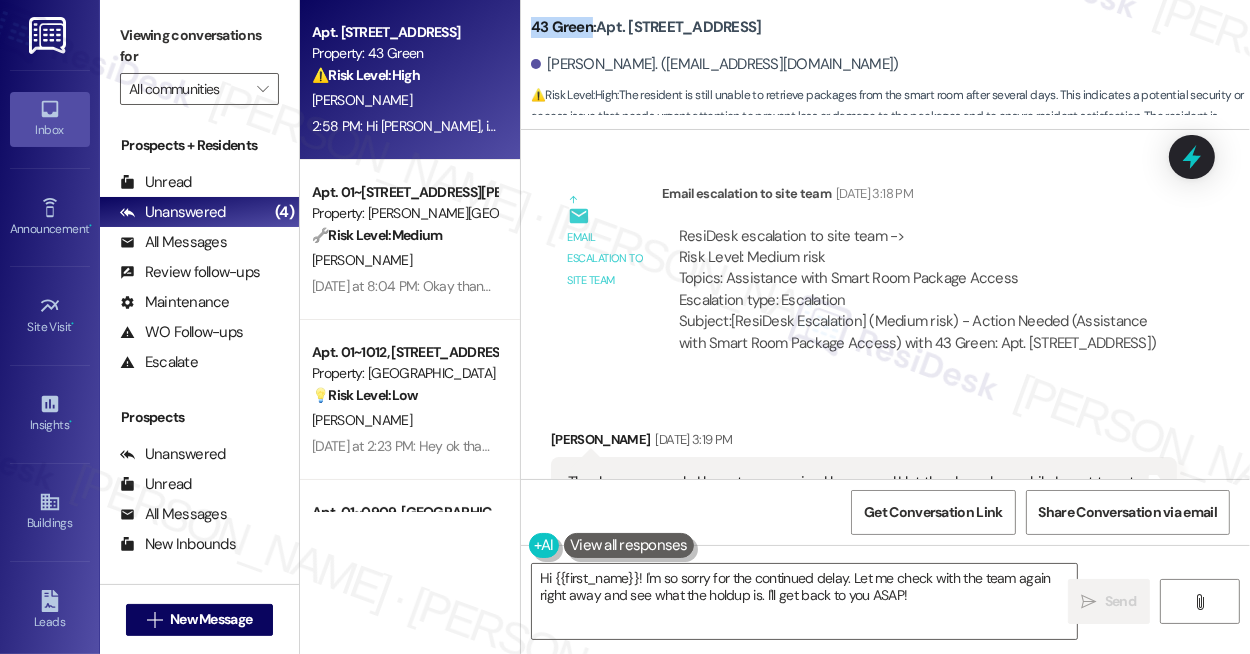 drag, startPoint x: 525, startPoint y: 28, endPoint x: 589, endPoint y: 24, distance: 64.12488 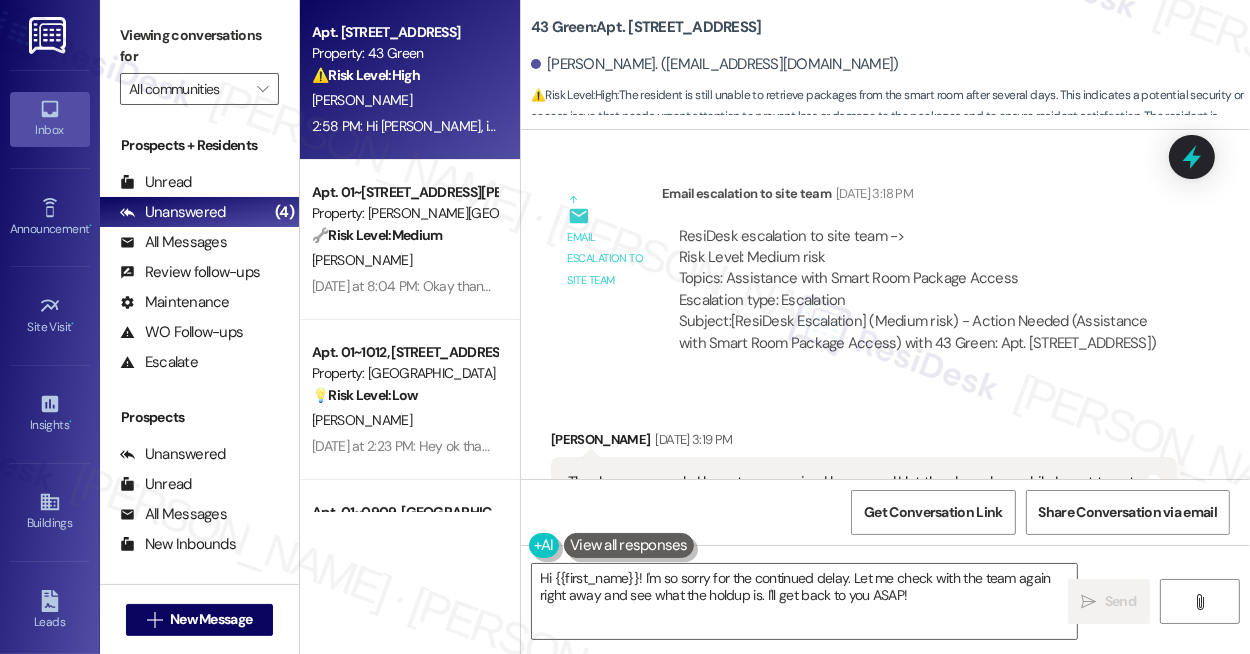 click on "Email escalation to site team [DATE] 3:18 PM" at bounding box center (919, 197) 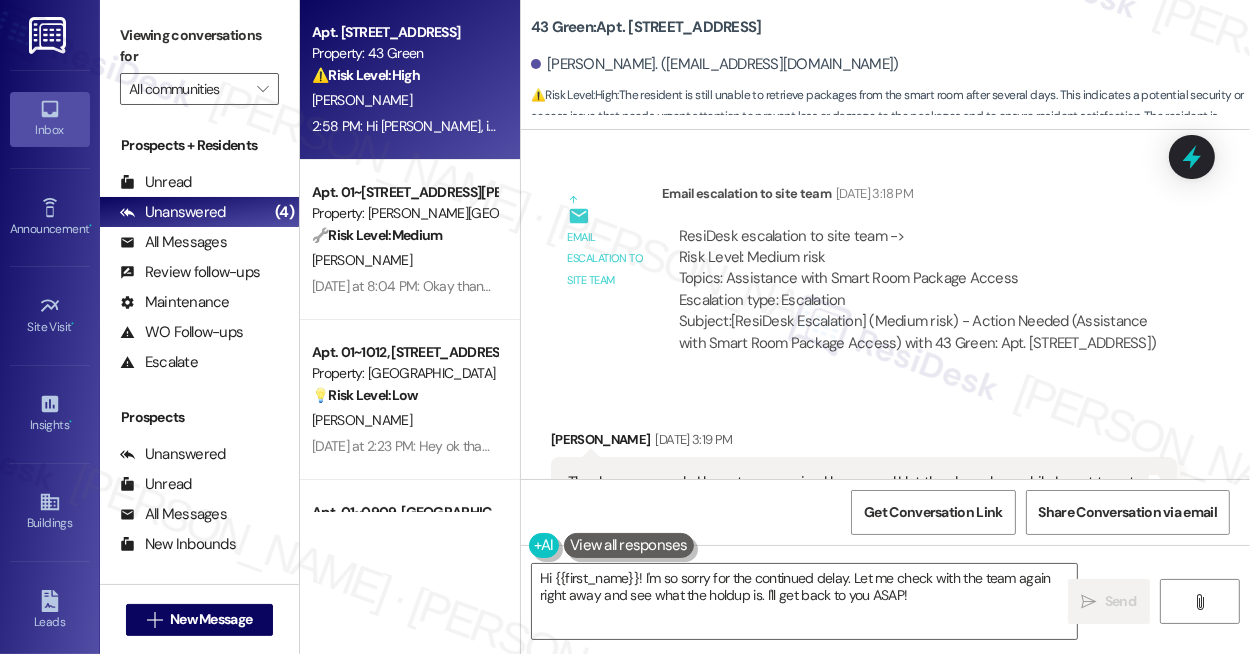 drag, startPoint x: 1042, startPoint y: 283, endPoint x: 974, endPoint y: 307, distance: 72.11102 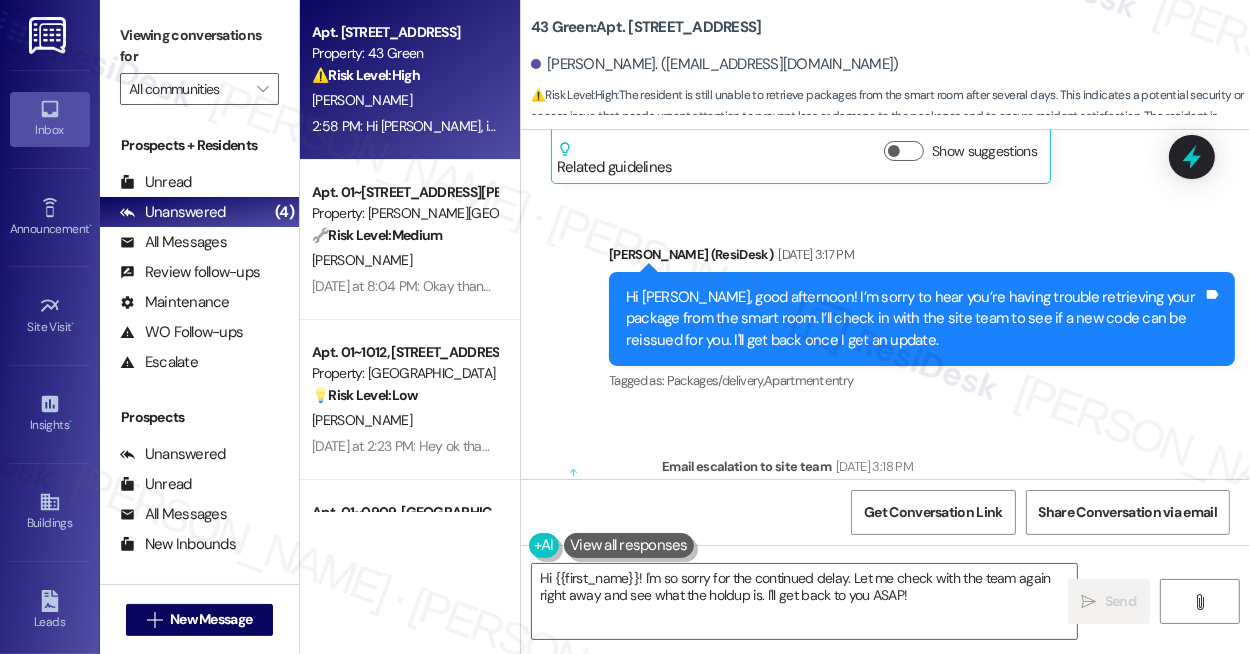 scroll, scrollTop: 2672, scrollLeft: 0, axis: vertical 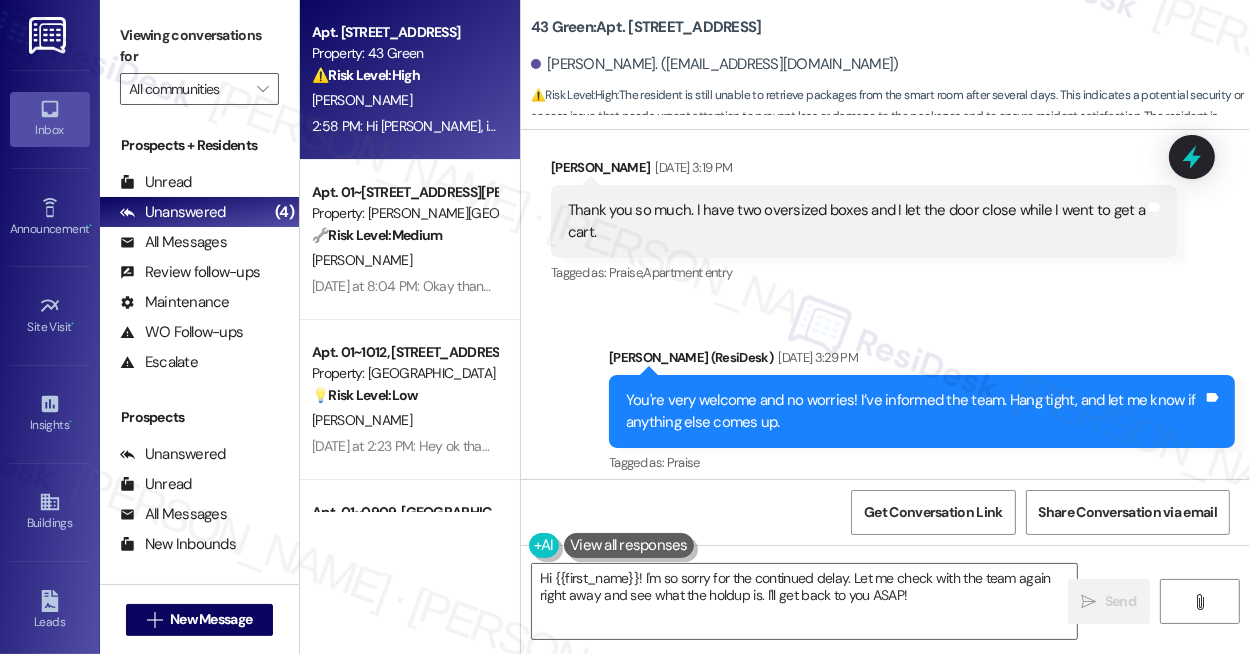 click on "Thank you so much. I have two oversized boxes and I let the door close while I went to get a cart." at bounding box center [856, 221] 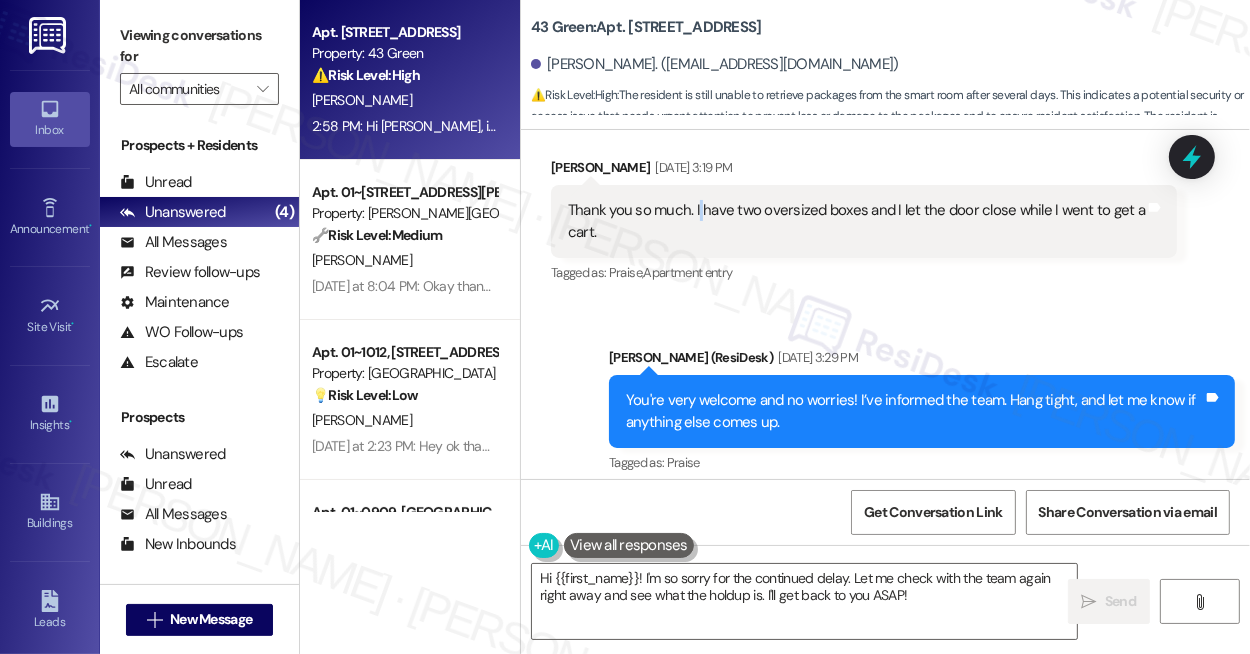 click on "Thank you so much. I have two oversized boxes and I let the door close while I went to get a cart." at bounding box center (856, 221) 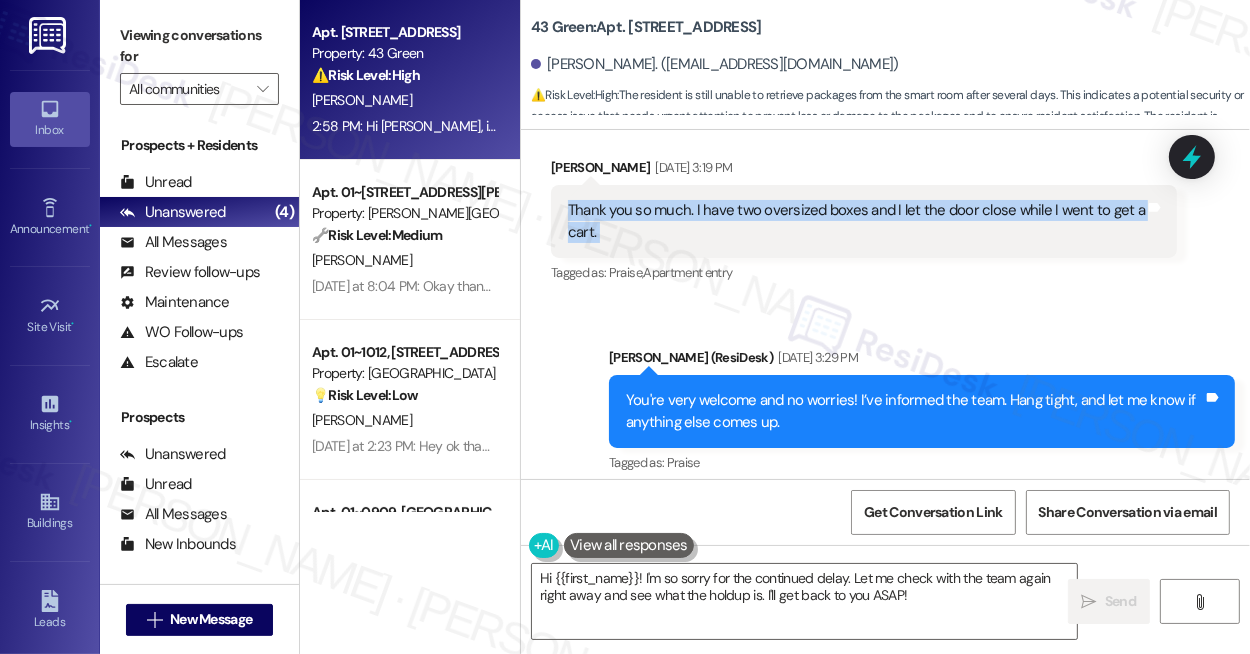 click on "Thank you so much. I have two oversized boxes and I let the door close while I went to get a cart." at bounding box center (856, 221) 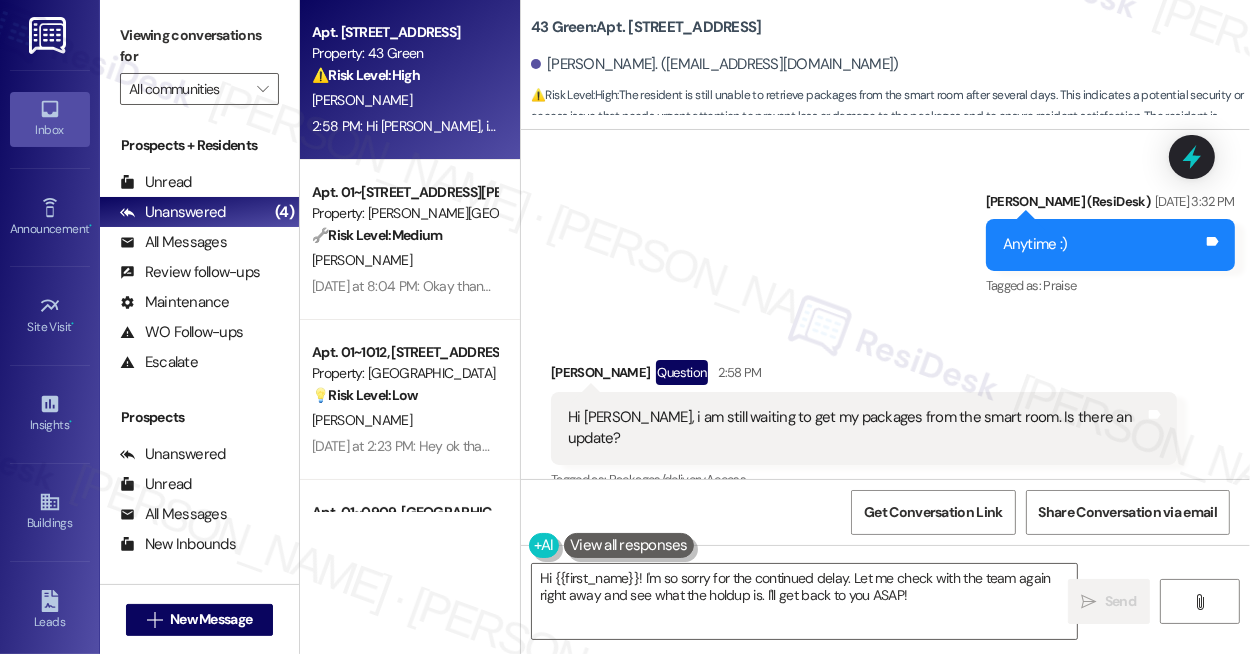 scroll, scrollTop: 3218, scrollLeft: 0, axis: vertical 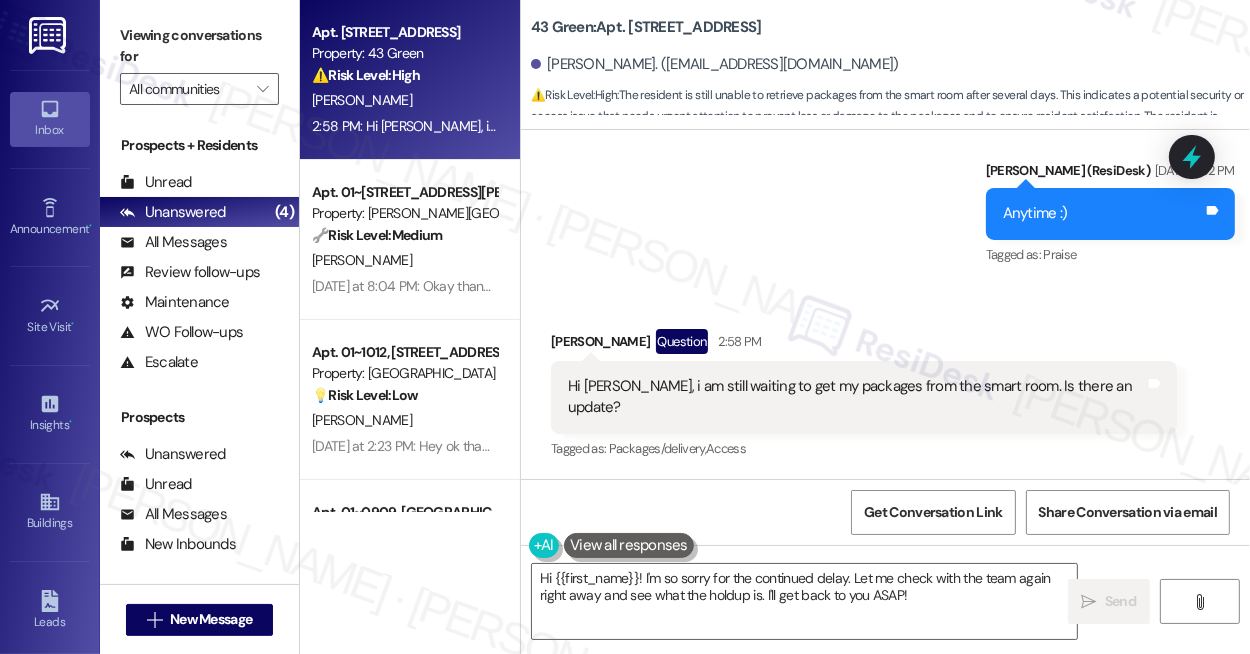 click on "Hi [PERSON_NAME], i am still waiting to get my packages from the smart room. Is there an update?" at bounding box center (856, 397) 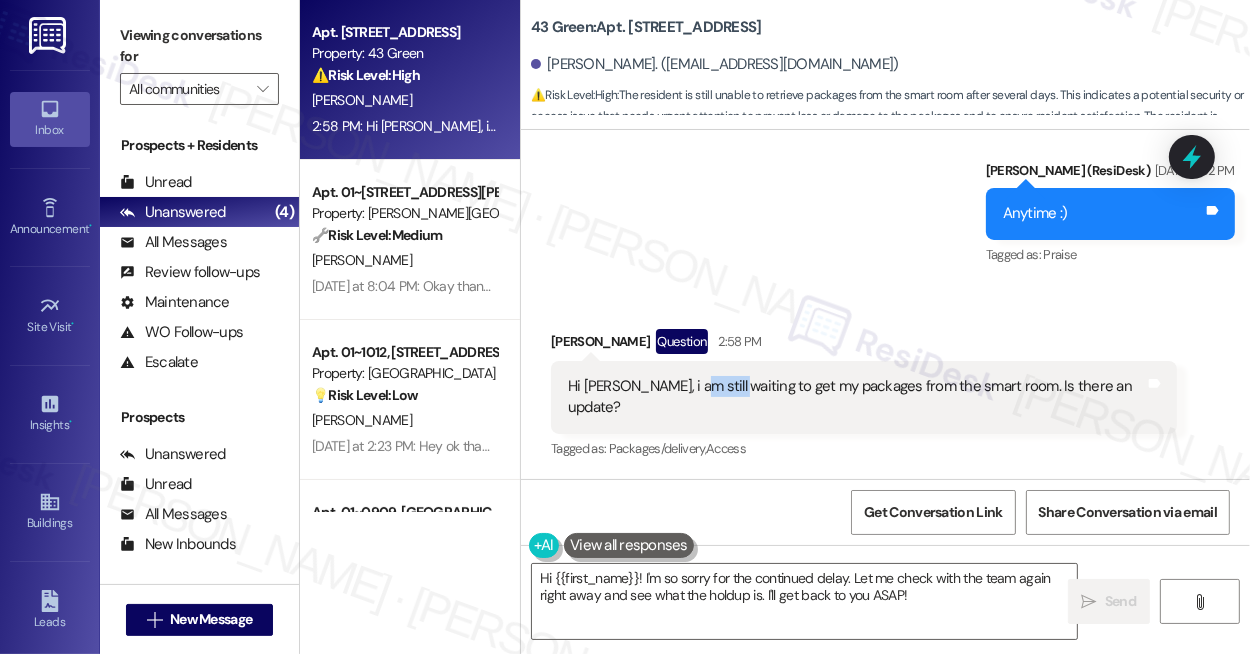 click on "Hi [PERSON_NAME], i am still waiting to get my packages from the smart room. Is there an update?" at bounding box center [856, 397] 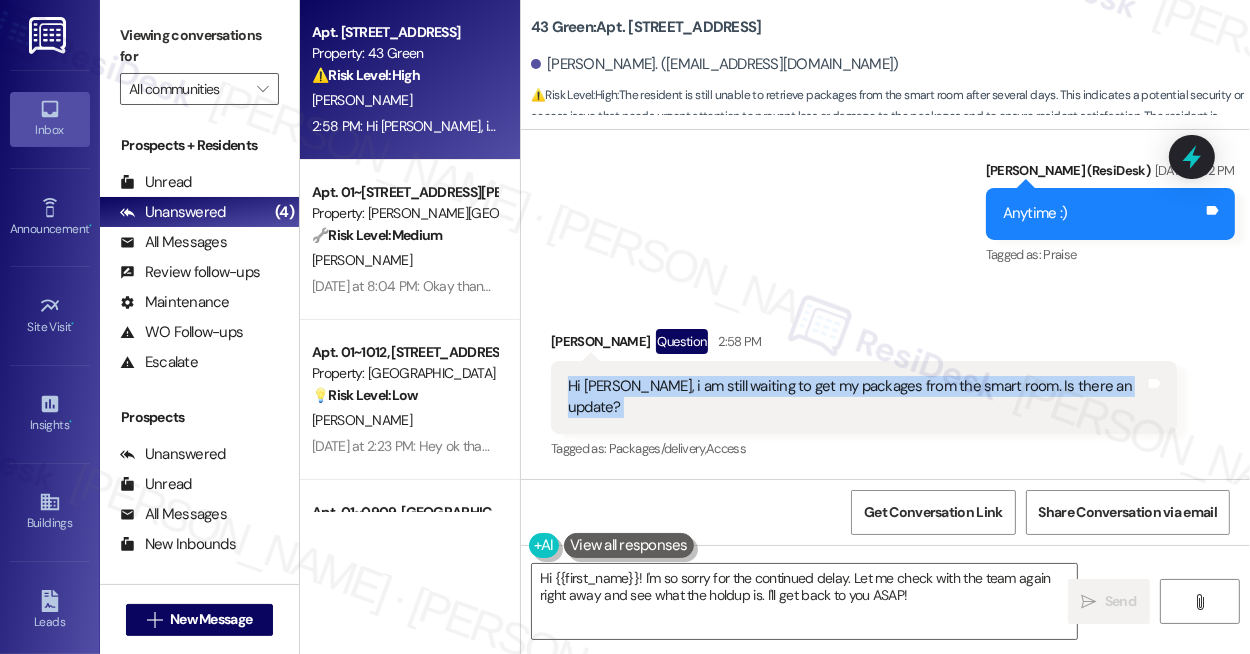 click on "Hi [PERSON_NAME], i am still waiting to get my packages from the smart room. Is there an update?" at bounding box center (856, 397) 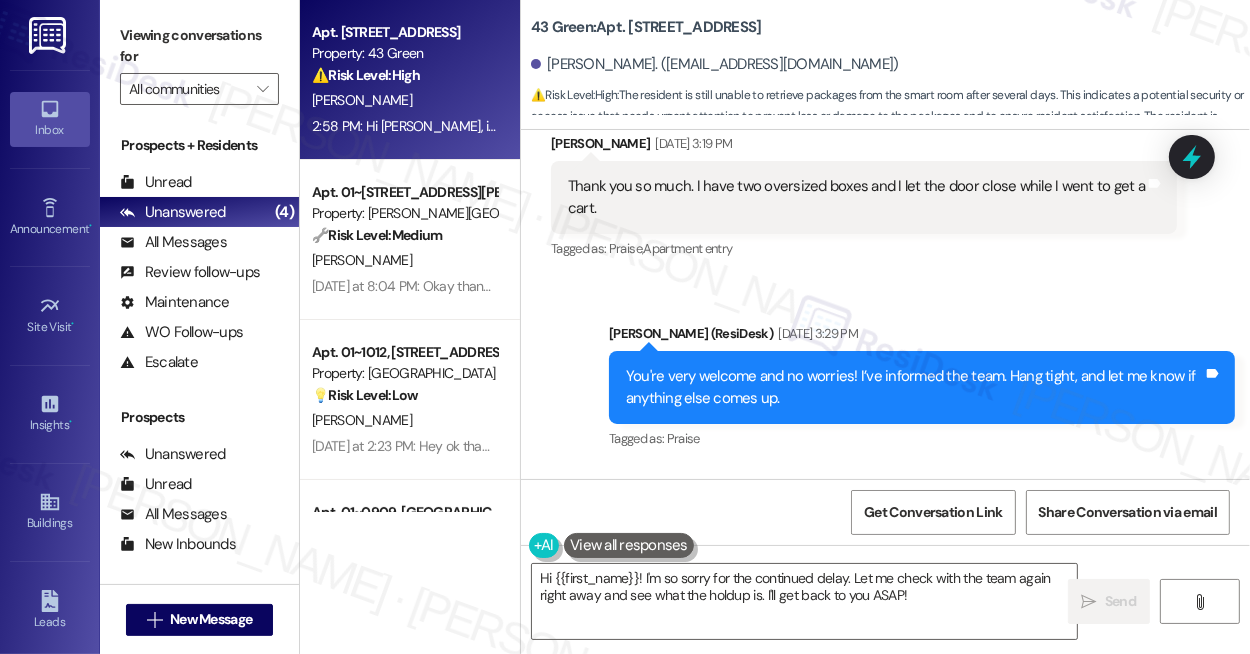 scroll, scrollTop: 2581, scrollLeft: 0, axis: vertical 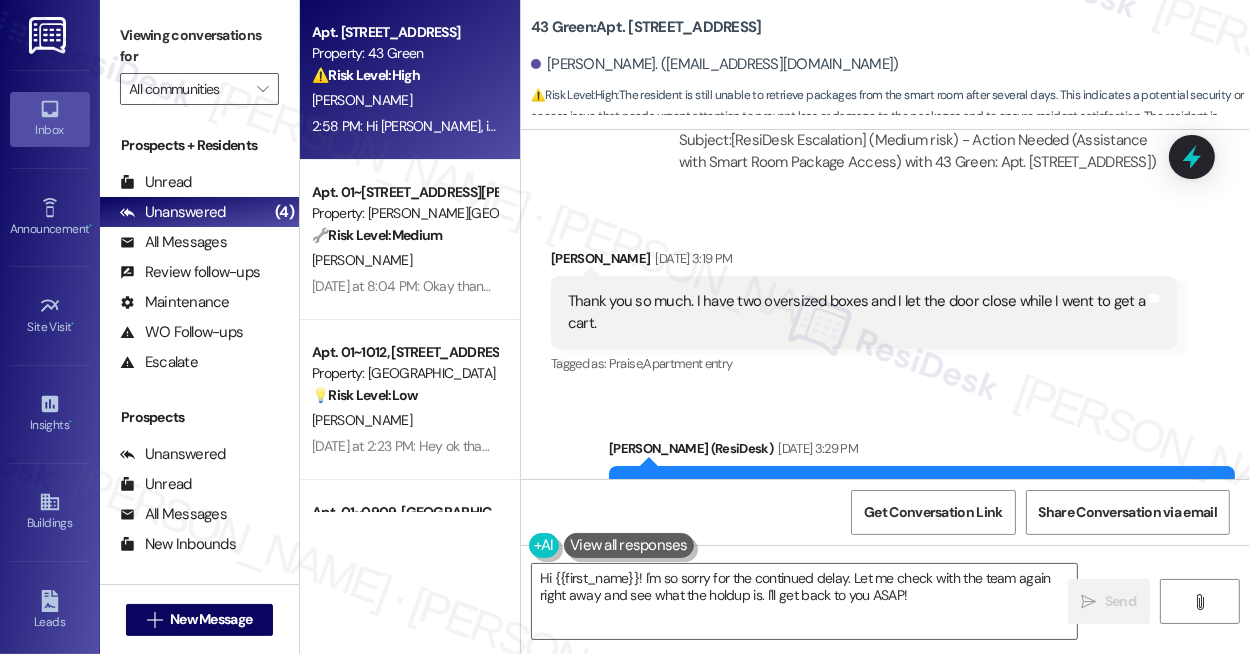 click on "Received via SMS [PERSON_NAME] [DATE] 3:19 PM Thank you so much. I have two oversized boxes and I let the door close while I went to get a cart.  Tags and notes Tagged as:   Praise ,  Click to highlight conversations about Praise Apartment entry Click to highlight conversations about Apartment entry" at bounding box center [885, 298] 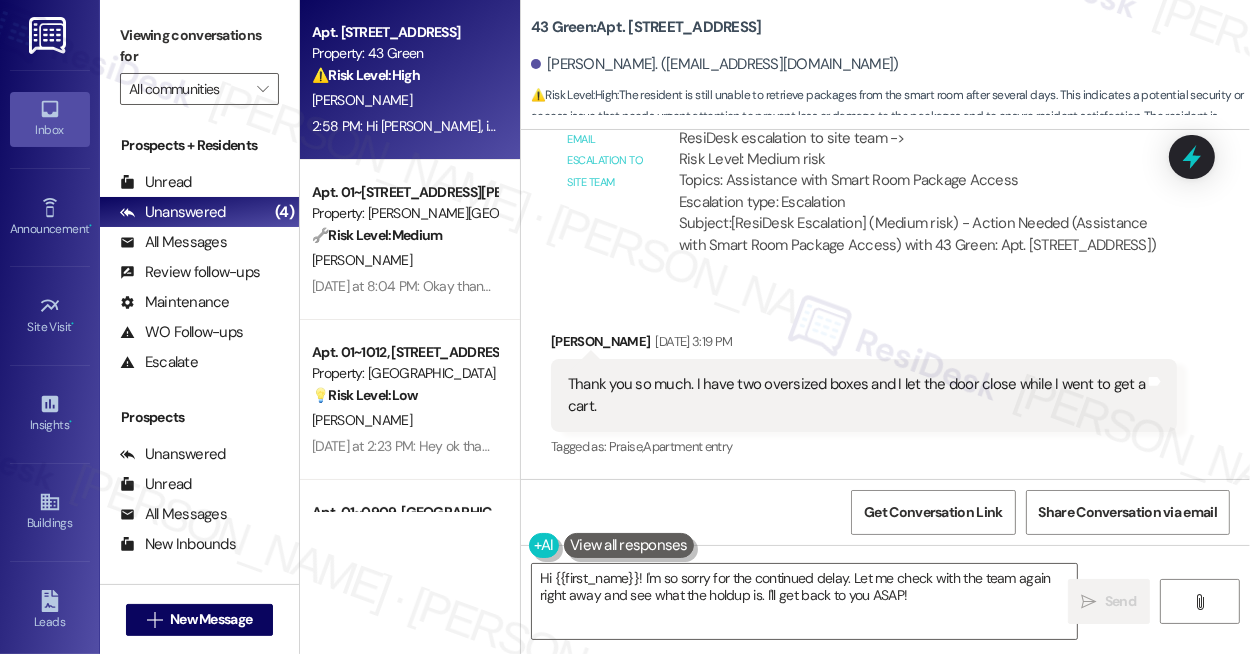 scroll, scrollTop: 2400, scrollLeft: 0, axis: vertical 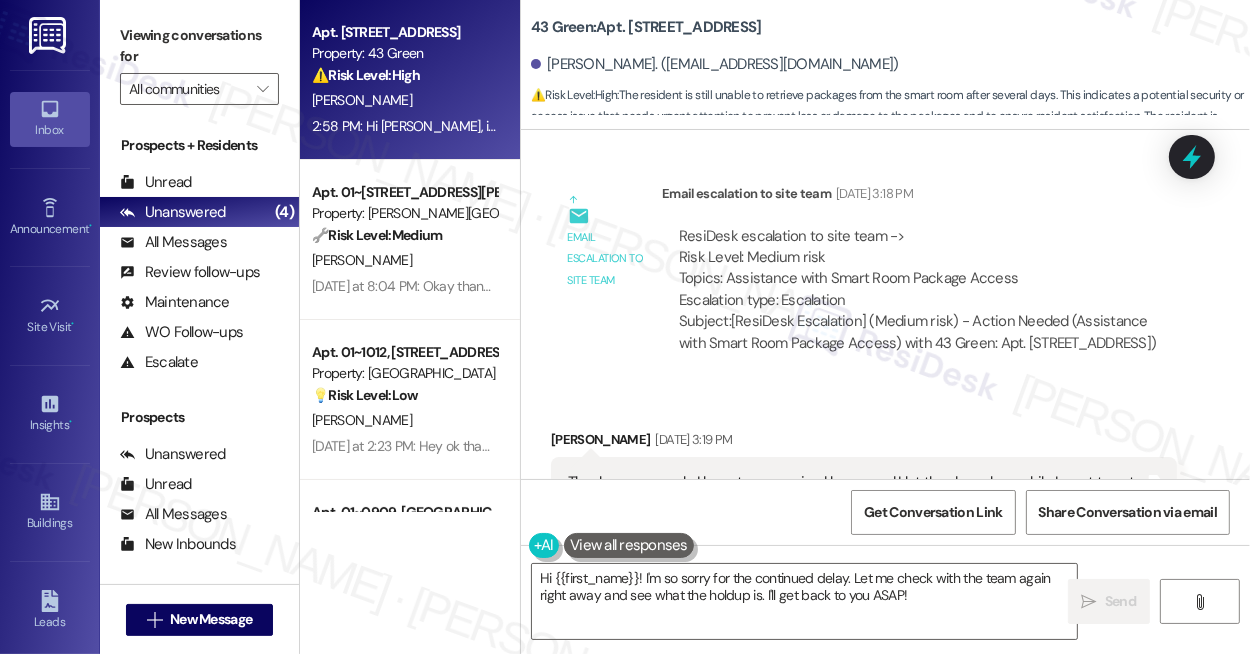 drag, startPoint x: 1177, startPoint y: 275, endPoint x: 1093, endPoint y: 252, distance: 87.0919 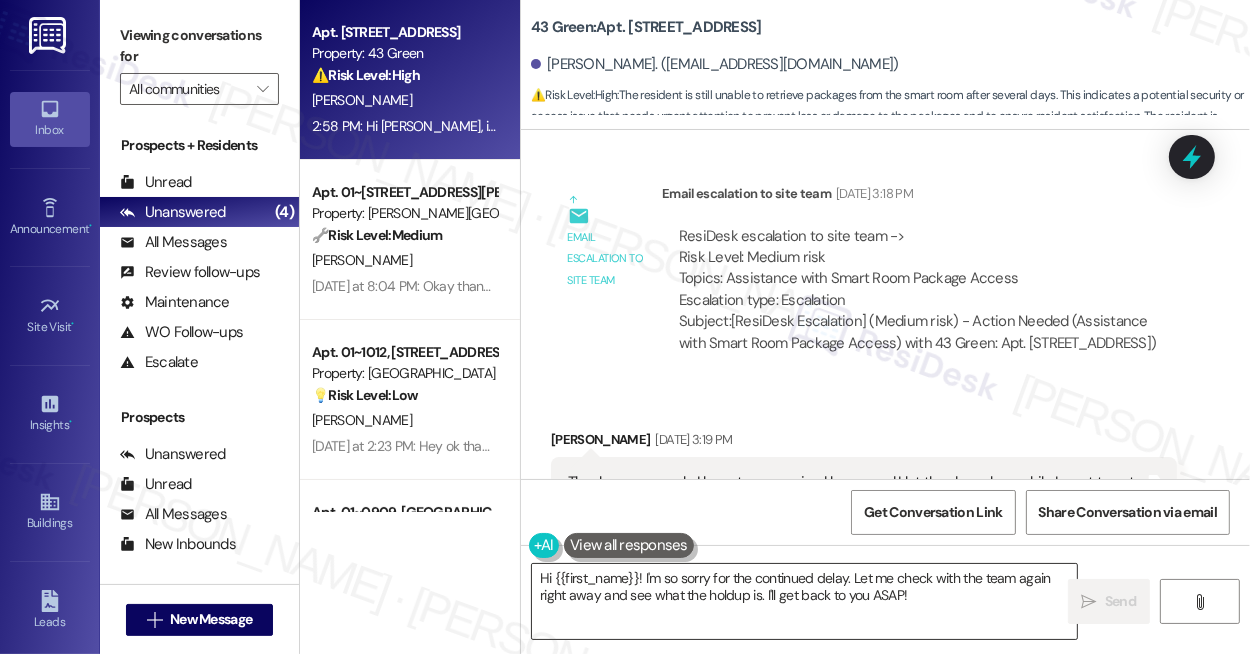 click on "Hi {{first_name}}! I'm so sorry for the continued delay. Let me check with the team again right away and see what the holdup is. I'll get back to you ASAP!" at bounding box center [804, 601] 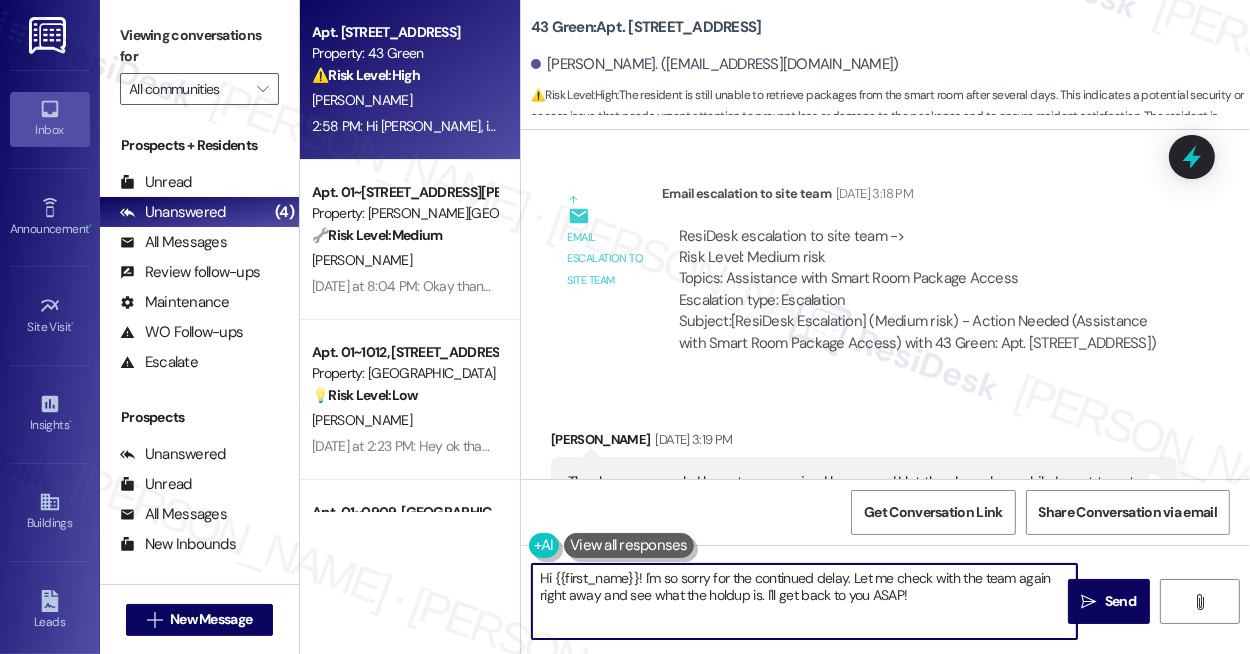 click on "Hi {{first_name}}! I'm so sorry for the continued delay. Let me check with the team again right away and see what the holdup is. I'll get back to you ASAP!" at bounding box center (804, 601) 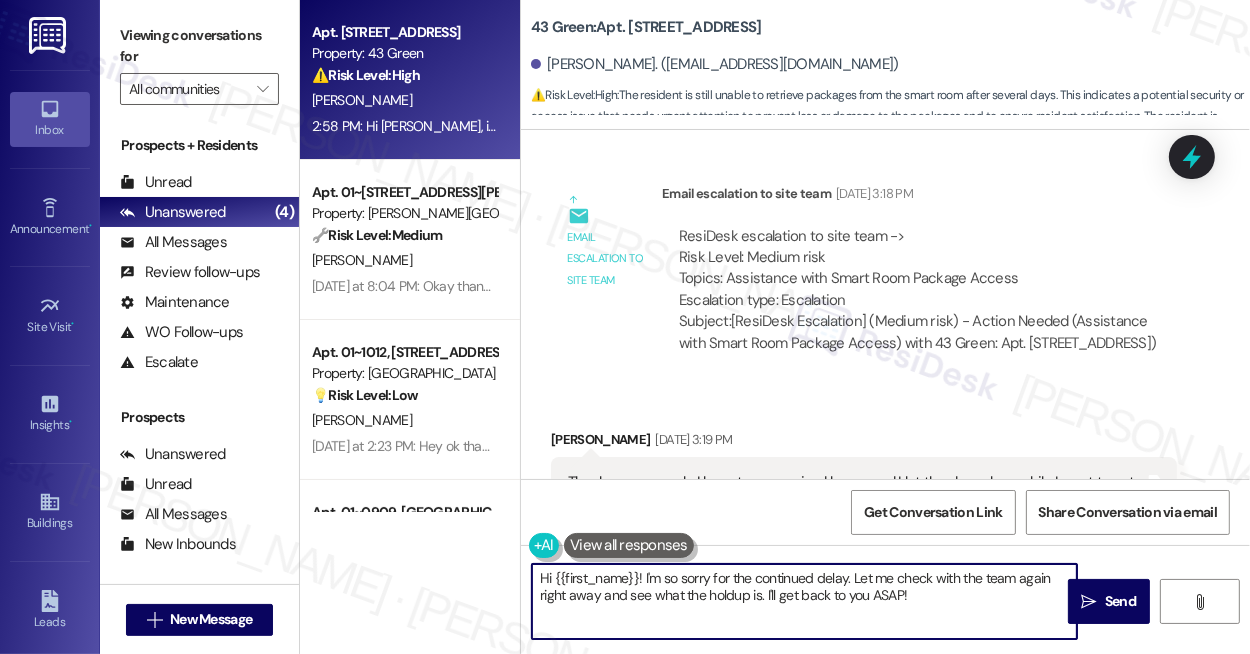 drag, startPoint x: 929, startPoint y: 600, endPoint x: 852, endPoint y: 565, distance: 84.58132 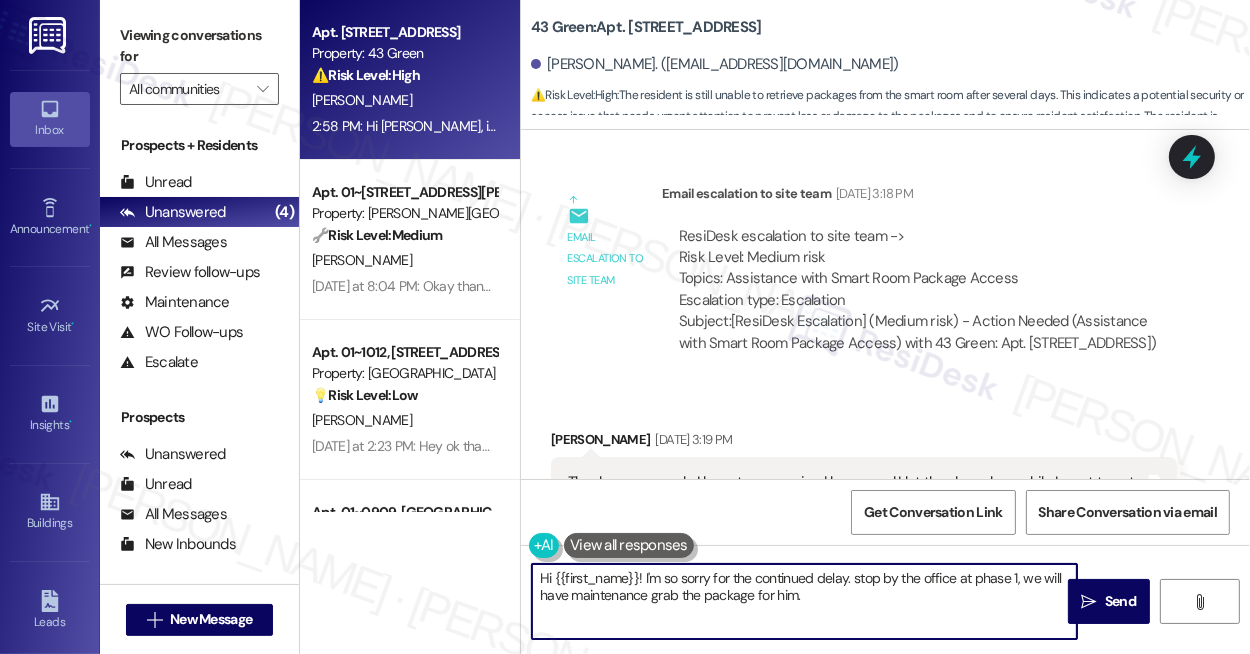 click on "Hi {{first_name}}! I'm so sorry for the continued delay. stop by the office at phase 1, we will have maintenance grab the package for him." at bounding box center [804, 601] 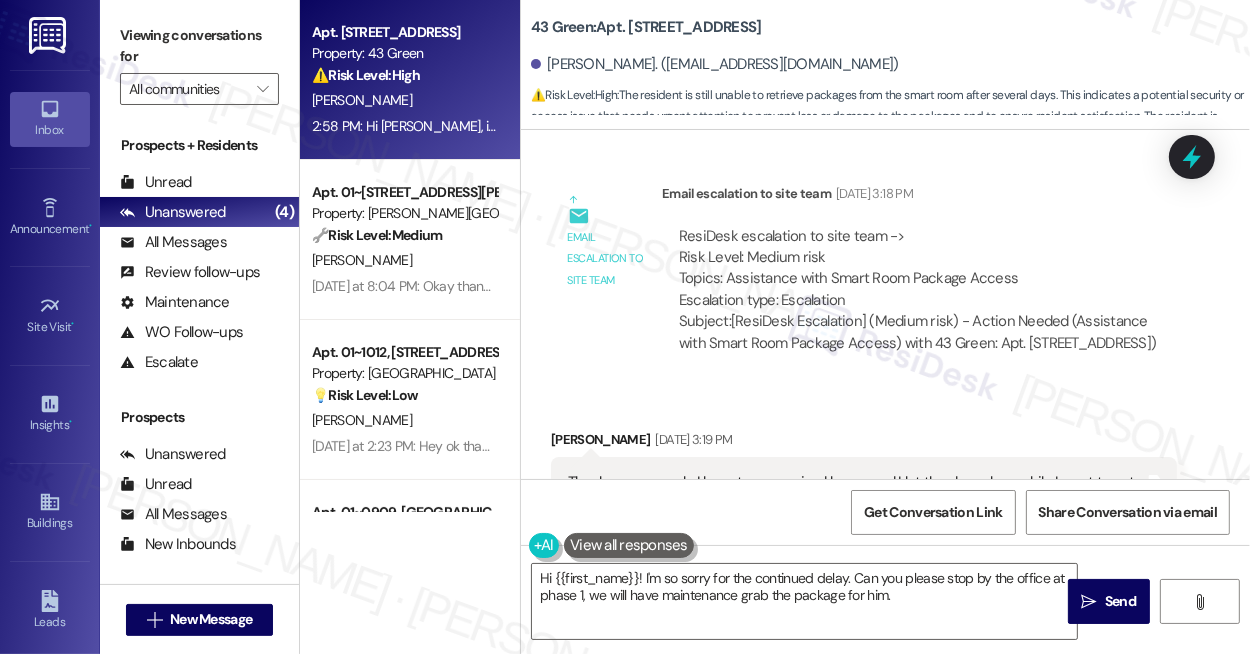 click on "[PERSON_NAME]. ([EMAIL_ADDRESS][DOMAIN_NAME])" at bounding box center [890, 65] 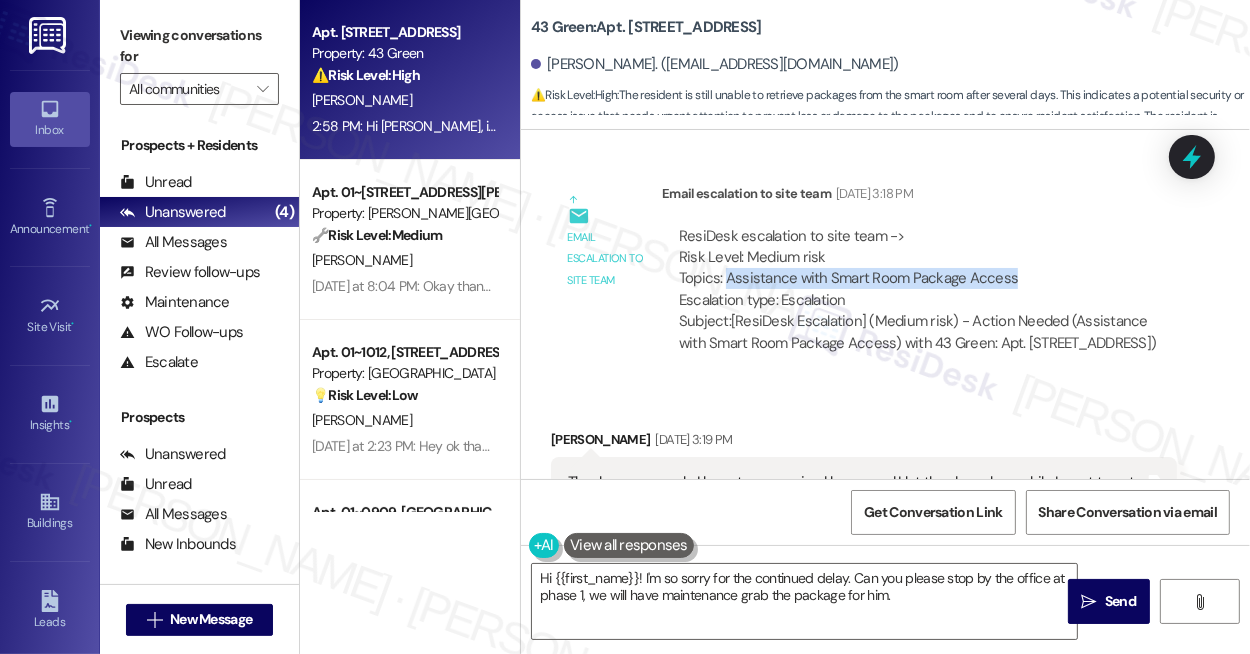 drag, startPoint x: 728, startPoint y: 277, endPoint x: 1037, endPoint y: 275, distance: 309.00647 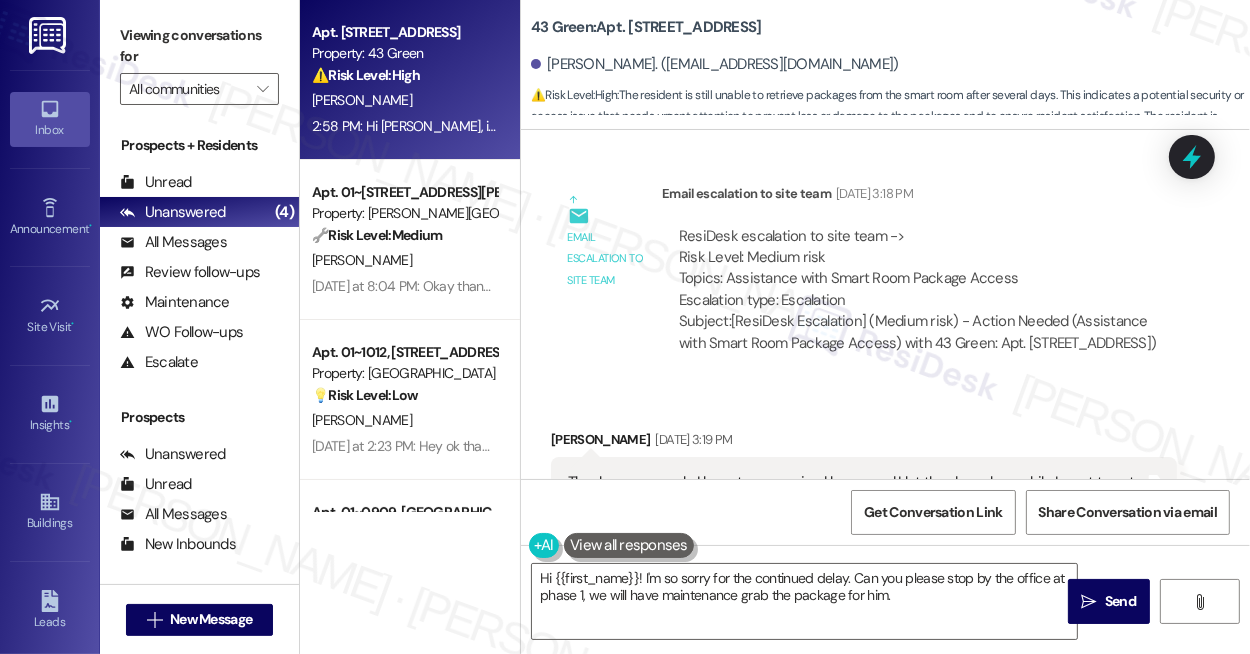 click on "Email escalation to site team [DATE] 3:18 PM" at bounding box center (919, 197) 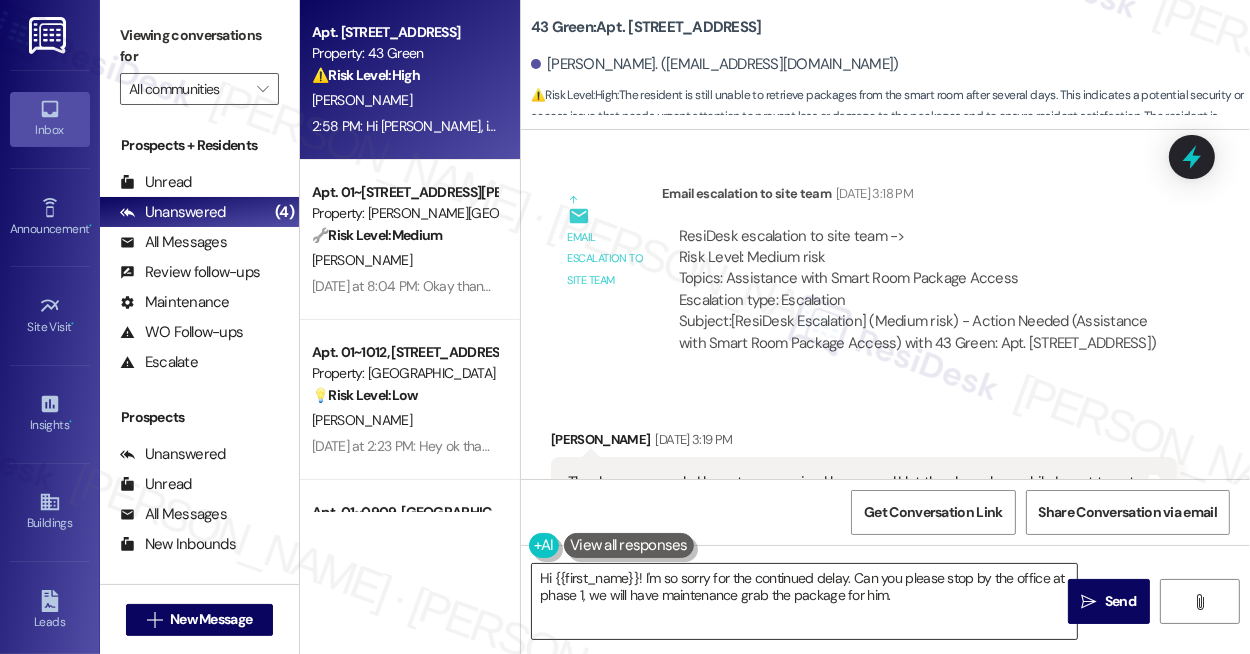 click on "Hi {{first_name}}! I'm so sorry for the continued delay. Can you please stop by the office at phase 1, we will have maintenance grab the package for him." at bounding box center [804, 601] 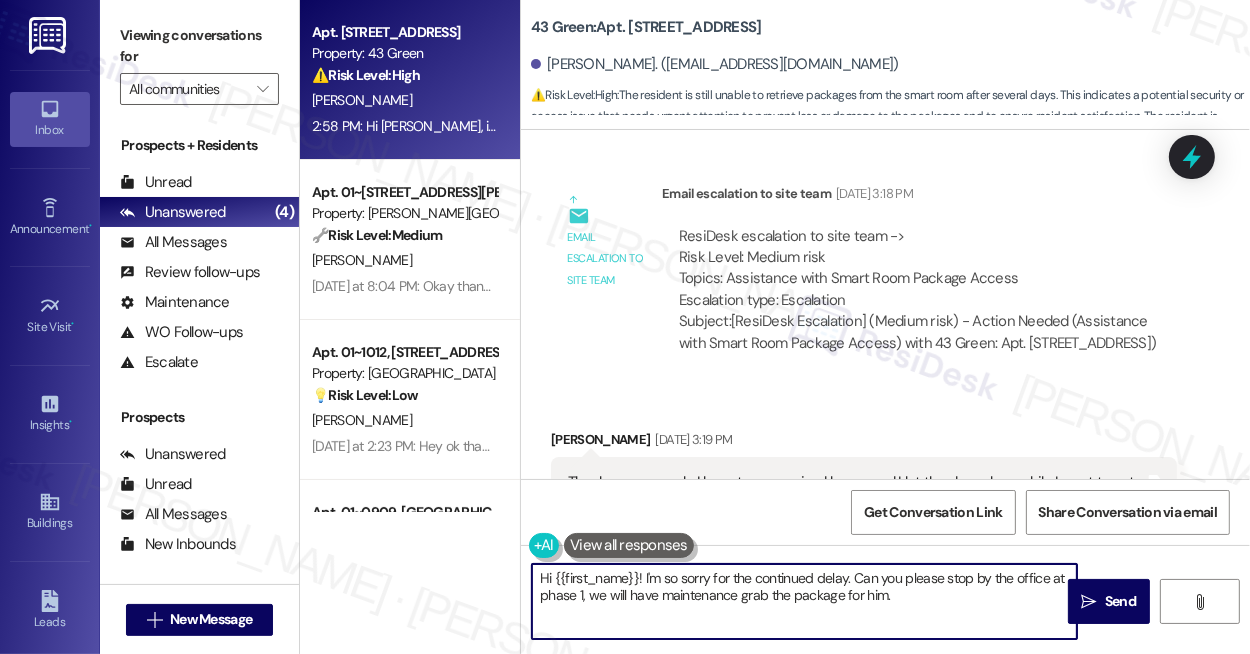 click on "Hi {{first_name}}! I'm so sorry for the continued delay. Can you please stop by the office at phase 1, we will have maintenance grab the package for him." at bounding box center (804, 601) 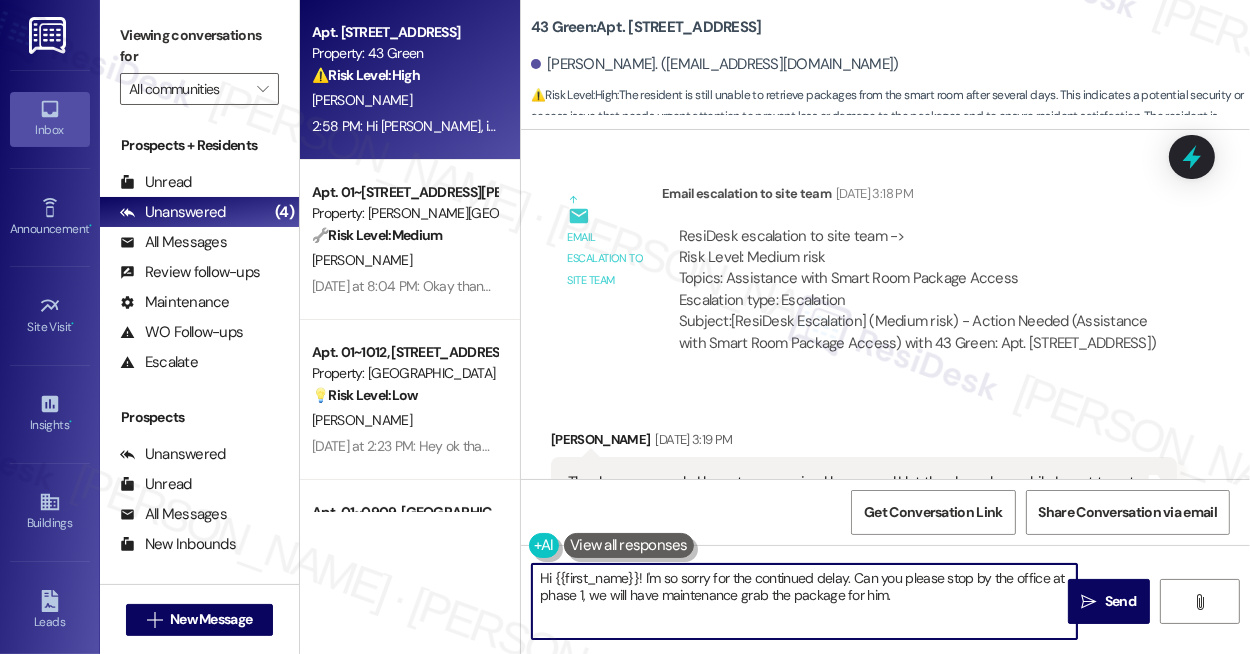 click on "Hi {{first_name}}! I'm so sorry for the continued delay. Can you please stop by the office at phase 1, we will have maintenance grab the package for him." at bounding box center [804, 601] 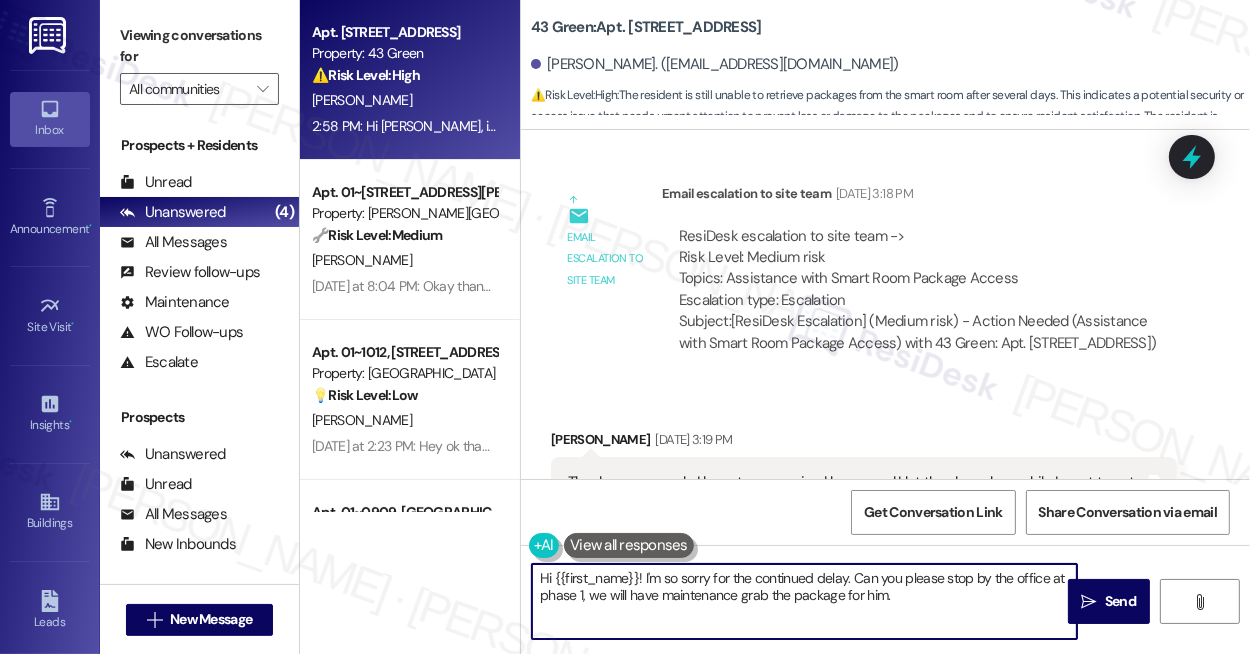 drag, startPoint x: 586, startPoint y: 597, endPoint x: 669, endPoint y: 598, distance: 83.00603 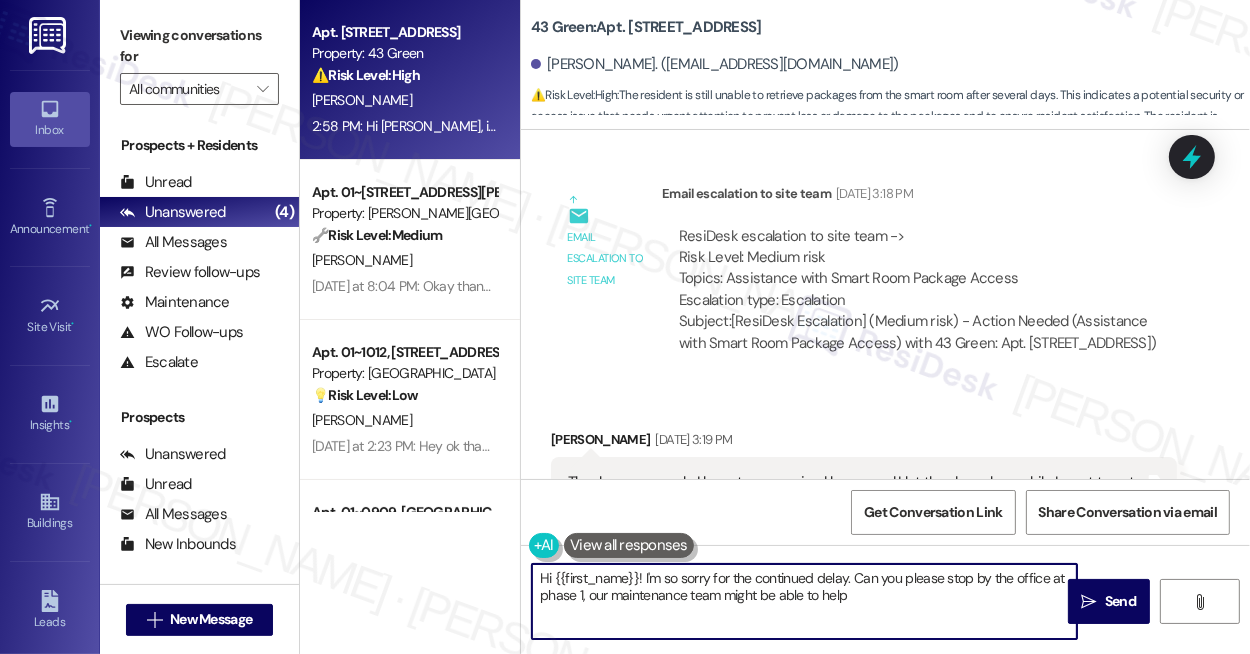 click on "Hi {{first_name}}! I'm so sorry for the continued delay. Can you please stop by the office at phase 1, our maintenance team might be able to help" at bounding box center (804, 601) 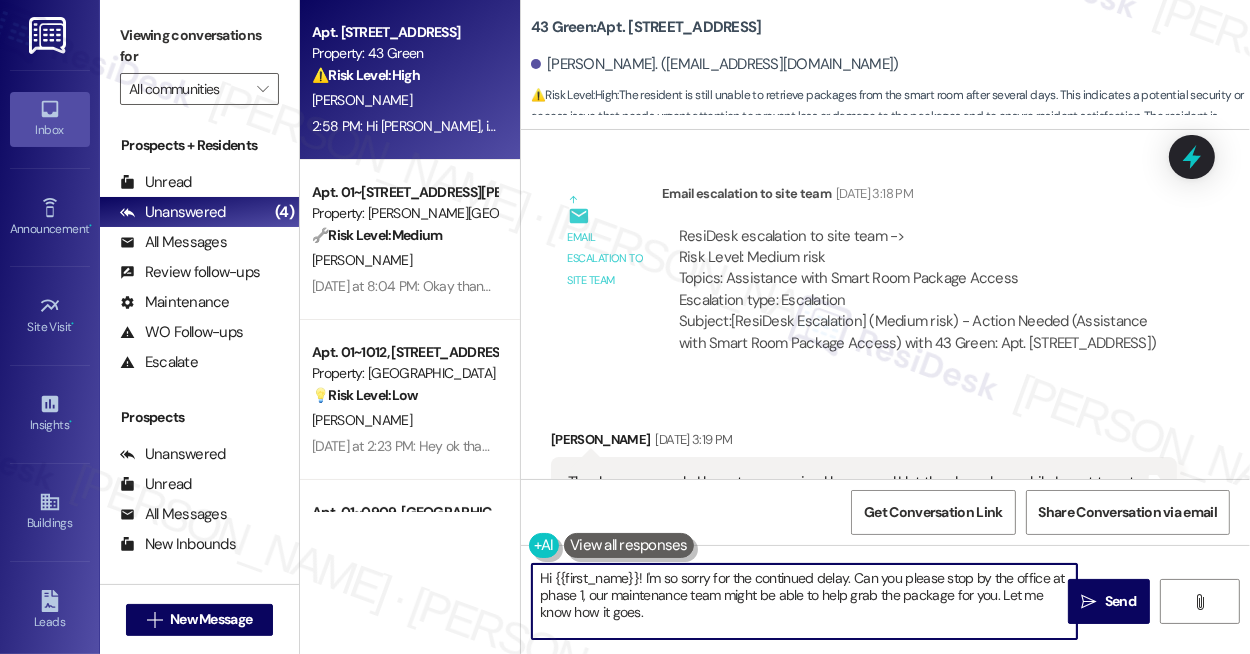 type on "Hi {{first_name}}! I'm so sorry for the continued delay. Can you please stop by the office at phase 1, our maintenance team might be able to help grab the package for you. Let me know how it goes." 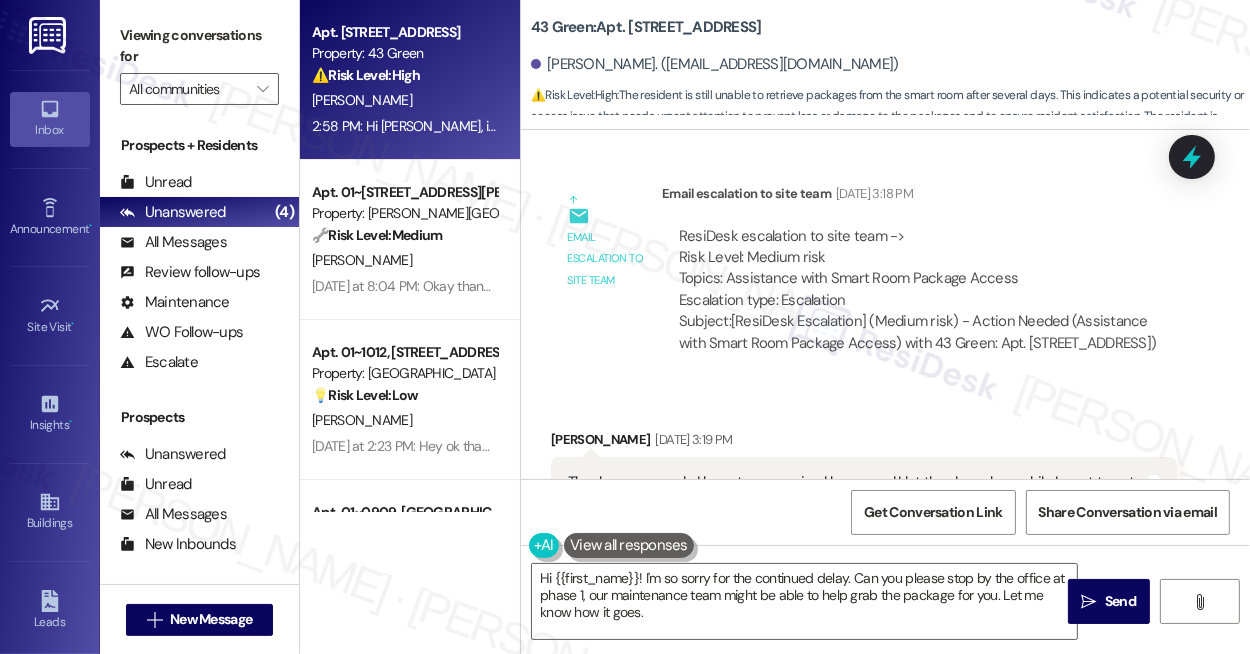 click on "ResiDesk escalation to site team ->
Risk Level: Medium risk
Topics: Assistance with Smart Room Package Access
Escalation type: Escalation" at bounding box center [919, 269] 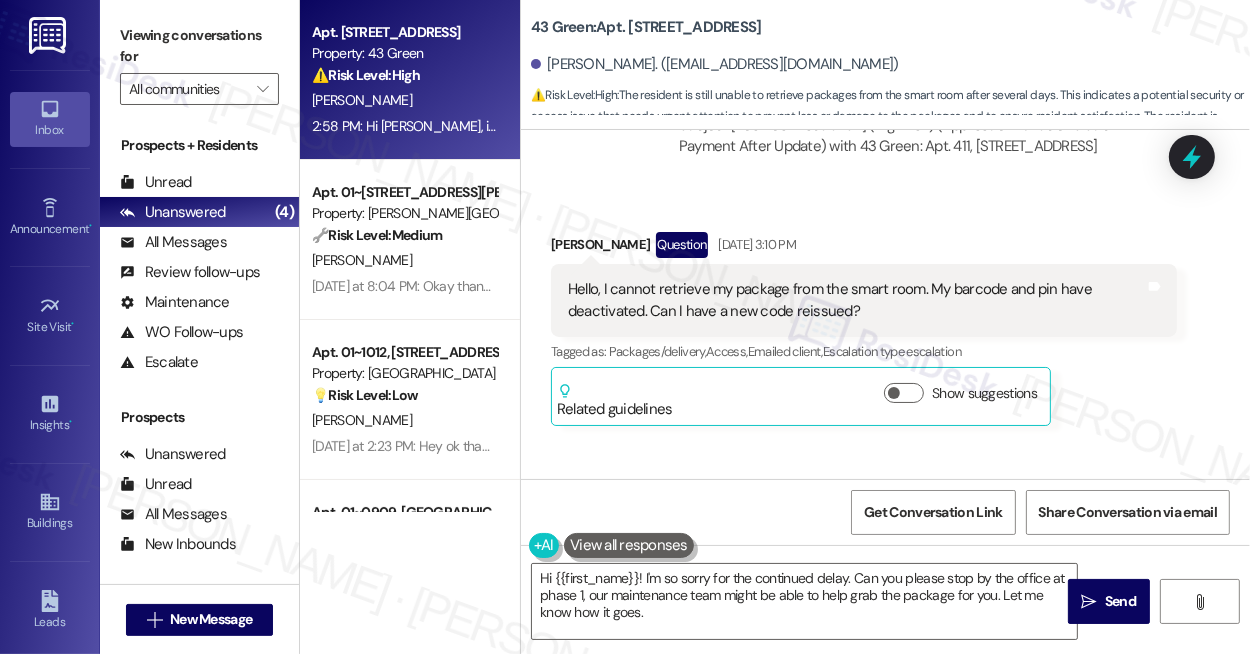 scroll, scrollTop: 1854, scrollLeft: 0, axis: vertical 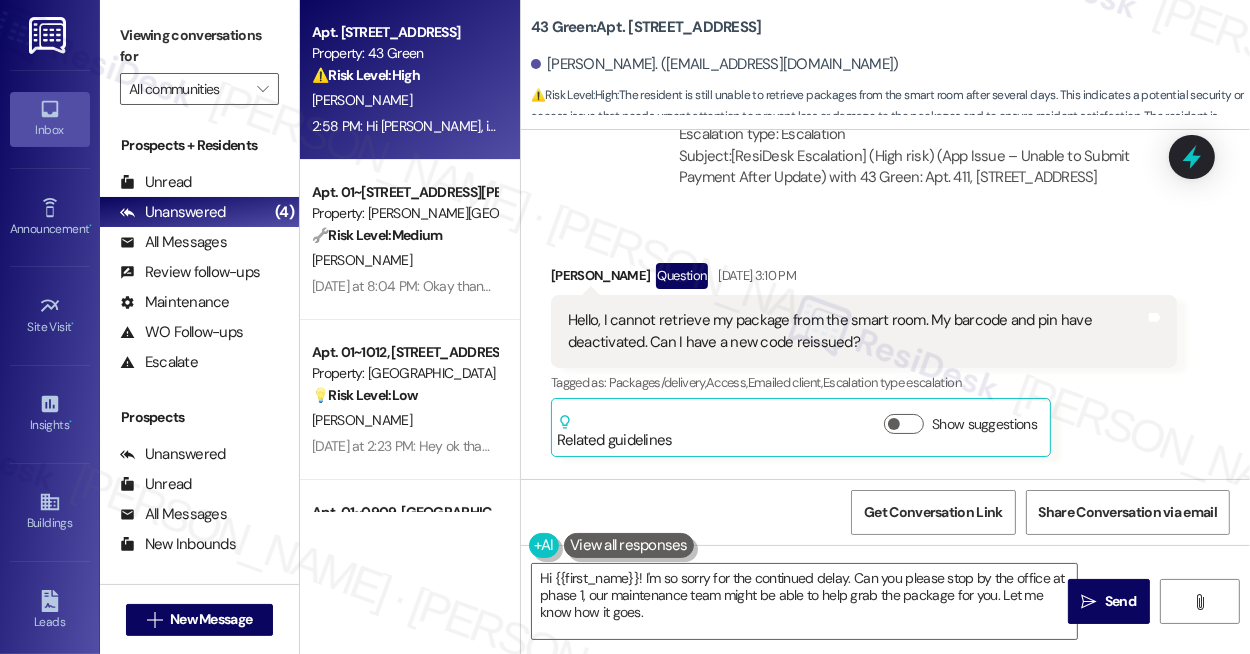 click on "Hello, I cannot retrieve my package from the smart room. My barcode and pin have deactivated. Can I have a new code reissued?  Tags and notes" at bounding box center [864, 331] 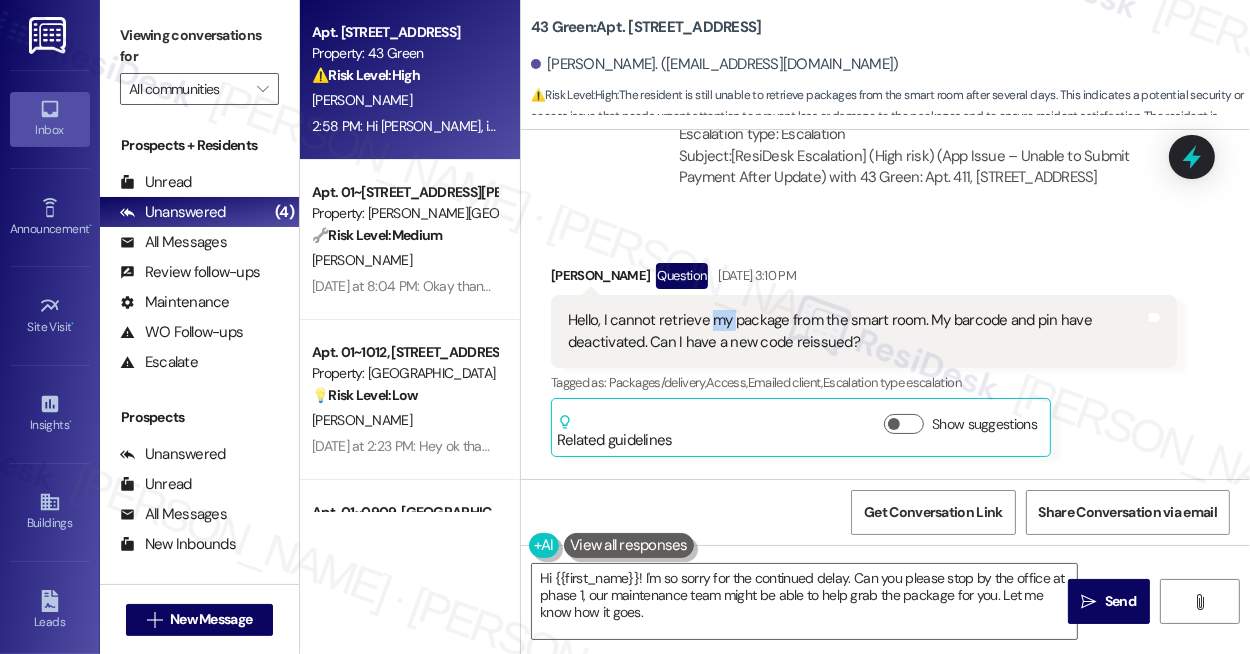 click on "Hello, I cannot retrieve my package from the smart room. My barcode and pin have deactivated. Can I have a new code reissued?  Tags and notes" at bounding box center (864, 331) 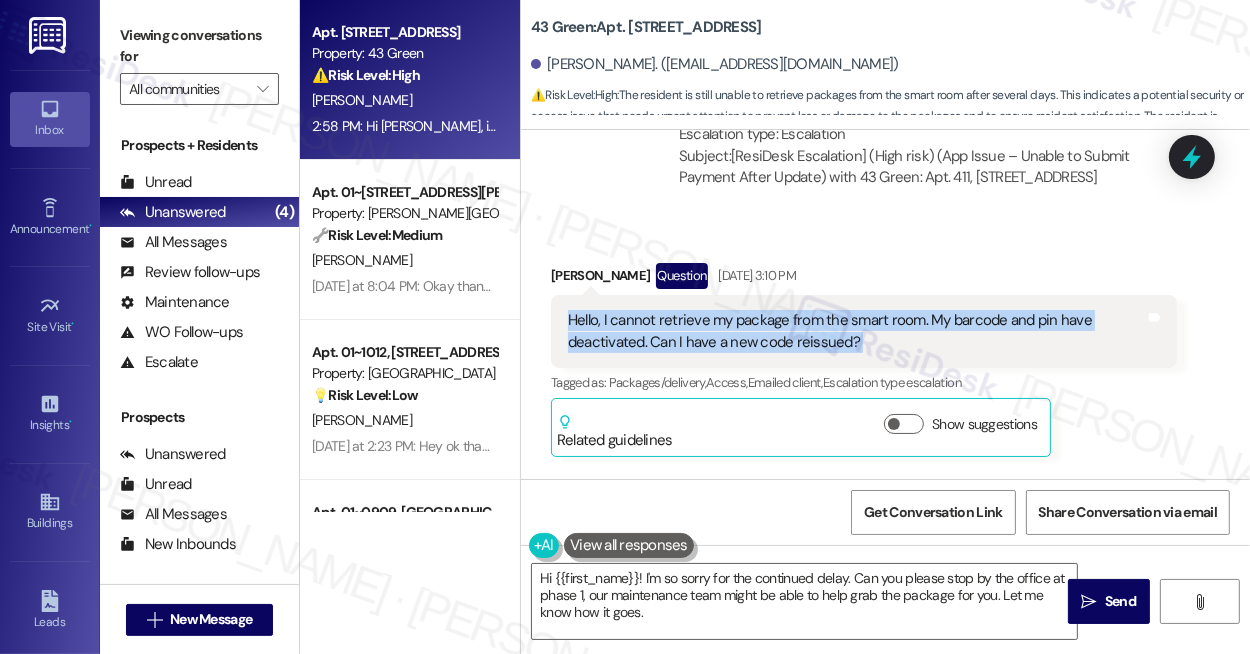 click on "Hello, I cannot retrieve my package from the smart room. My barcode and pin have deactivated. Can I have a new code reissued?  Tags and notes" at bounding box center [864, 331] 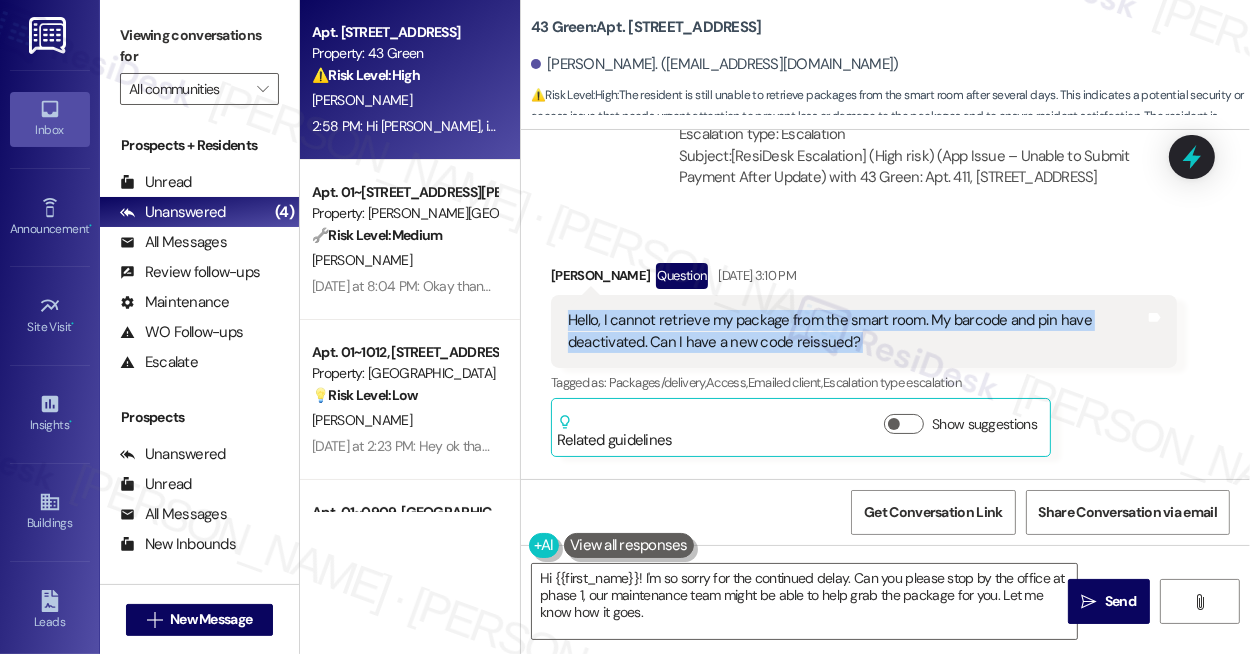 click on "Hello, I cannot retrieve my package from the smart room. My barcode and pin have deactivated. Can I have a new code reissued?" at bounding box center (856, 331) 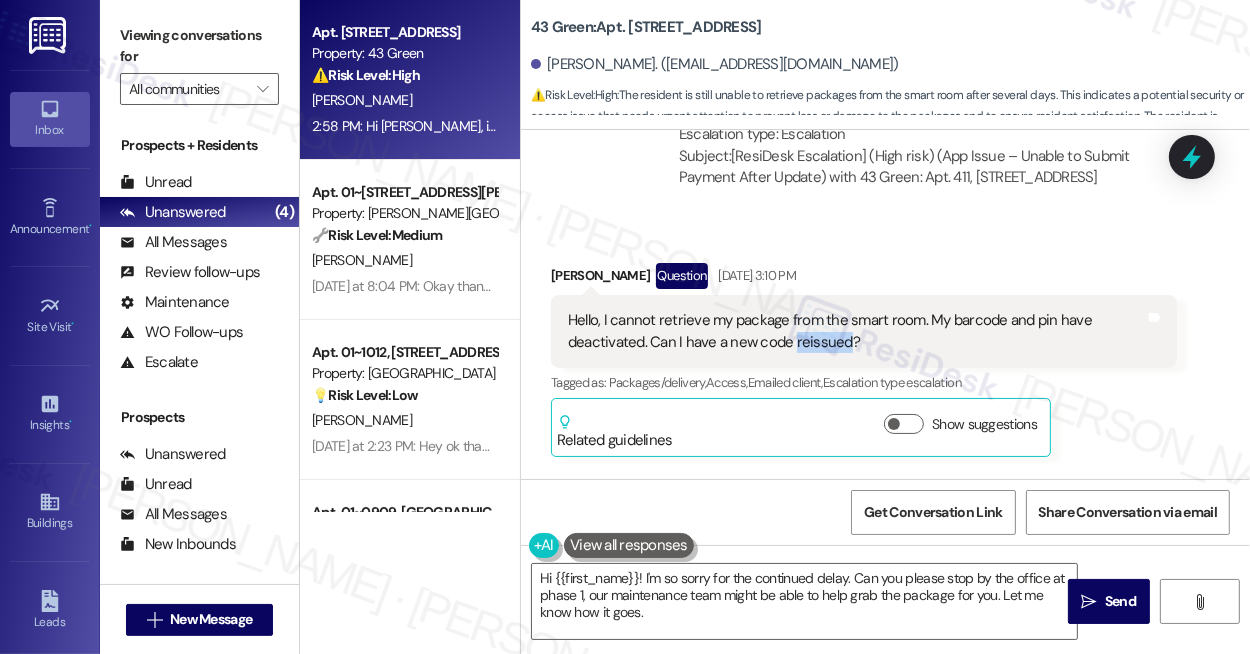 click on "Hello, I cannot retrieve my package from the smart room. My barcode and pin have deactivated. Can I have a new code reissued?" at bounding box center (856, 331) 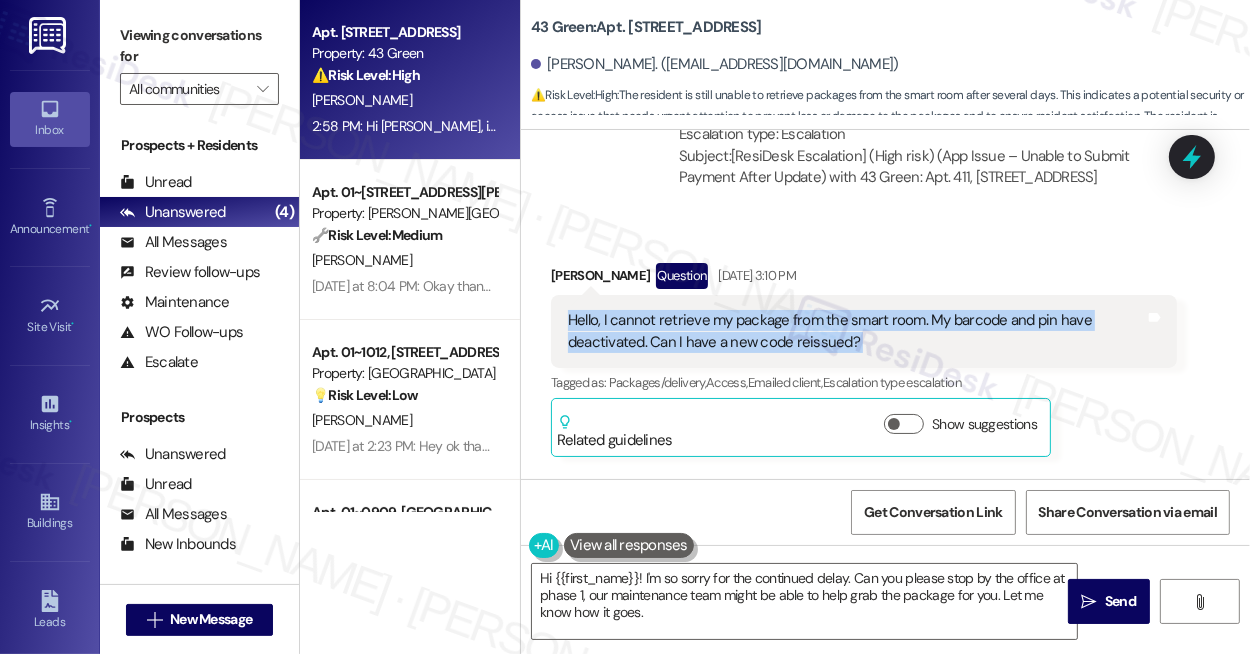 click on "Hello, I cannot retrieve my package from the smart room. My barcode and pin have deactivated. Can I have a new code reissued?" at bounding box center (856, 331) 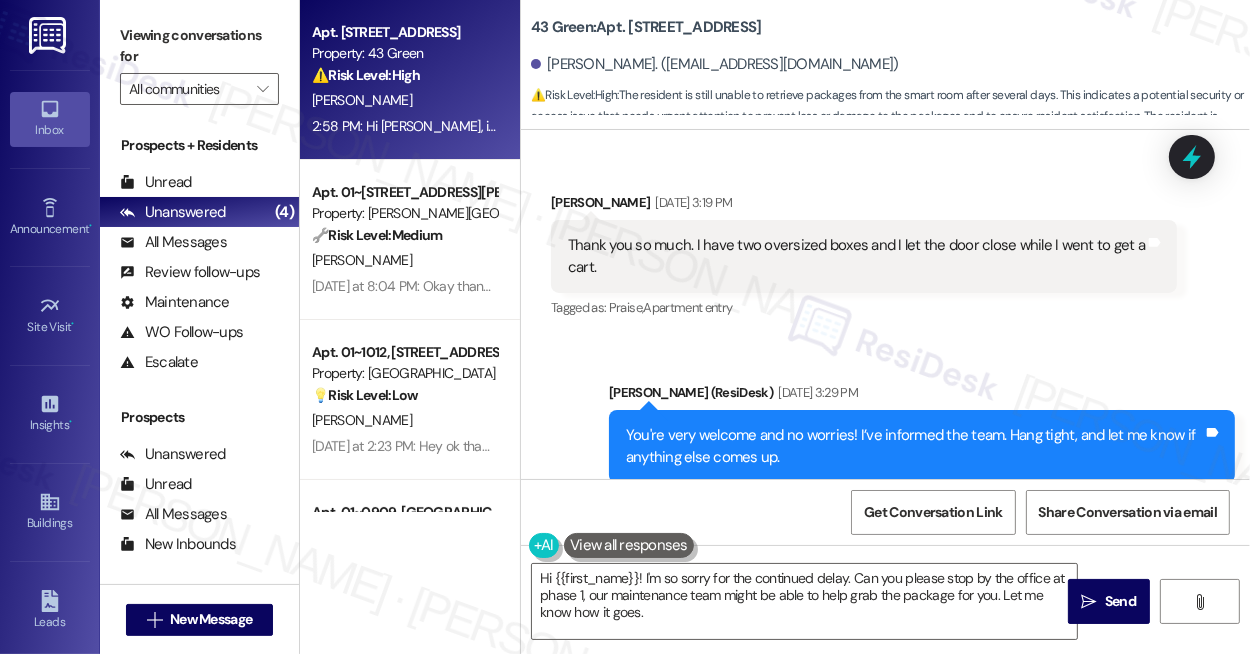scroll, scrollTop: 2490, scrollLeft: 0, axis: vertical 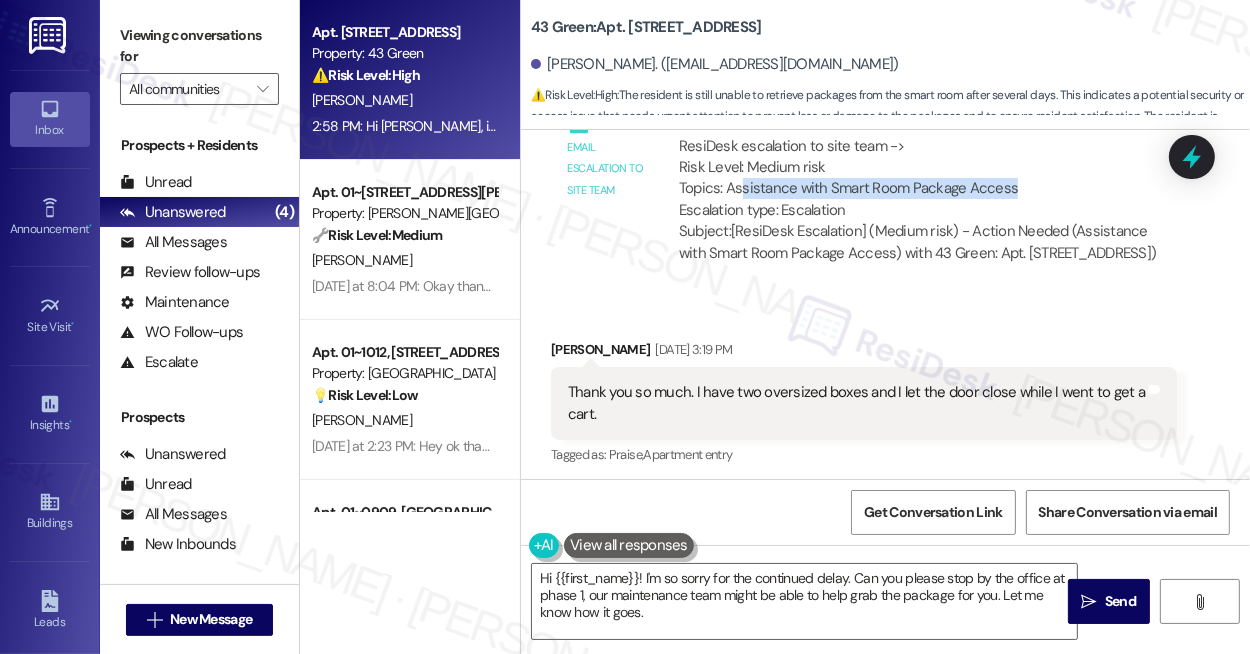 drag, startPoint x: 742, startPoint y: 192, endPoint x: 1119, endPoint y: 191, distance: 377.0013 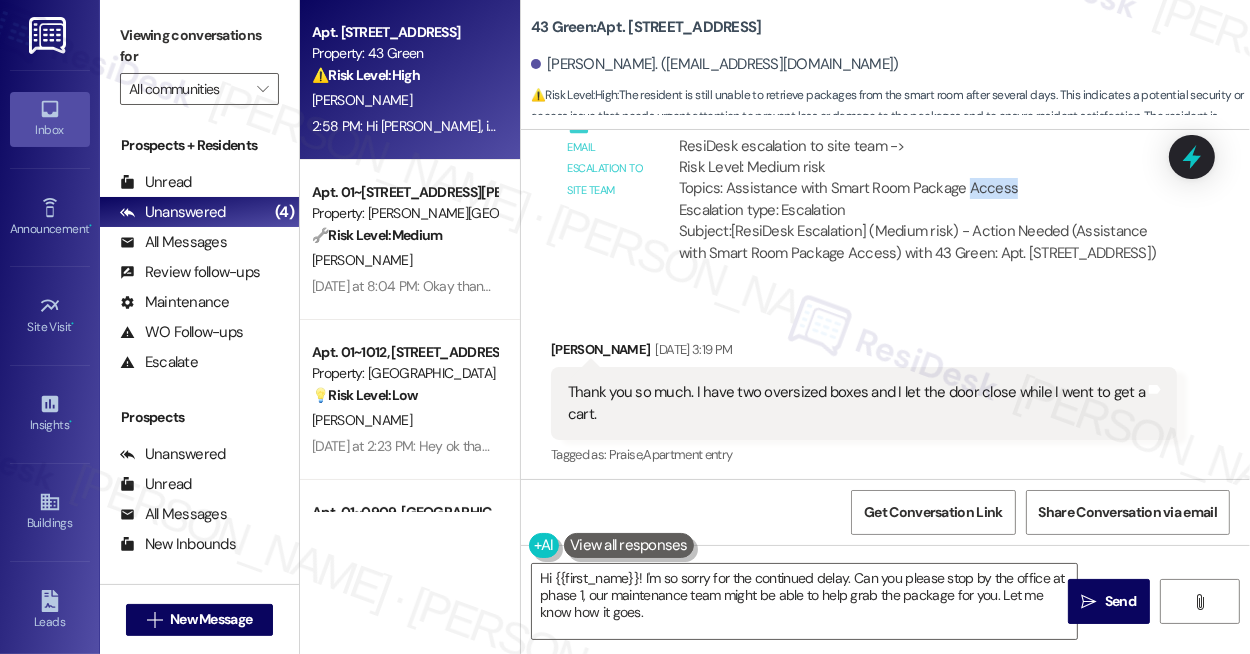 click on "ResiDesk escalation to site team ->
Risk Level: Medium risk
Topics: Assistance with Smart Room Package Access
Escalation type: Escalation" at bounding box center (919, 179) 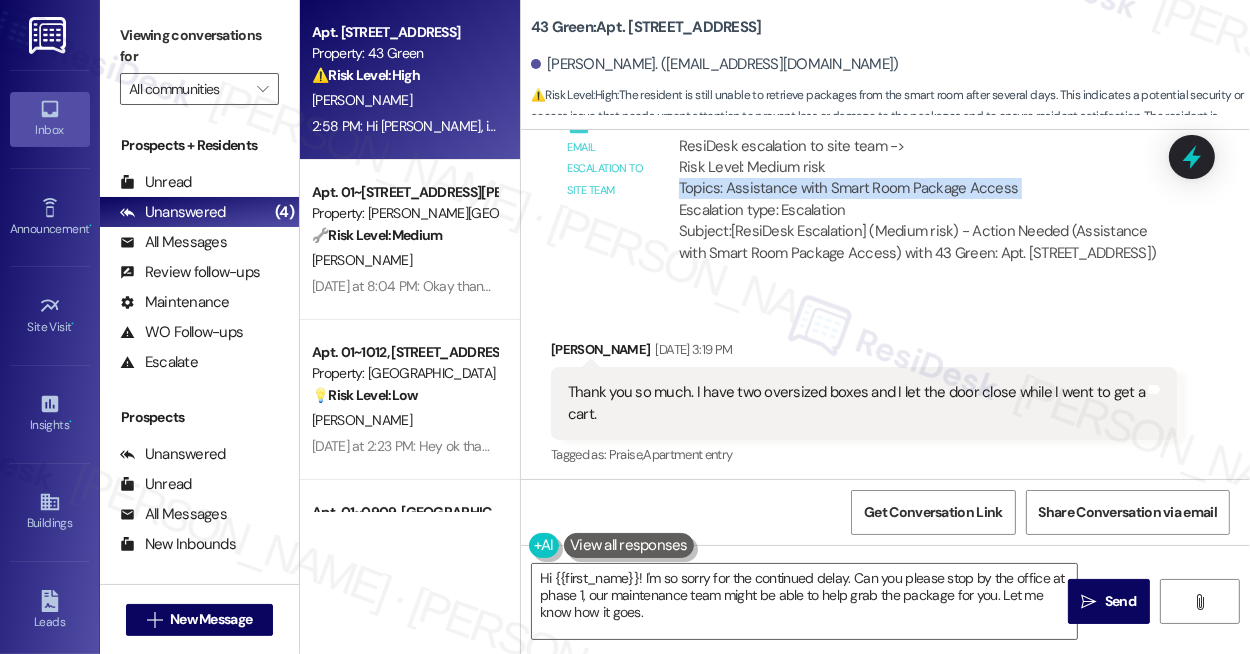 click on "ResiDesk escalation to site team ->
Risk Level: Medium risk
Topics: Assistance with Smart Room Package Access
Escalation type: Escalation" at bounding box center [919, 179] 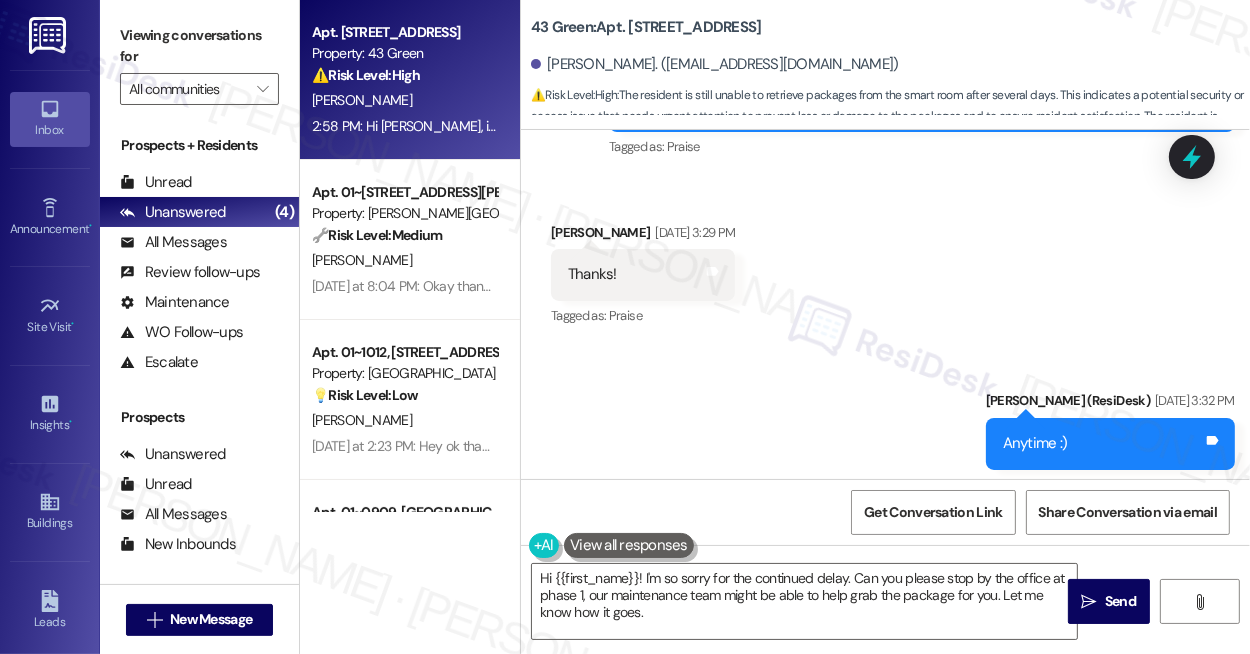 scroll, scrollTop: 3218, scrollLeft: 0, axis: vertical 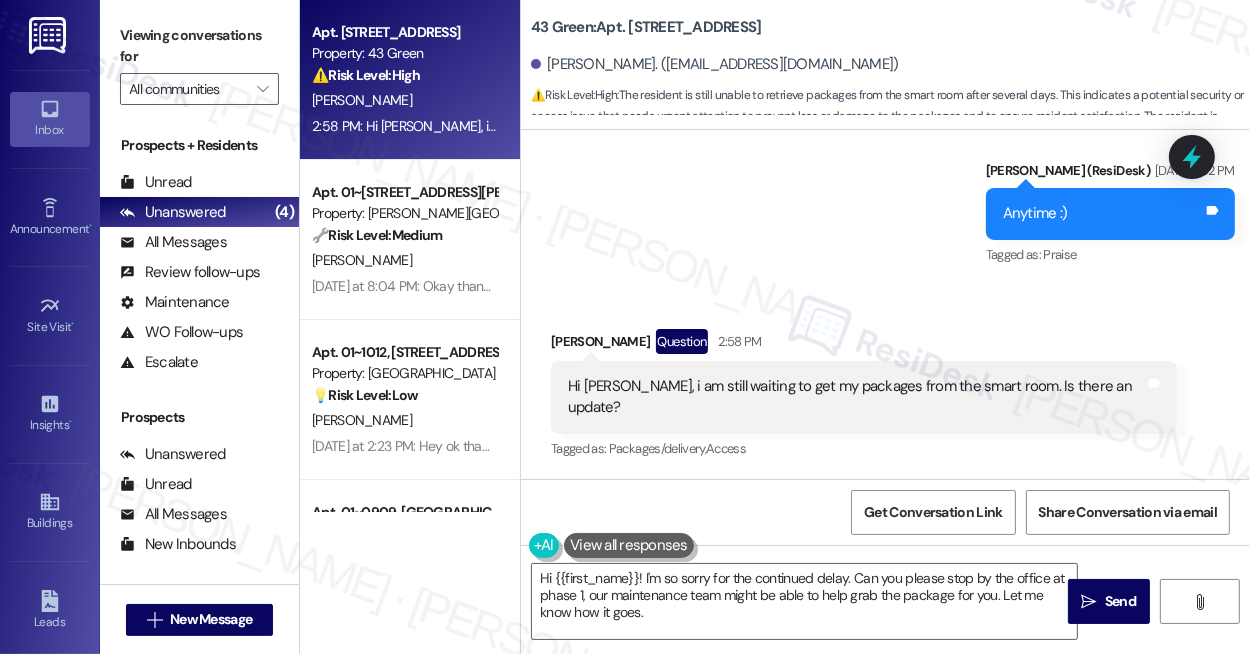 click on "Sent via SMS [PERSON_NAME]   (ResiDesk) [DATE] 3:32 PM Anytime :) Tags and notes Tagged as:   Praise Click to highlight conversations about Praise" at bounding box center (885, 199) 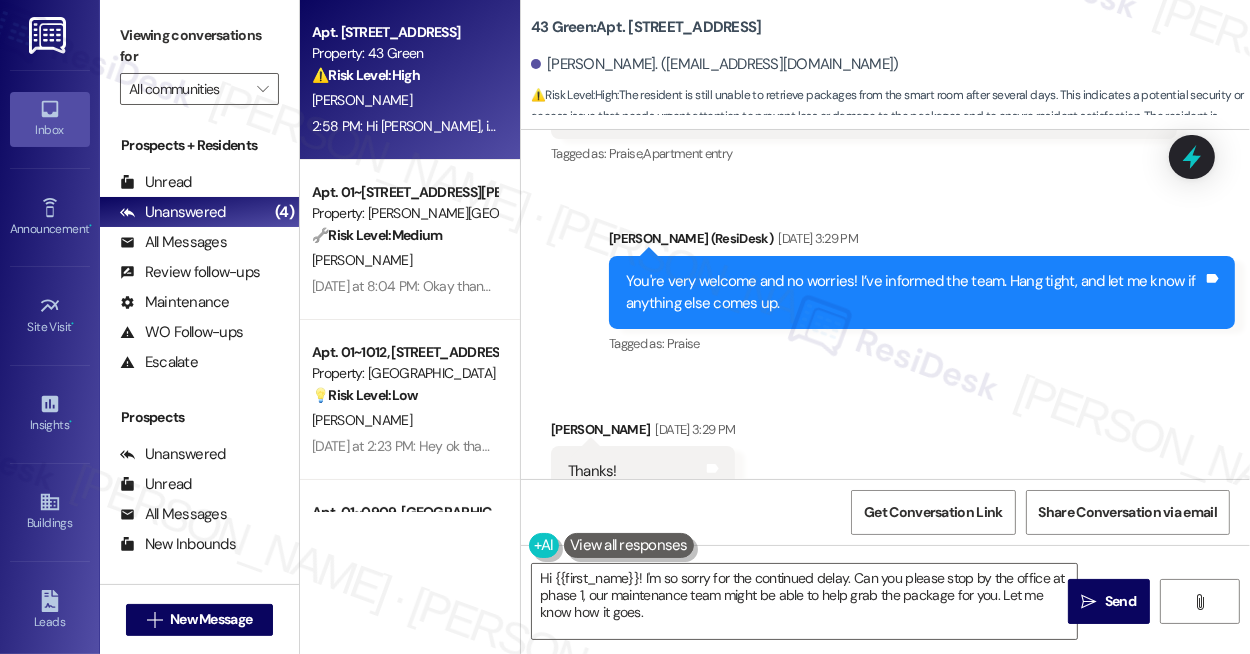 scroll, scrollTop: 2672, scrollLeft: 0, axis: vertical 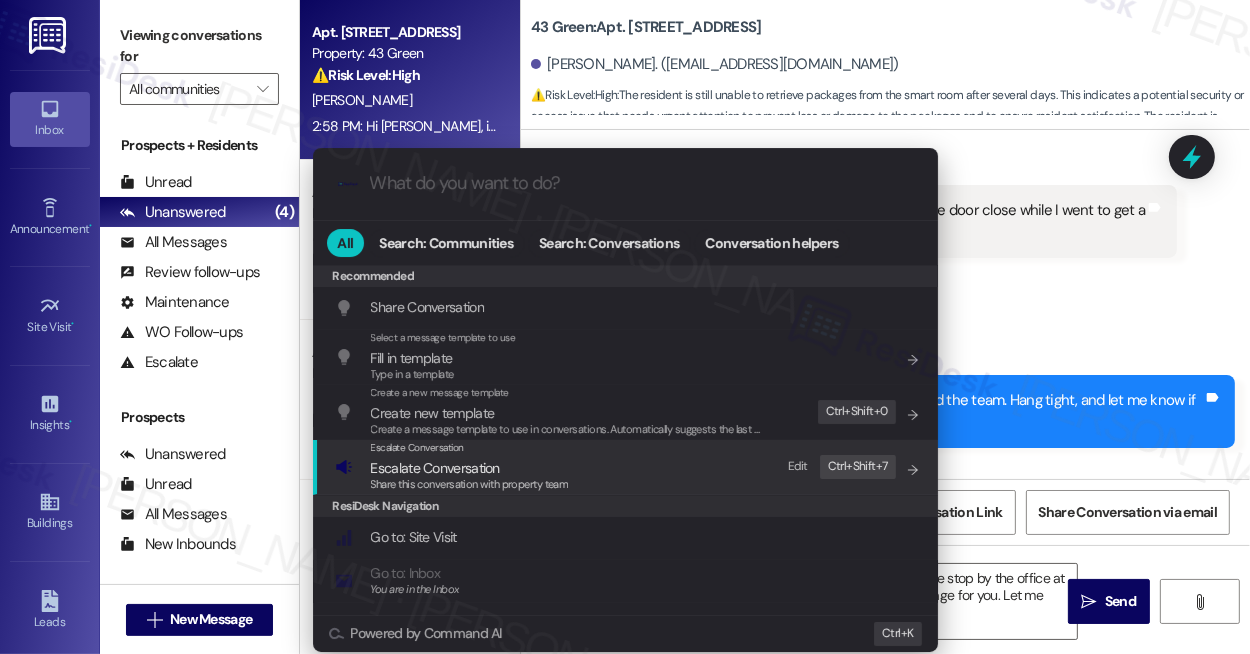 click on "Escalate Conversation" at bounding box center (470, 468) 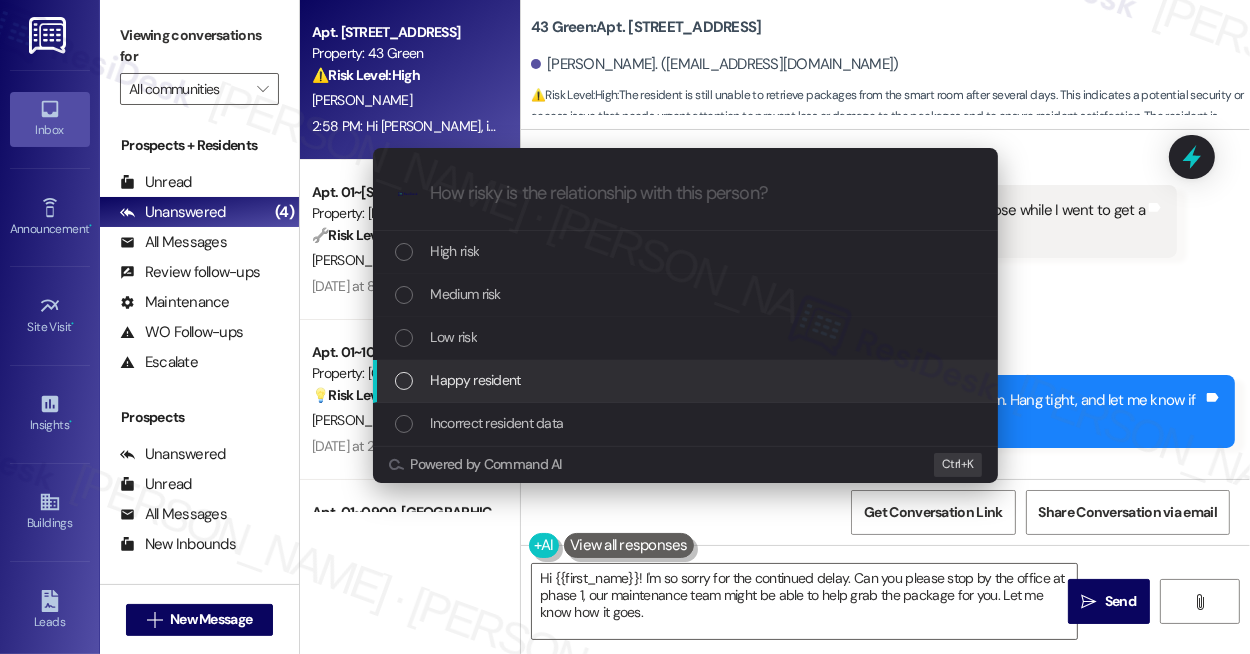 click on "Escalate Conversation How risky is the relationship with this person? Topics (e.g. broken fridge, delayed service) Any messages to highlight in the email? .cls-1{fill:#0a055f;}.cls-2{fill:#0cc4c4;} resideskLogoBlueOrange High risk Medium risk Low risk Happy resident Incorrect resident data Powered by Command AI Ctrl+ K" at bounding box center (625, 327) 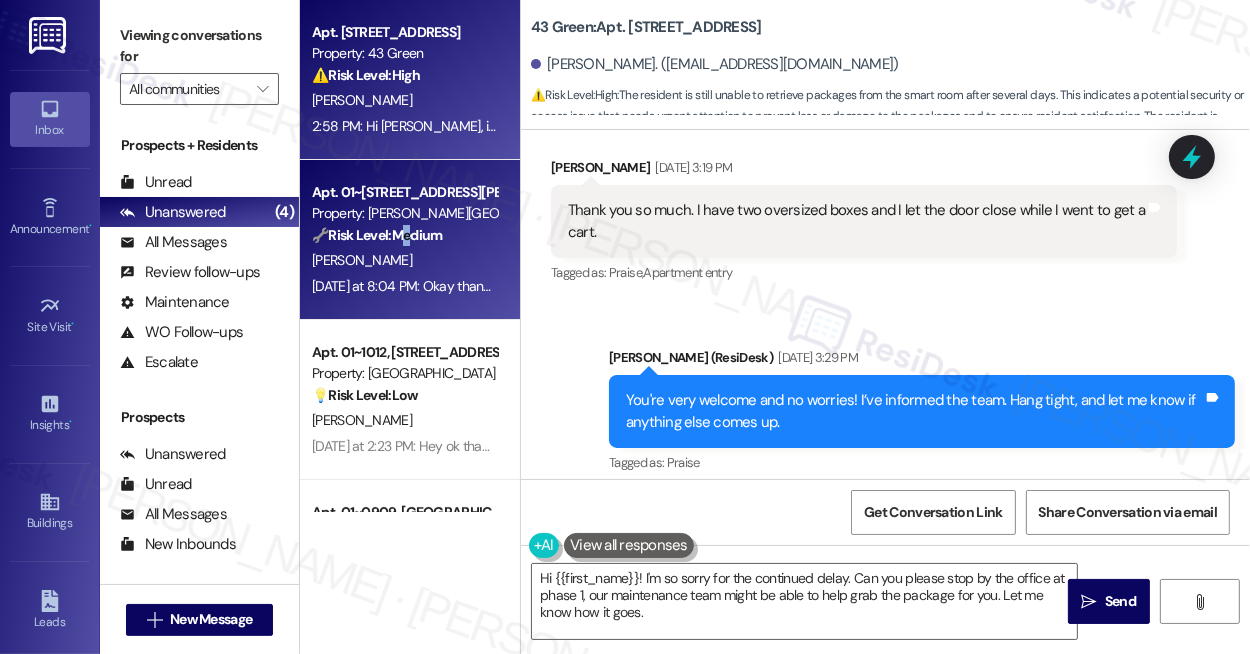 click on "🔧  Risk Level:  Medium" at bounding box center [377, 235] 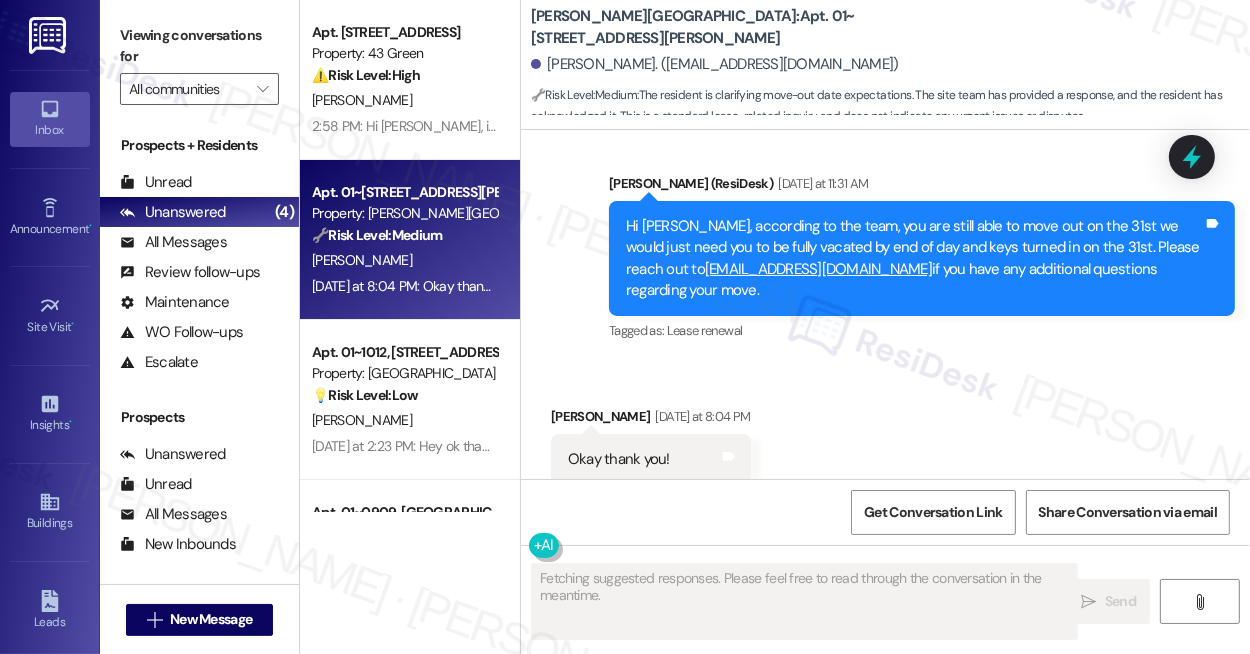 scroll, scrollTop: 2889, scrollLeft: 0, axis: vertical 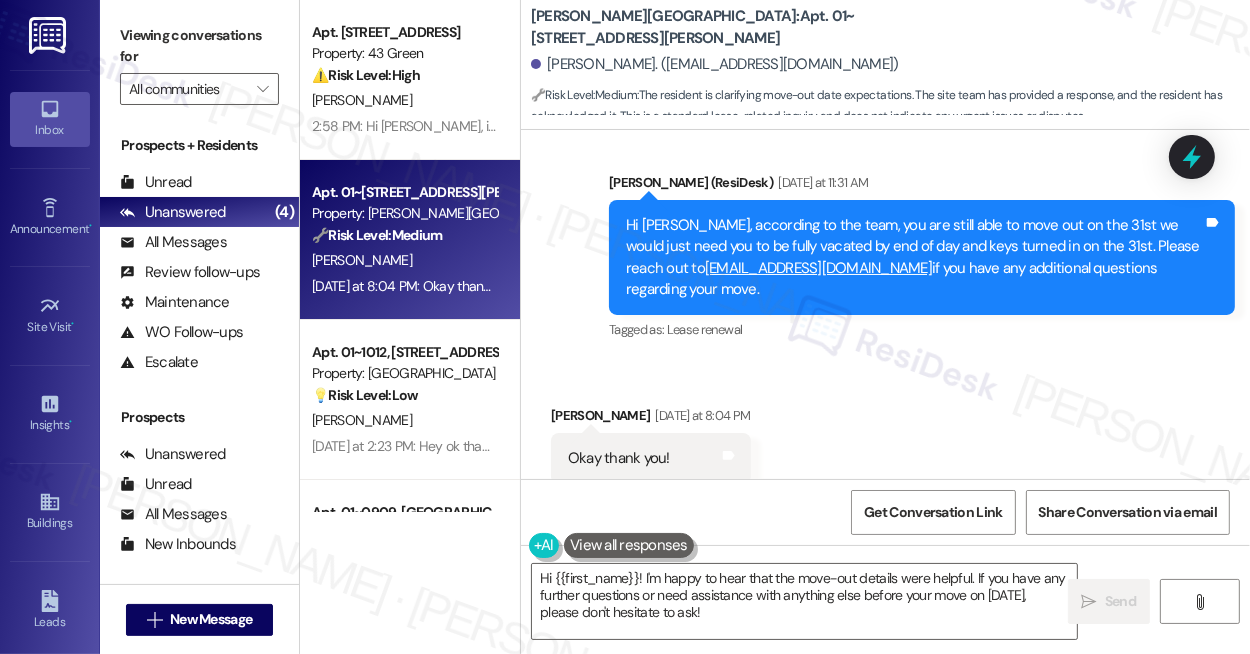drag, startPoint x: 1055, startPoint y: 355, endPoint x: 874, endPoint y: 475, distance: 217.16583 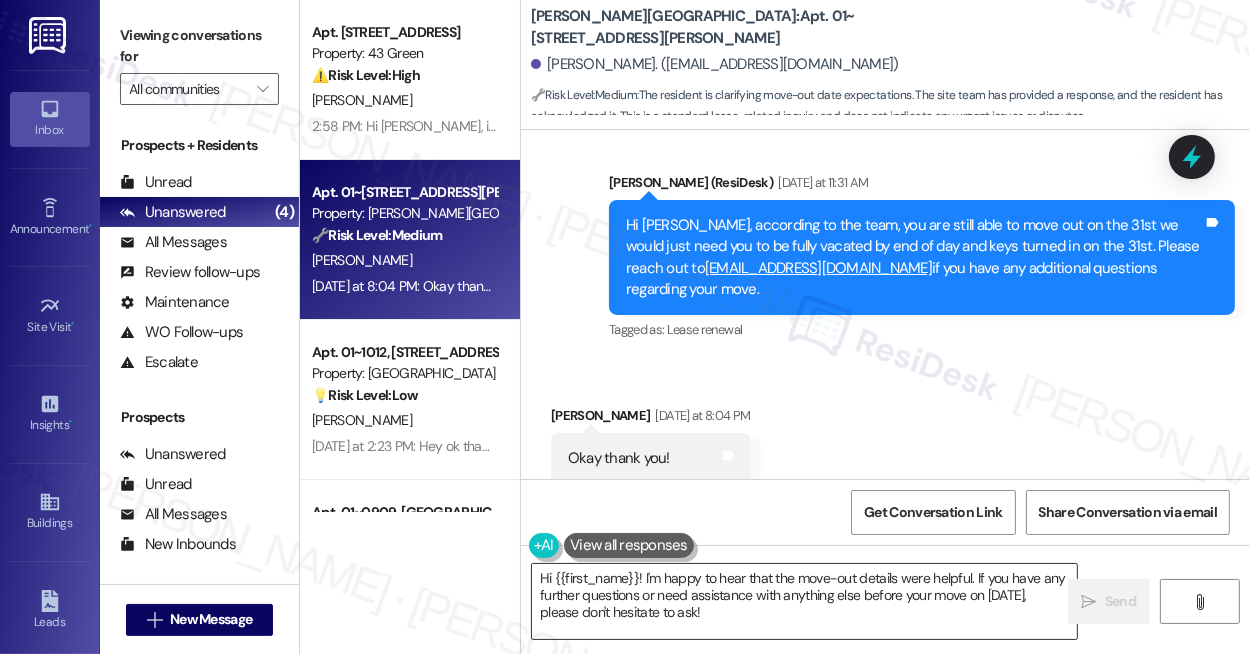 click on "Hi {{first_name}}! I'm happy to hear that the move-out details were helpful. If you have any further questions or need assistance with anything else before your move on [DATE], please don't hesitate to ask!" at bounding box center (804, 601) 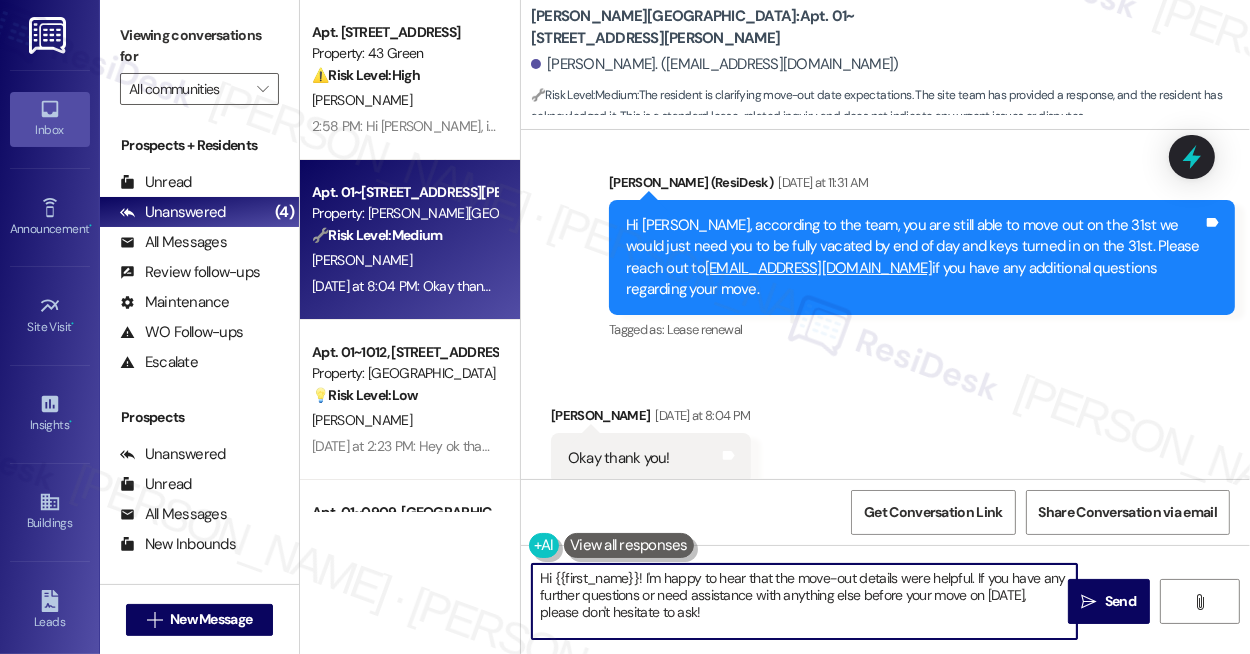 click on "Hi {{first_name}}! I'm happy to hear that the move-out details were helpful. If you have any further questions or need assistance with anything else before your move on [DATE], please don't hesitate to ask!" at bounding box center (804, 601) 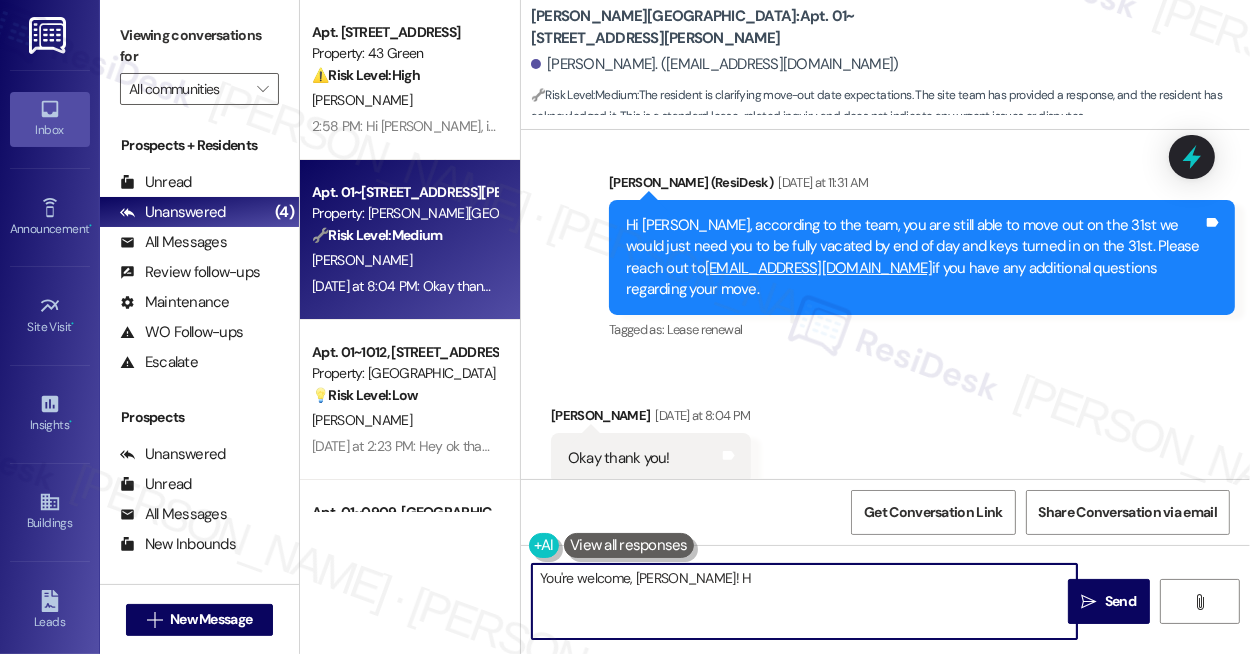 type on "You're welcome, [PERSON_NAME]!" 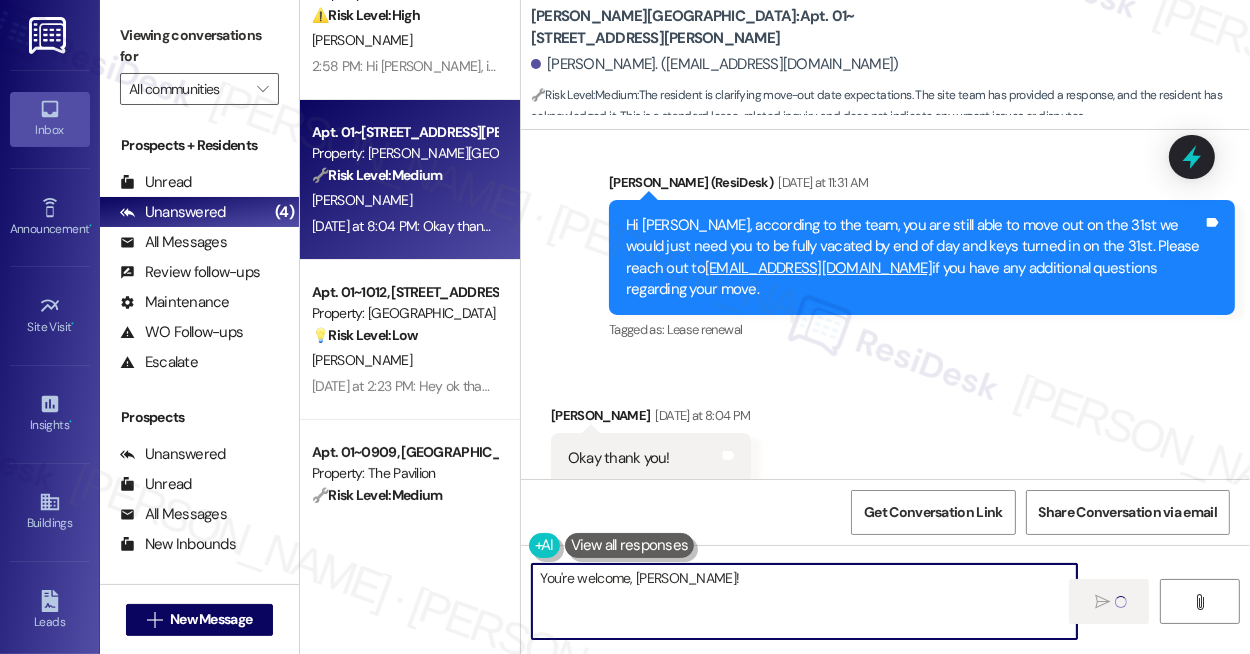 scroll, scrollTop: 128, scrollLeft: 0, axis: vertical 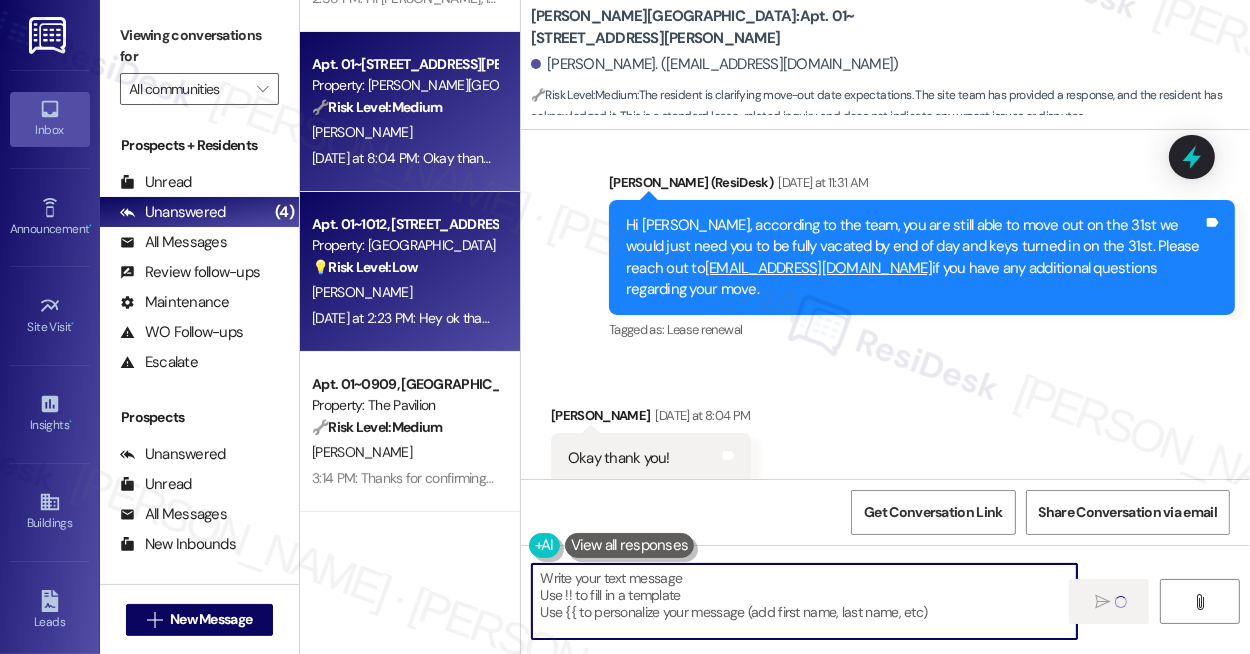 type 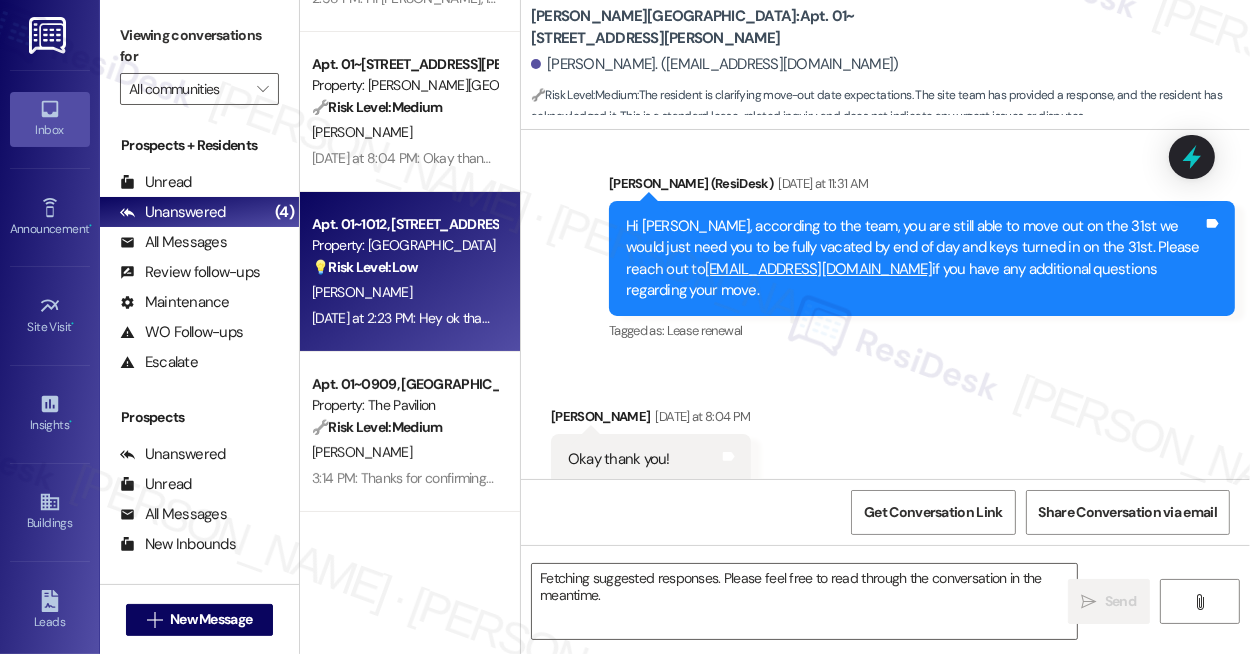 scroll, scrollTop: 0, scrollLeft: 0, axis: both 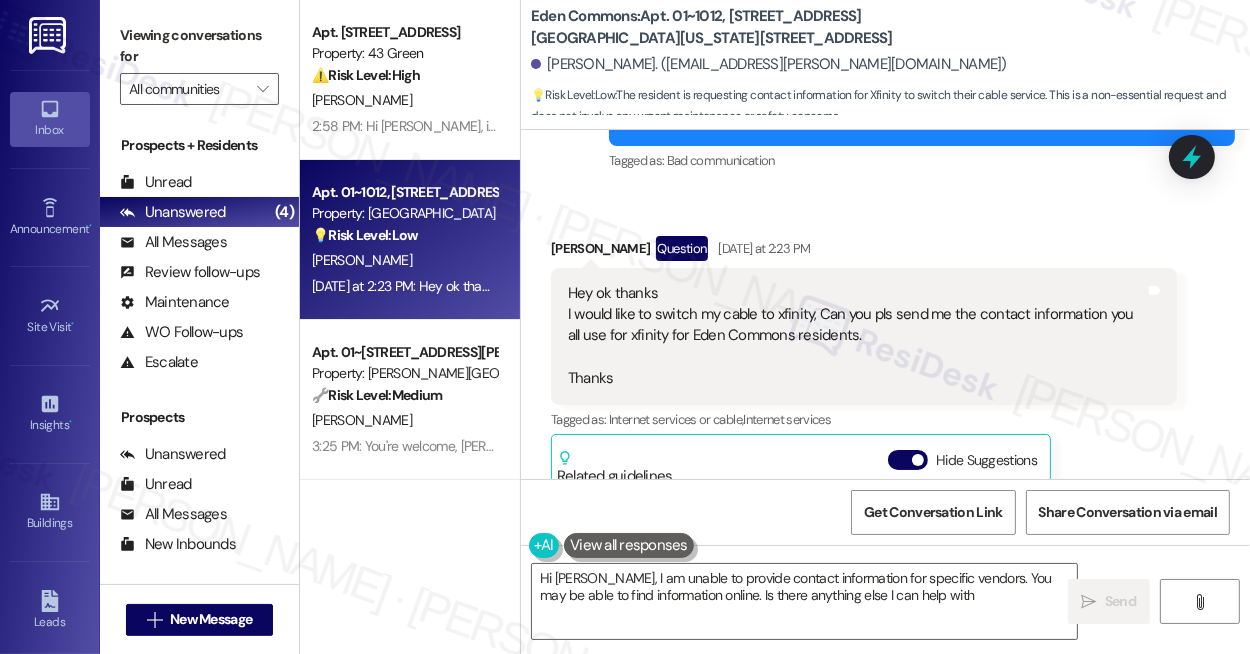 type on "Hi [PERSON_NAME], I am unable to provide contact information for specific vendors. You may be able to find information online. Is there anything else I can help with?" 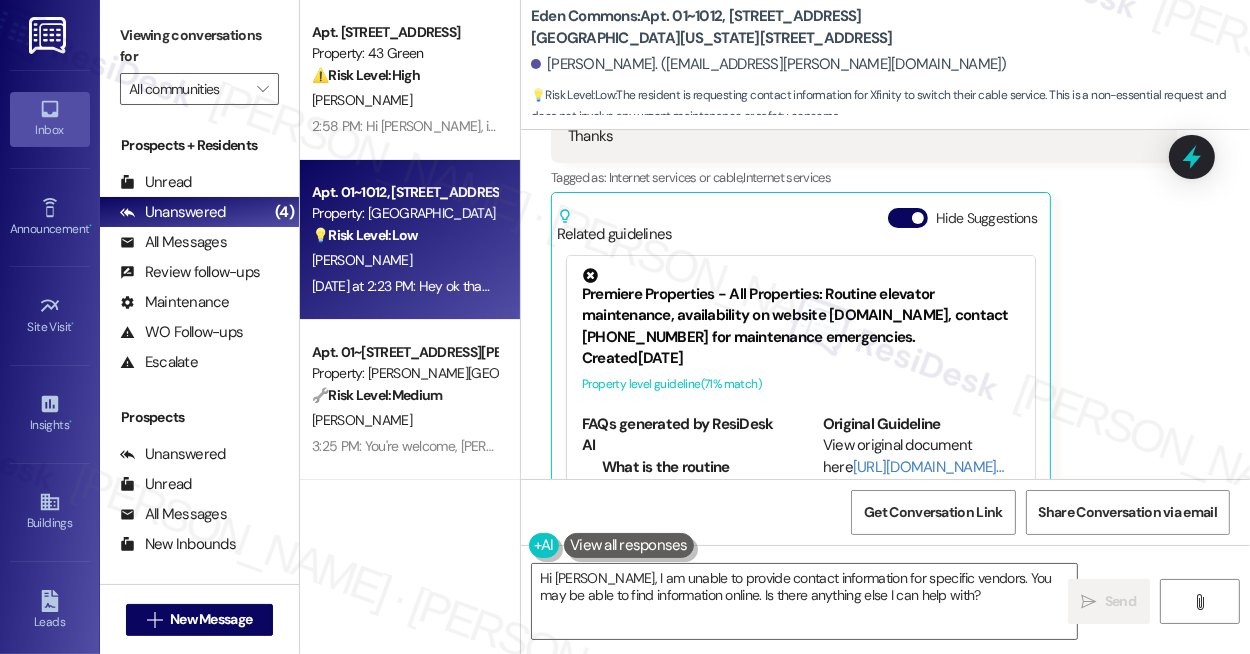 scroll, scrollTop: 514, scrollLeft: 0, axis: vertical 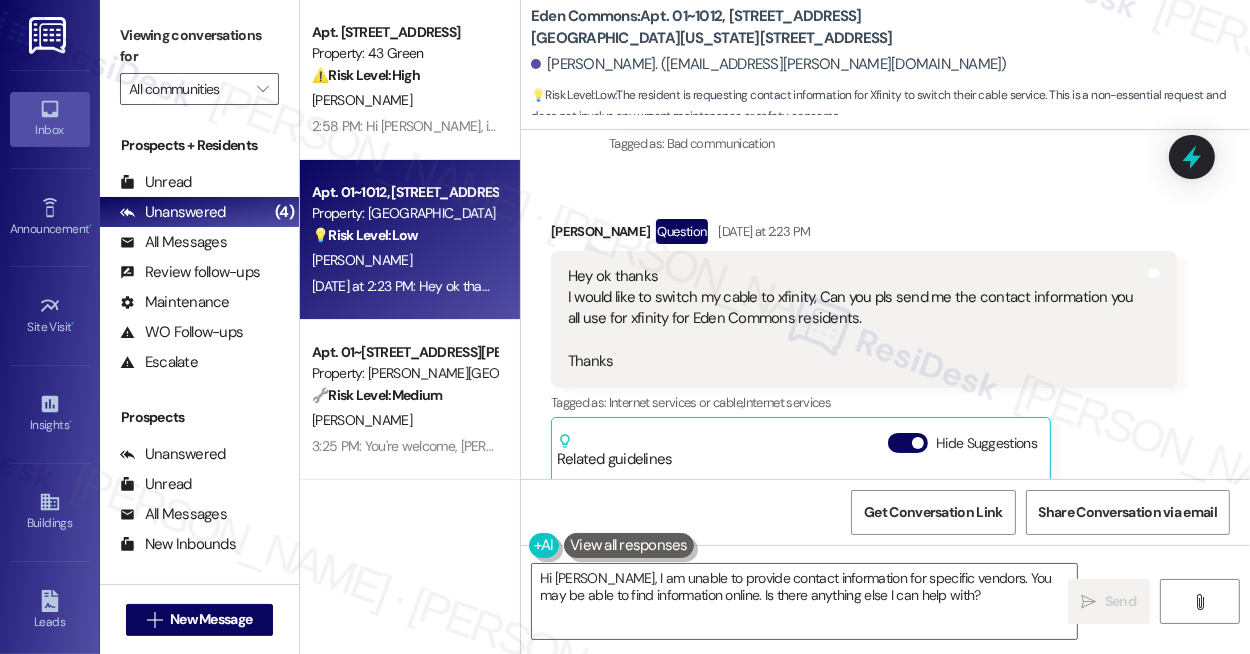 click on "Hey ok thanks
I would like to switch my cable to xfinity, Can you pls send me the contact information you all use for xfinity for Eden Commons residents.
Thanks" at bounding box center (856, 319) 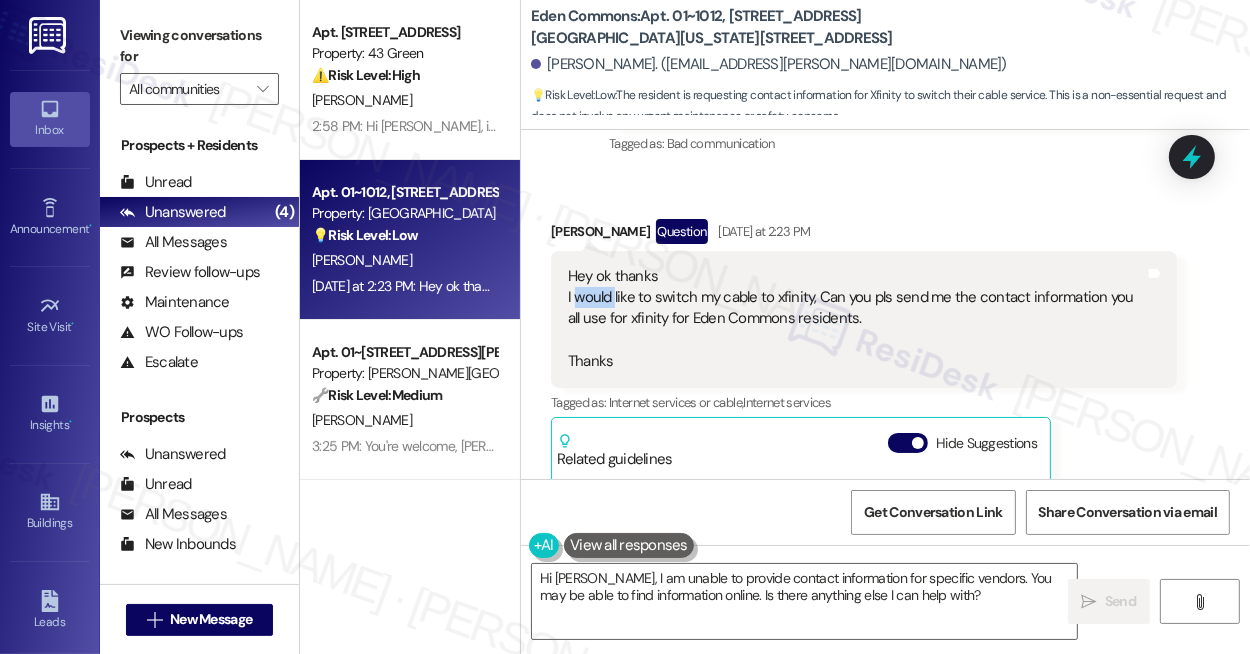 click on "Hey ok thanks
I would like to switch my cable to xfinity, Can you pls send me the contact information you all use for xfinity for Eden Commons residents.
Thanks" at bounding box center (856, 319) 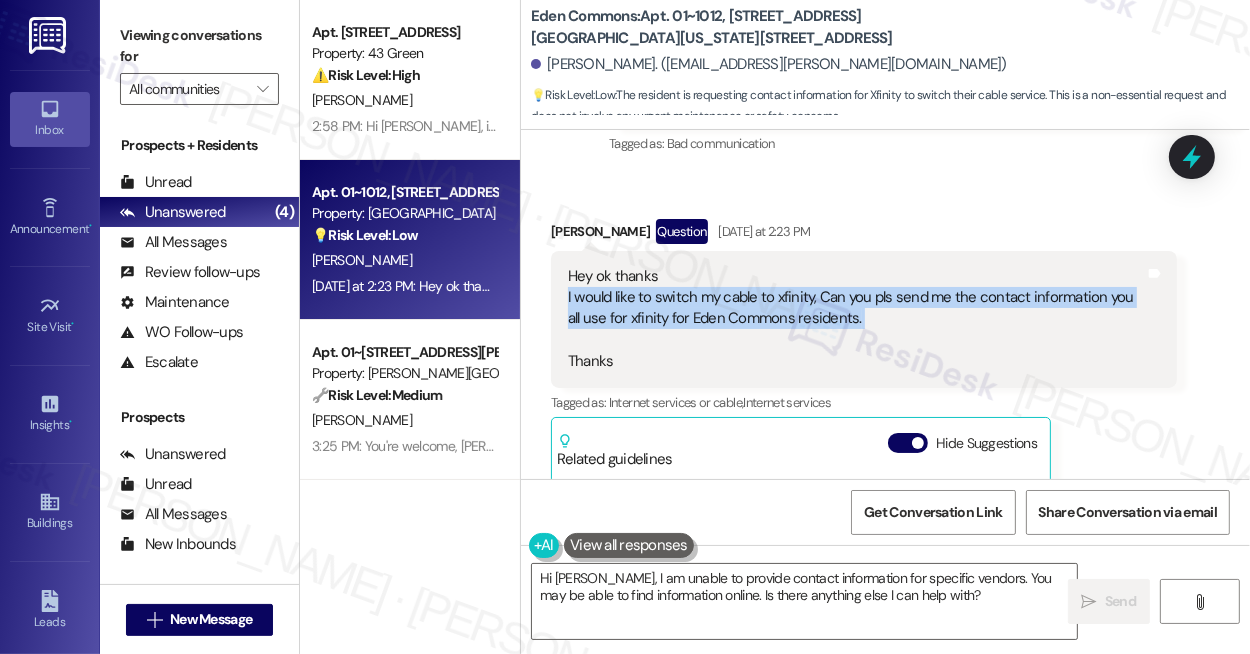 click on "Hey ok thanks
I would like to switch my cable to xfinity, Can you pls send me the contact information you all use for xfinity for Eden Commons residents.
Thanks" at bounding box center [856, 319] 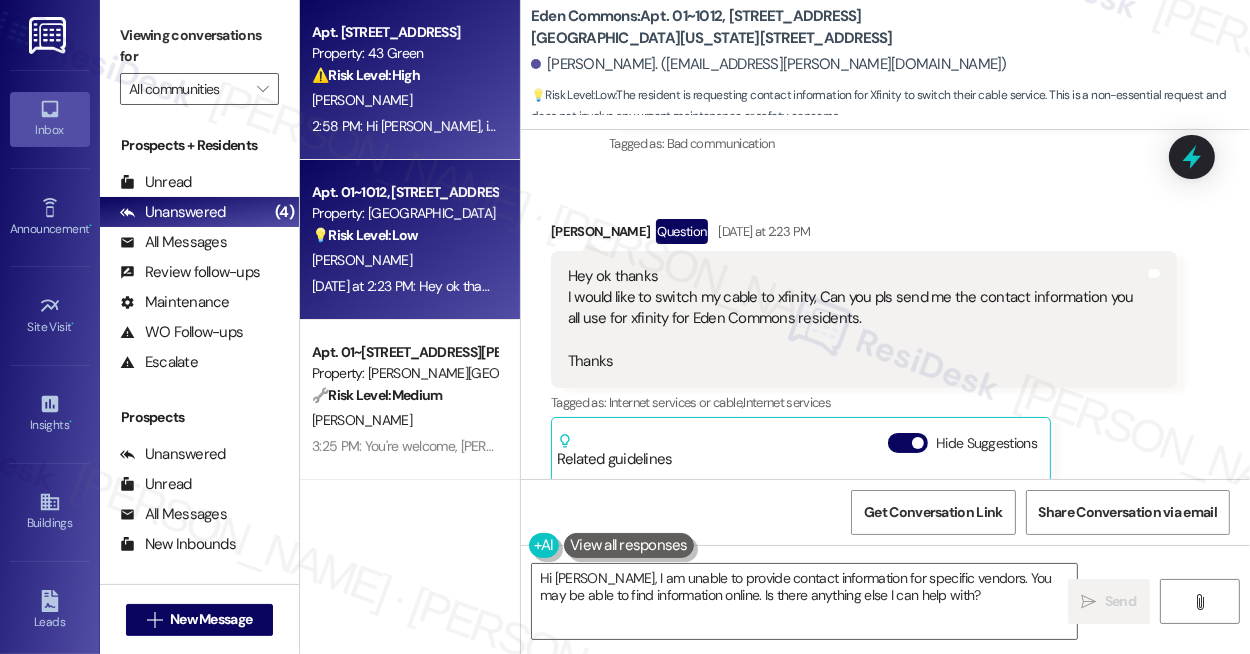click on "2:58 PM: Hi [PERSON_NAME], i am still waiting to get my packages from the smart room. Is there an update?  2:58 PM: Hi [PERSON_NAME], i am still waiting to get my packages from the smart room. Is there an update?" at bounding box center [624, 126] 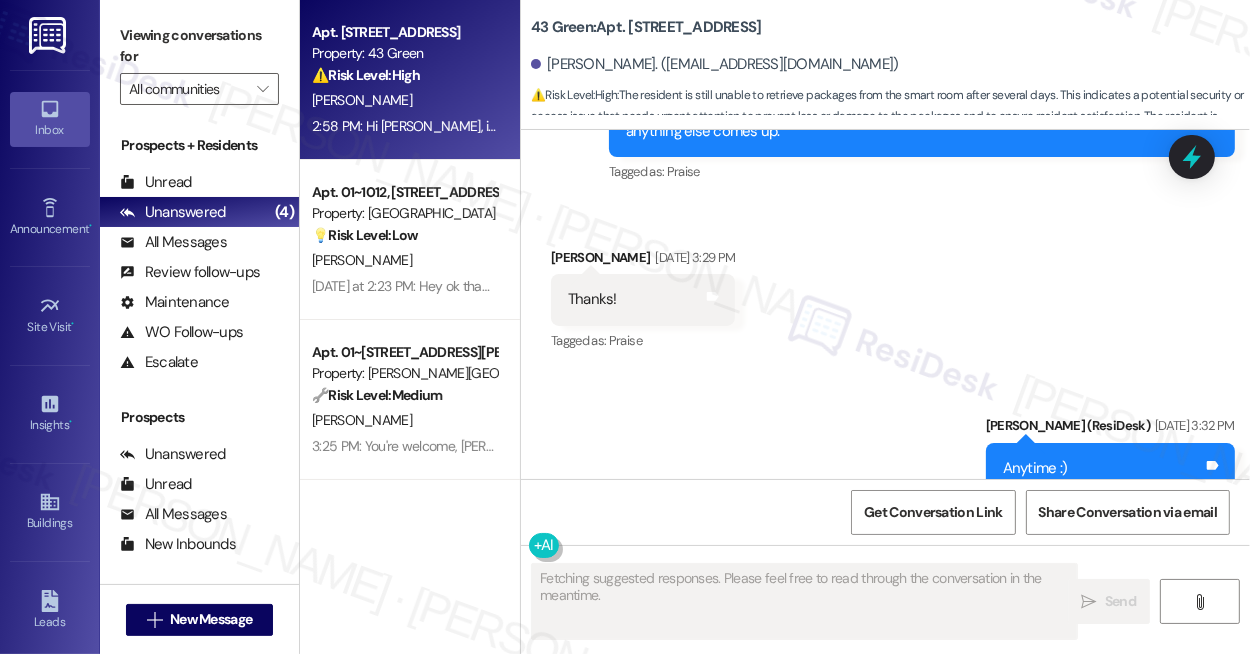 scroll, scrollTop: 3217, scrollLeft: 0, axis: vertical 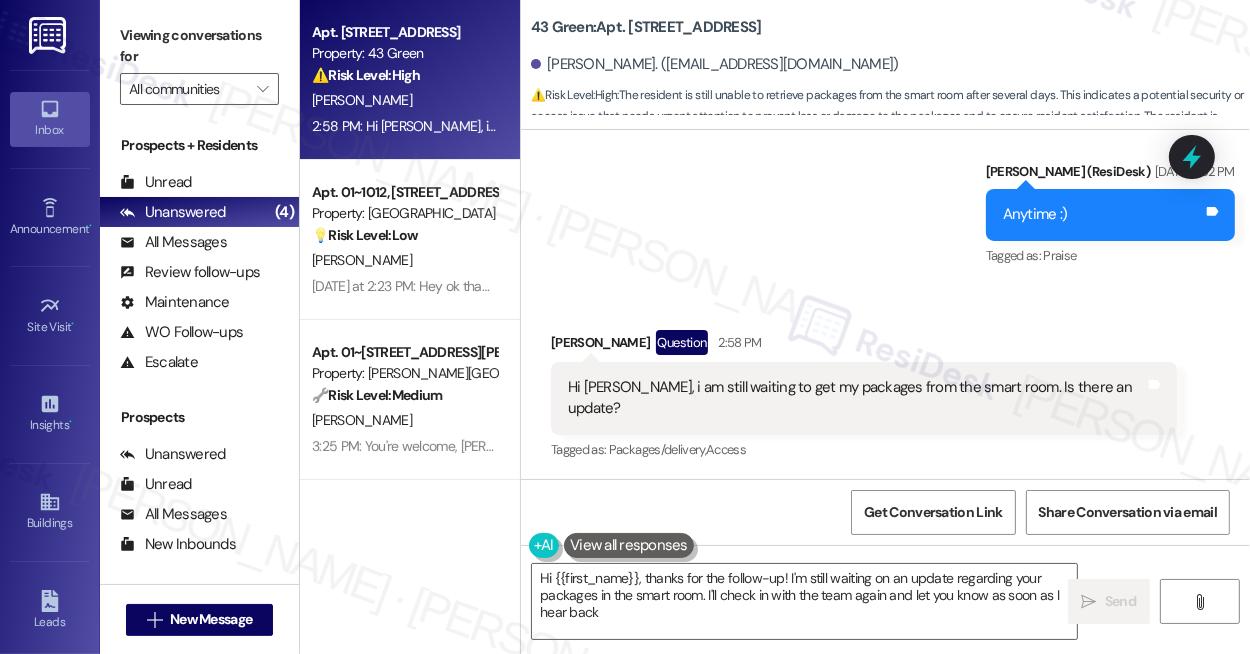 type on "Hi {{first_name}}, thanks for the follow-up! I'm still waiting on an update regarding your packages in the smart room. I'll check in with the team again and let you know as soon as I hear back!" 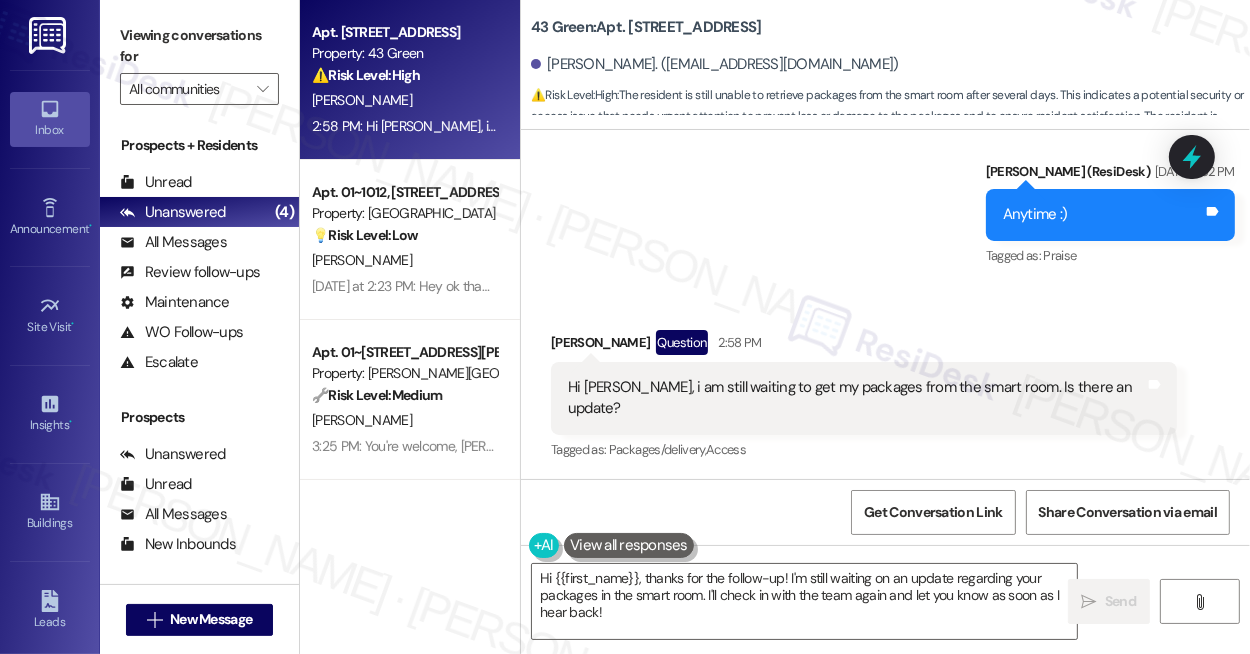 click on "Received via SMS [PERSON_NAME] Question 2:58 PM Hi [PERSON_NAME], i am still waiting to get my packages from the smart room. Is there an update?  Tags and notes Tagged as:   Packages/delivery ,  Click to highlight conversations about Packages/delivery Access Click to highlight conversations about Access" at bounding box center [885, 382] 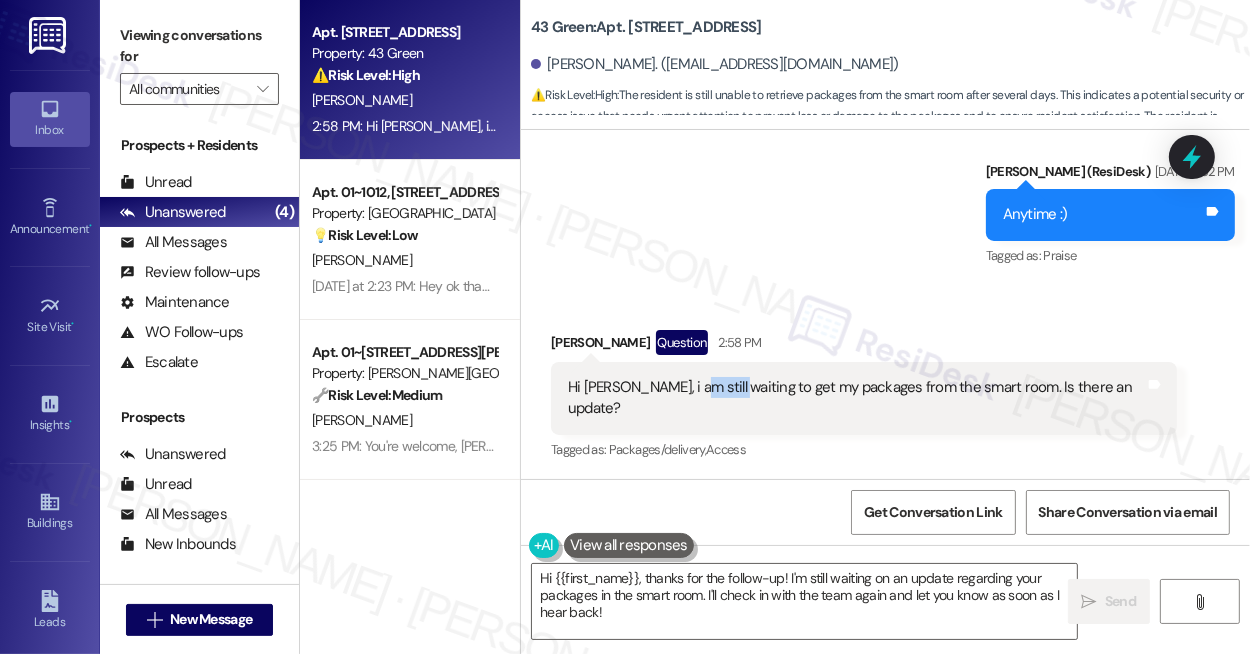 click on "Hi [PERSON_NAME], i am still waiting to get my packages from the smart room. Is there an update?" at bounding box center [856, 398] 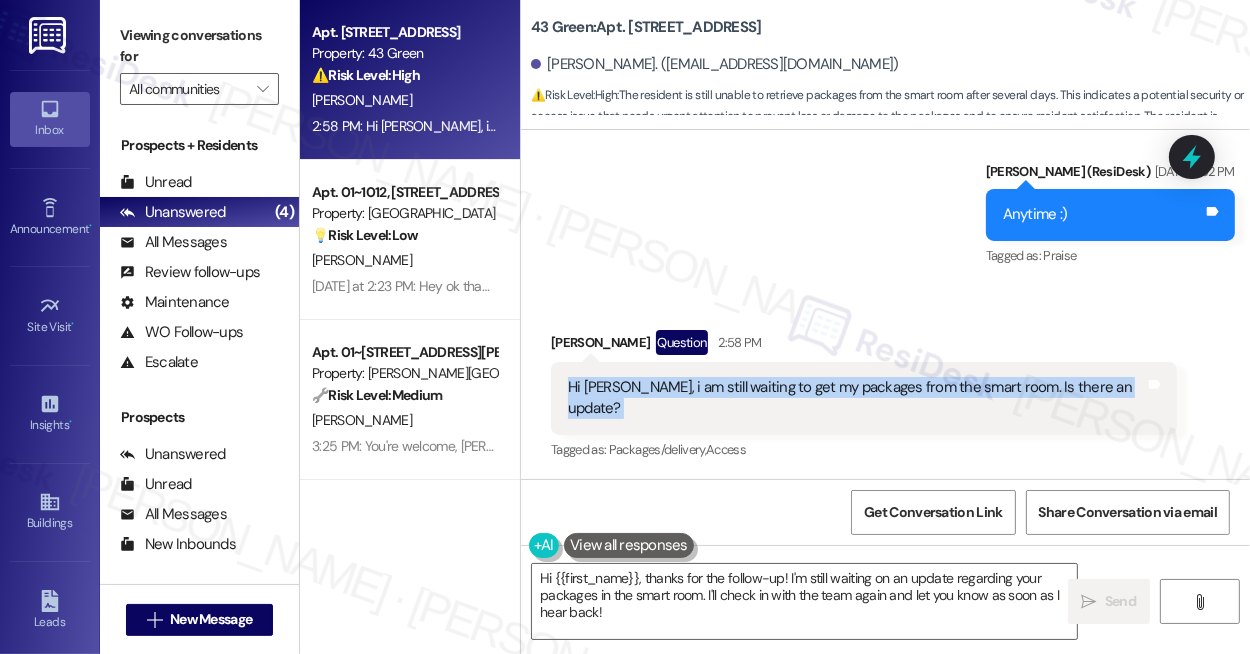 click on "Hi [PERSON_NAME], i am still waiting to get my packages from the smart room. Is there an update?" at bounding box center [856, 398] 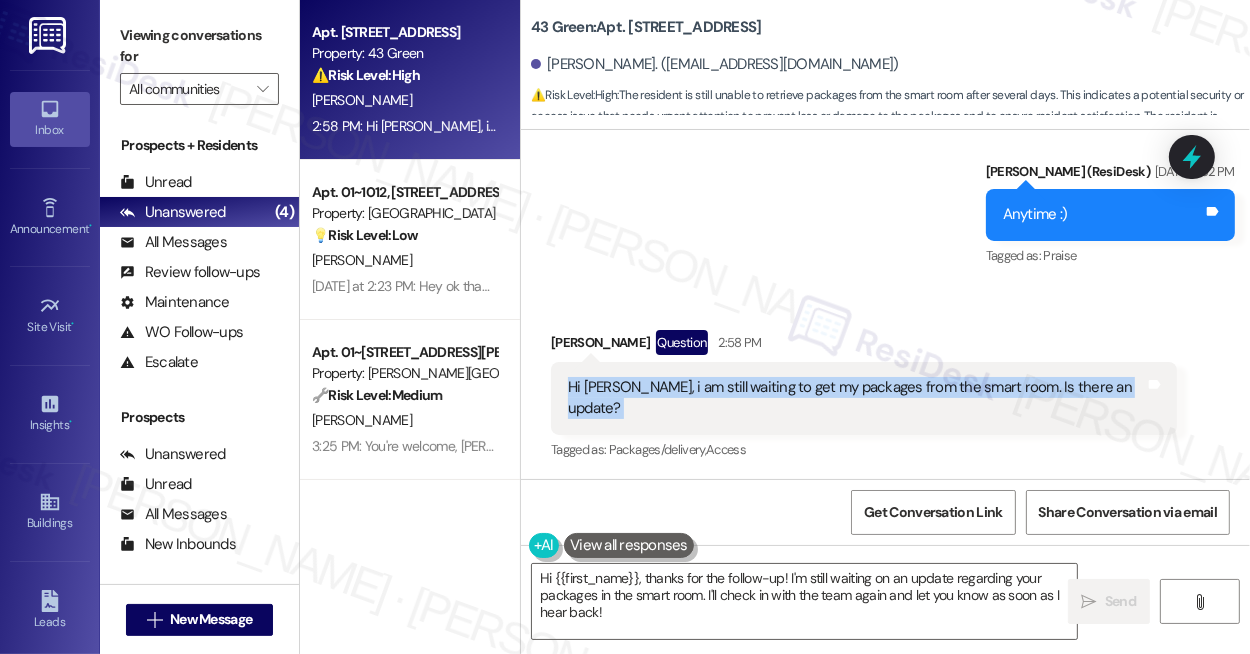 click on "Hi [PERSON_NAME], i am still waiting to get my packages from the smart room. Is there an update?" at bounding box center [856, 398] 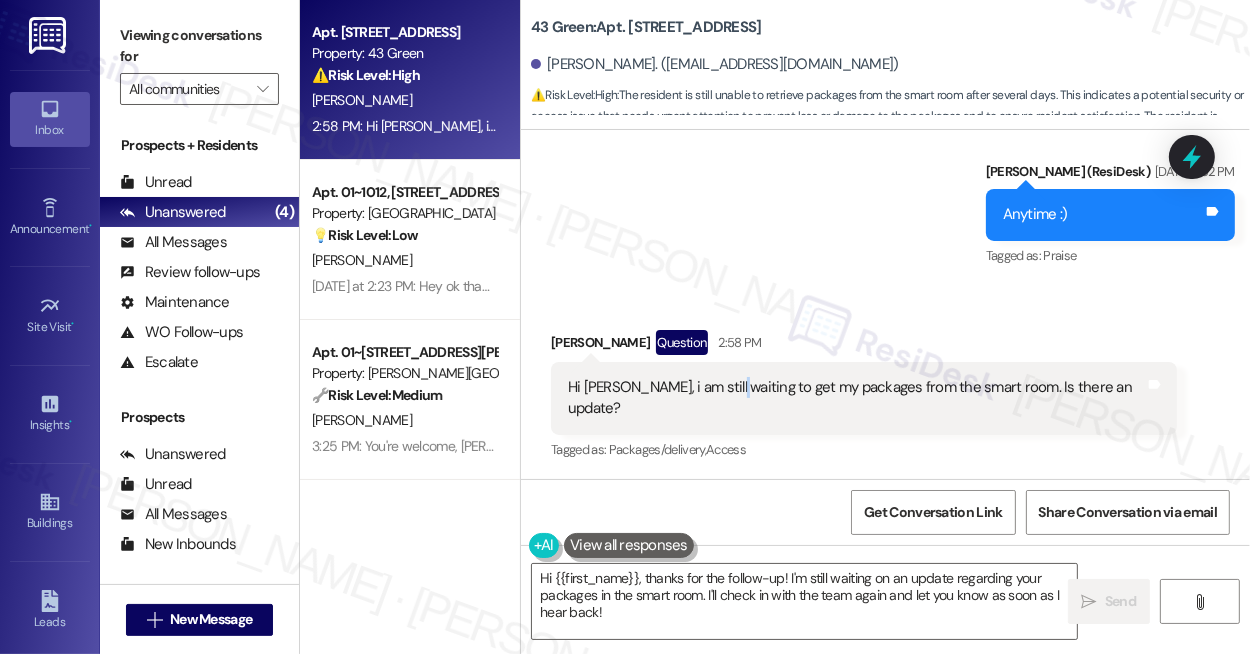 click on "Hi [PERSON_NAME], i am still waiting to get my packages from the smart room. Is there an update?" at bounding box center (856, 398) 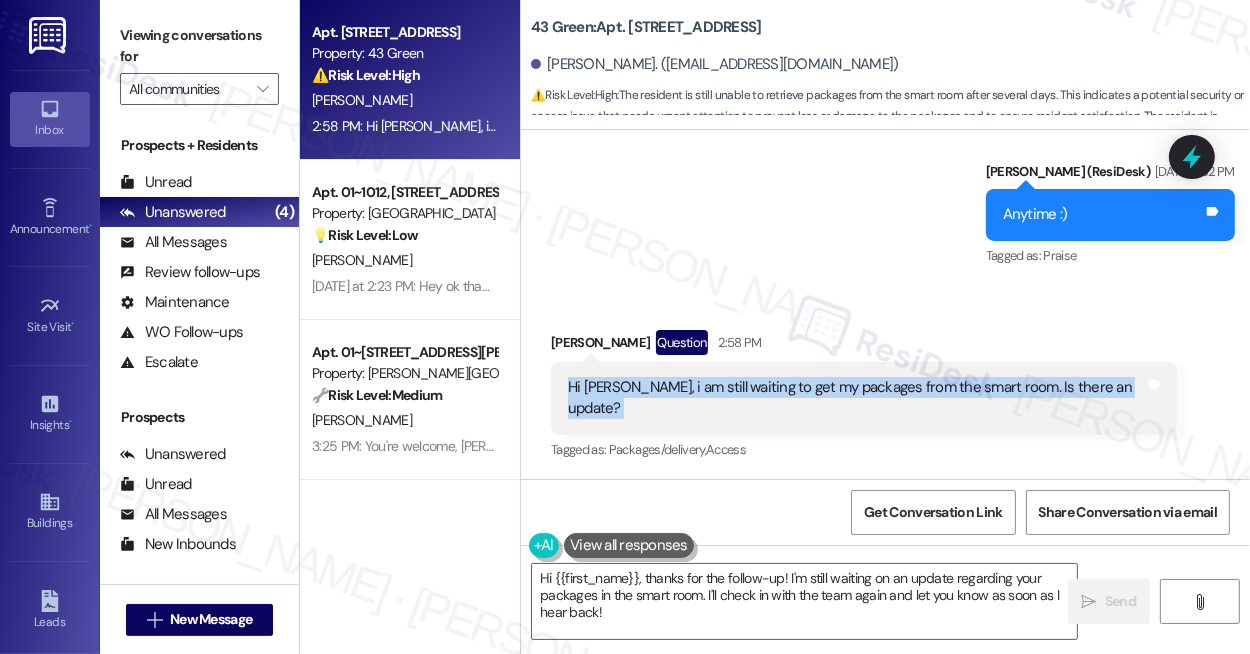 click on "Hi [PERSON_NAME], i am still waiting to get my packages from the smart room. Is there an update?" at bounding box center [856, 398] 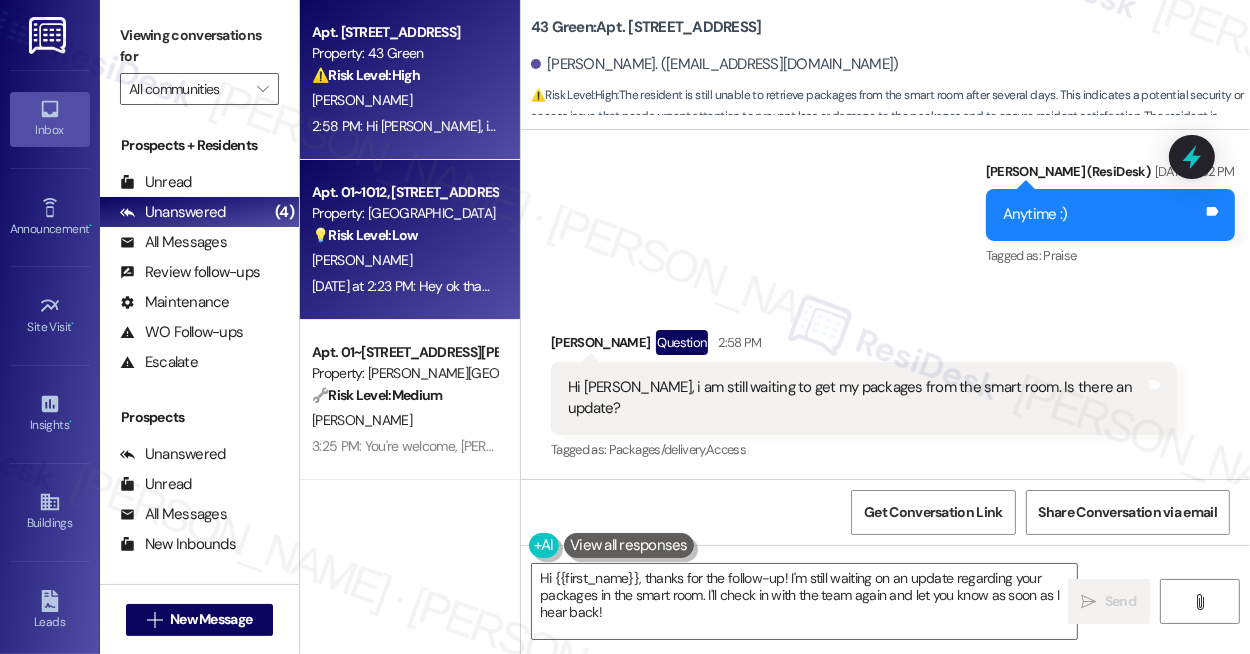 click on "💡  Risk Level:  Low The resident is requesting contact information for Xfinity to switch their cable service. This is a non-essential request and does not involve any urgent maintenance or safety concerns." at bounding box center [404, 235] 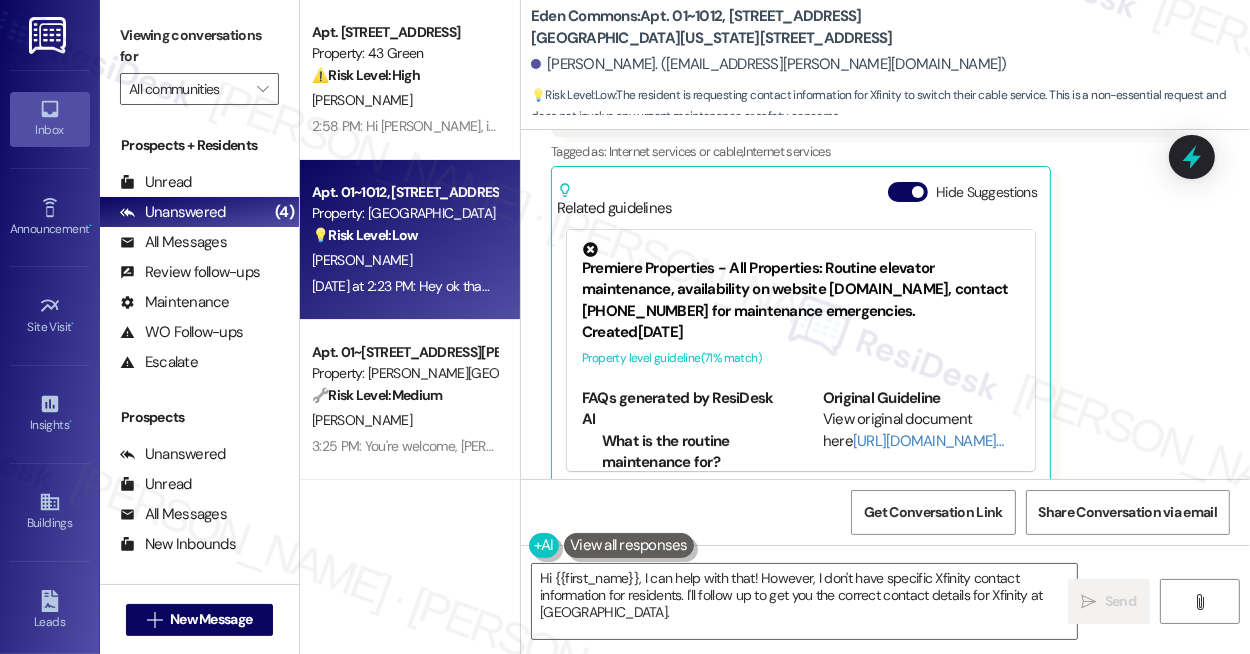 scroll, scrollTop: 787, scrollLeft: 0, axis: vertical 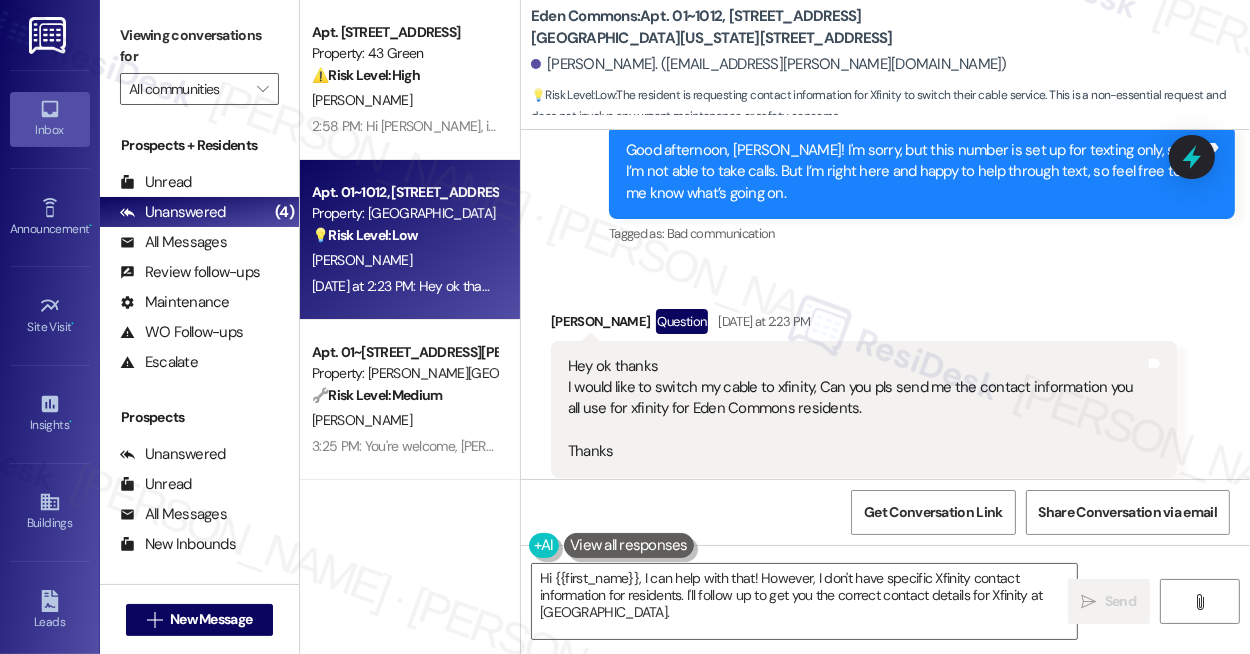 click on "Hey ok thanks
I would like to switch my cable to xfinity, Can you pls send me the contact information you all use for xfinity for Eden Commons residents.
Thanks" at bounding box center [856, 409] 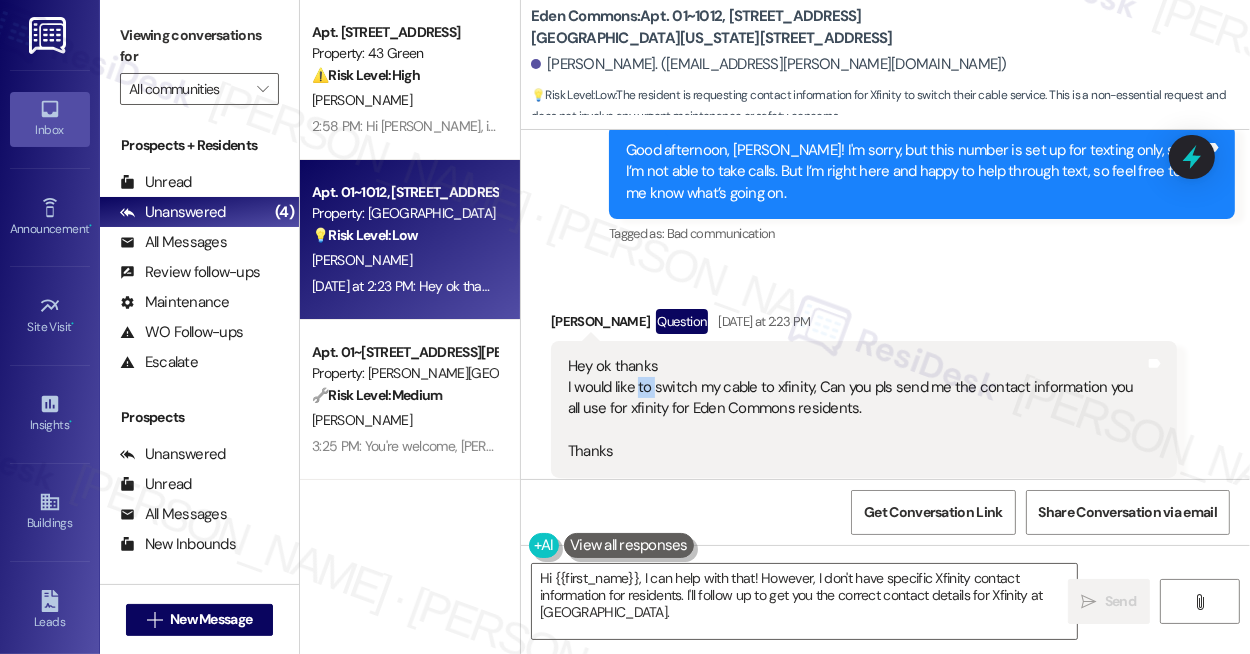 click on "Hey ok thanks
I would like to switch my cable to xfinity, Can you pls send me the contact information you all use for xfinity for Eden Commons residents.
Thanks" at bounding box center (856, 409) 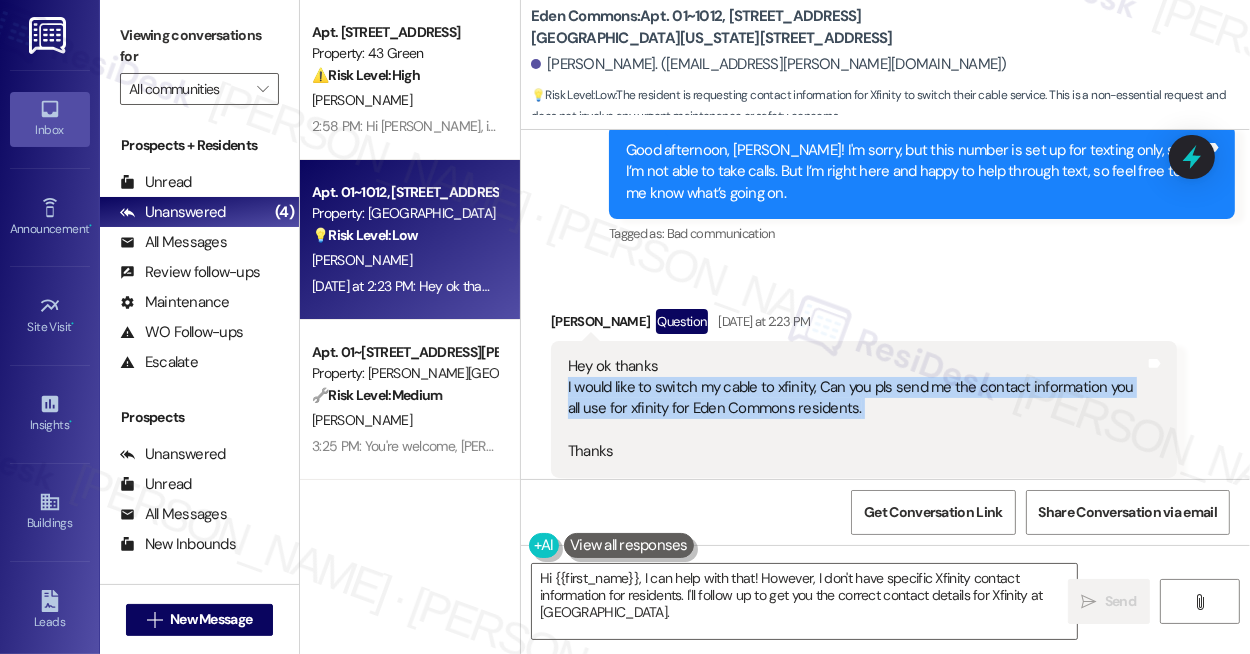 click on "Hey ok thanks
I would like to switch my cable to xfinity, Can you pls send me the contact information you all use for xfinity for Eden Commons residents.
Thanks" at bounding box center [856, 409] 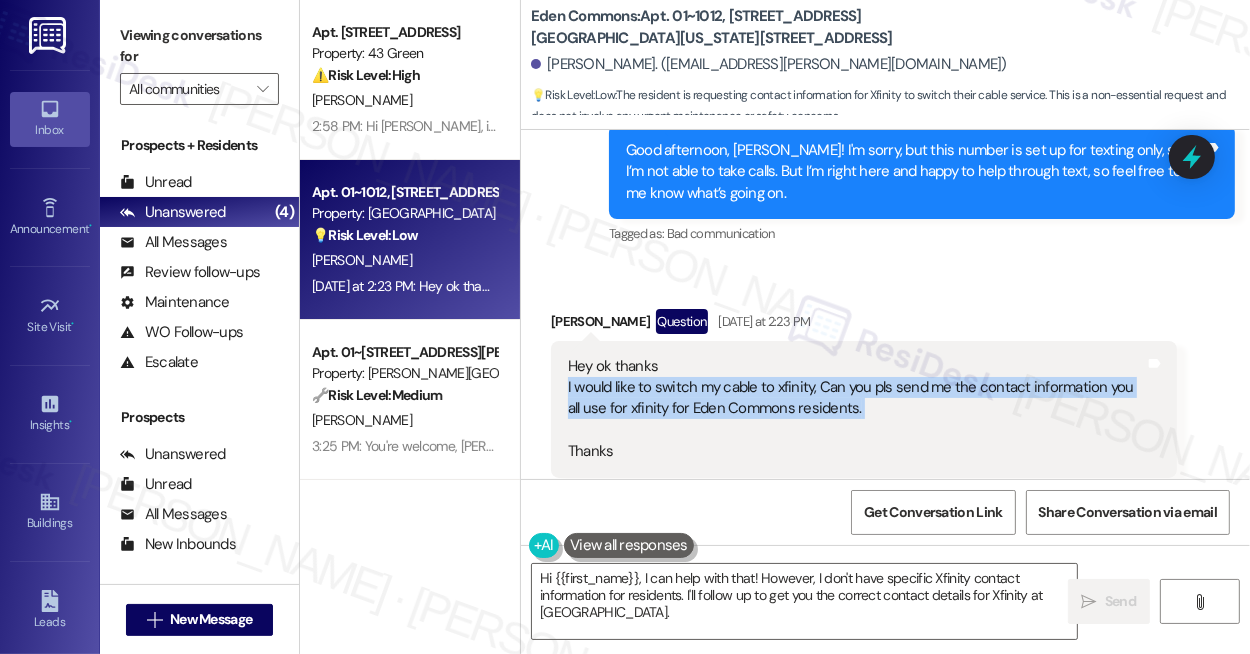 click on "Hey ok thanks
I would like to switch my cable to xfinity, Can you pls send me the contact information you all use for xfinity for Eden Commons residents.
Thanks" at bounding box center (856, 409) 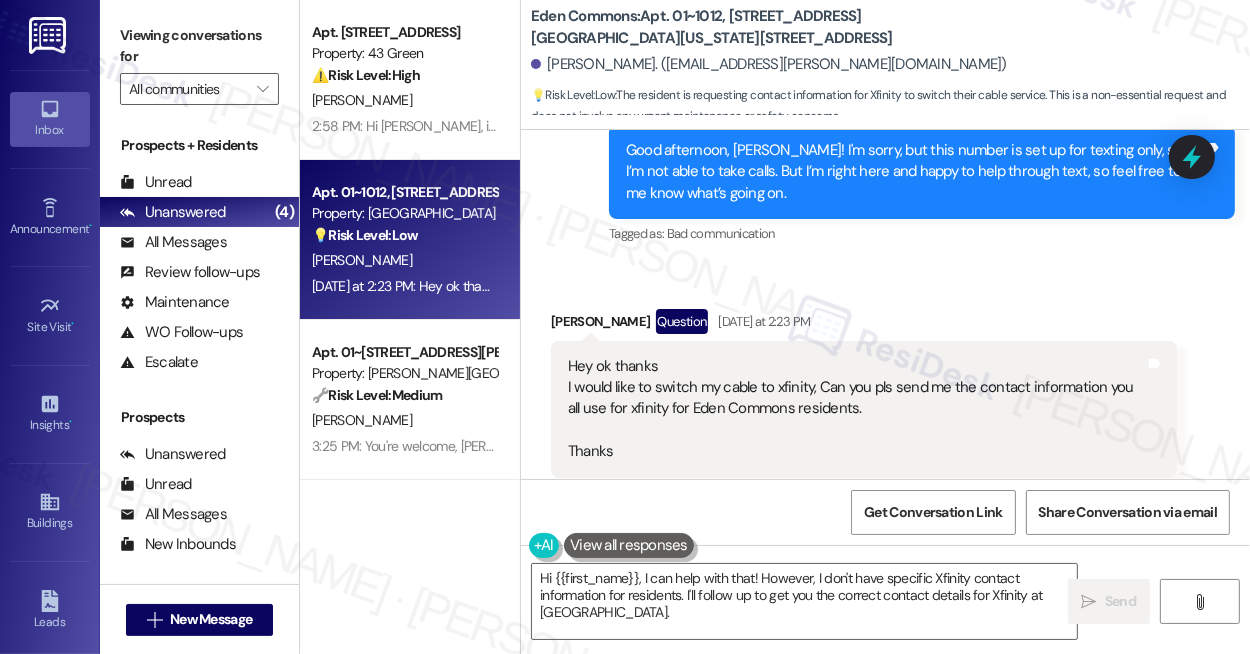 scroll, scrollTop: 514, scrollLeft: 0, axis: vertical 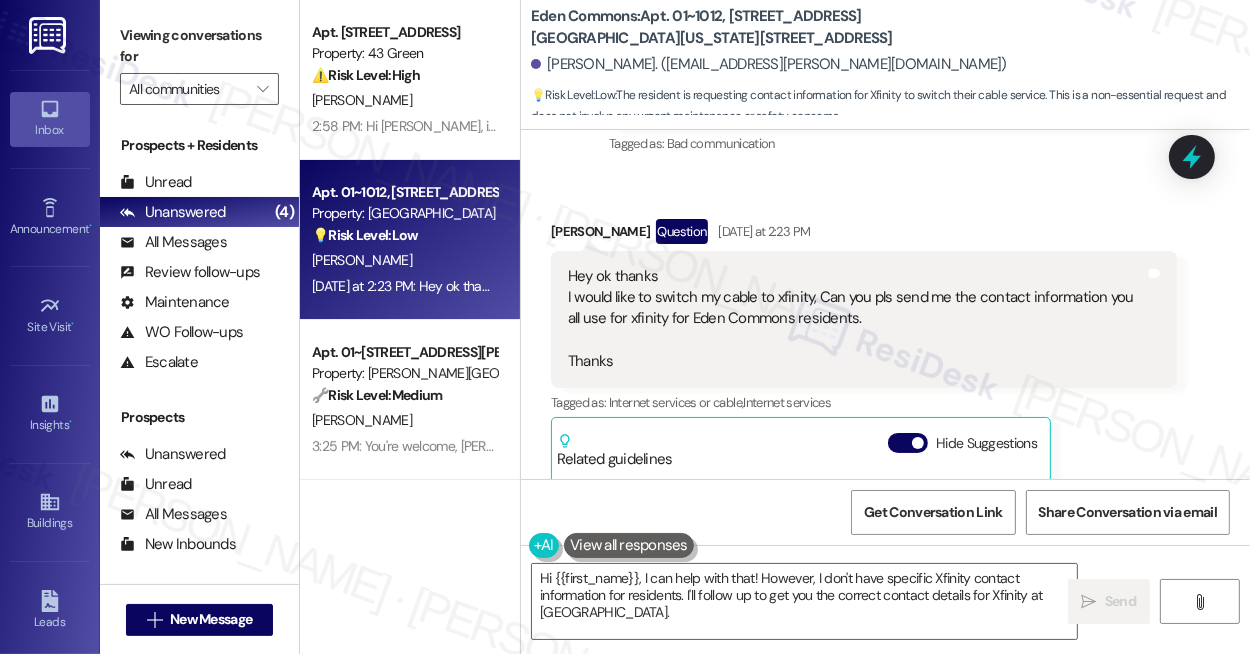 click on "Hey ok thanks
I would like to switch my cable to xfinity, Can you pls send me the contact information you all use for xfinity for Eden Commons residents.
Thanks" at bounding box center (856, 319) 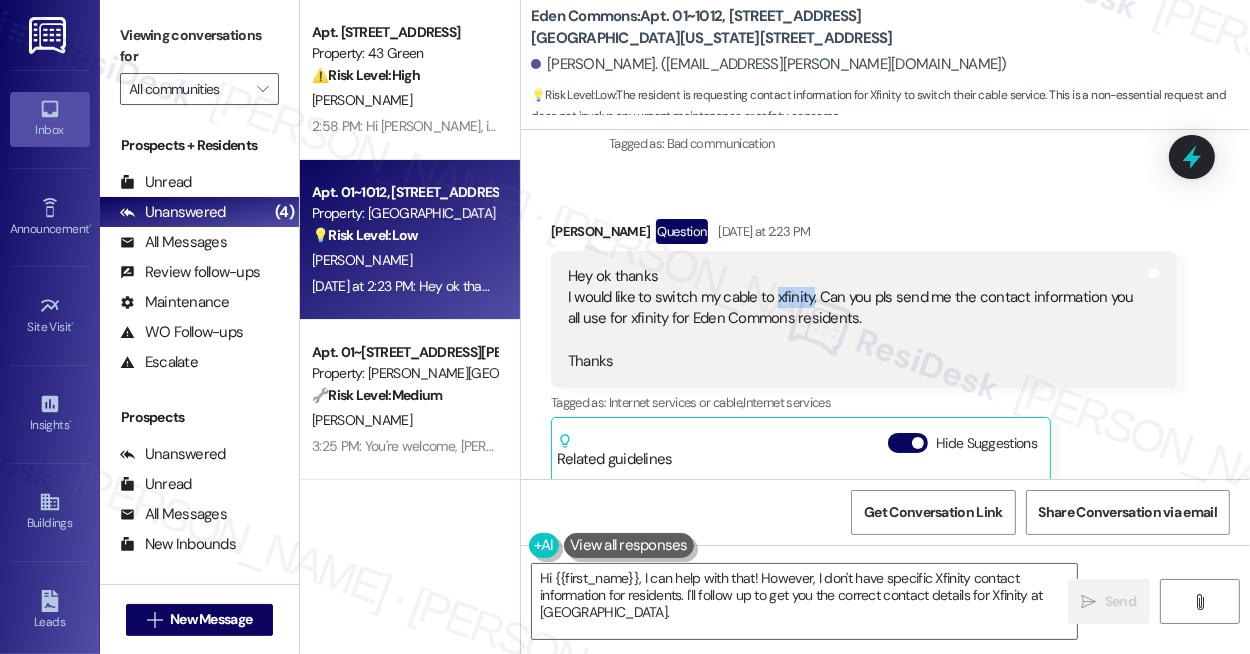 click on "Hey ok thanks
I would like to switch my cable to xfinity, Can you pls send me the contact information you all use for xfinity for Eden Commons residents.
Thanks" at bounding box center (856, 319) 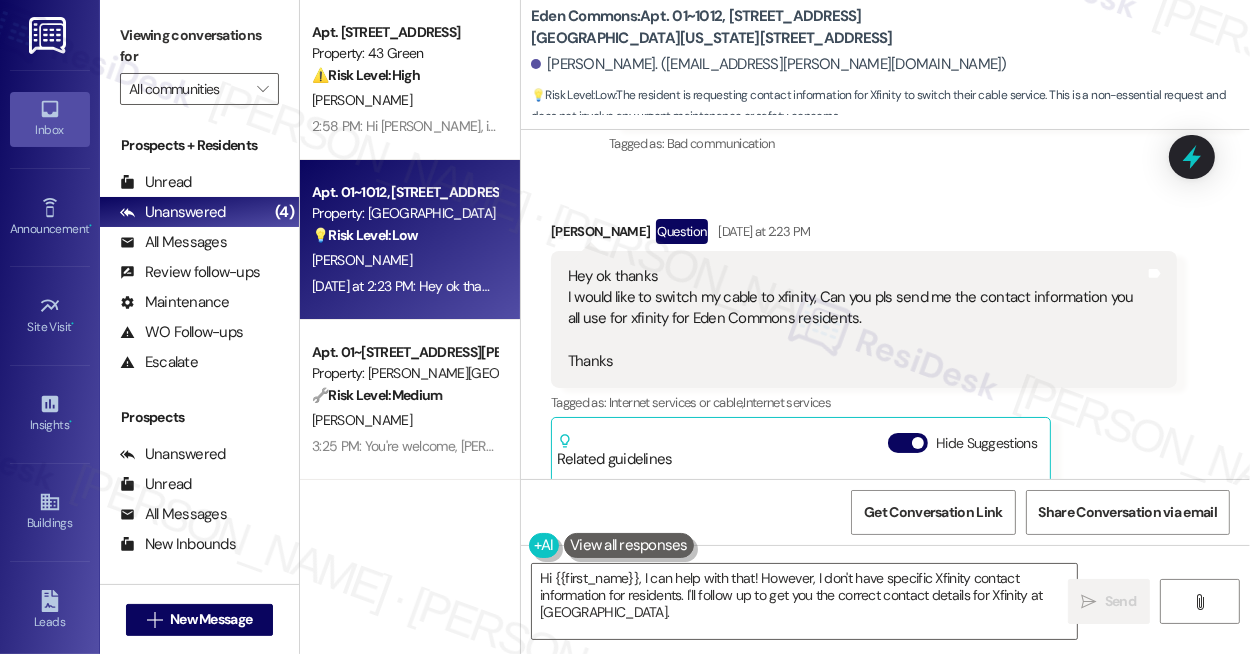 click on "[PERSON_NAME]. ([EMAIL_ADDRESS][PERSON_NAME][DOMAIN_NAME])" at bounding box center [890, 65] 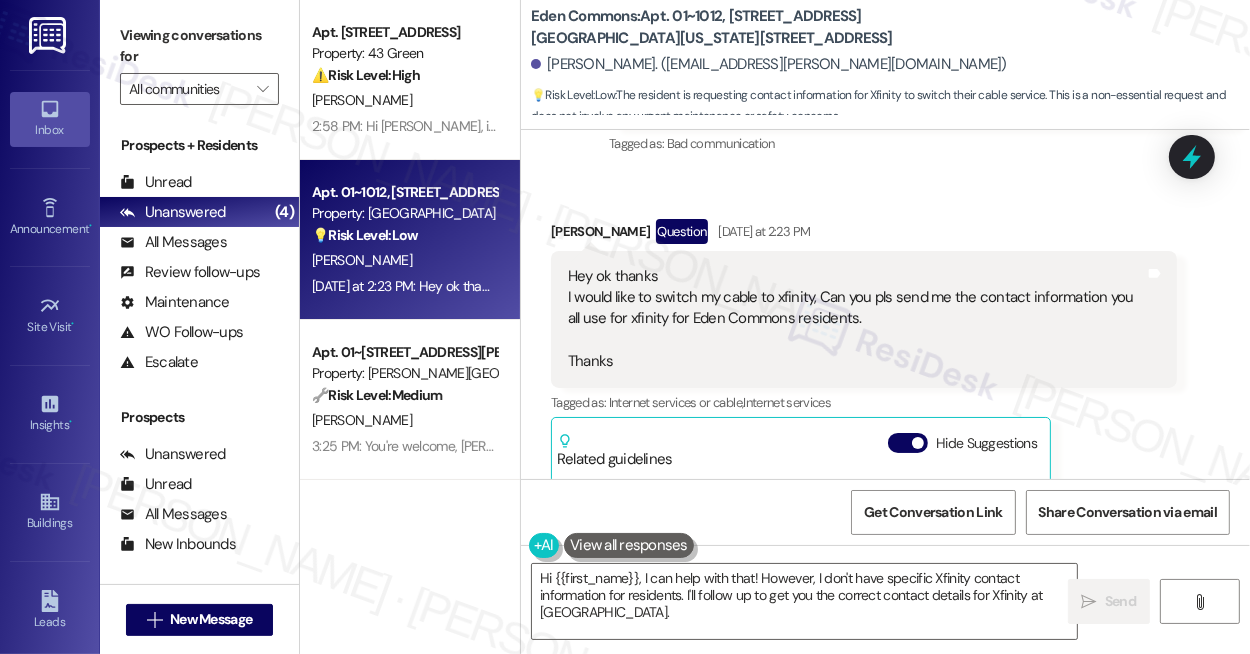 drag, startPoint x: 977, startPoint y: 51, endPoint x: 918, endPoint y: 48, distance: 59.07622 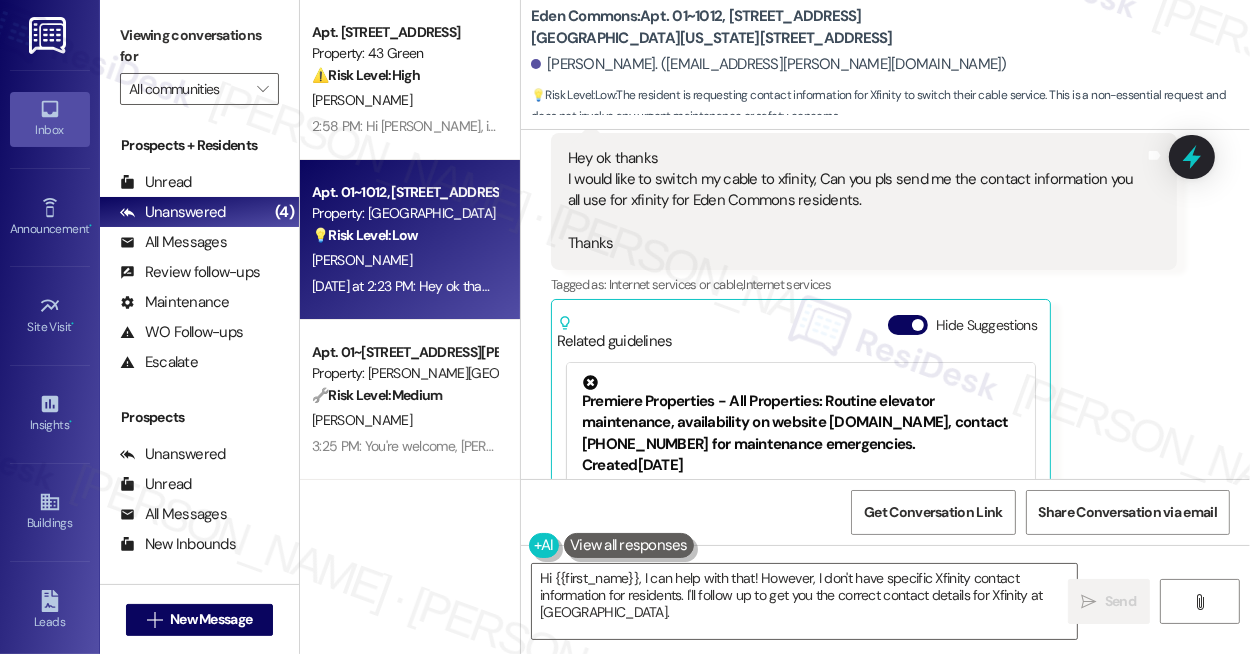 scroll, scrollTop: 788, scrollLeft: 0, axis: vertical 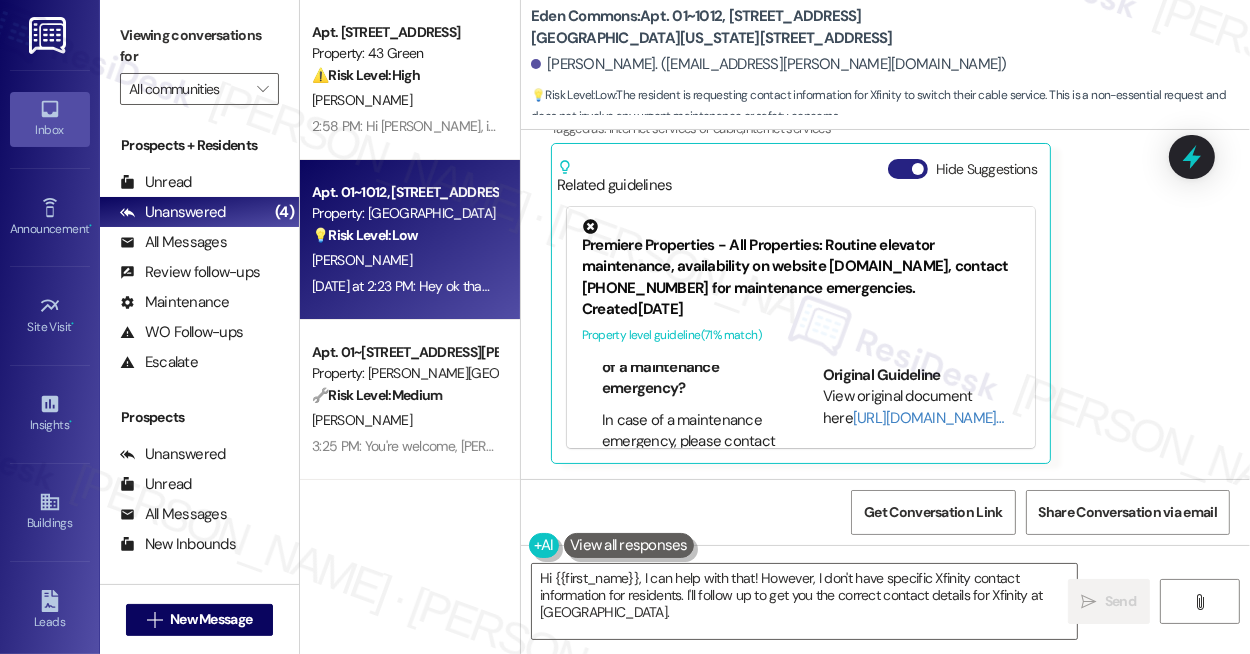 click at bounding box center (918, 169) 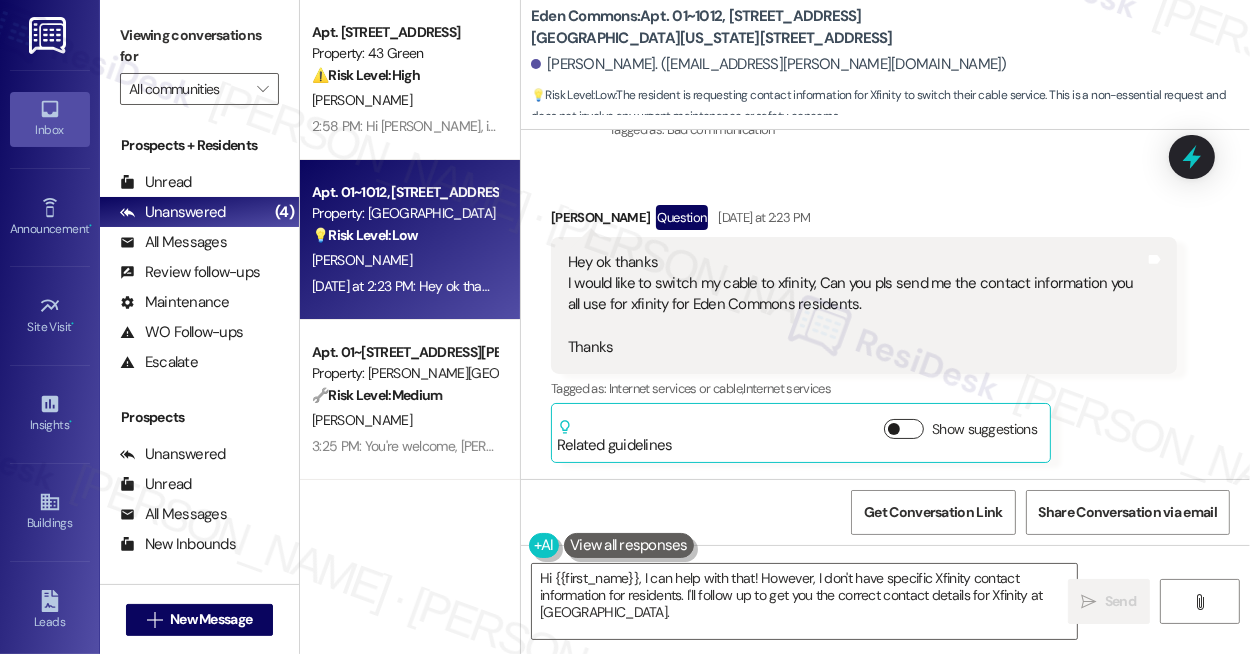 scroll, scrollTop: 527, scrollLeft: 0, axis: vertical 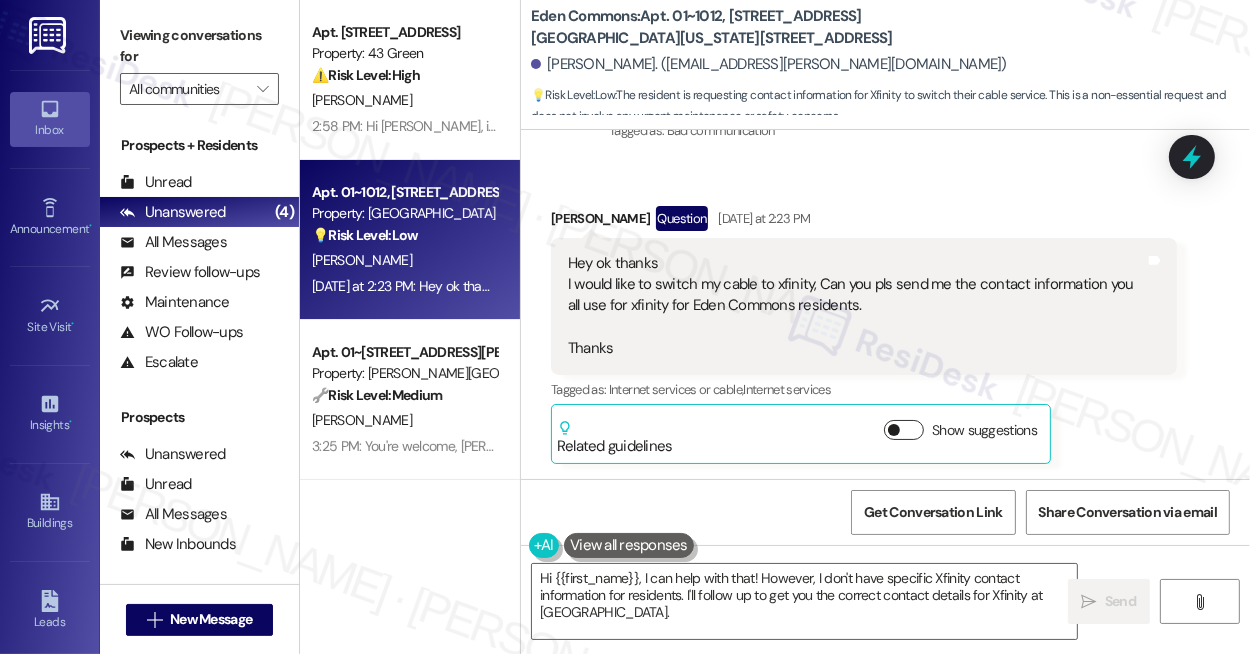 click on "Received via SMS [PERSON_NAME] Question [DATE] at 2:23 PM  Hey ok thanks
I would like to switch my cable to xfinity, Can you pls send me the contact information you all use for xfinity for Eden Commons residents.
Thanks  Tags and notes Tagged as:   Internet services or cable ,  Click to highlight conversations about Internet services or cable Internet services Click to highlight conversations about Internet services  Related guidelines Show suggestions" at bounding box center (885, 320) 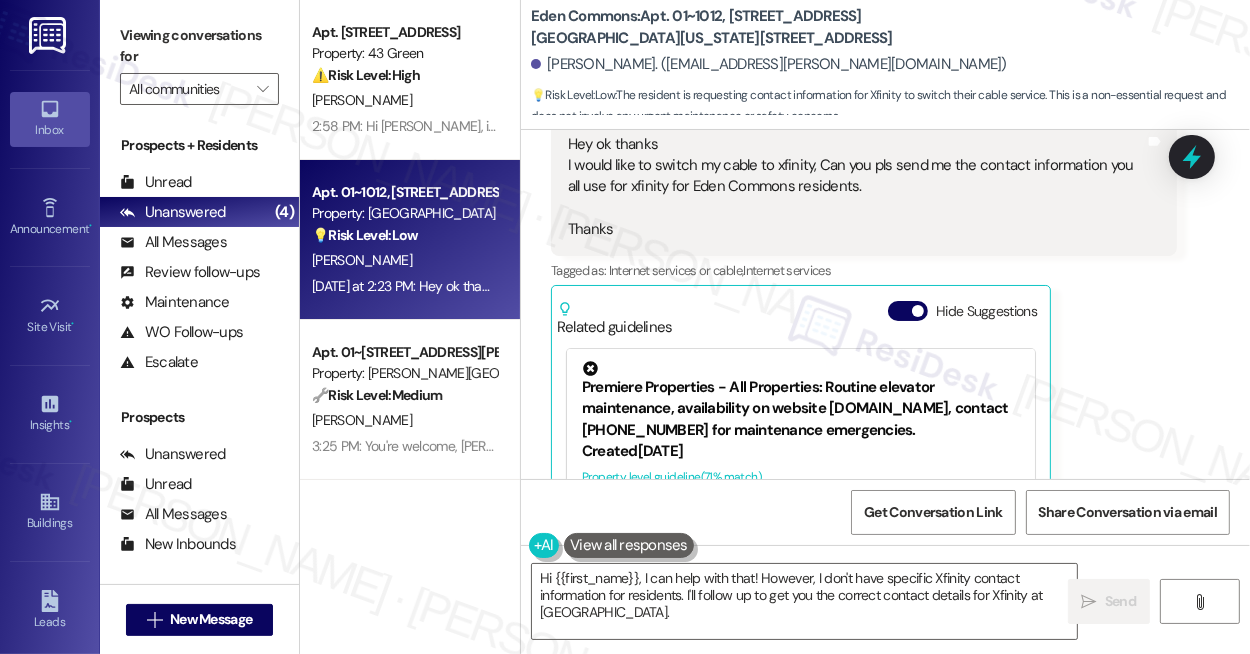 scroll, scrollTop: 788, scrollLeft: 0, axis: vertical 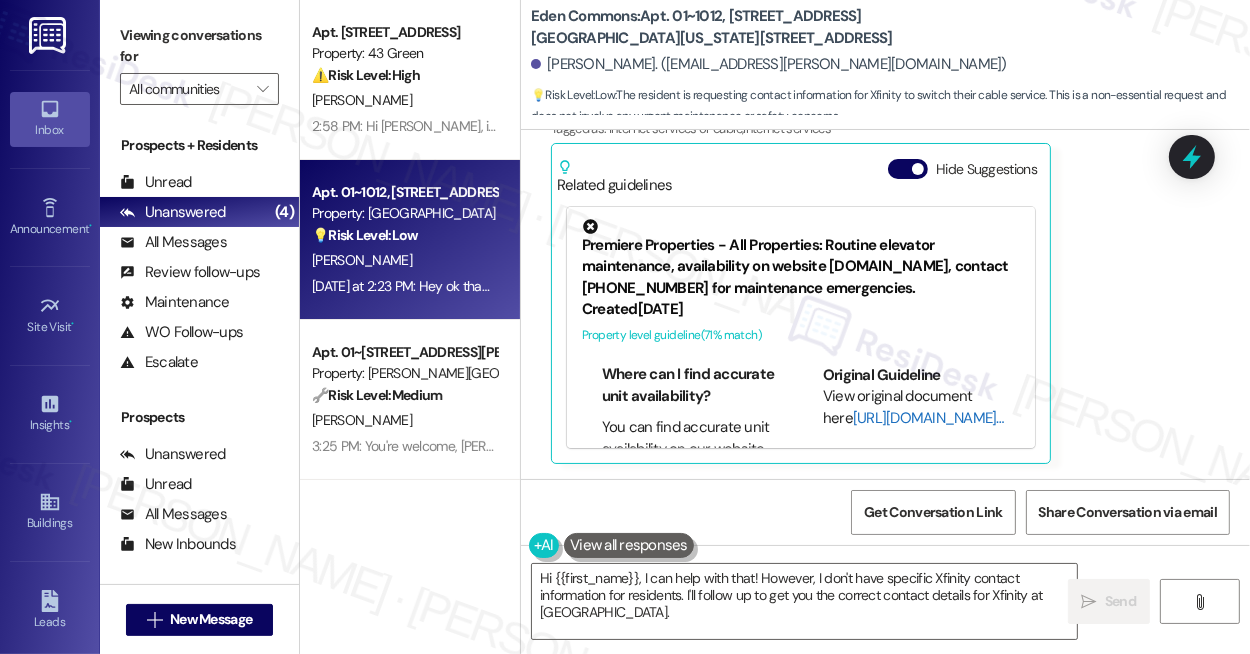 click on "[URL][DOMAIN_NAME]…" at bounding box center [928, 418] 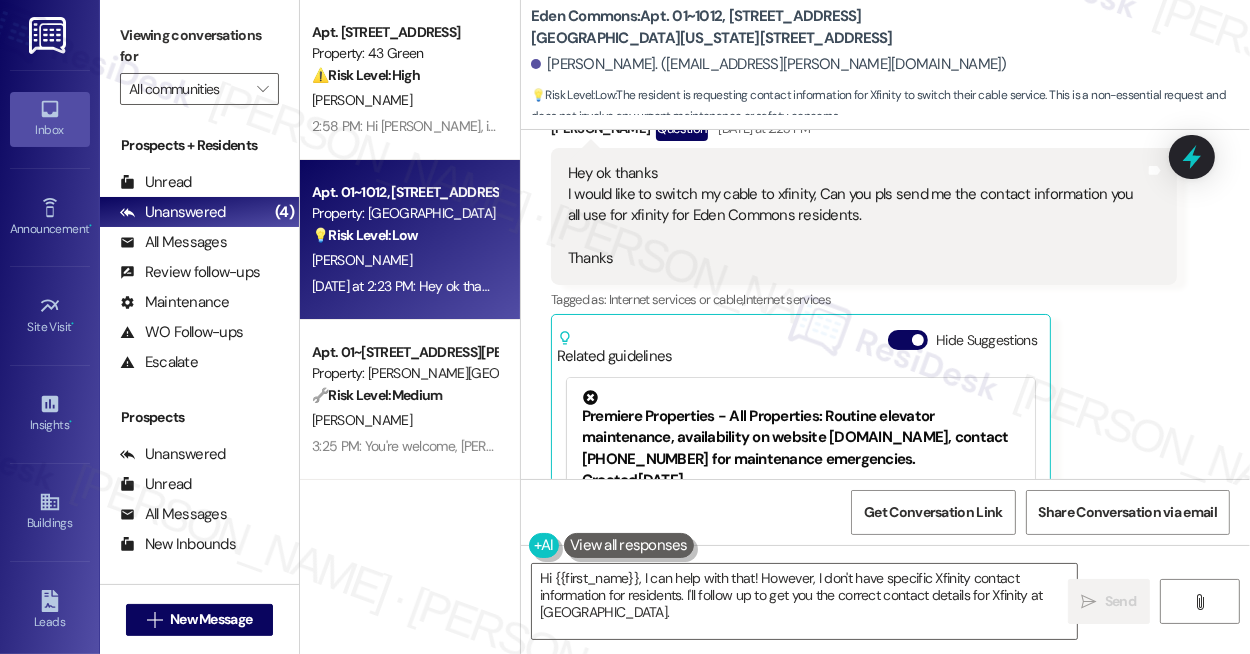 scroll, scrollTop: 515, scrollLeft: 0, axis: vertical 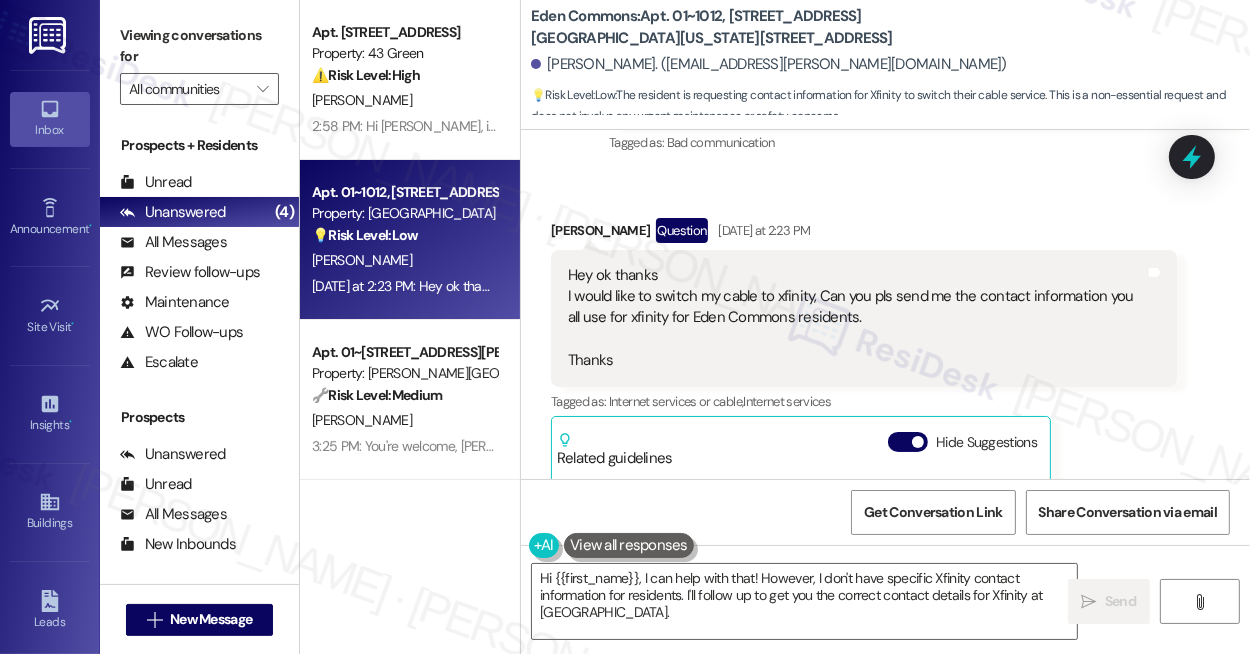 click on "Hey ok thanks
I would like to switch my cable to xfinity, Can you pls send me the contact information you all use for xfinity for Eden Commons residents.
Thanks" at bounding box center (856, 318) 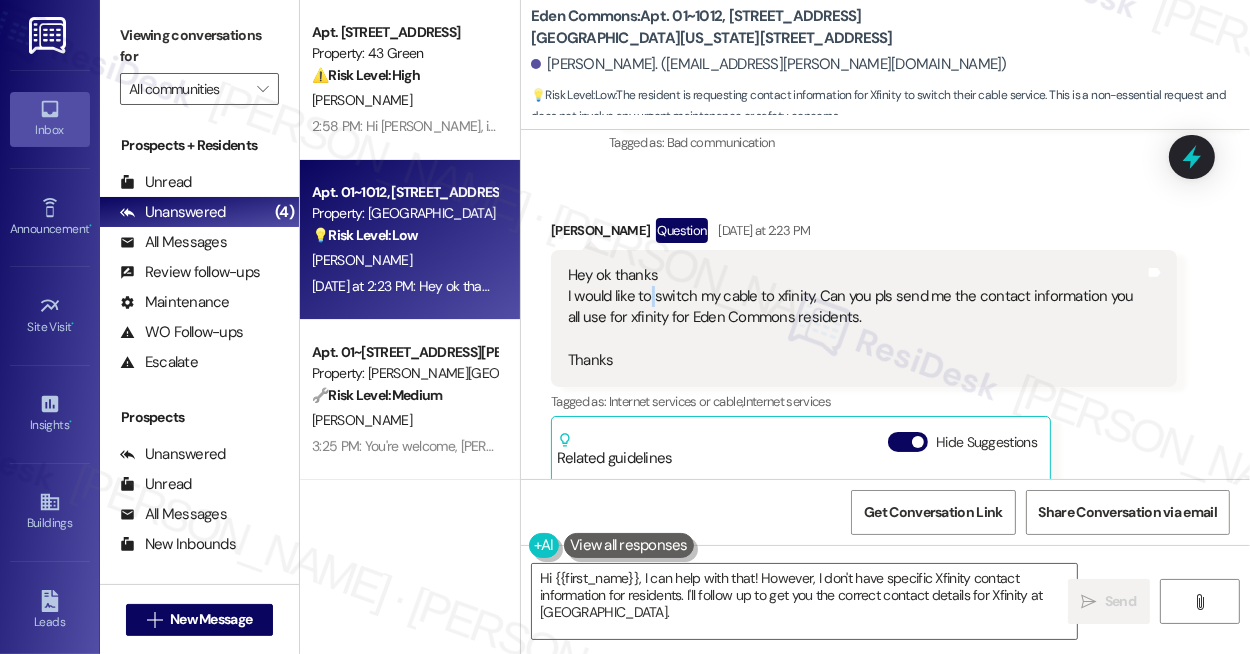 click on "Hey ok thanks
I would like to switch my cable to xfinity, Can you pls send me the contact information you all use for xfinity for Eden Commons residents.
Thanks" at bounding box center (856, 318) 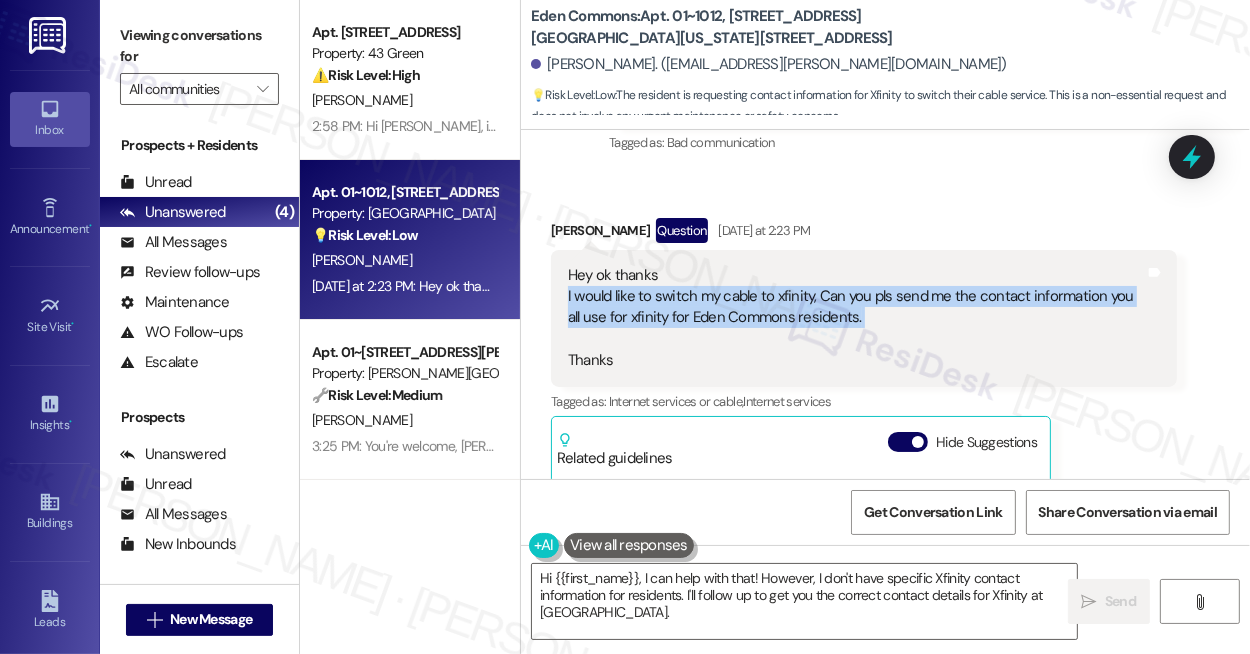 click on "Hey ok thanks
I would like to switch my cable to xfinity, Can you pls send me the contact information you all use for xfinity for Eden Commons residents.
Thanks" at bounding box center [856, 318] 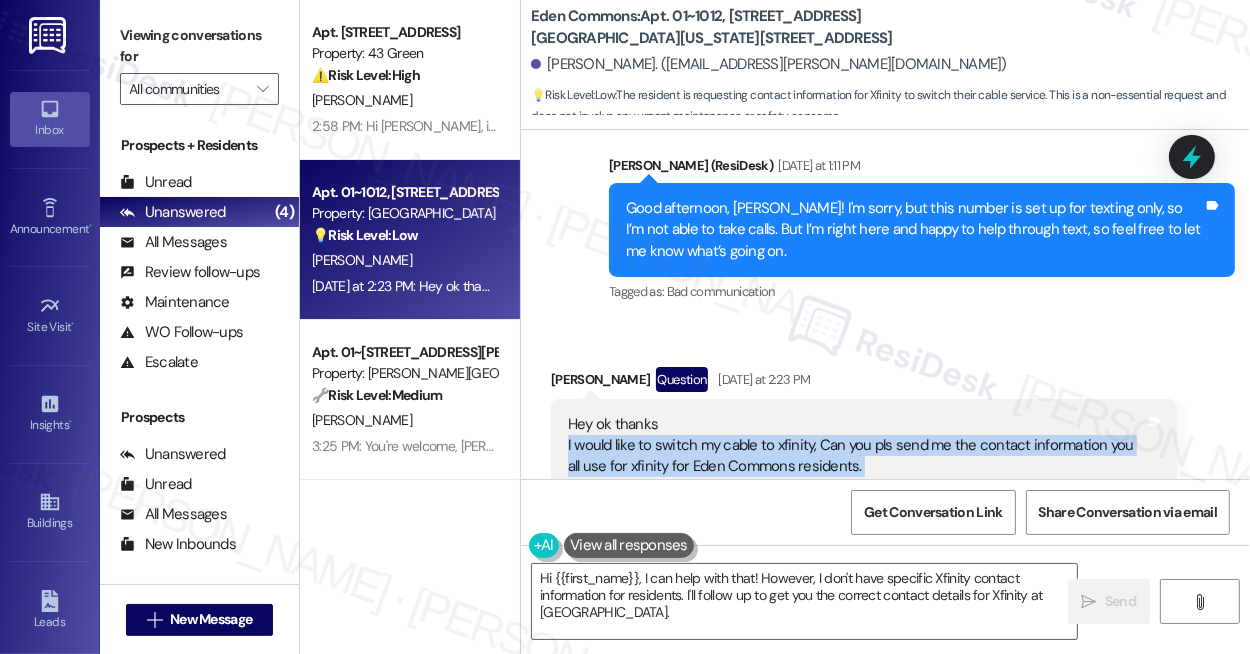 scroll, scrollTop: 242, scrollLeft: 0, axis: vertical 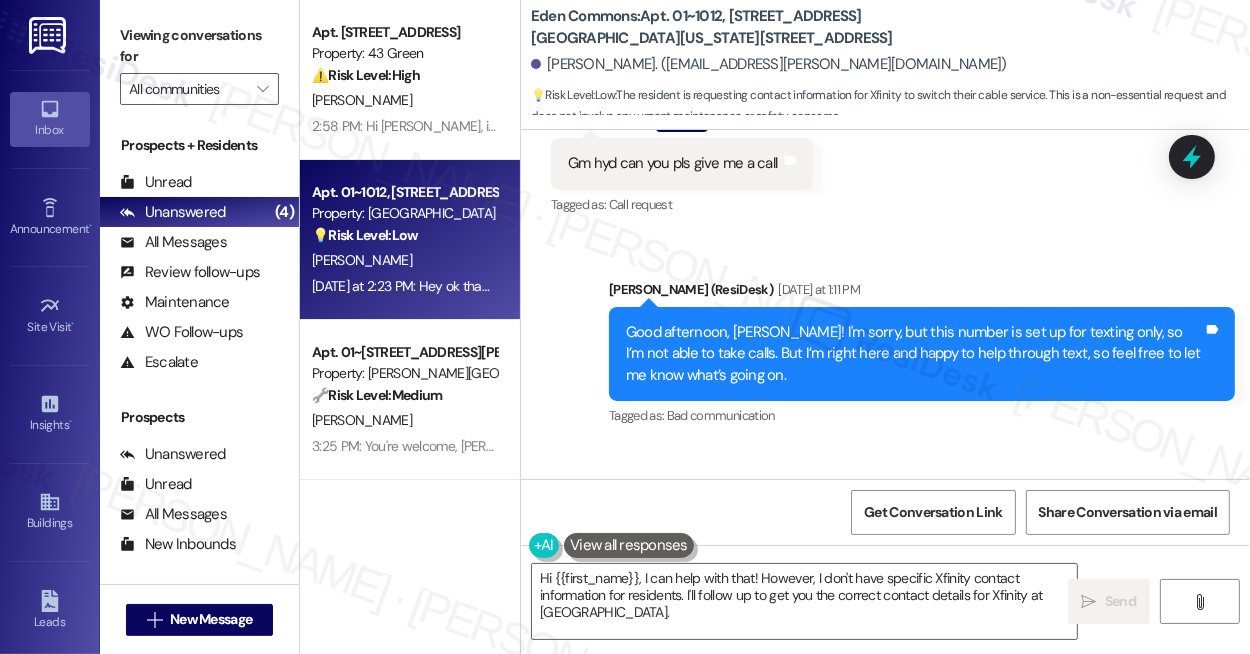click on "Good afternoon, [PERSON_NAME]! I'm sorry, but this number is set up for texting only, so I’m not able to take calls. But I’m right here and happy to help through text, so feel free to let me know what’s going on." at bounding box center [914, 354] 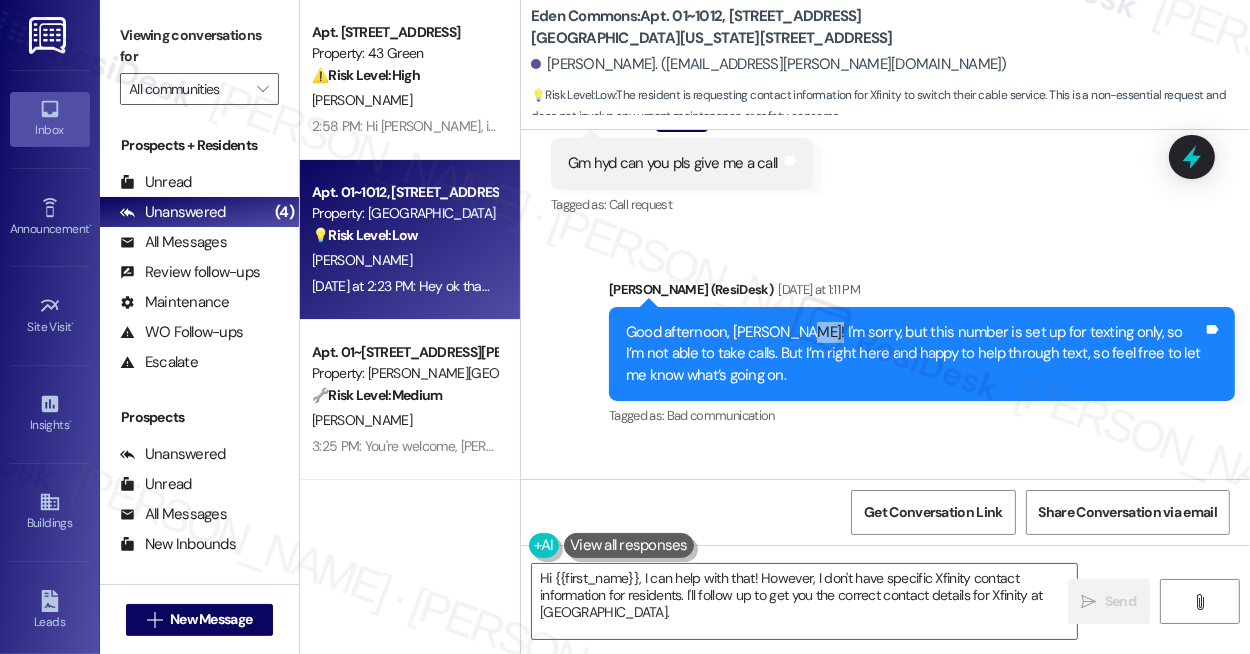 click on "Good afternoon, [PERSON_NAME]! I'm sorry, but this number is set up for texting only, so I’m not able to take calls. But I’m right here and happy to help through text, so feel free to let me know what’s going on." at bounding box center [914, 354] 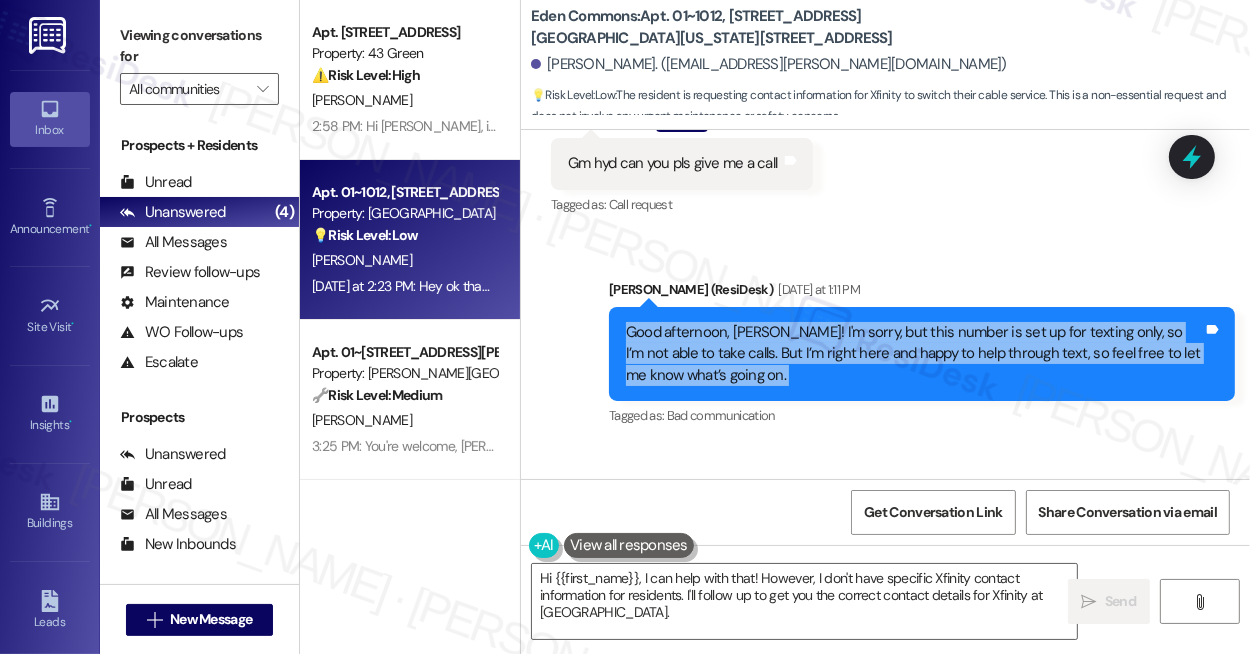 click on "Good afternoon, [PERSON_NAME]! I'm sorry, but this number is set up for texting only, so I’m not able to take calls. But I’m right here and happy to help through text, so feel free to let me know what’s going on." at bounding box center [914, 354] 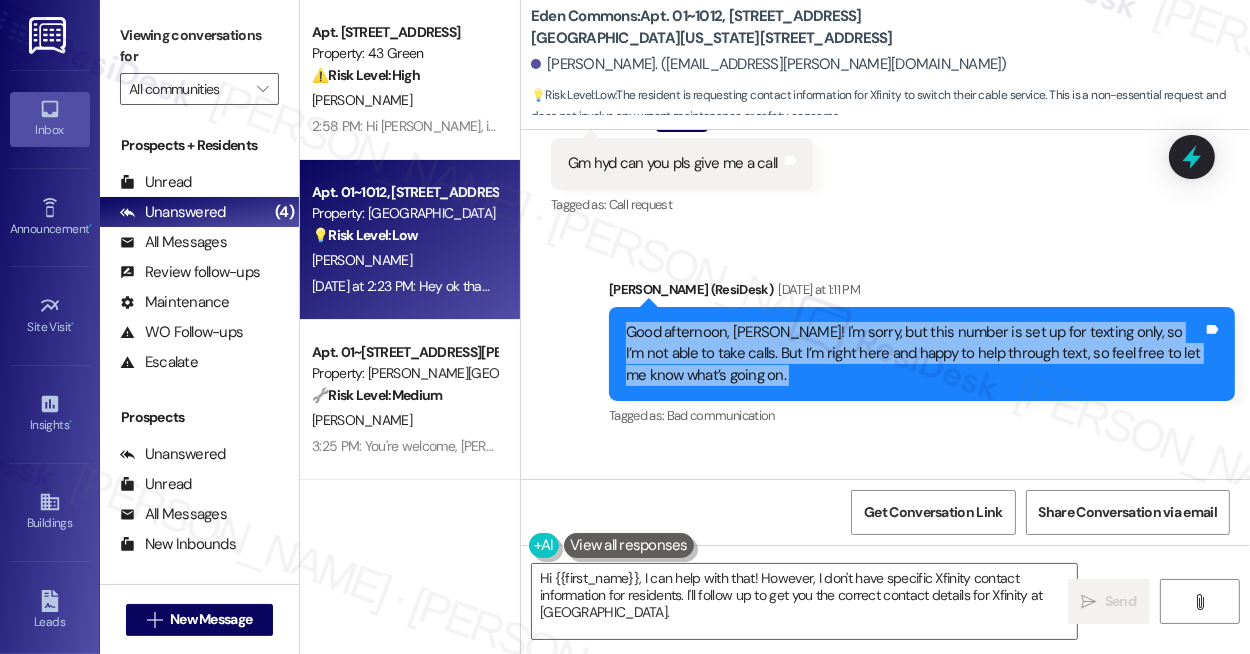 click on "Good afternoon, [PERSON_NAME]! I'm sorry, but this number is set up for texting only, so I’m not able to take calls. But I’m right here and happy to help through text, so feel free to let me know what’s going on." at bounding box center (914, 354) 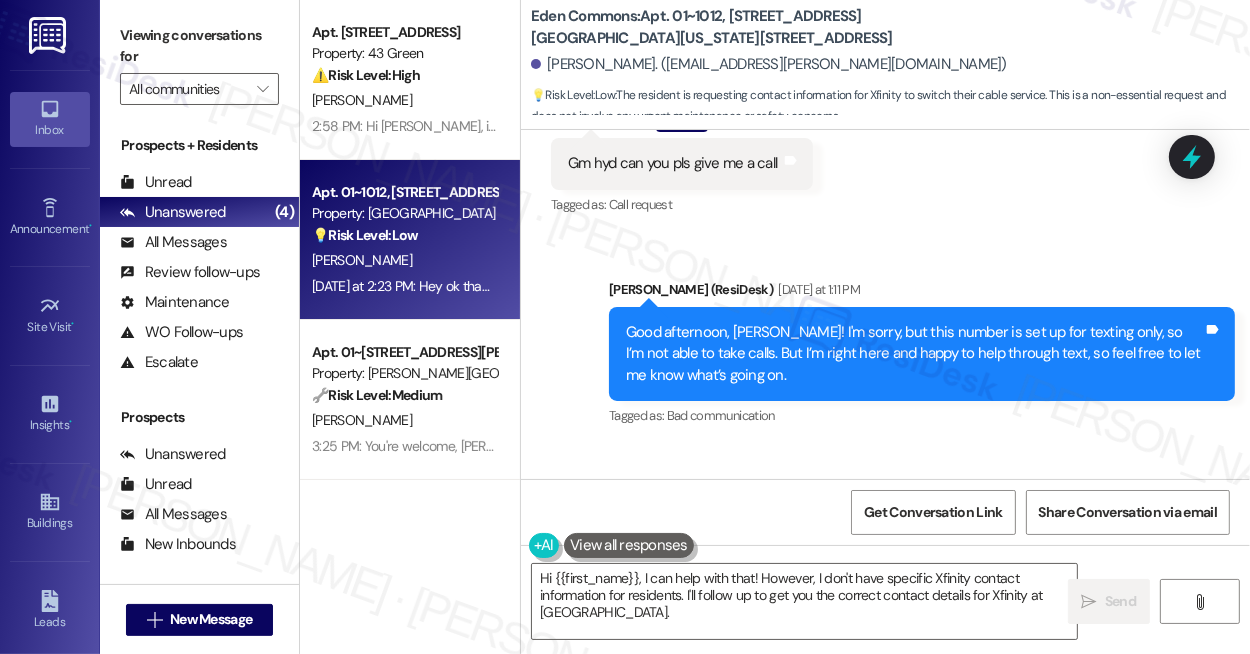 click on "Tagged as:   Bad communication Click to highlight conversations about Bad communication" at bounding box center (922, 415) 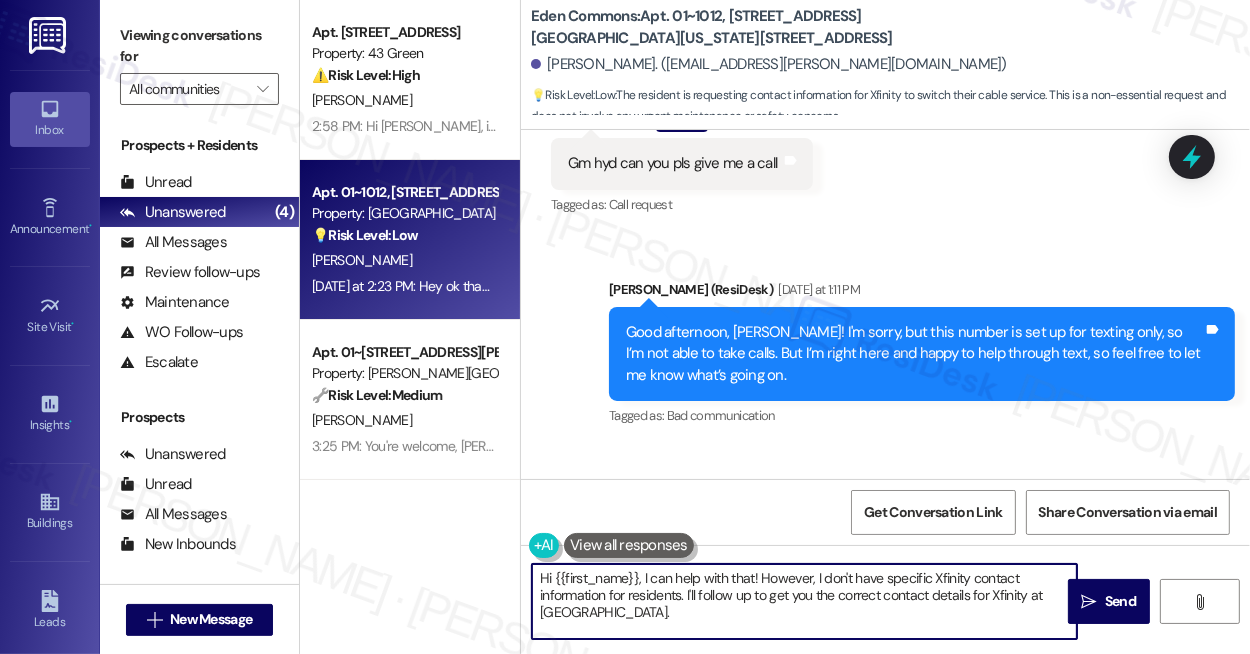 click on "Hi {{first_name}}, I can help with that! However, I don't have specific Xfinity contact information for residents. I'll follow up to get you the correct contact details for Xfinity at [GEOGRAPHIC_DATA]." at bounding box center [804, 601] 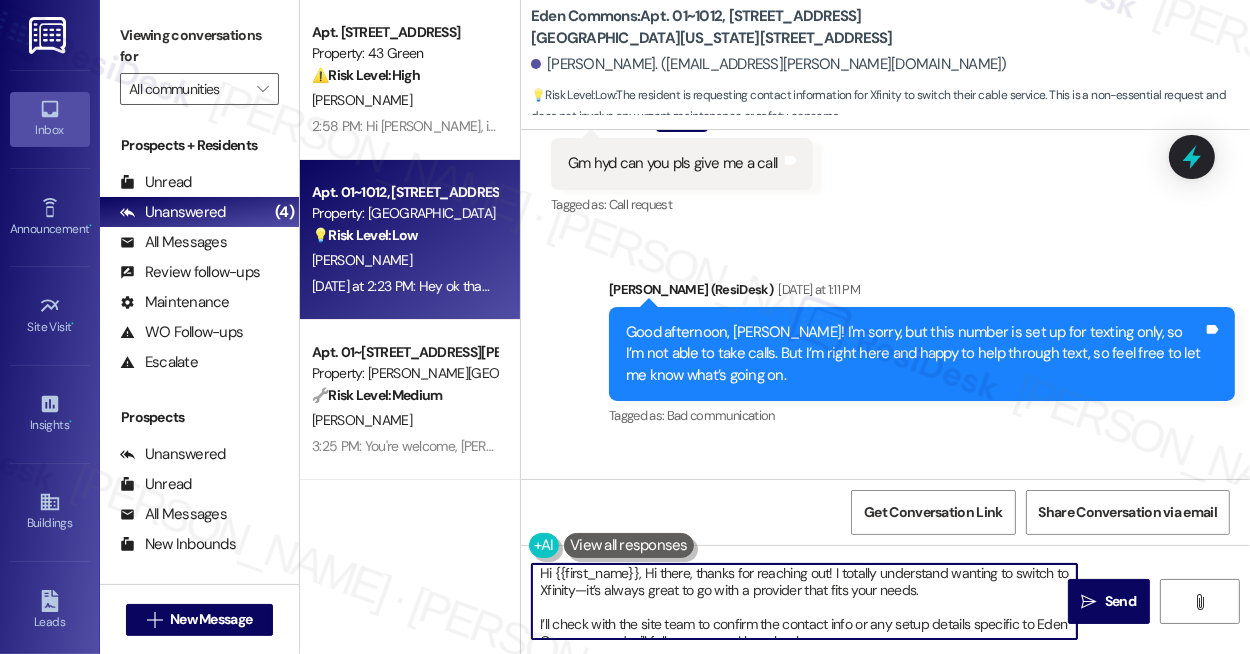 scroll, scrollTop: 0, scrollLeft: 0, axis: both 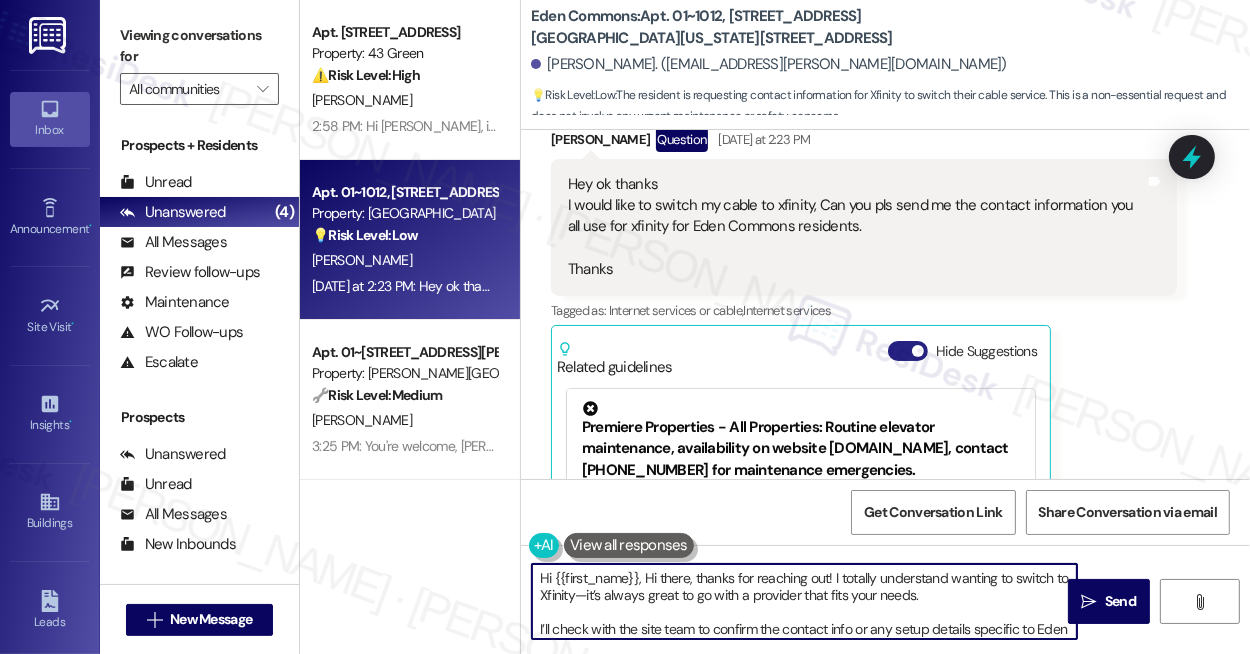 click on "Hide Suggestions" at bounding box center [908, 351] 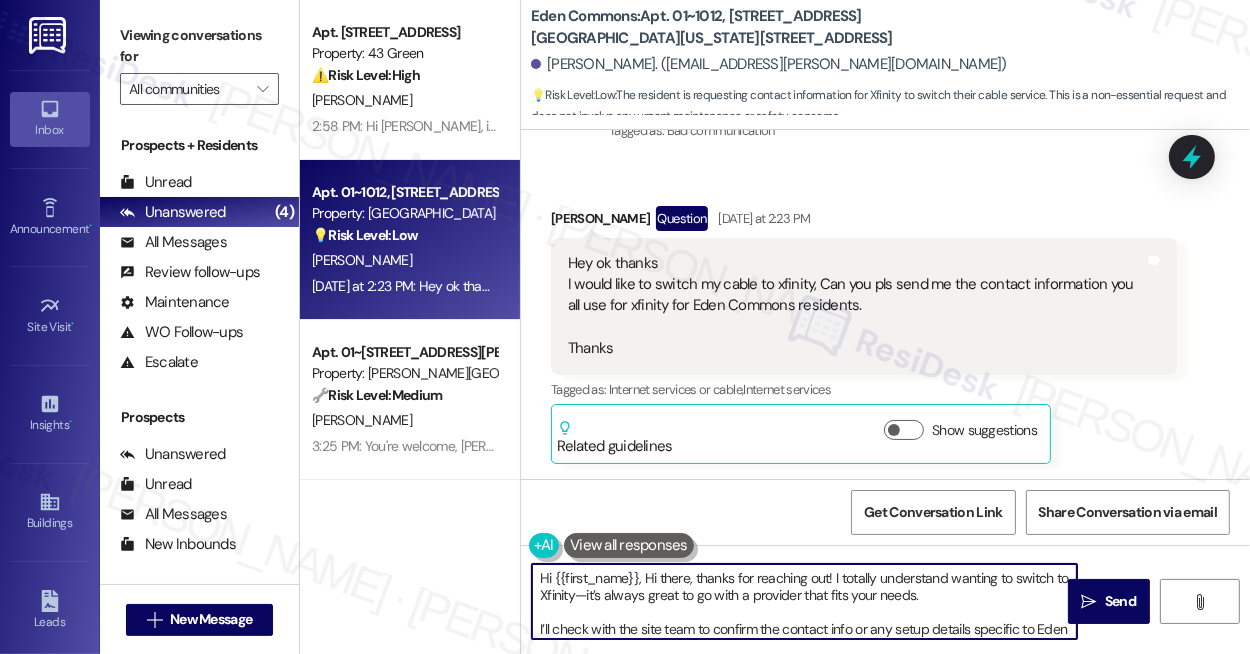 drag, startPoint x: 640, startPoint y: 576, endPoint x: 829, endPoint y: 568, distance: 189.16924 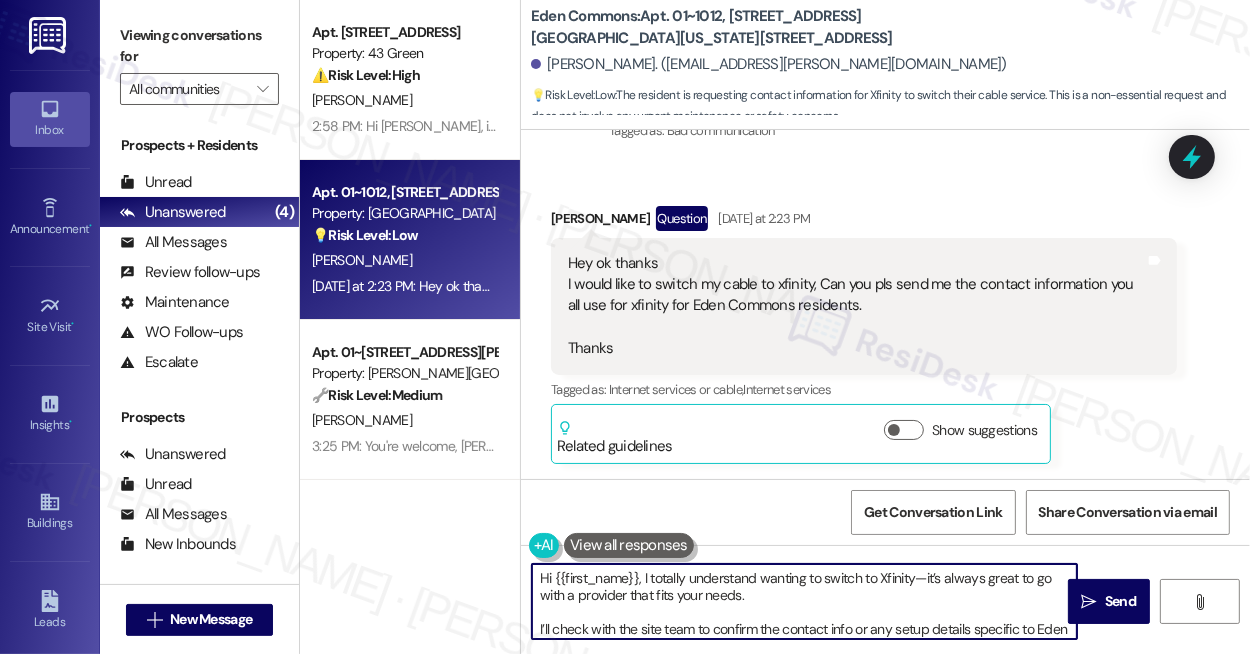 click on "Hi {{first_name}}, I totally understand wanting to switch to Xfinity—it’s always great to go with a provider that fits your needs.
I’ll check with the site team to confirm the contact info or any setup details specific to Eden Commons and will follow up once I hear back." at bounding box center [804, 601] 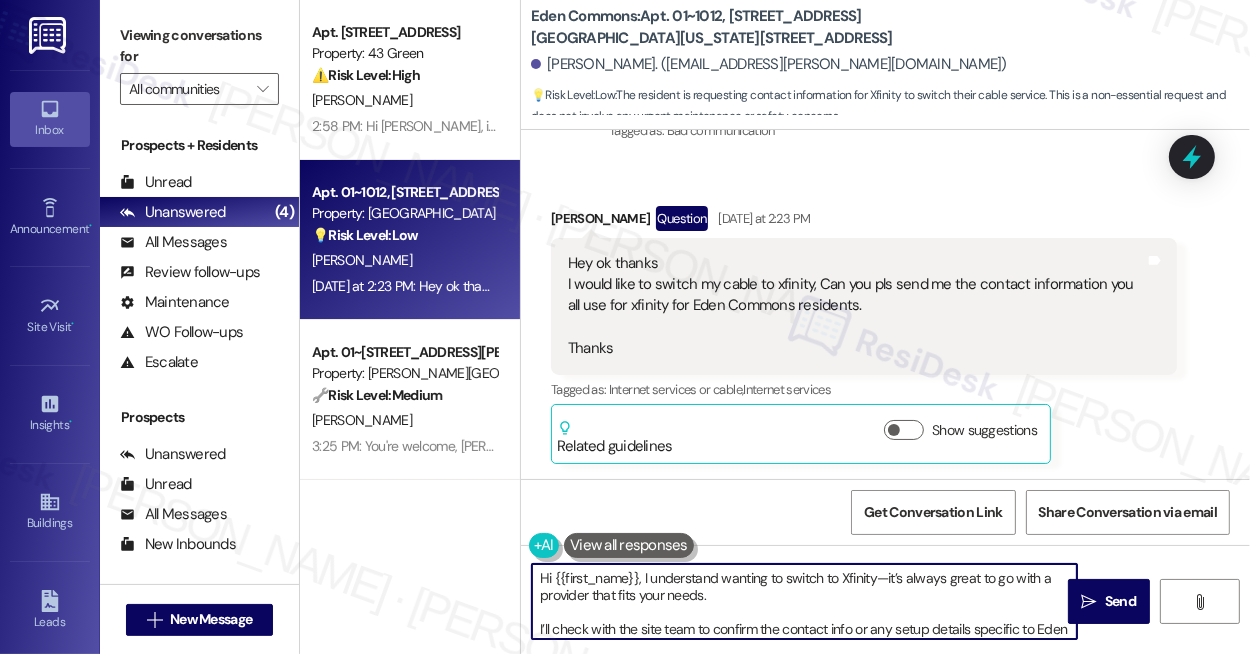 drag, startPoint x: 878, startPoint y: 574, endPoint x: 888, endPoint y: 590, distance: 18.867962 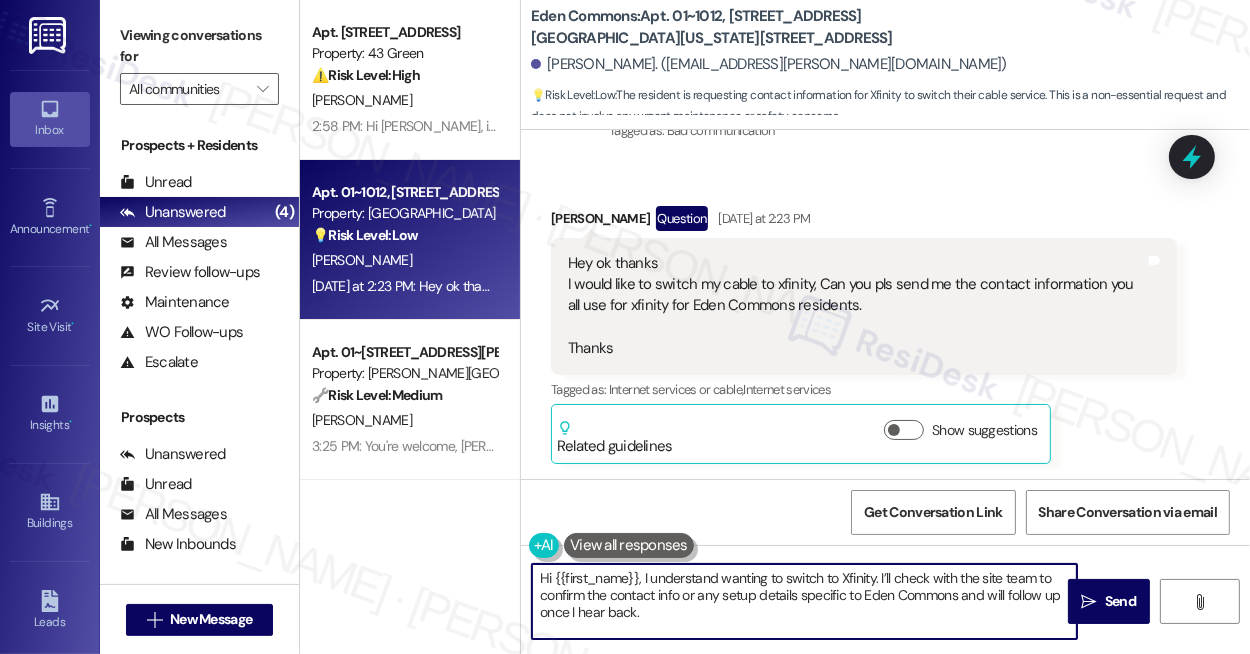 click on "Hi {{first_name}}, I understand wanting to switch to Xfinity. I’ll check with the site team to confirm the contact info or any setup details specific to Eden Commons and will follow up once I hear back." at bounding box center (804, 601) 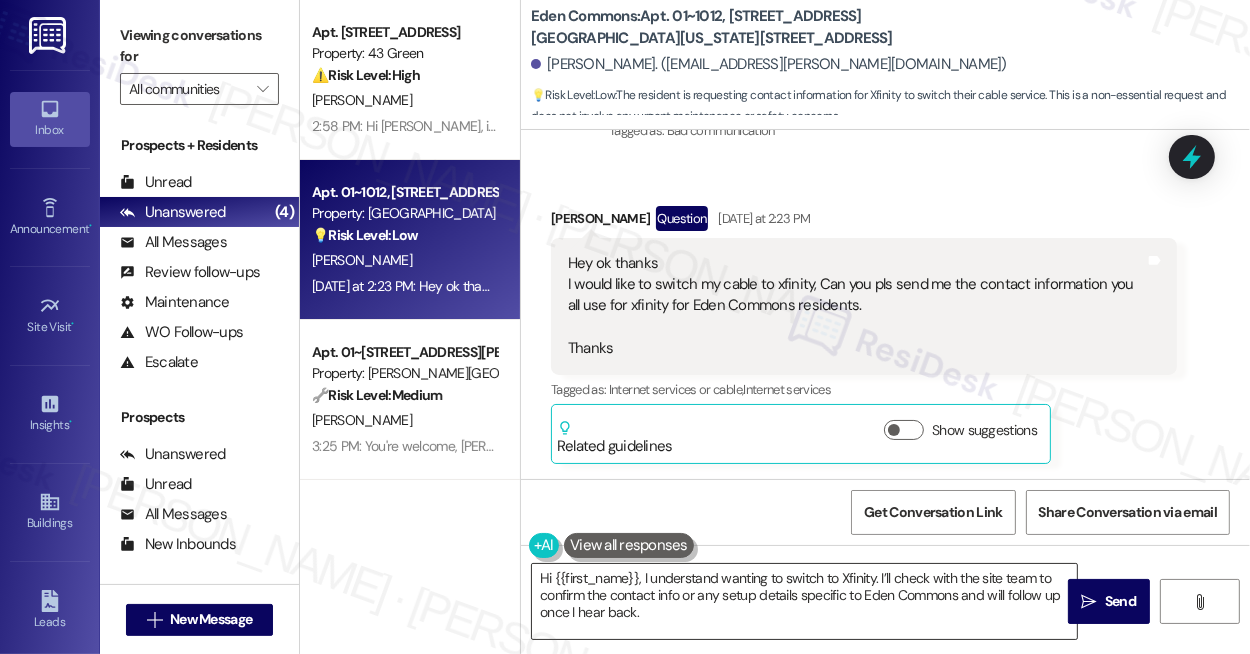 drag, startPoint x: 1079, startPoint y: 598, endPoint x: 821, endPoint y: 600, distance: 258.00775 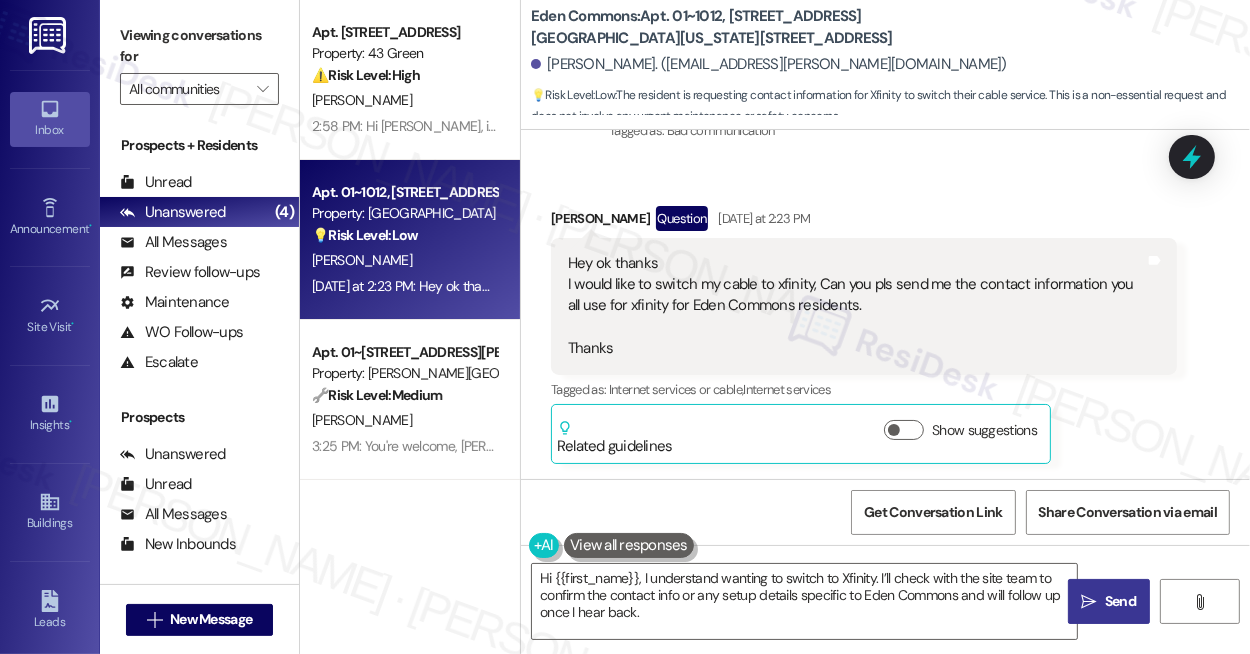 click on "" at bounding box center (1089, 602) 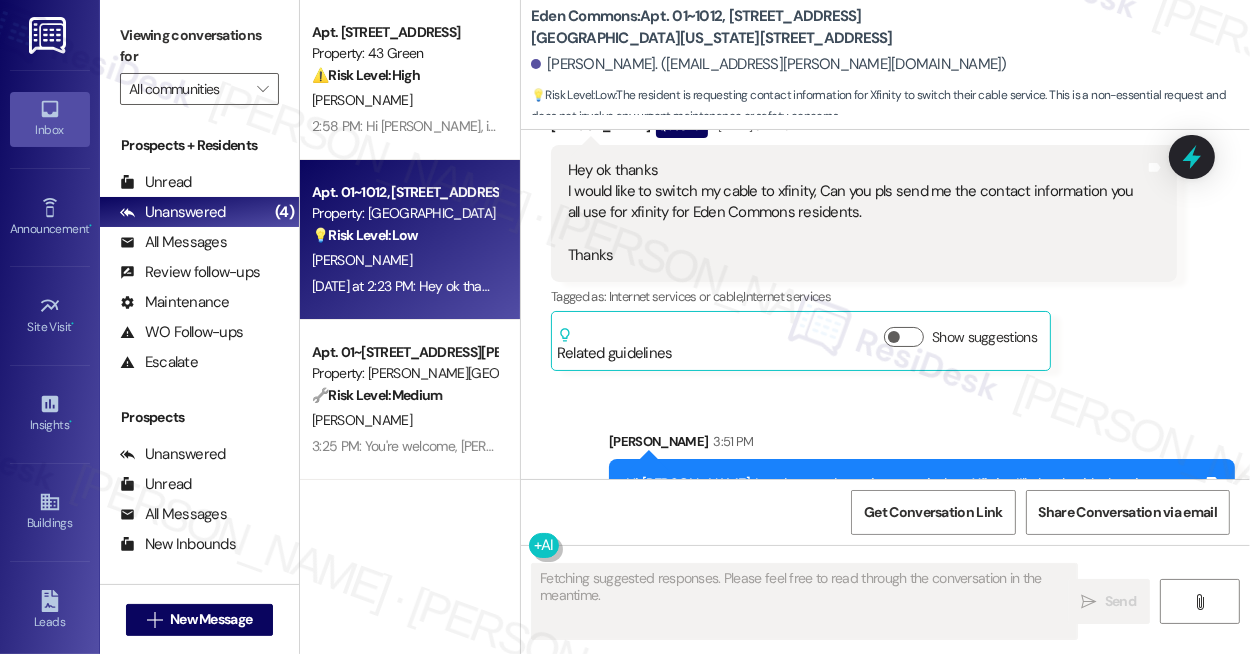 scroll, scrollTop: 709, scrollLeft: 0, axis: vertical 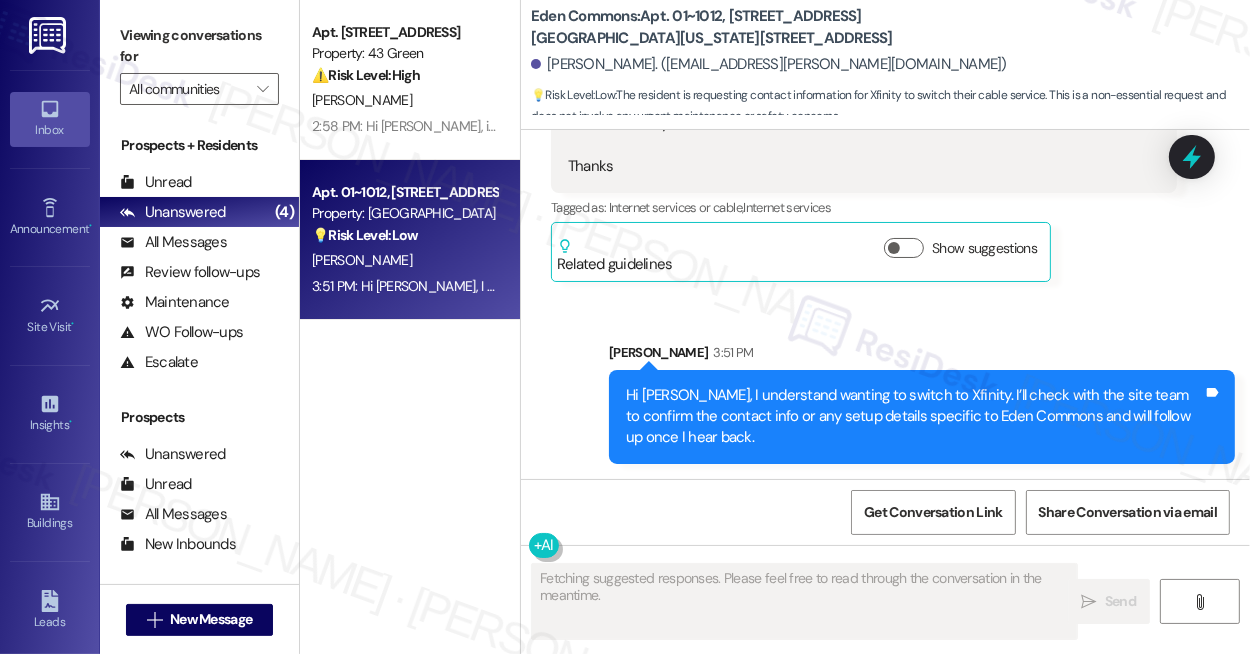 click on "Hi [PERSON_NAME], I understand wanting to switch to Xfinity. I’ll check with the site team to confirm the contact info or any setup details specific to Eden Commons and will follow up once I hear back." at bounding box center (914, 417) 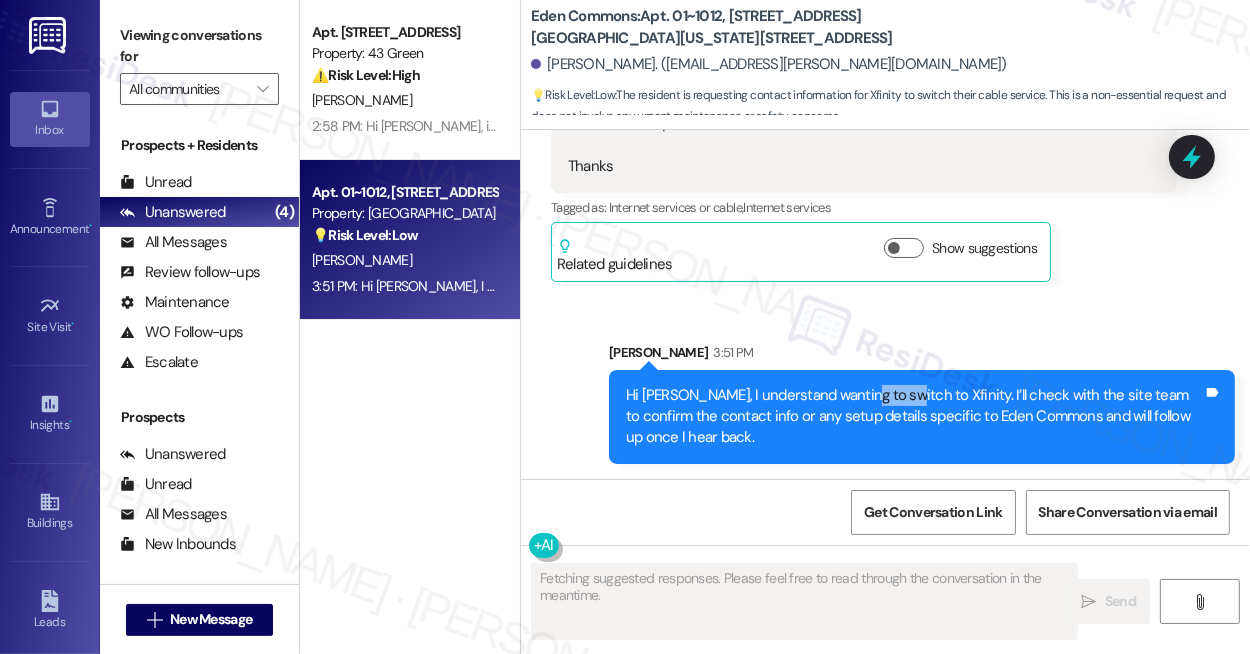 click on "Hi [PERSON_NAME], I understand wanting to switch to Xfinity. I’ll check with the site team to confirm the contact info or any setup details specific to Eden Commons and will follow up once I hear back." at bounding box center [914, 417] 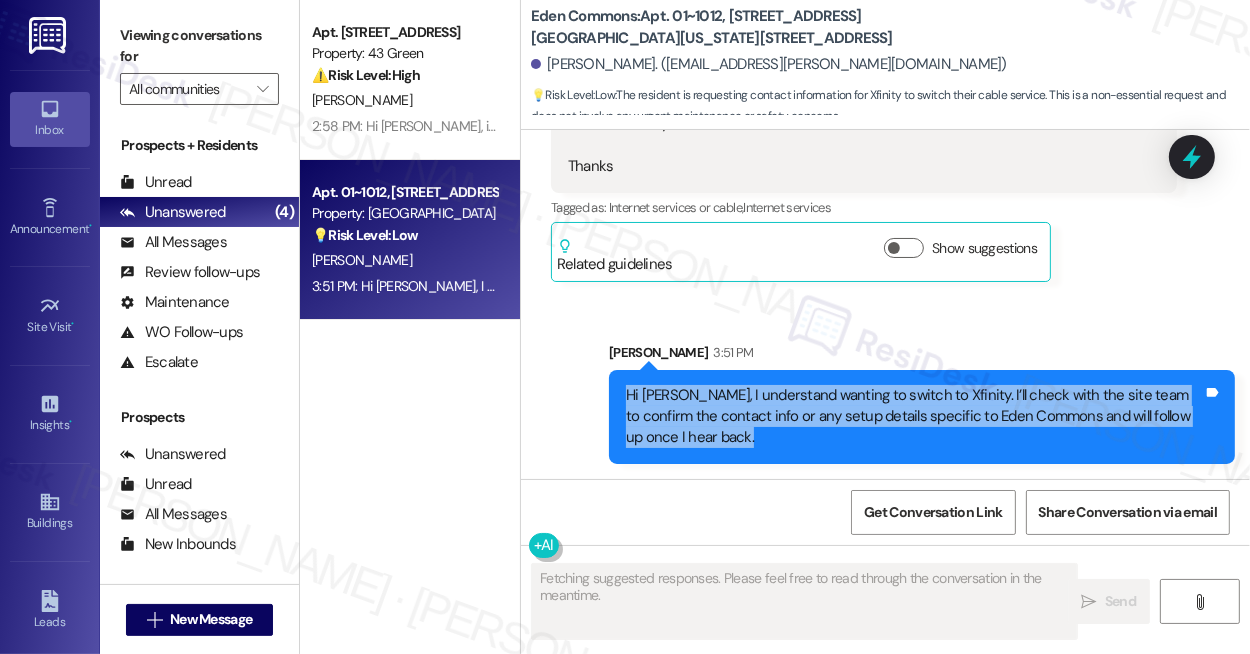 click on "Hi [PERSON_NAME], I understand wanting to switch to Xfinity. I’ll check with the site team to confirm the contact info or any setup details specific to Eden Commons and will follow up once I hear back." at bounding box center [914, 417] 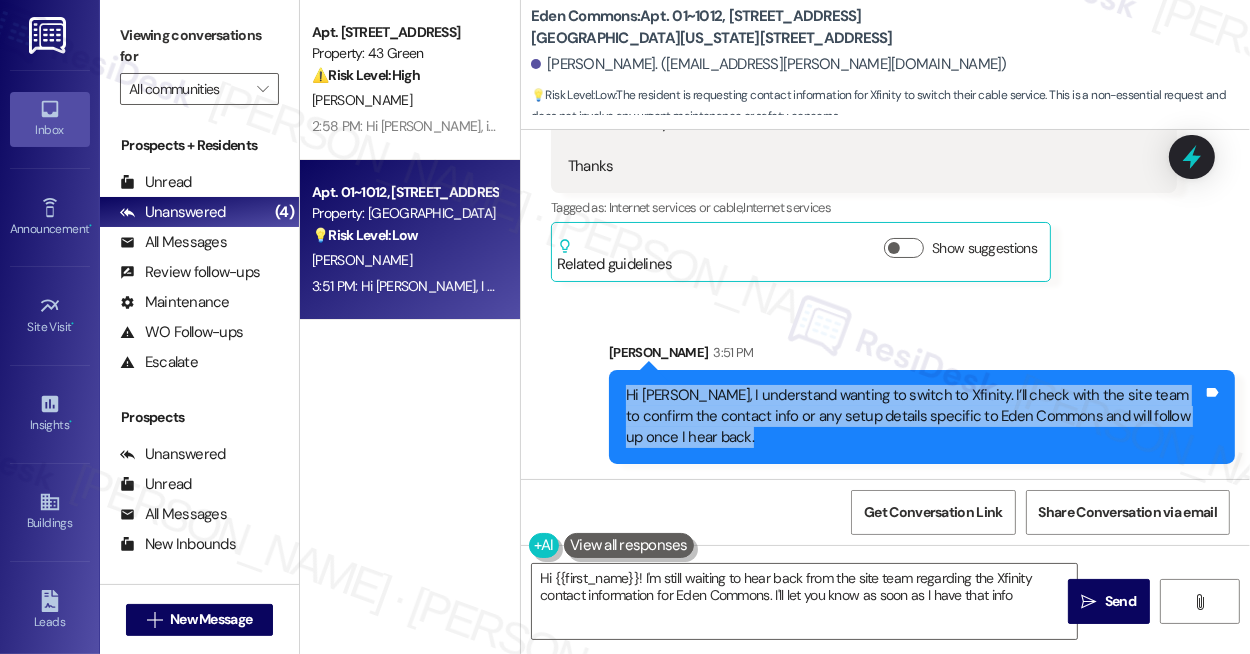 type on "Hi {{first_name}}! I'm still waiting to hear back from the site team regarding the Xfinity contact information for Eden Commons. I'll let you know as soon as I have that info!" 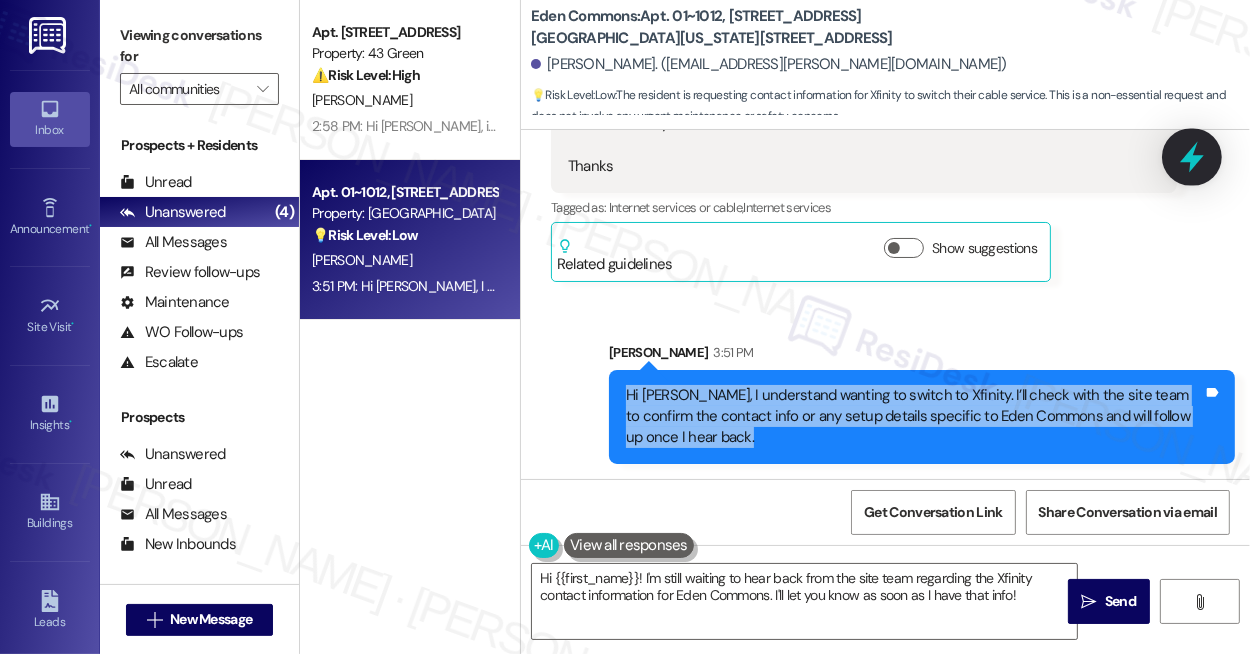 click 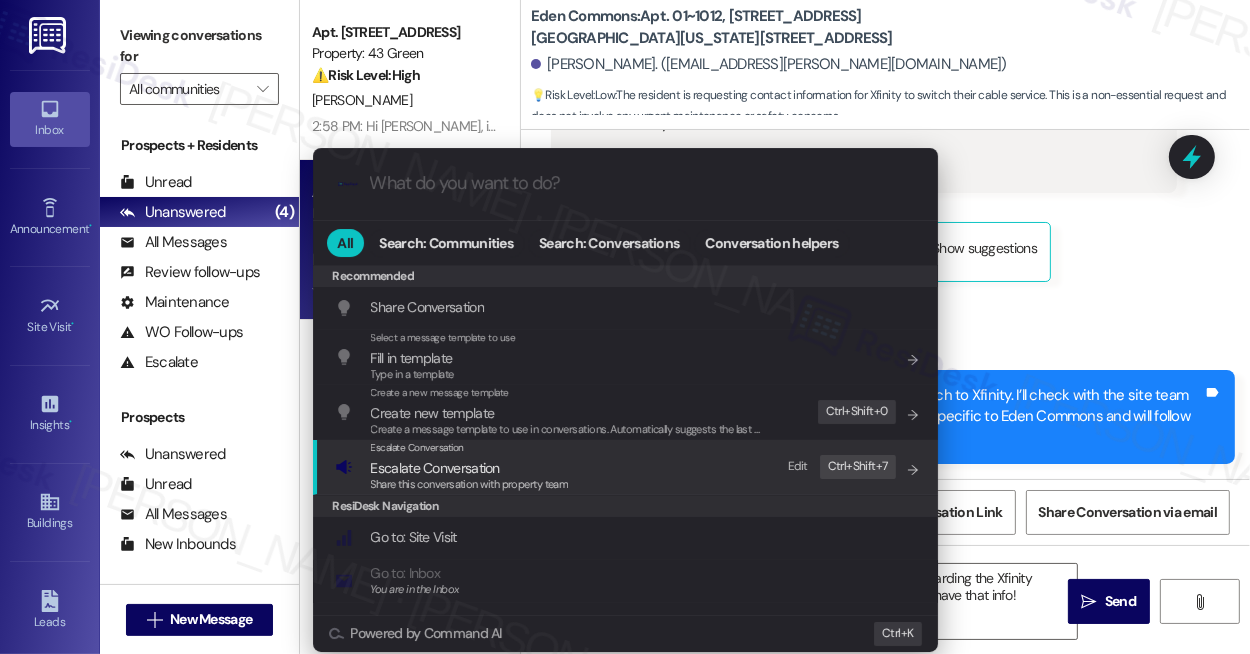 click on "Escalate Conversation Escalate Conversation Share this conversation with property team Edit Ctrl+ Shift+ 7" at bounding box center (627, 467) 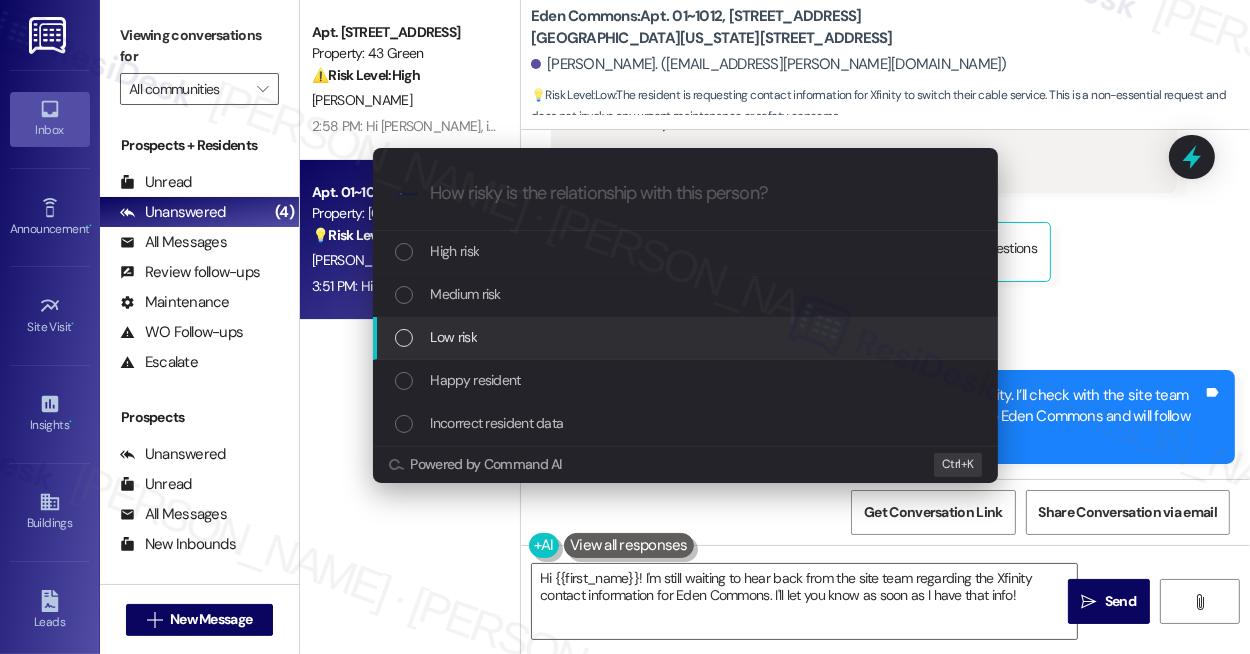 click on "Low risk" at bounding box center (454, 337) 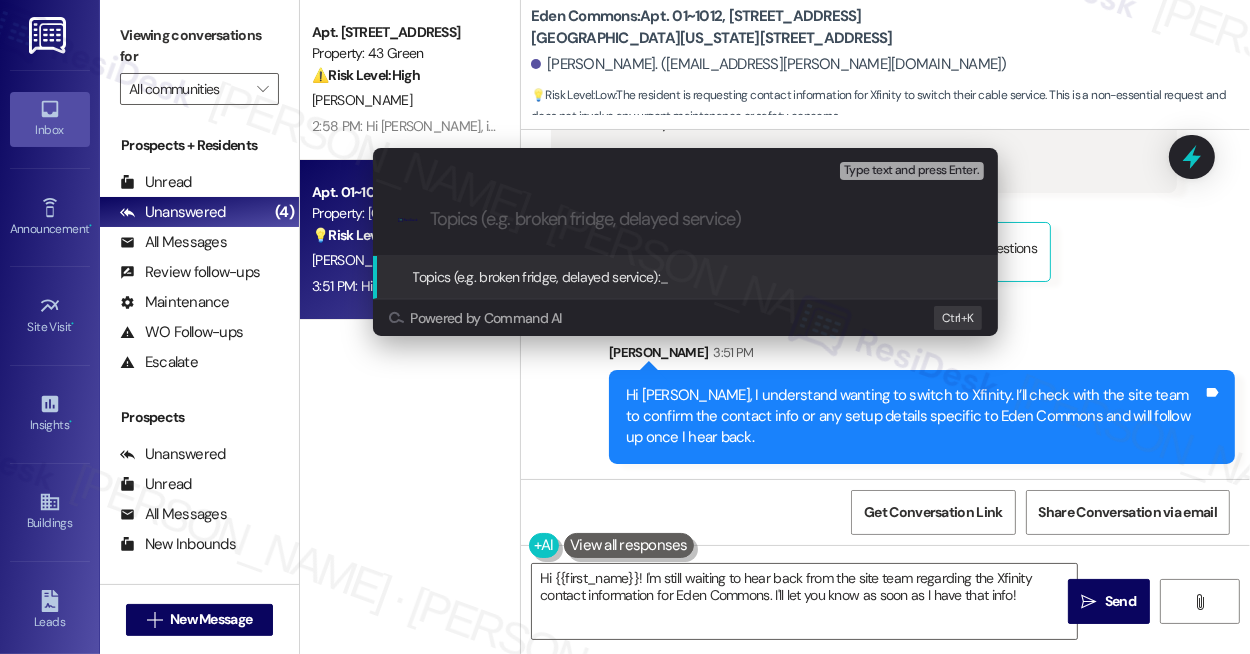 drag, startPoint x: 922, startPoint y: 218, endPoint x: 881, endPoint y: 230, distance: 42.72002 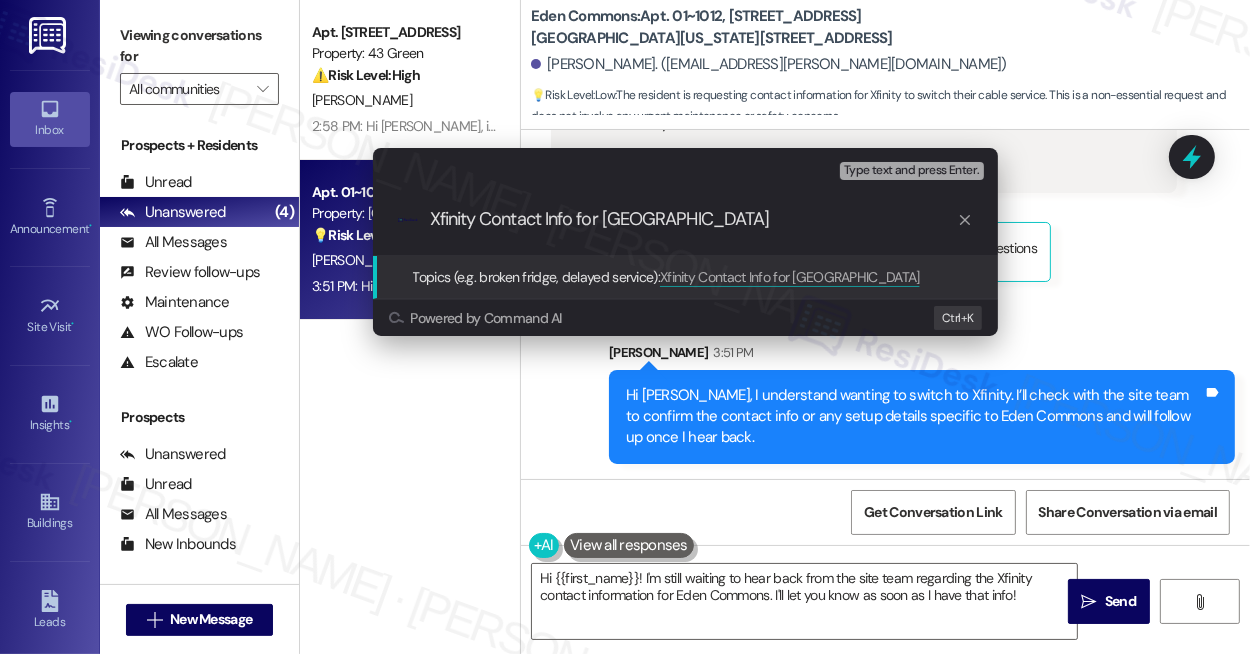 type 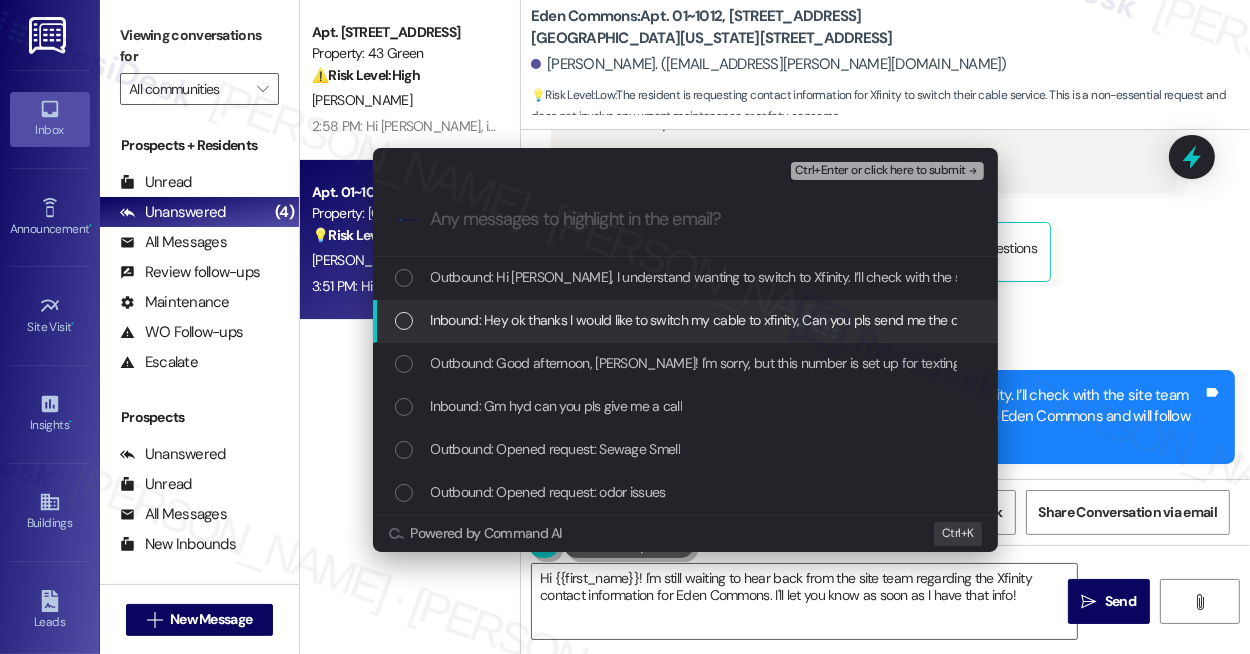 click on "Inbound:  Hey ok thanks
I would like to switch my cable to xfinity, Can you pls send me the contact information you all use for xfinity for Eden Commons residents.
Thanks" at bounding box center [918, 320] 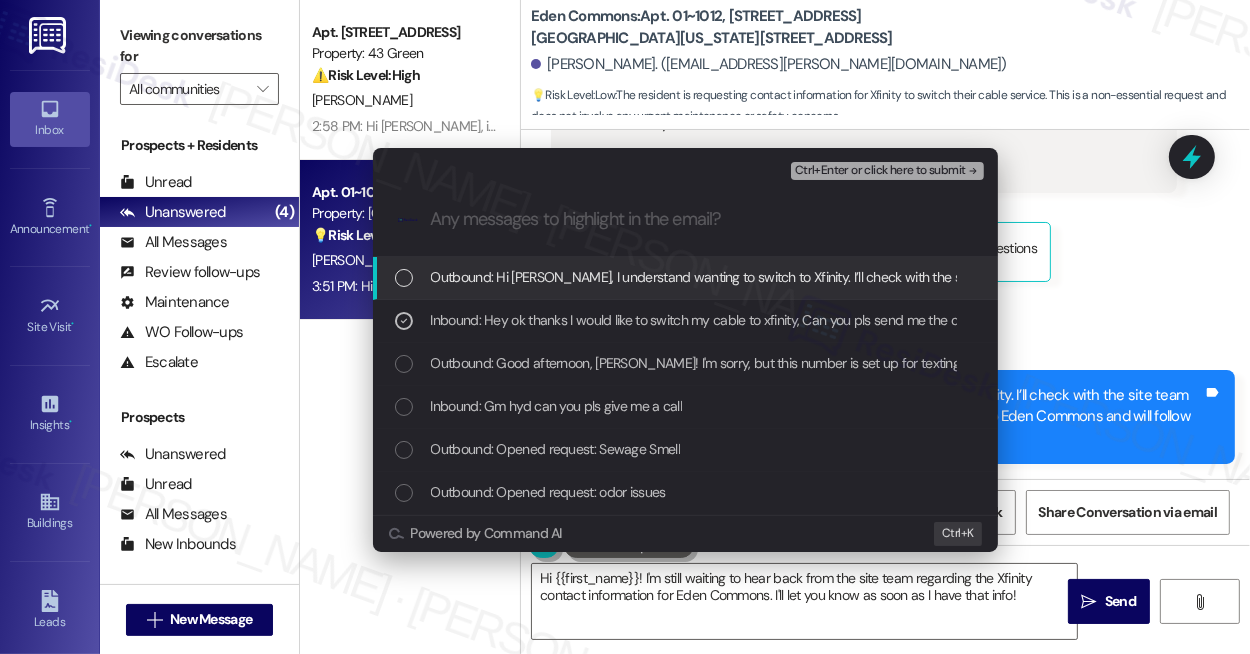 click on "Ctrl+Enter or click here to submit" at bounding box center (880, 171) 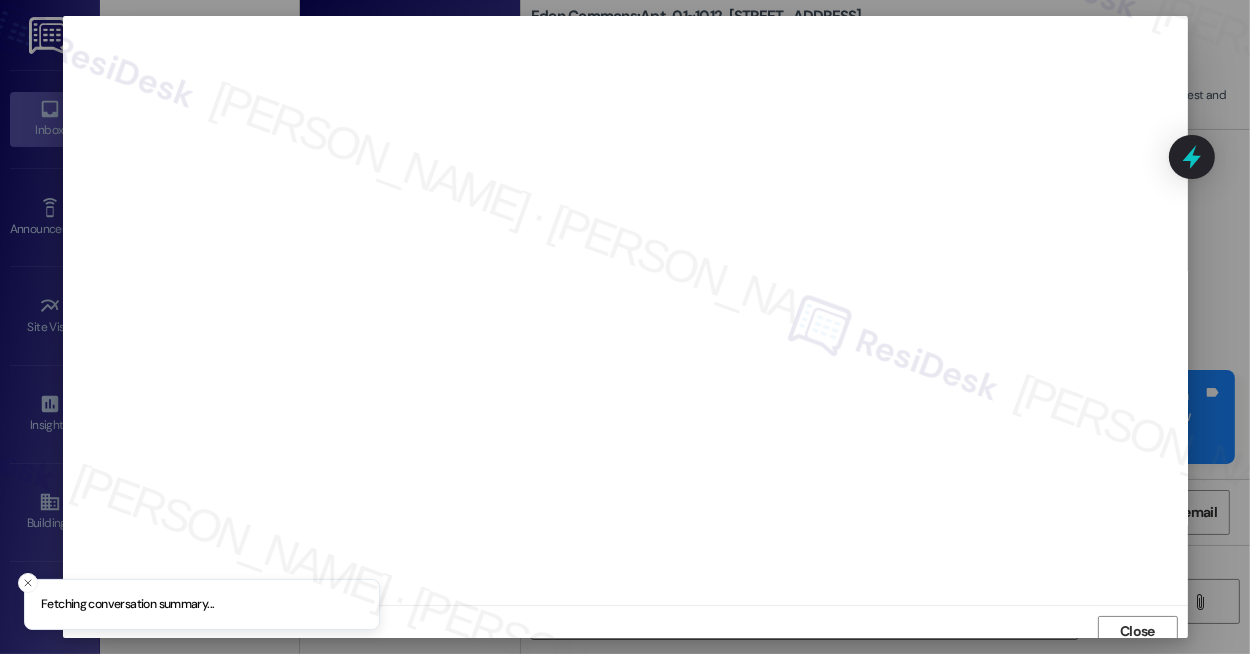 scroll, scrollTop: 9, scrollLeft: 0, axis: vertical 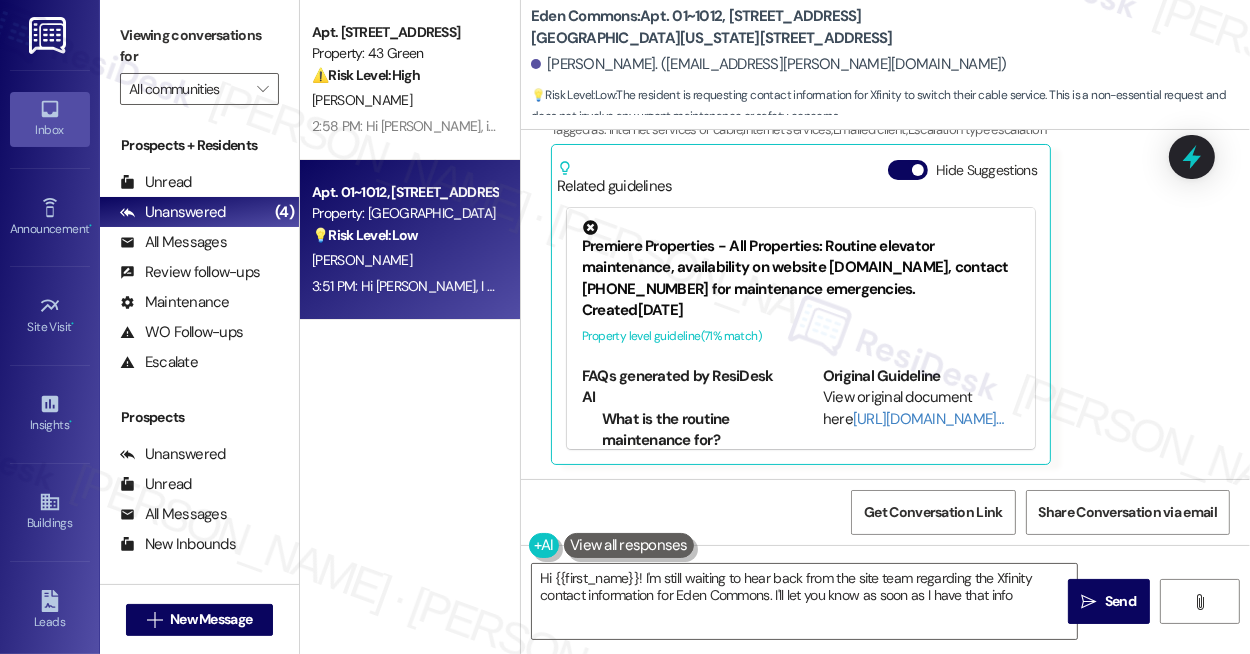 type on "Hi {{first_name}}! I'm still waiting to hear back from the site team regarding the Xfinity contact information for Eden Commons. I'll let you know as soon as I have that info!" 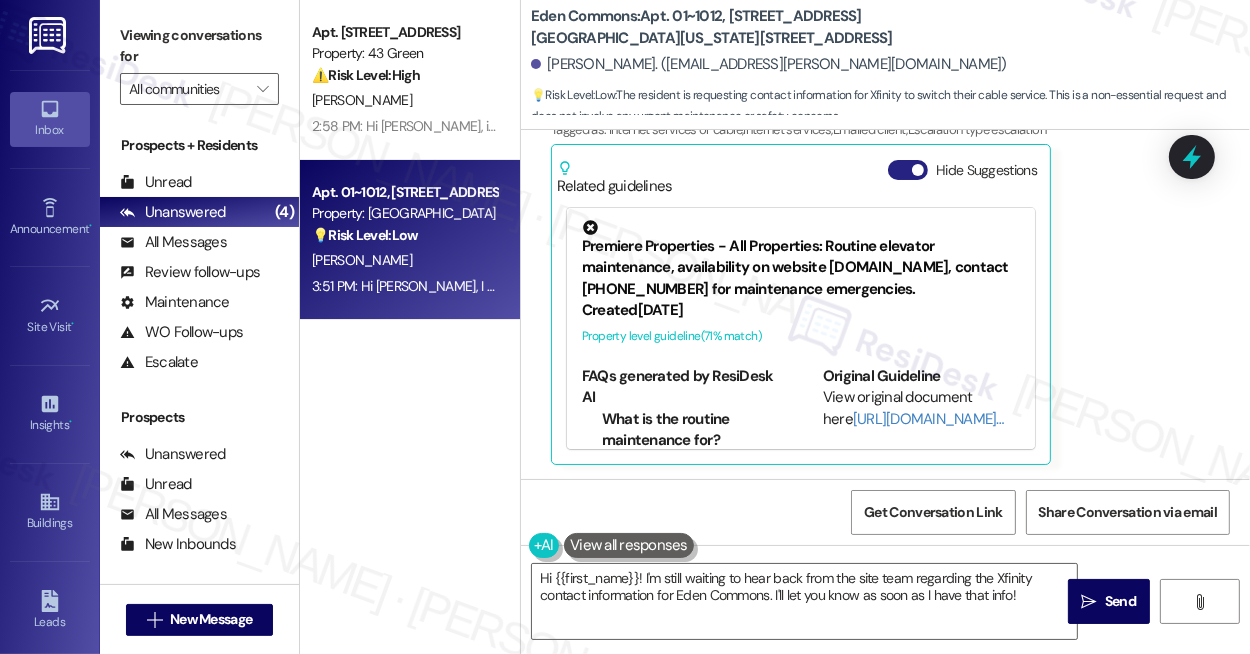 click on "Hide Suggestions" at bounding box center (908, 170) 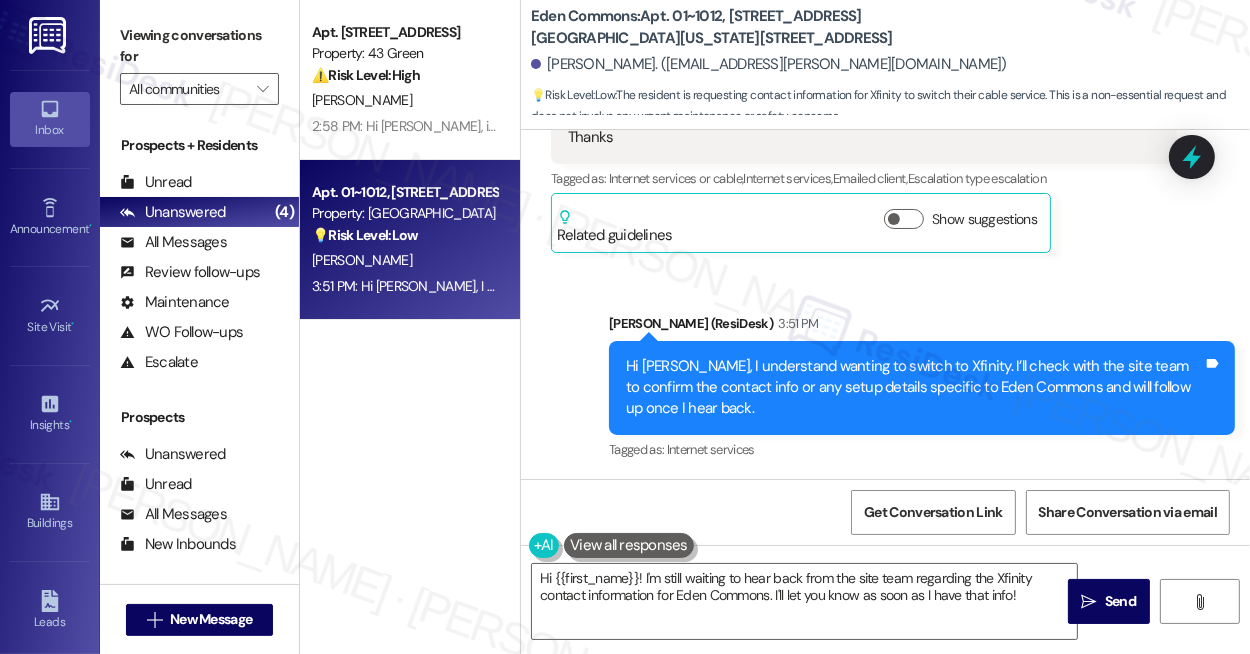 click on "Viewing conversations for" at bounding box center (199, 46) 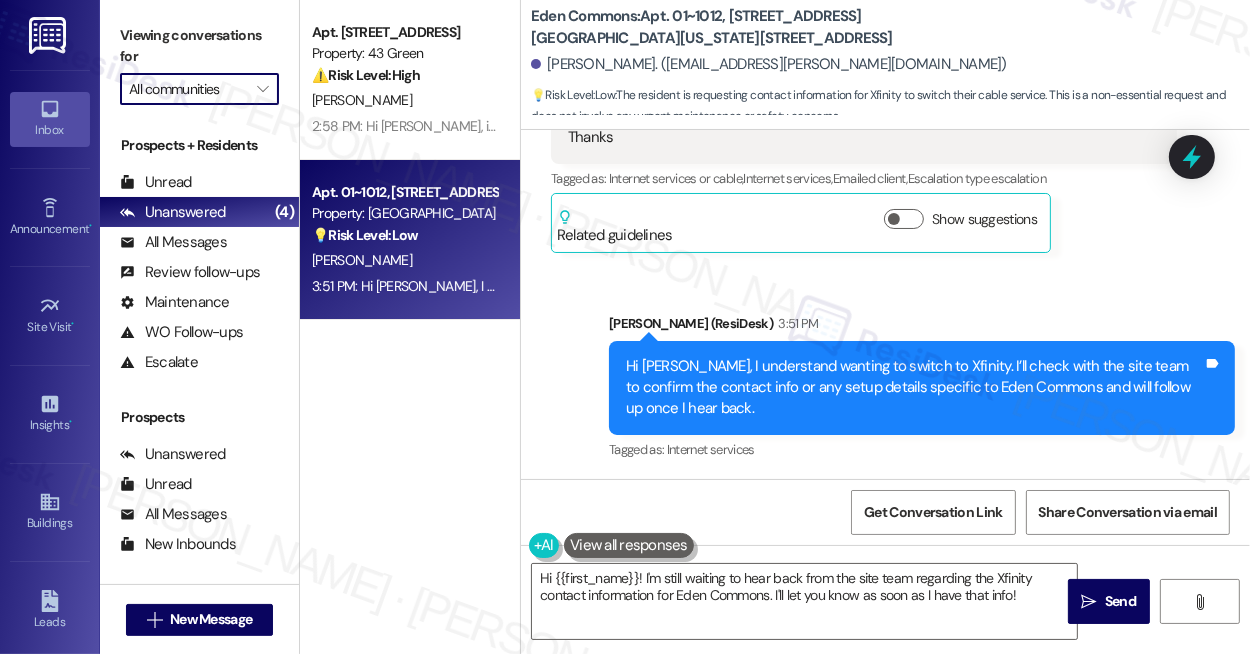click on "All communities" at bounding box center (188, 89) 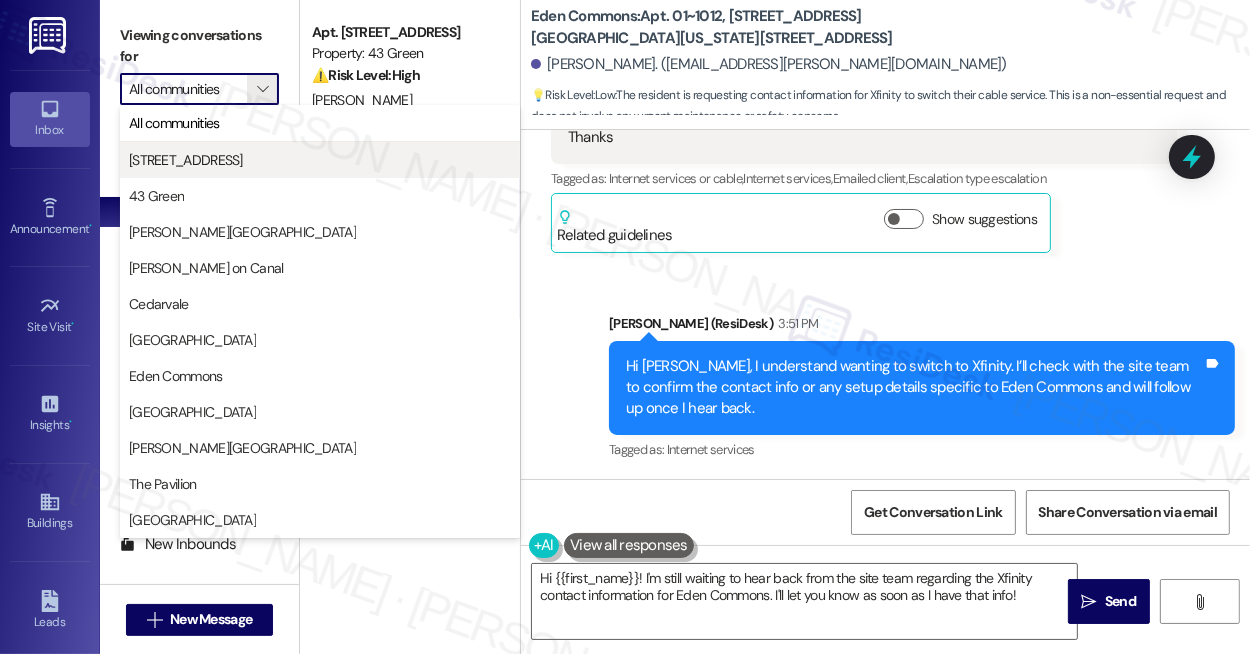 click on "[STREET_ADDRESS]" at bounding box center (320, 160) 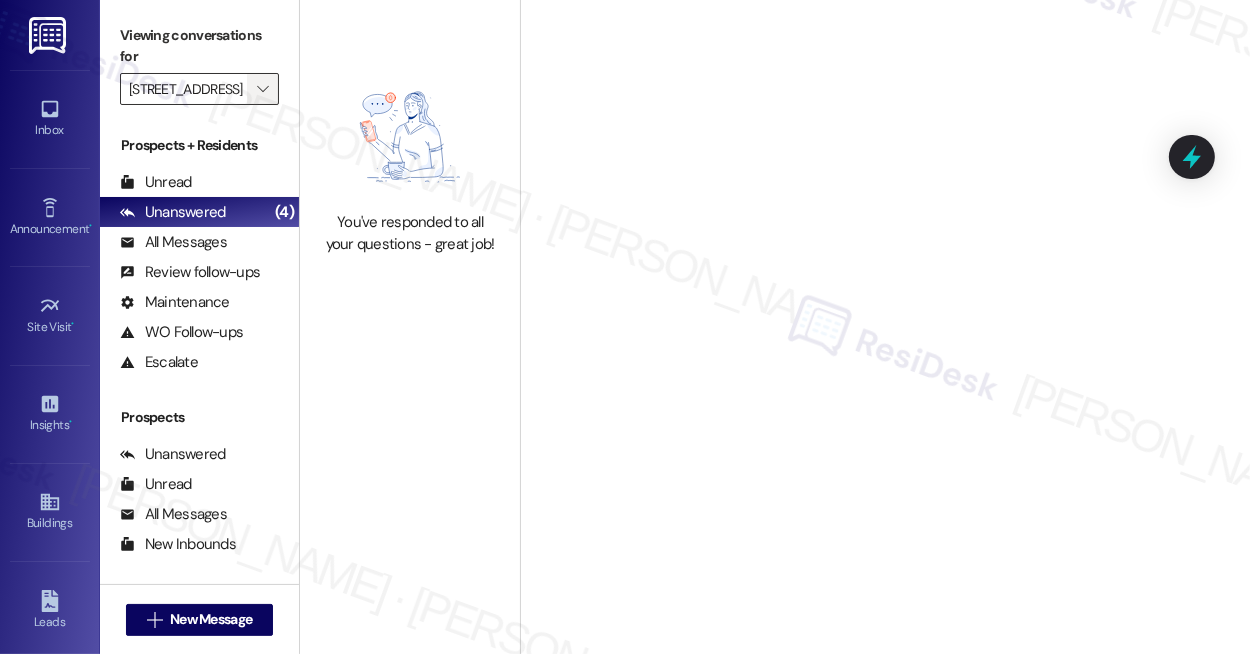 click on "" at bounding box center (262, 89) 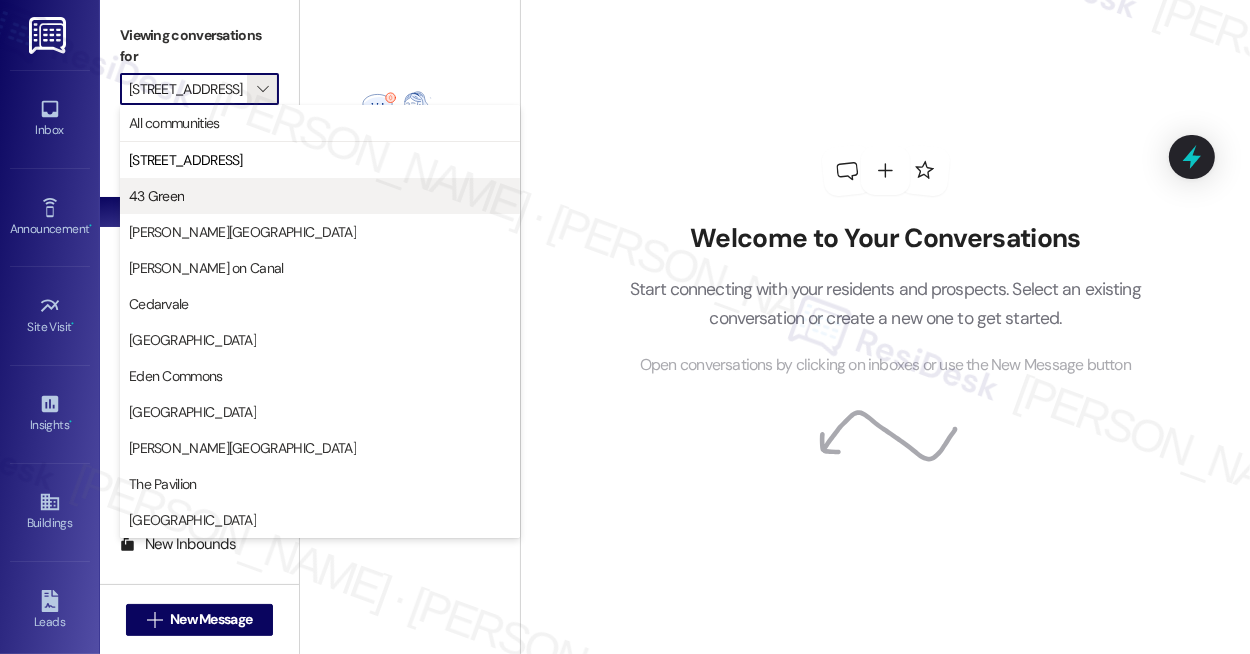 click on "43 Green" at bounding box center (320, 196) 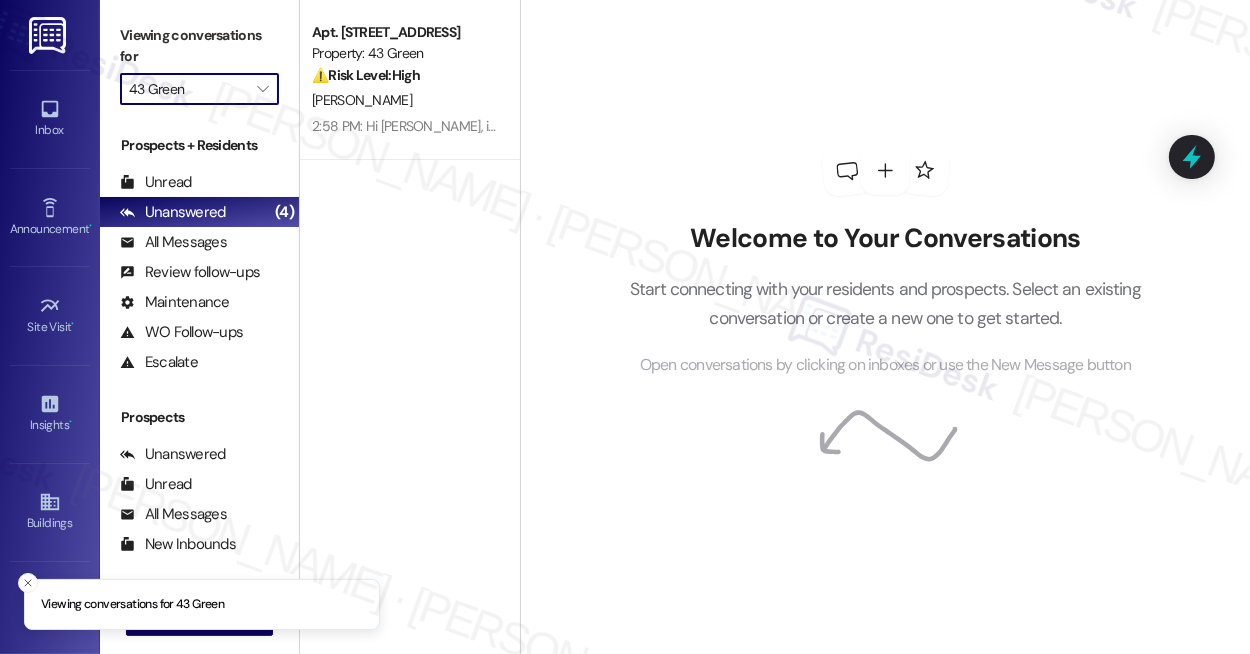 click on "43 Green" at bounding box center [188, 89] 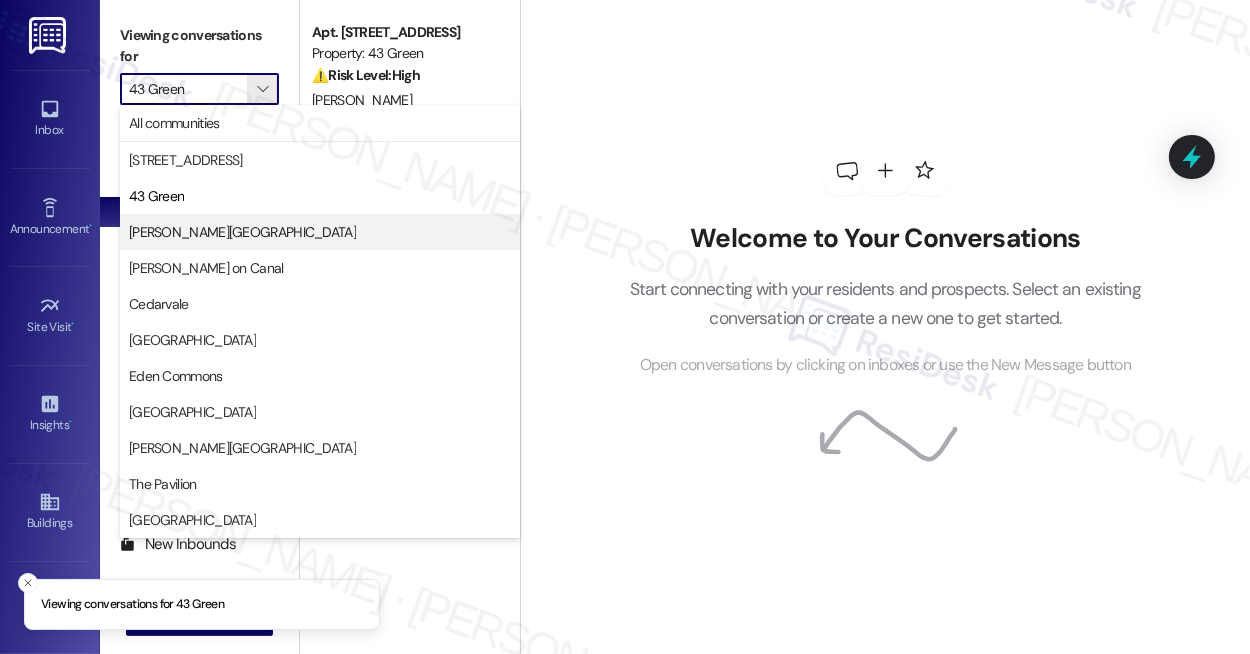 click on "[PERSON_NAME][GEOGRAPHIC_DATA]" at bounding box center (242, 232) 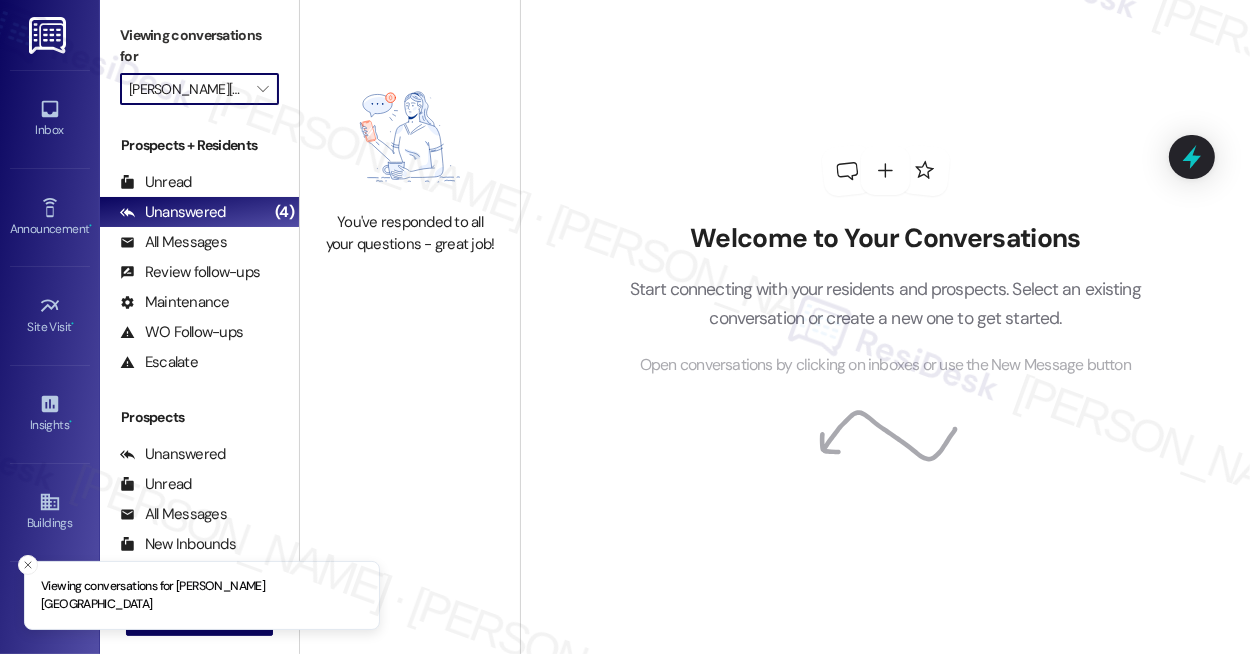 click on "[PERSON_NAME][GEOGRAPHIC_DATA]" at bounding box center [188, 89] 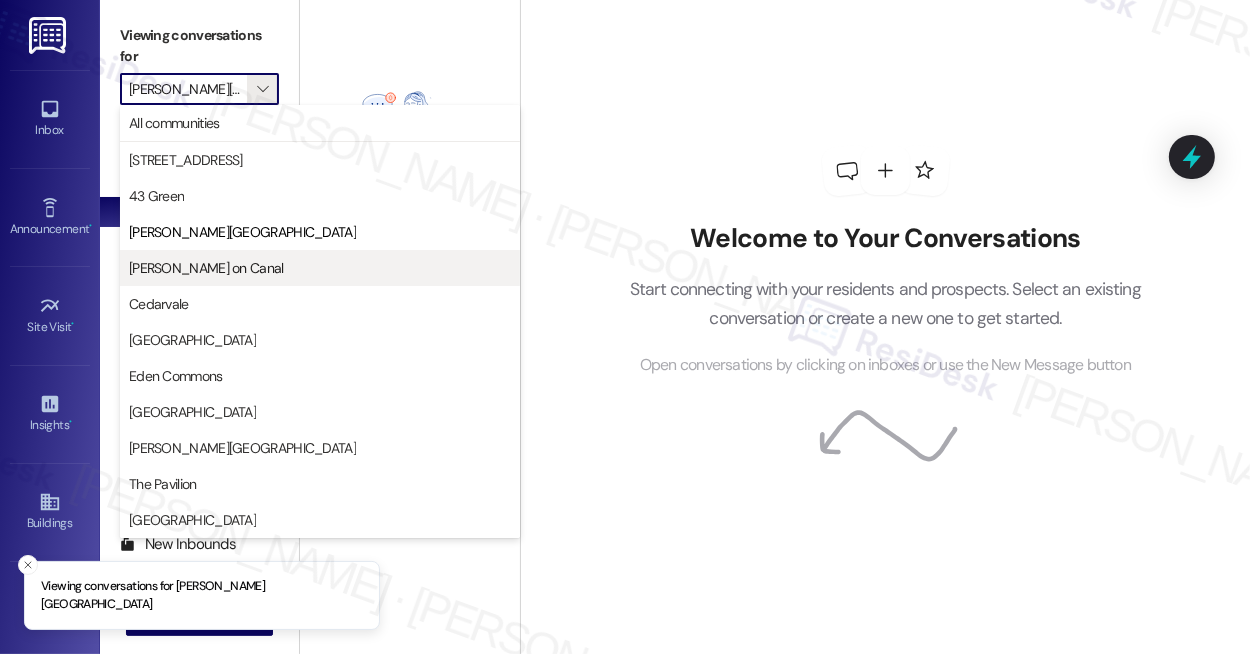 click on "[PERSON_NAME] on Canal" at bounding box center (206, 268) 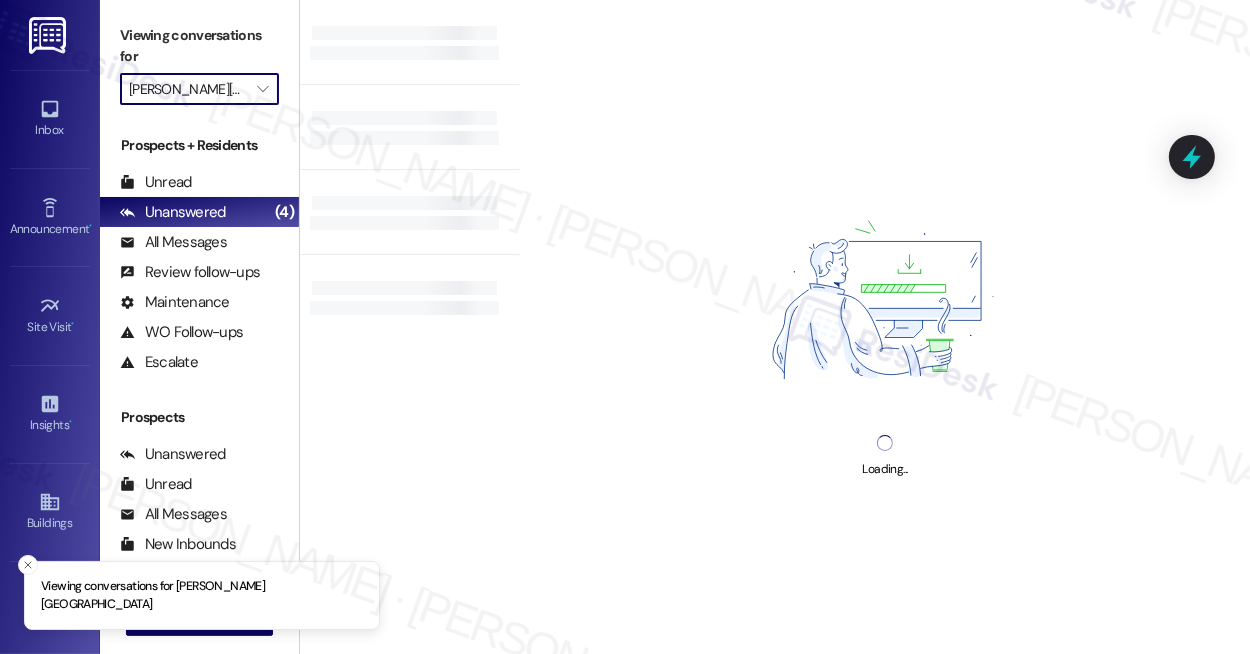 click on "[PERSON_NAME][GEOGRAPHIC_DATA]" at bounding box center (188, 89) 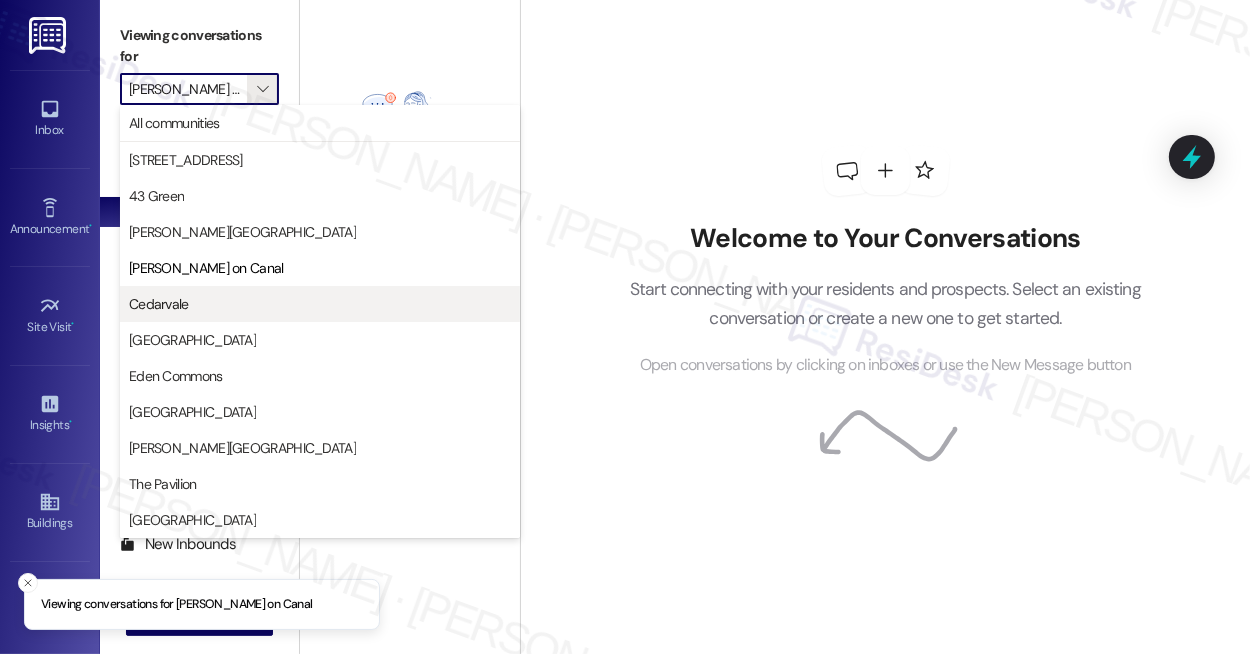 click on "Cedarvale" at bounding box center (320, 304) 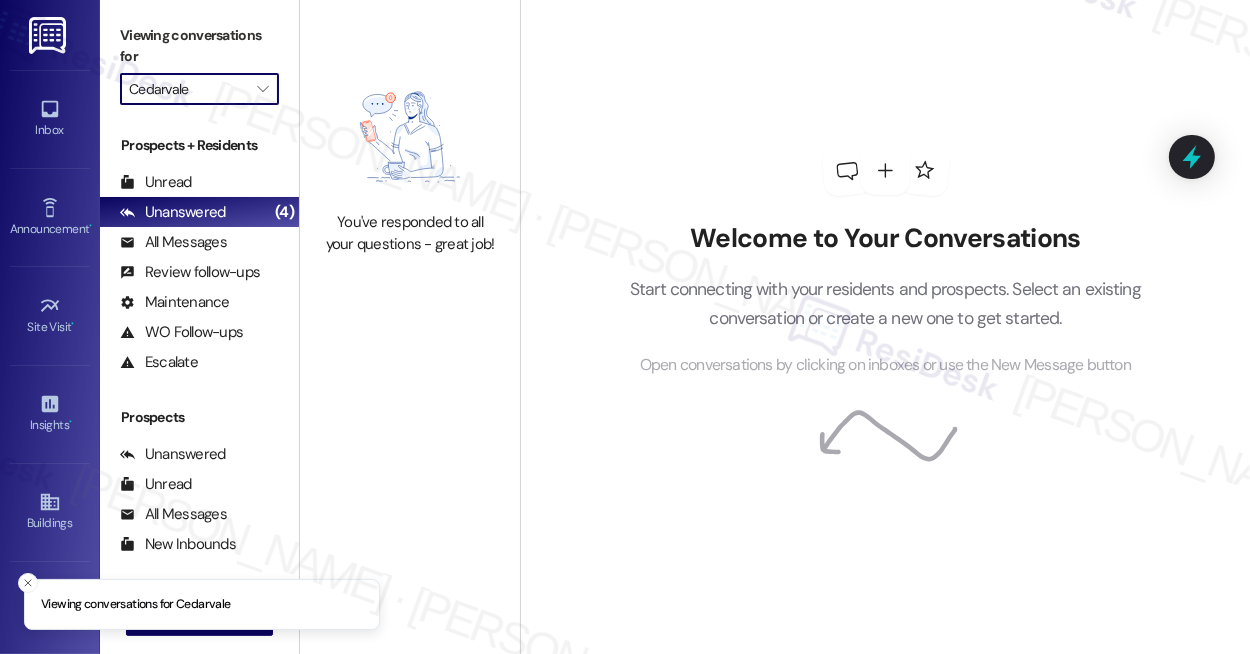 click on "Cedarvale" at bounding box center (188, 89) 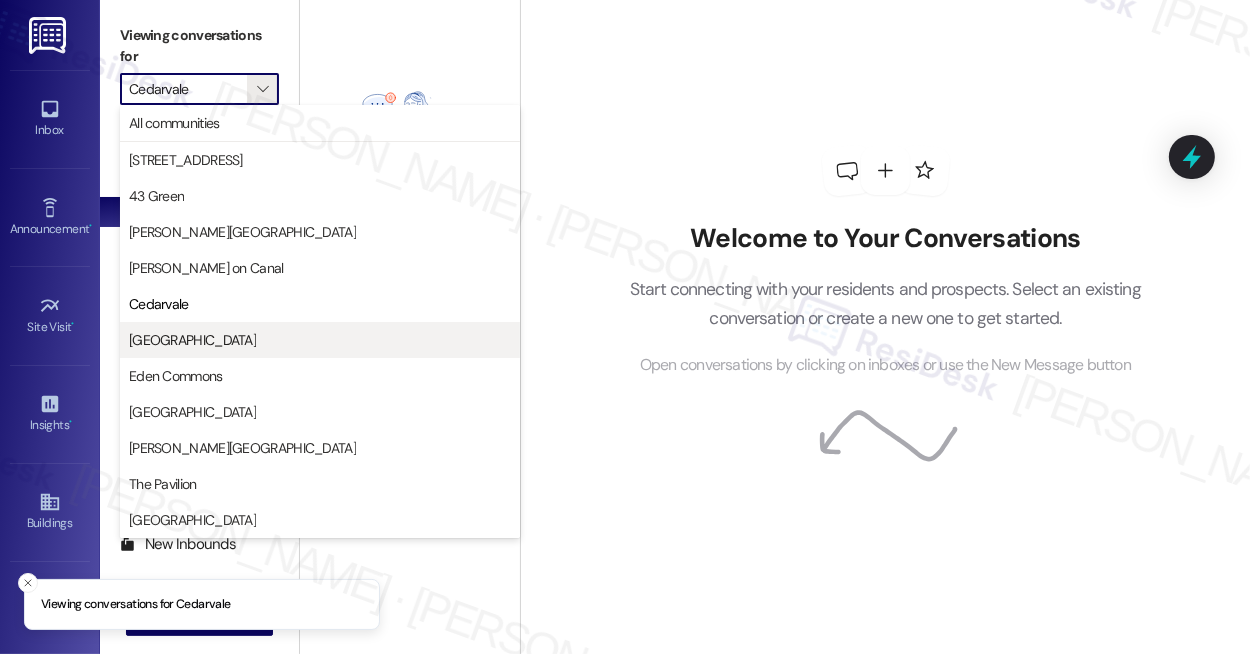 click on "[GEOGRAPHIC_DATA]" at bounding box center [320, 340] 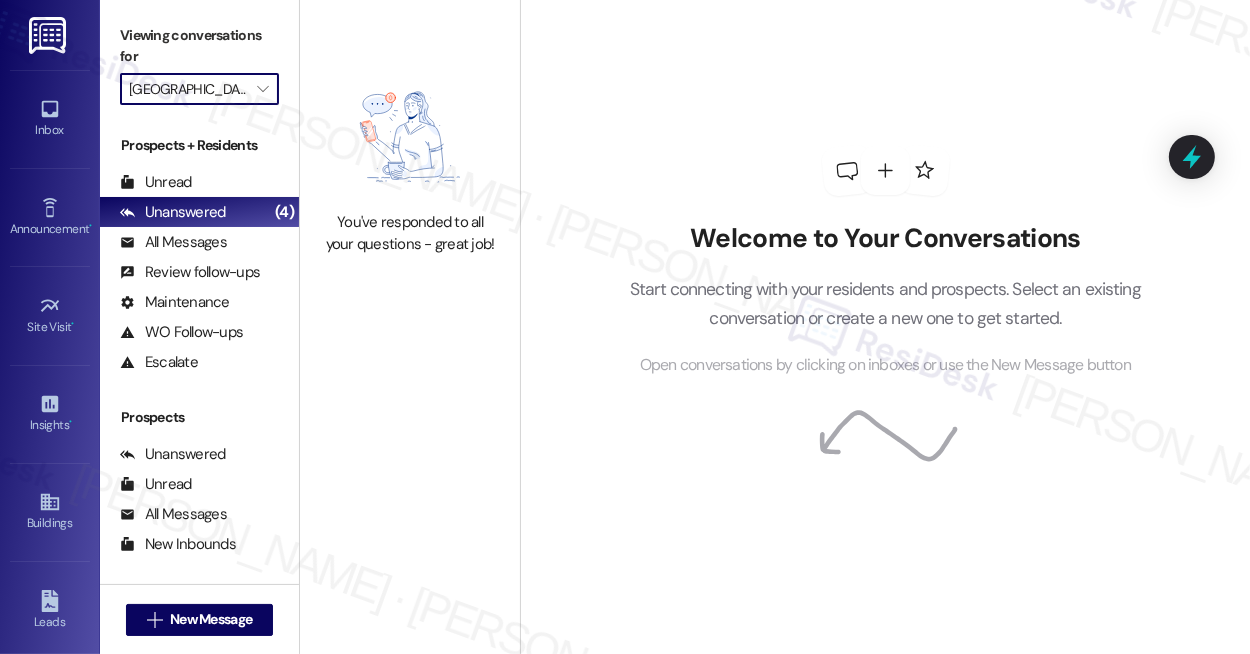 click on "[GEOGRAPHIC_DATA]" at bounding box center (188, 89) 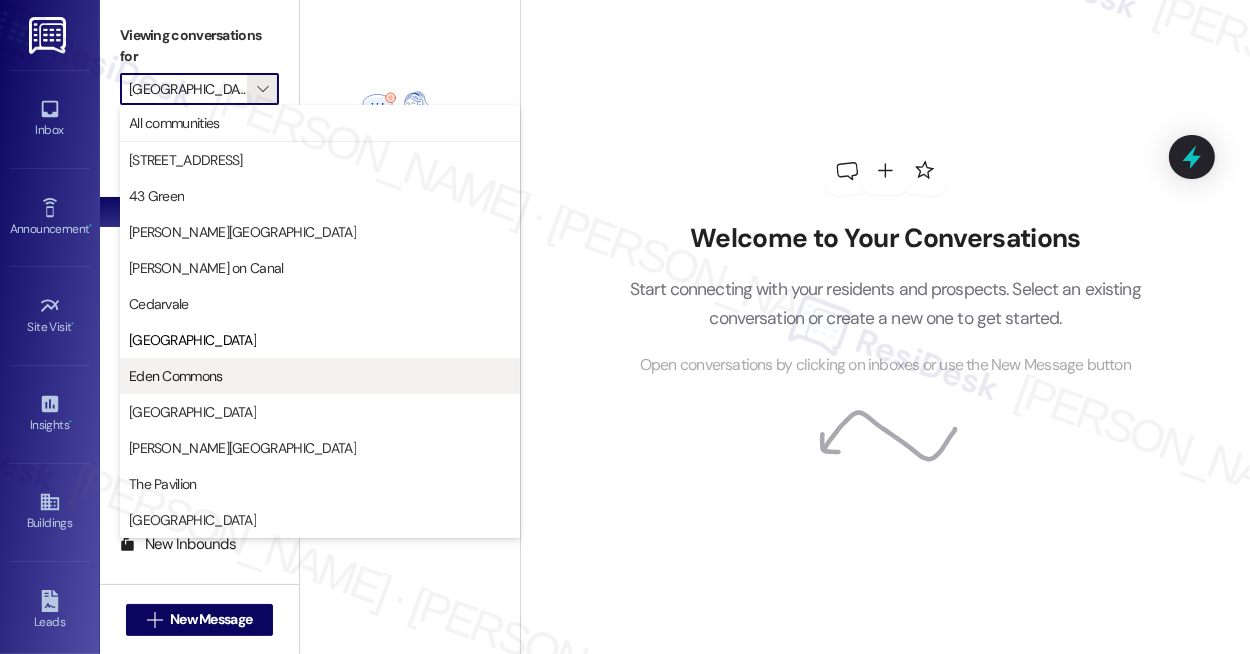 click on "Eden Commons" at bounding box center [320, 376] 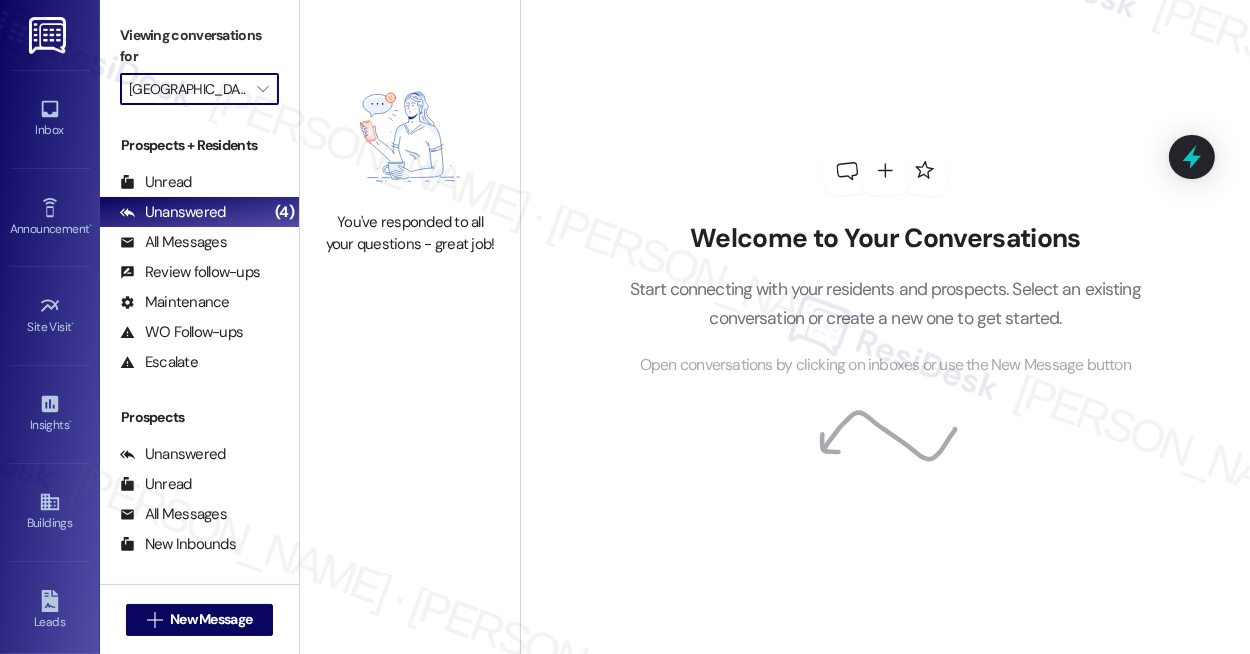 type on "Eden Commons" 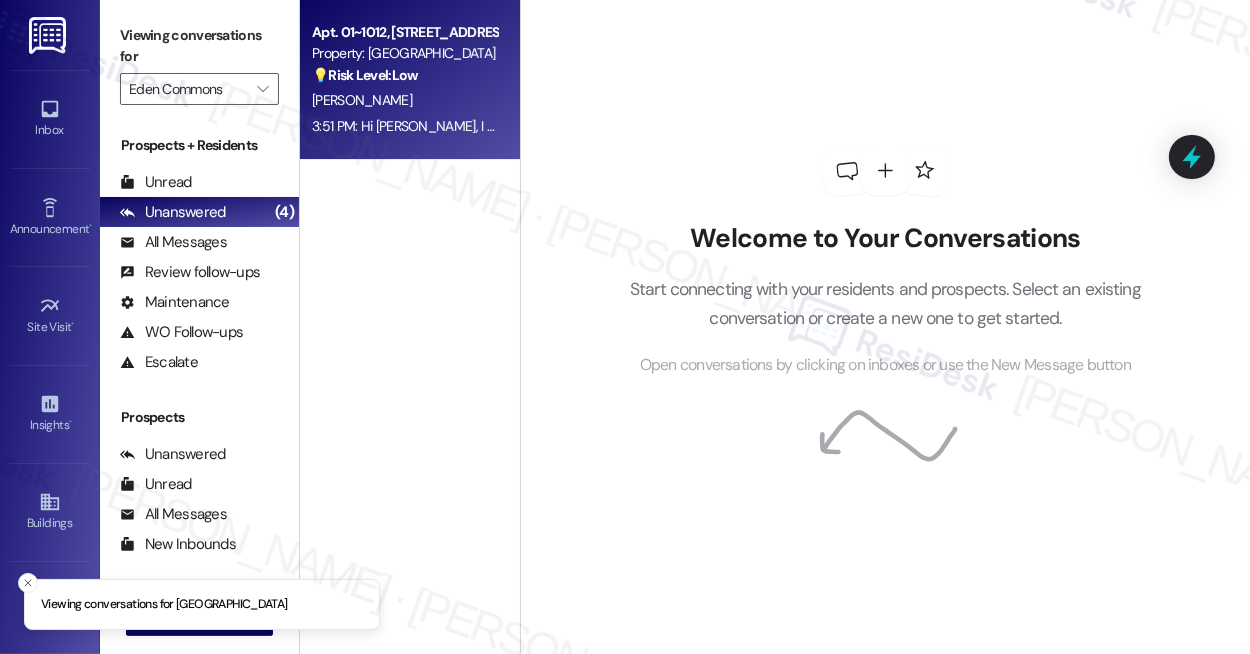 click on "[PERSON_NAME]" at bounding box center [404, 100] 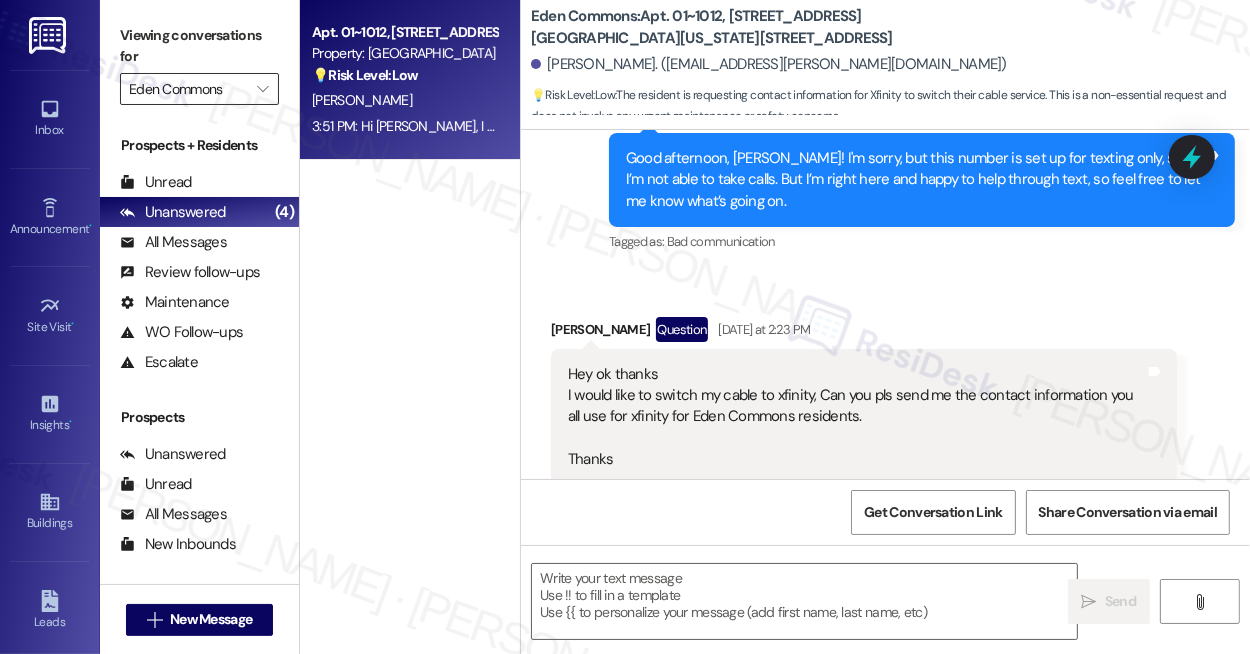 click on "Eden Commons" at bounding box center (188, 89) 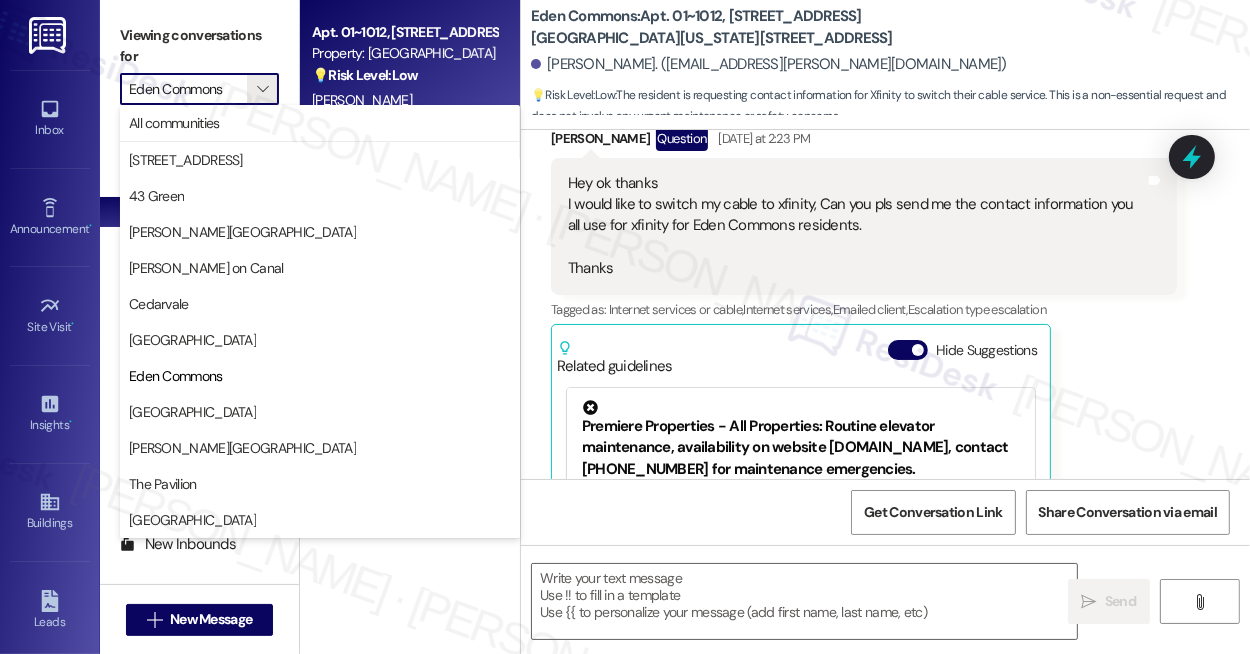 scroll, scrollTop: 787, scrollLeft: 0, axis: vertical 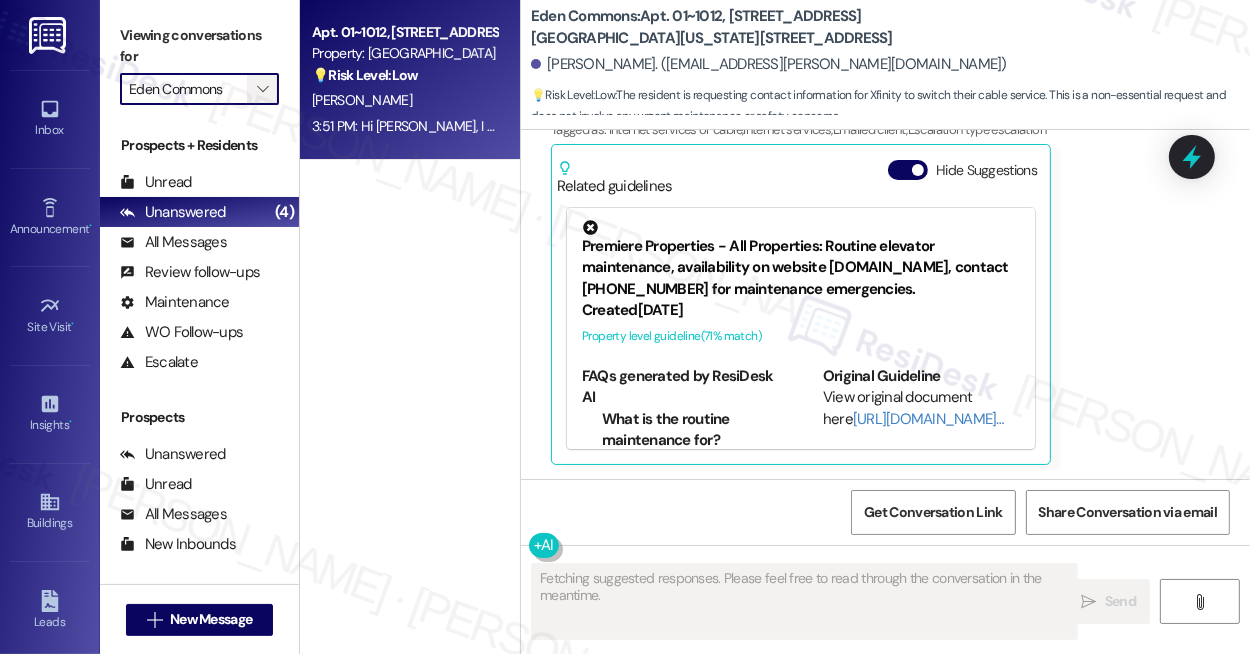 click on "" at bounding box center [262, 89] 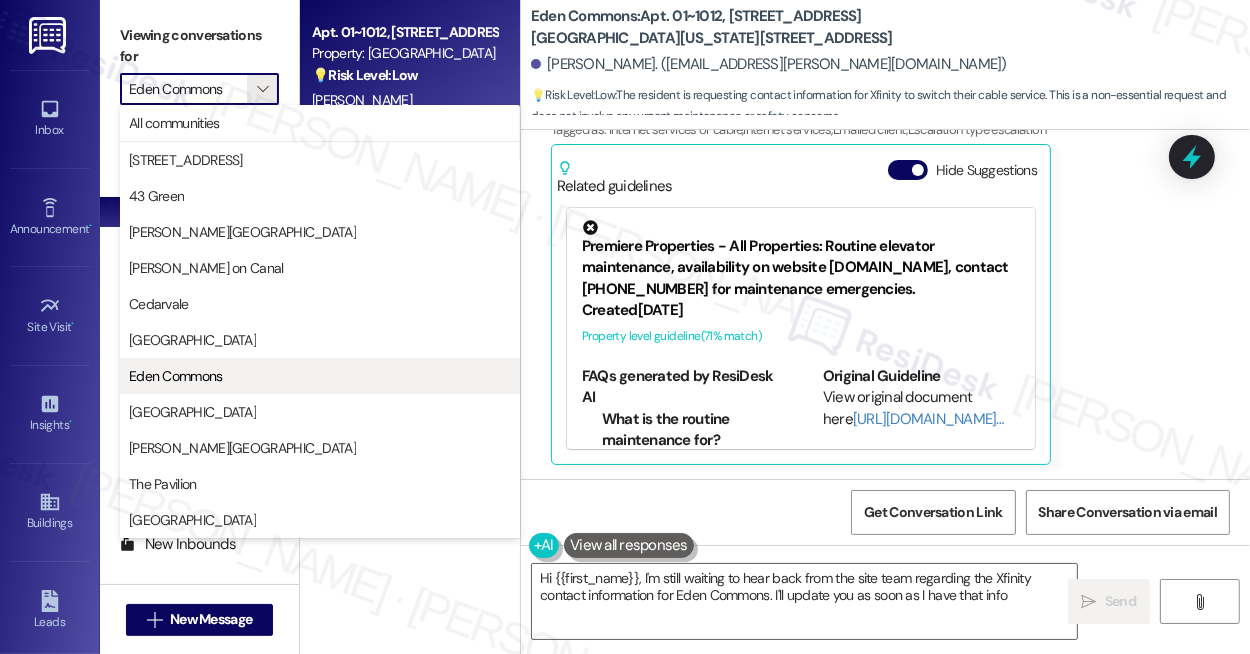type on "Hi {{first_name}}, I'm still waiting to hear back from the site team regarding the Xfinity contact information for Eden Commons. I'll update you as soon as I have that info!" 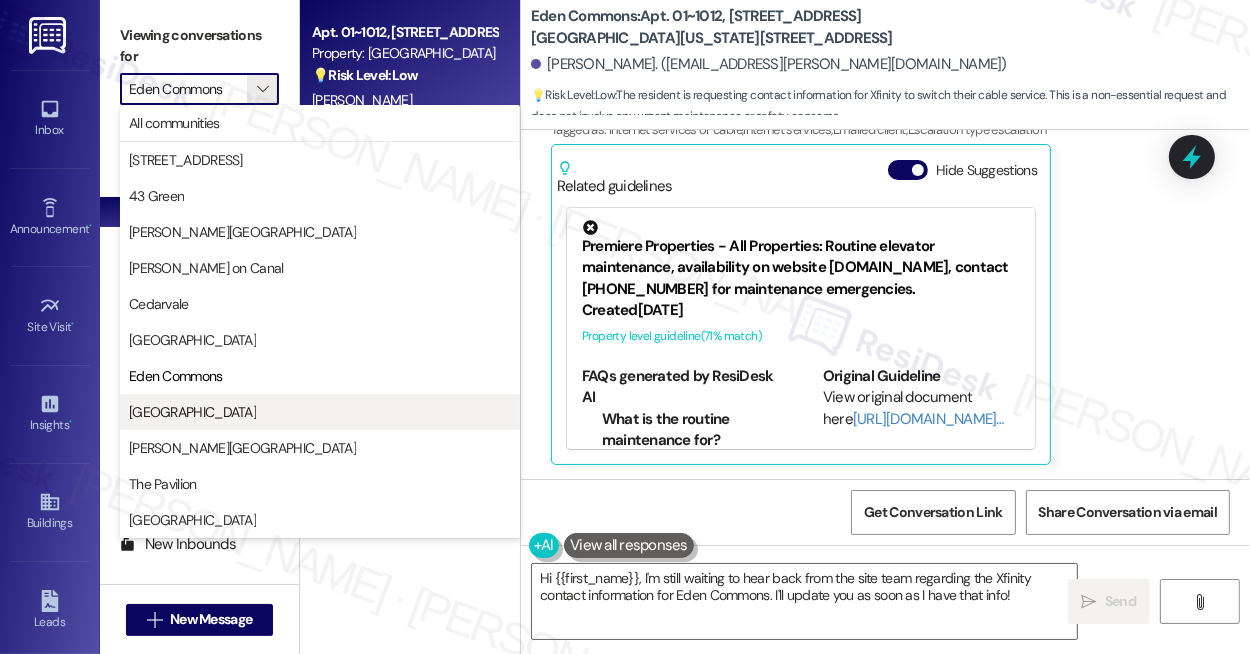 click on "[GEOGRAPHIC_DATA]" at bounding box center [320, 412] 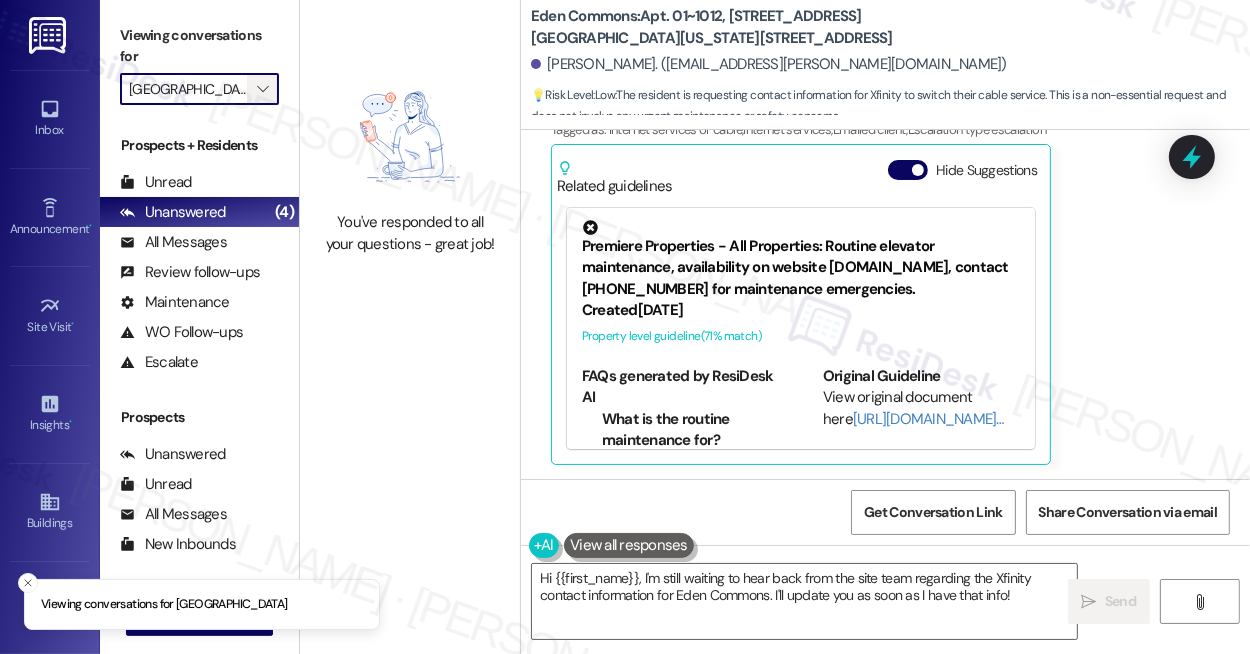 click on "" at bounding box center [263, 89] 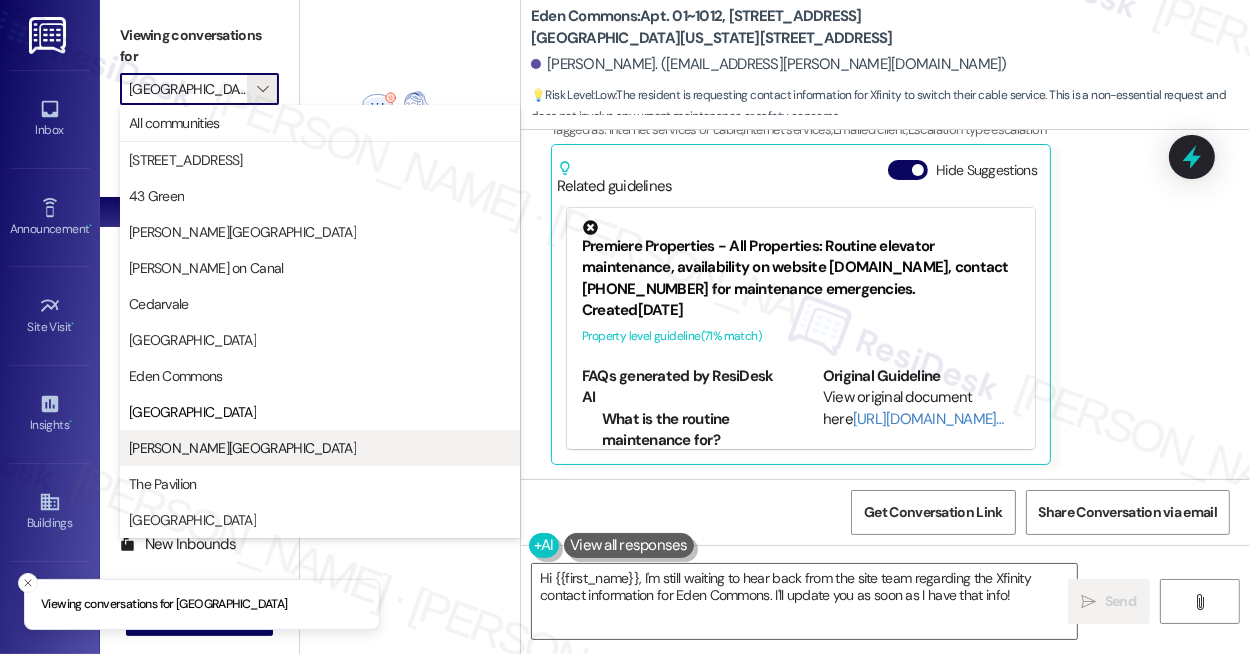 click on "[PERSON_NAME][GEOGRAPHIC_DATA]" at bounding box center [320, 448] 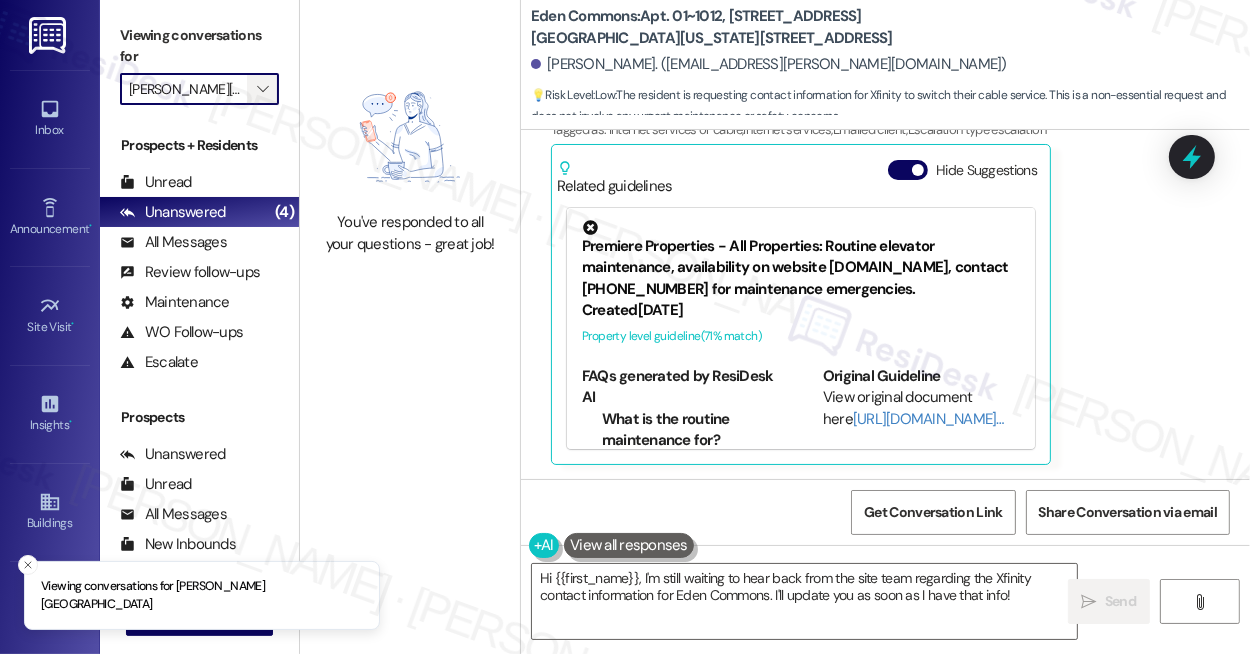 click on "" at bounding box center (262, 89) 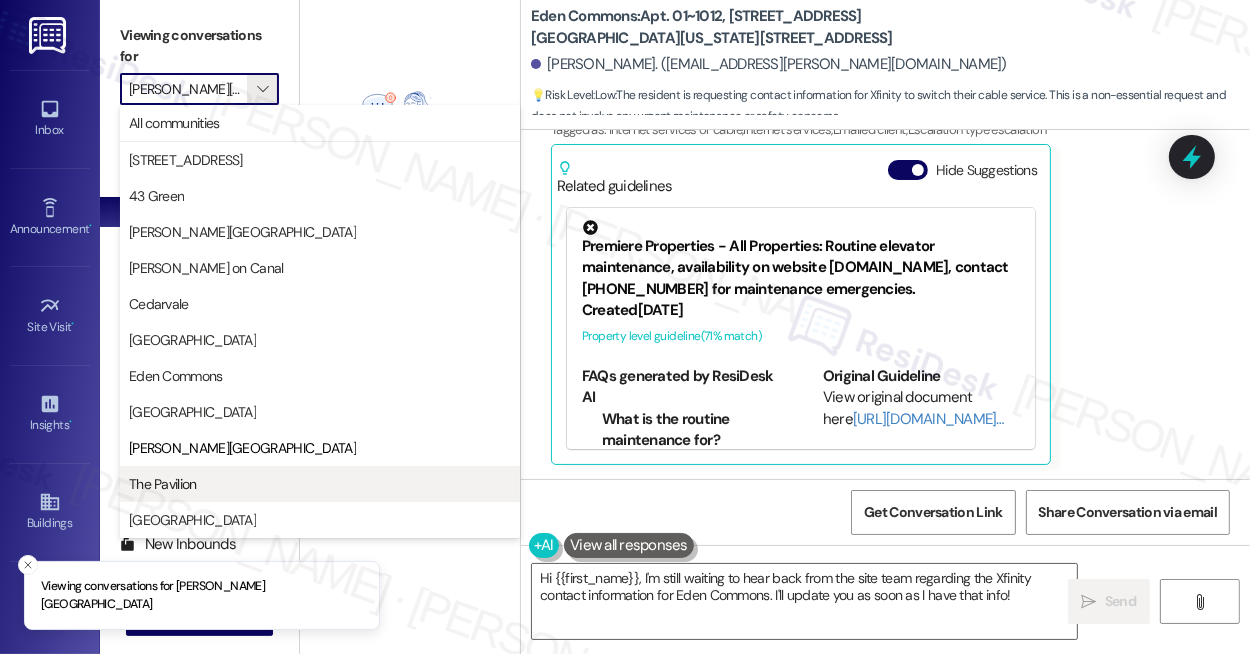 click on "The Pavilion" at bounding box center [320, 484] 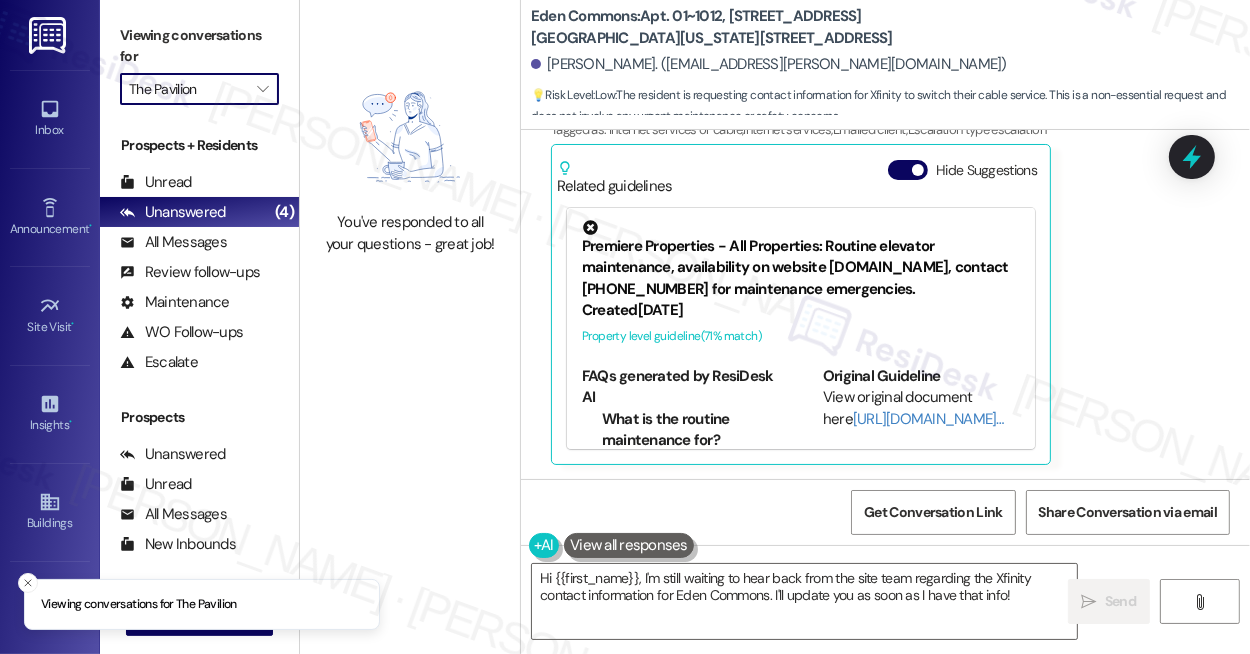 click on "The Pavilion" at bounding box center [188, 89] 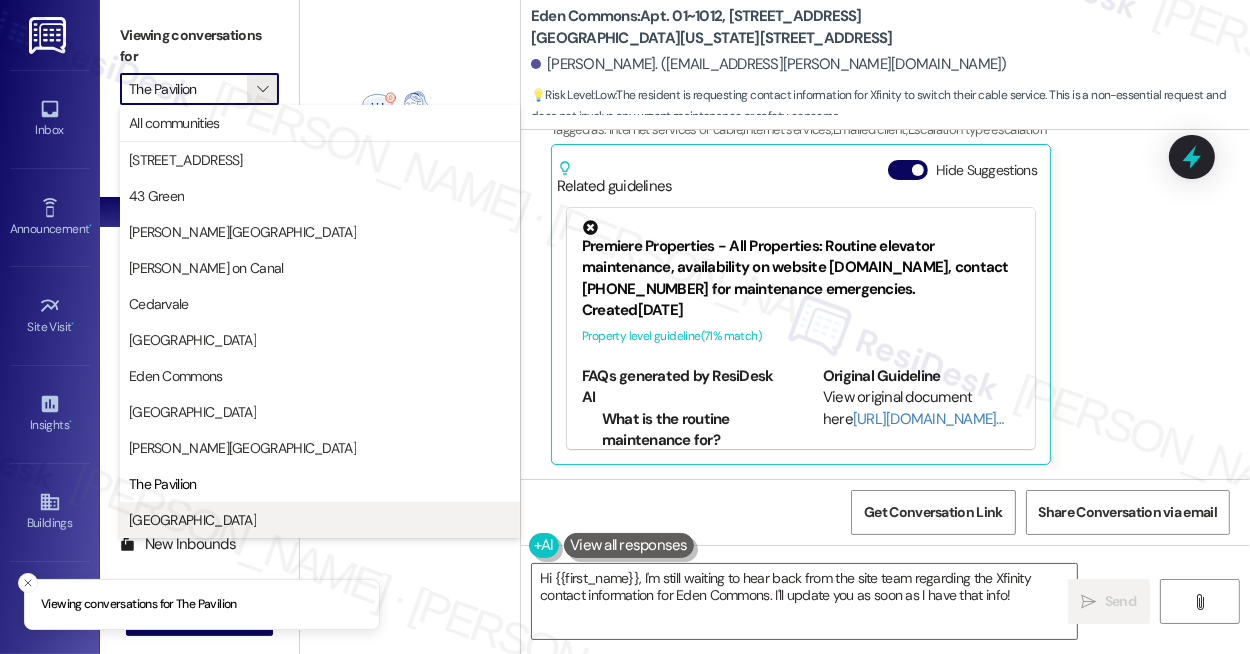 click on "[GEOGRAPHIC_DATA]" at bounding box center [320, 520] 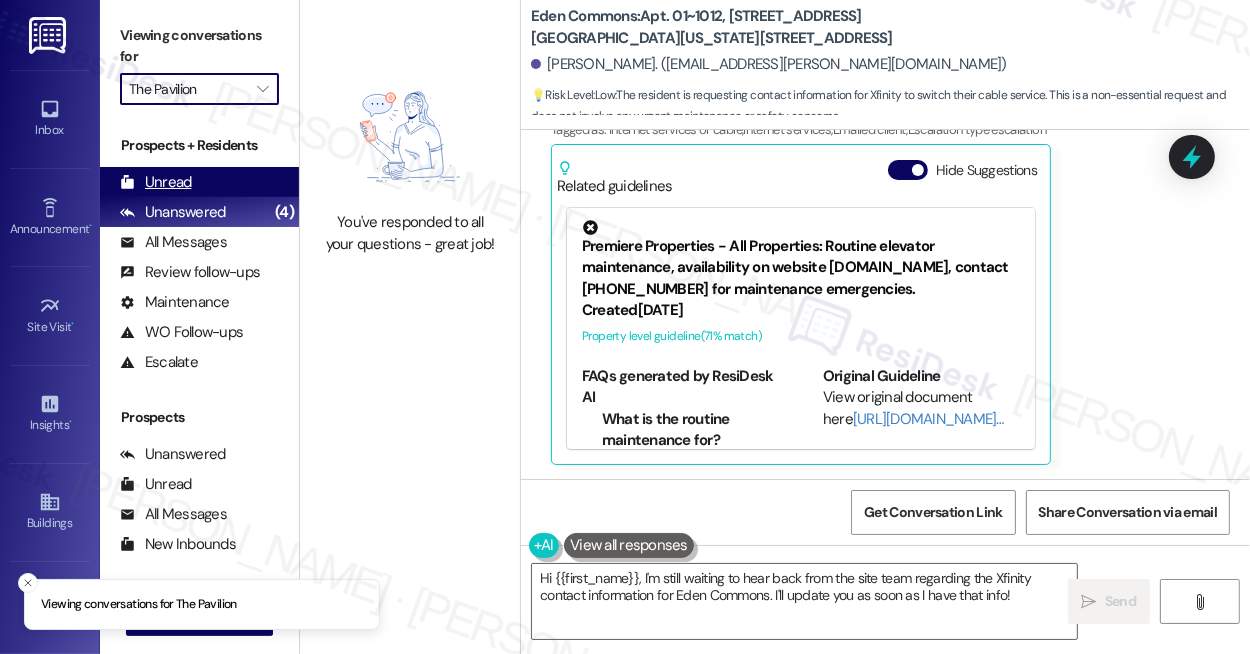type on "[GEOGRAPHIC_DATA]" 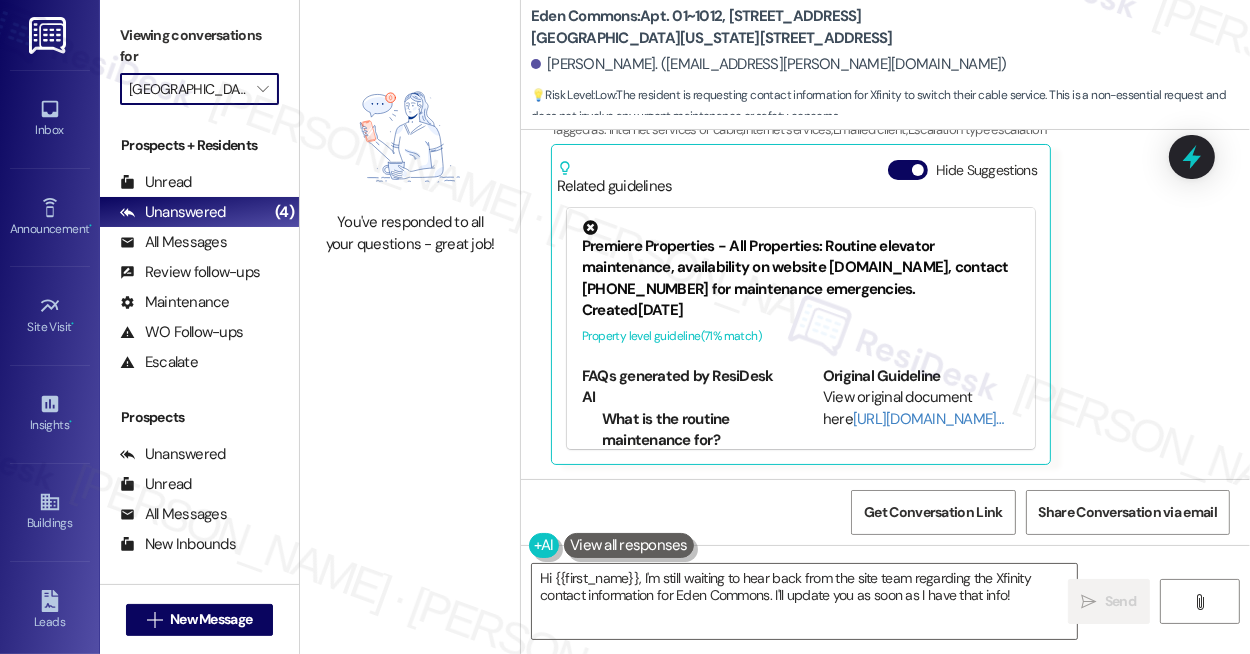 drag, startPoint x: 1185, startPoint y: 287, endPoint x: 814, endPoint y: 281, distance: 371.04852 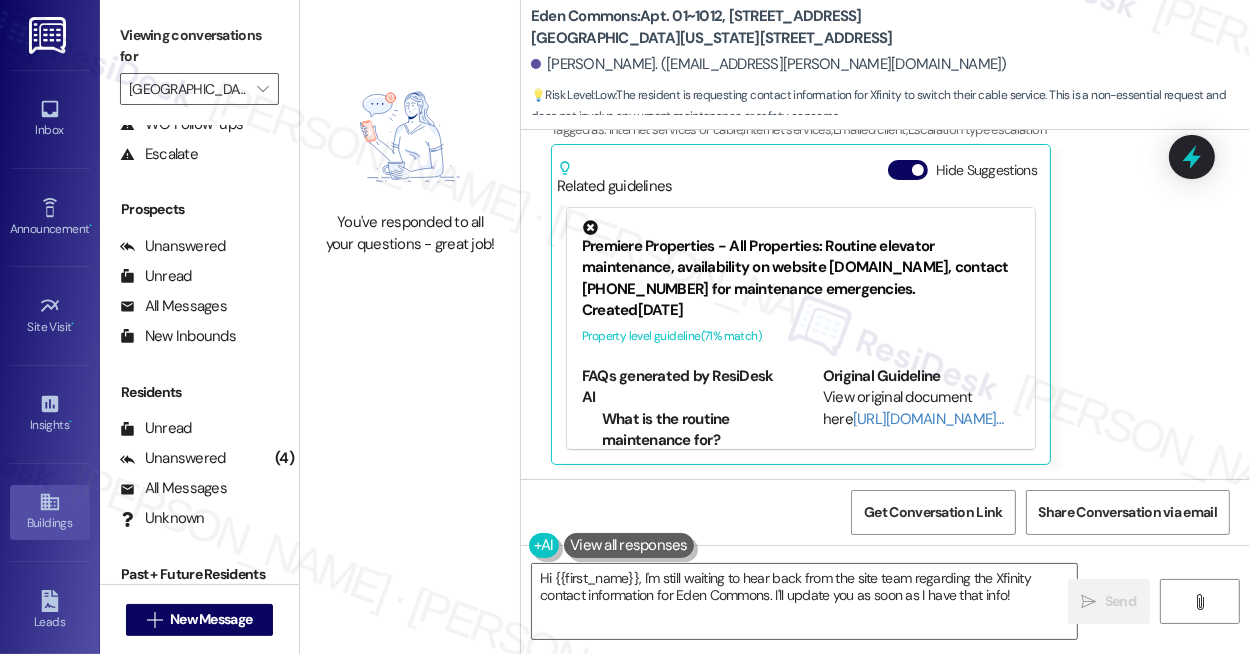 scroll, scrollTop: 246, scrollLeft: 0, axis: vertical 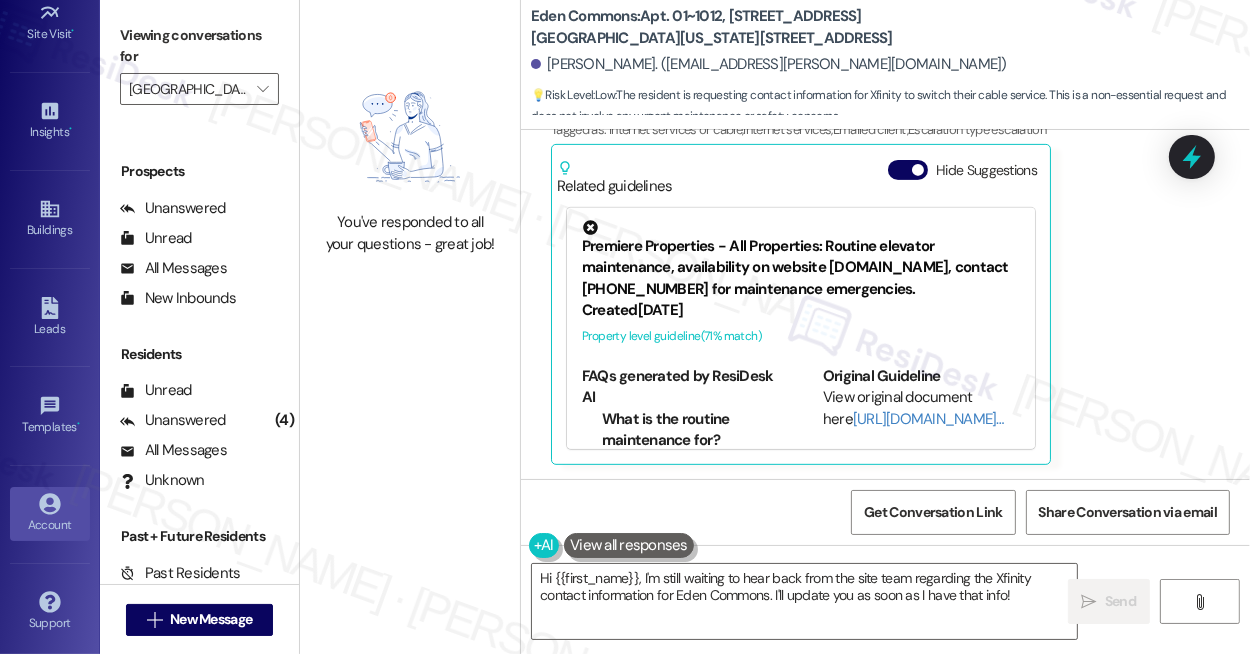 click 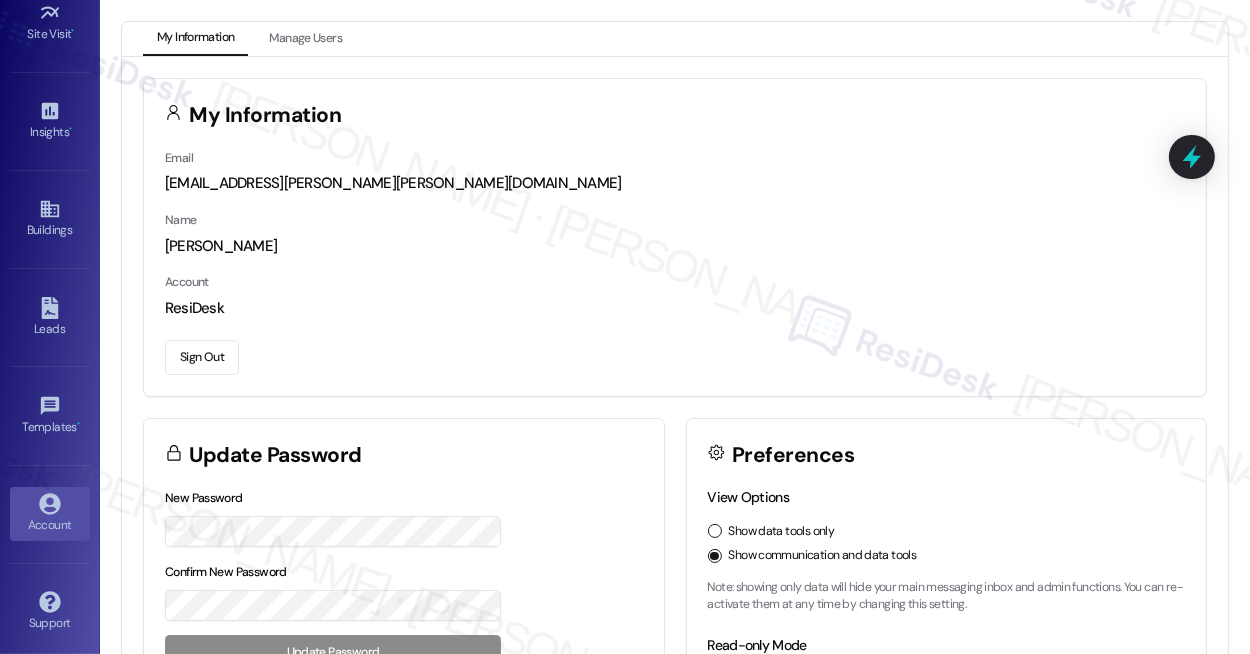 click on "Sign Out" at bounding box center (202, 357) 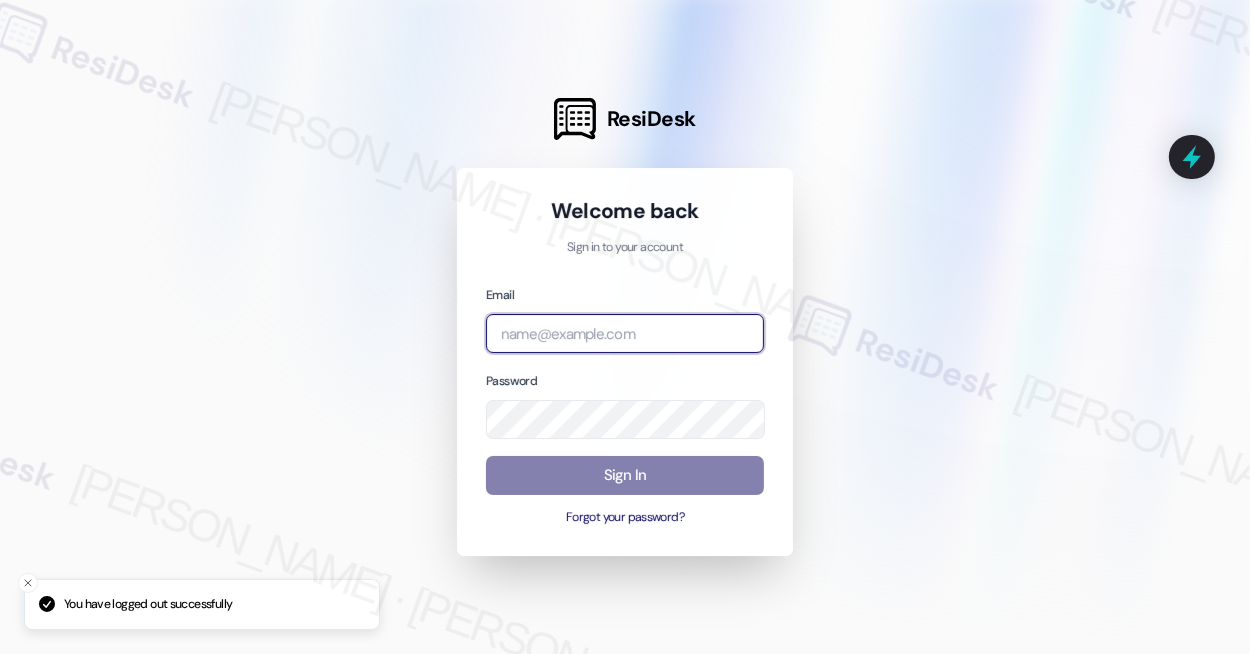 click at bounding box center [625, 333] 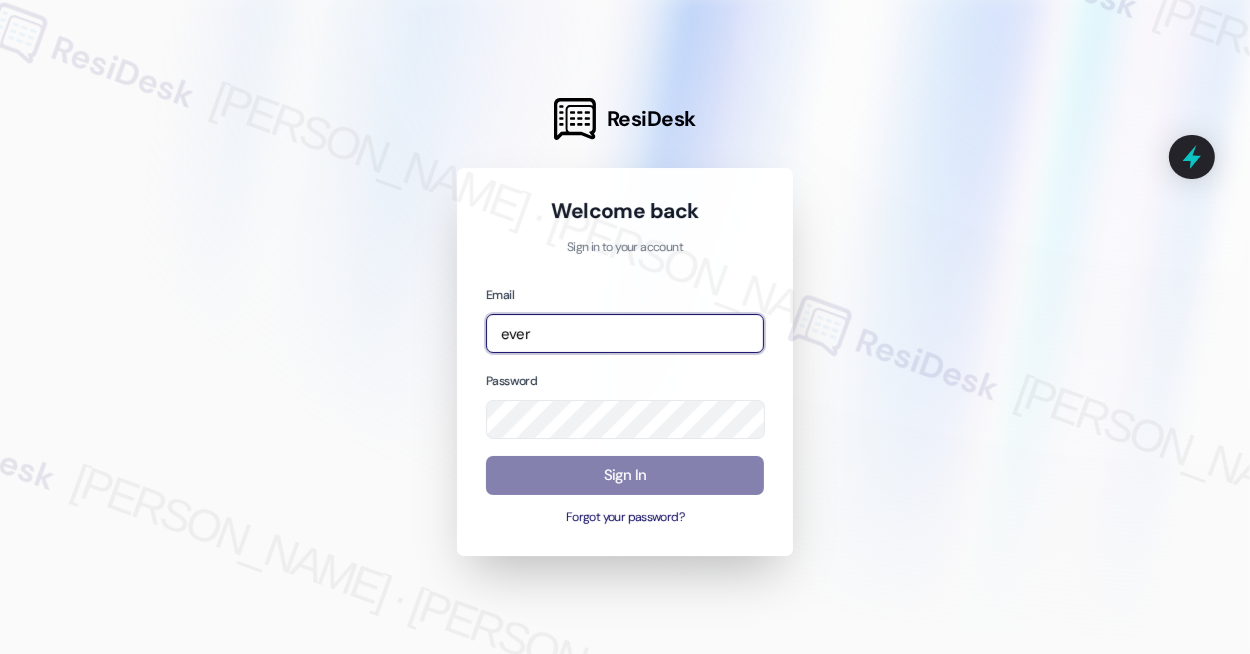 click on "ever" at bounding box center [625, 333] 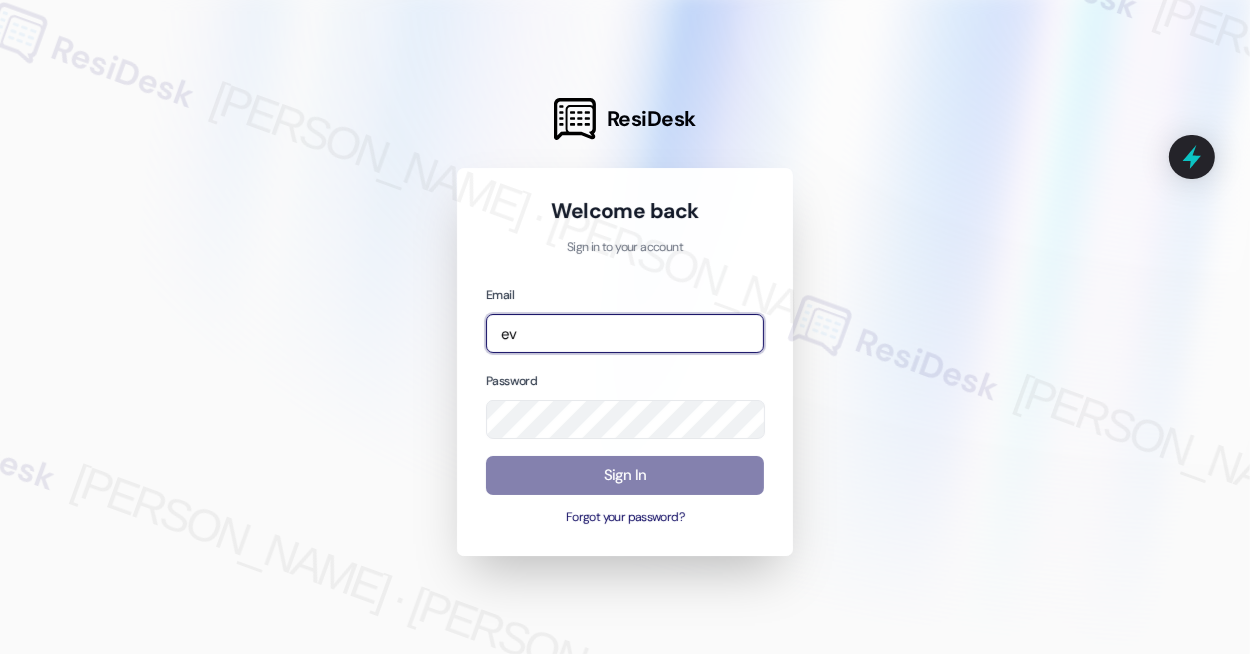 type on "e" 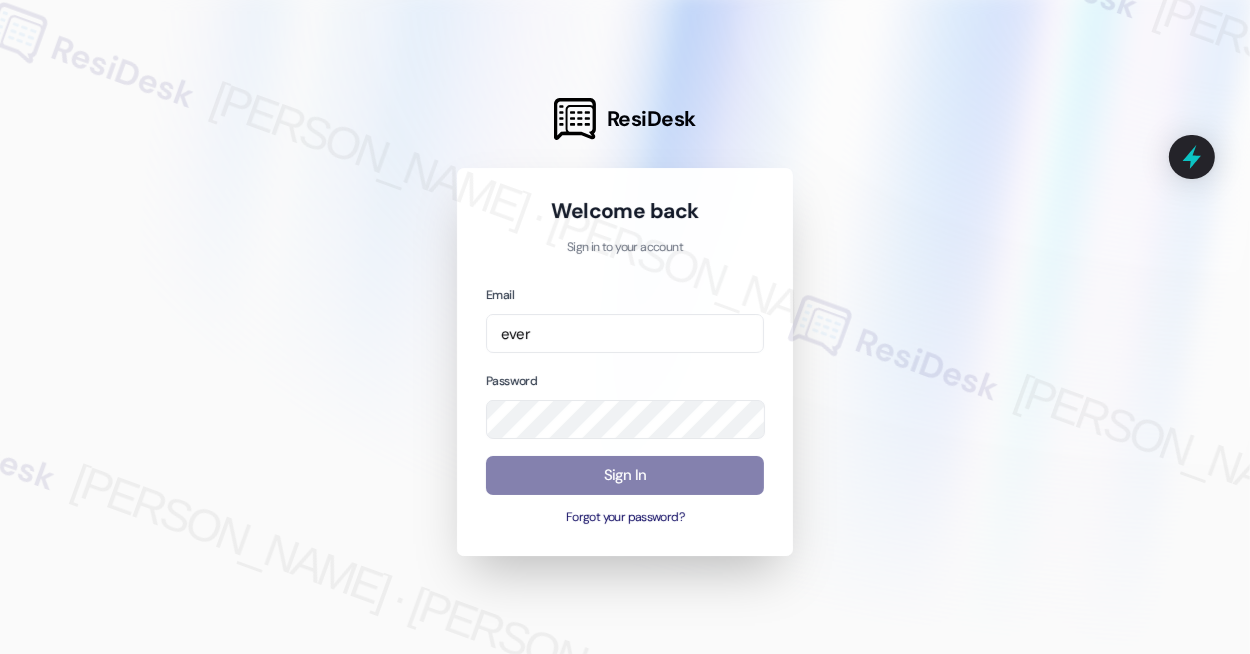 click on "Email ever" at bounding box center (625, 318) 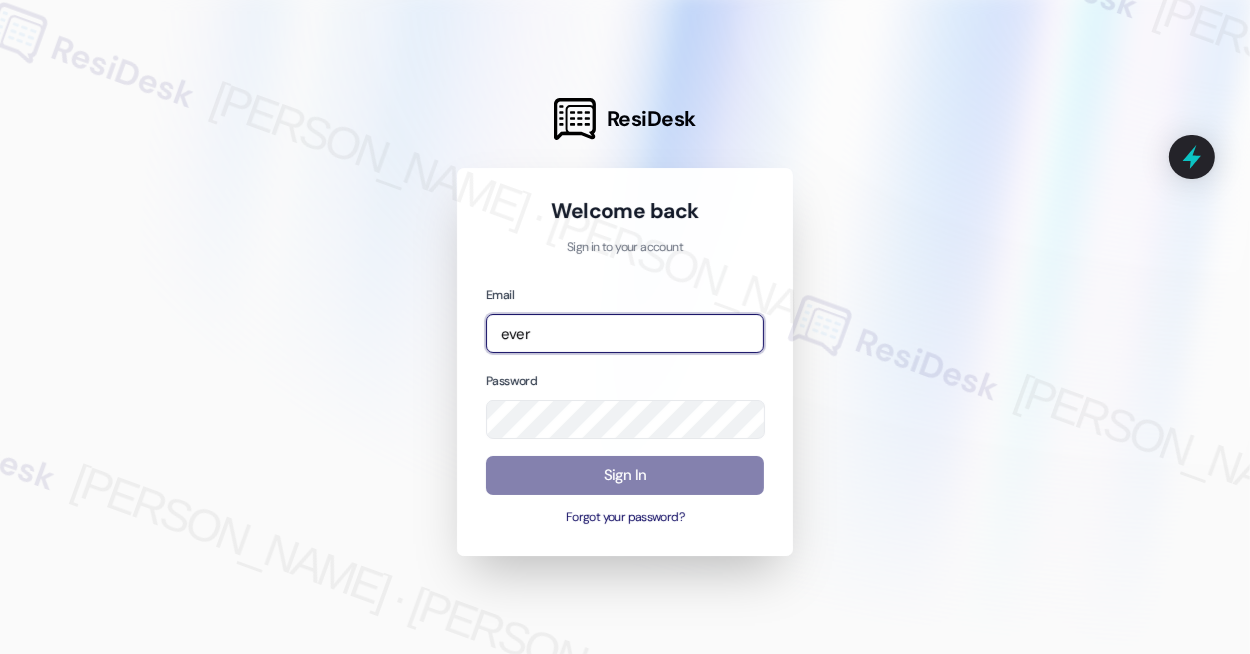 click on "ResiDesk Welcome back Sign in to your account Email ever Password Sign In Forgot your password? Type Ctrl+K to open and close .cls-1{fill:#0a055f;}.cls-2{fill:#0cc4c4;} resideskLogoBlueOrange Powered by Command AI Ctrl+ K" at bounding box center (625, 327) 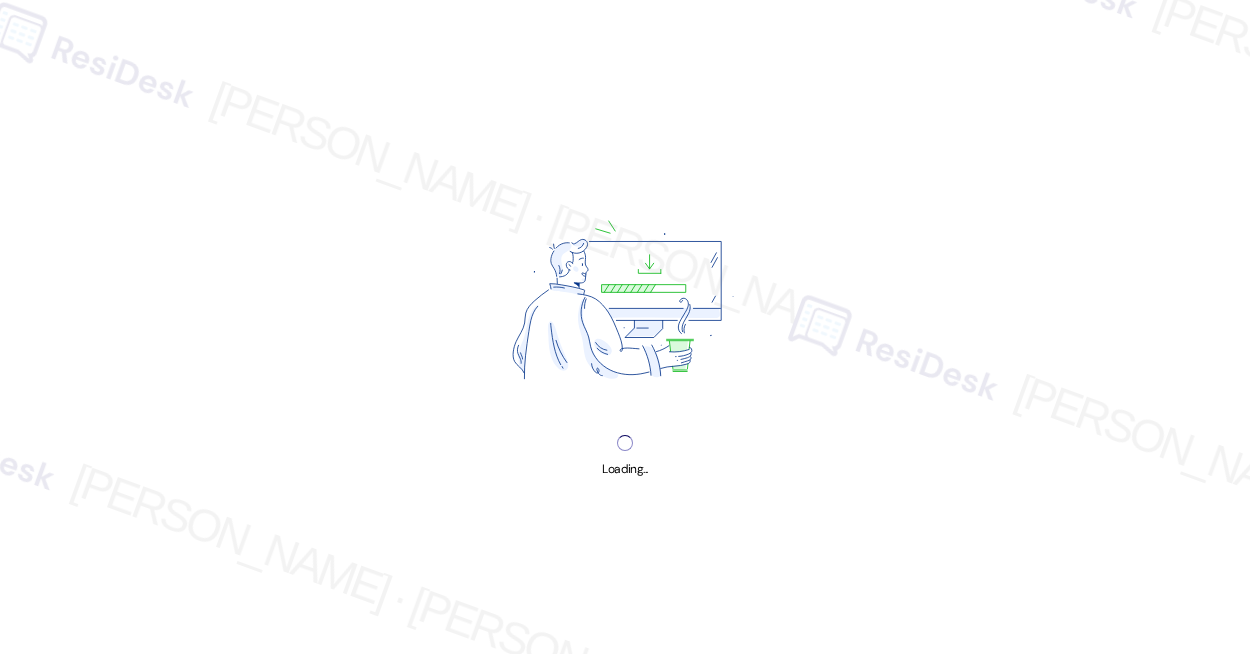 scroll, scrollTop: 0, scrollLeft: 0, axis: both 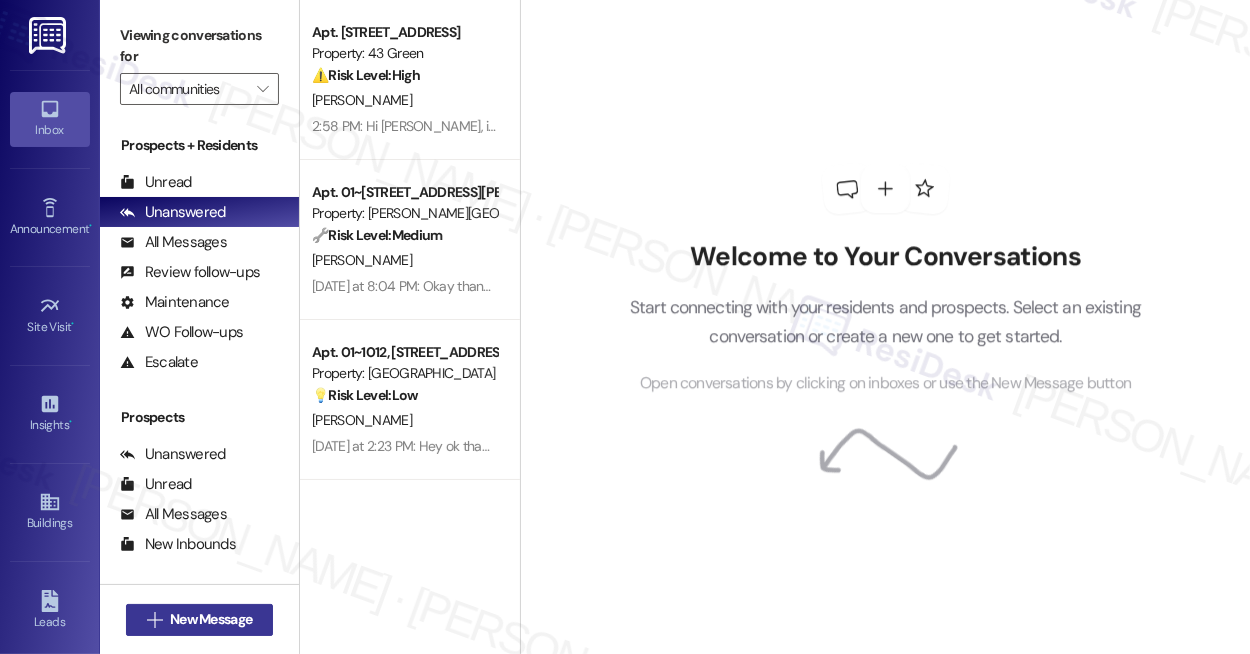 click on "New Message" at bounding box center [211, 619] 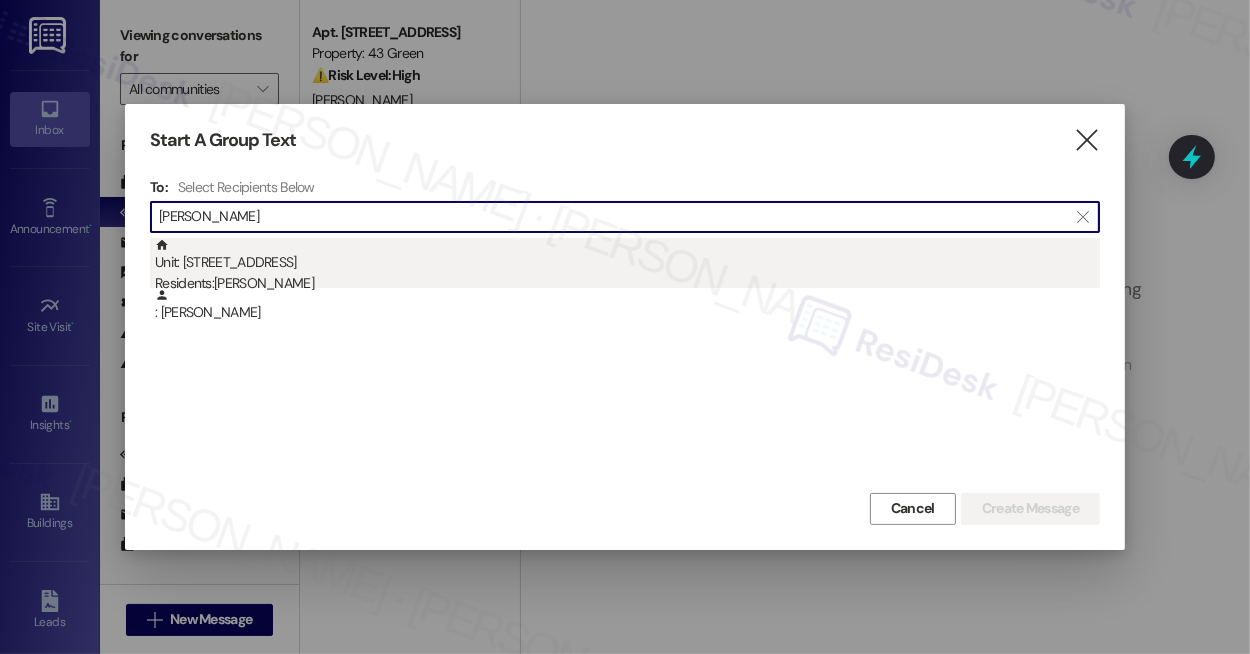 type on "[PERSON_NAME]" 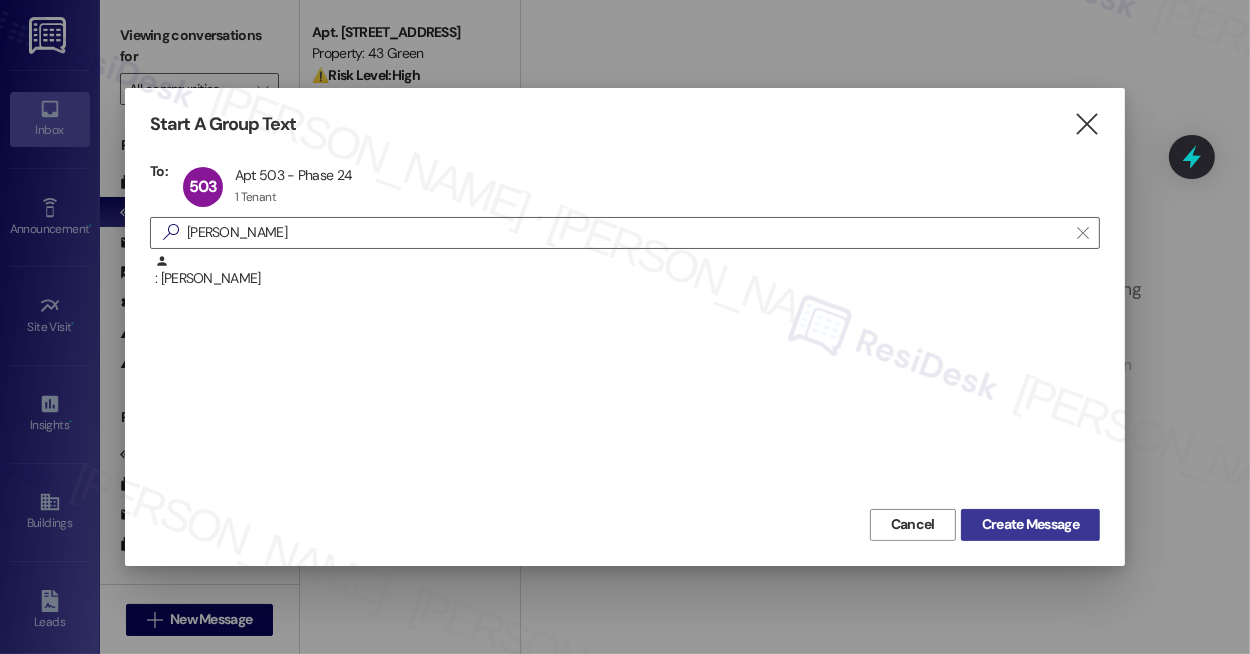 click on "Create Message" at bounding box center (1030, 524) 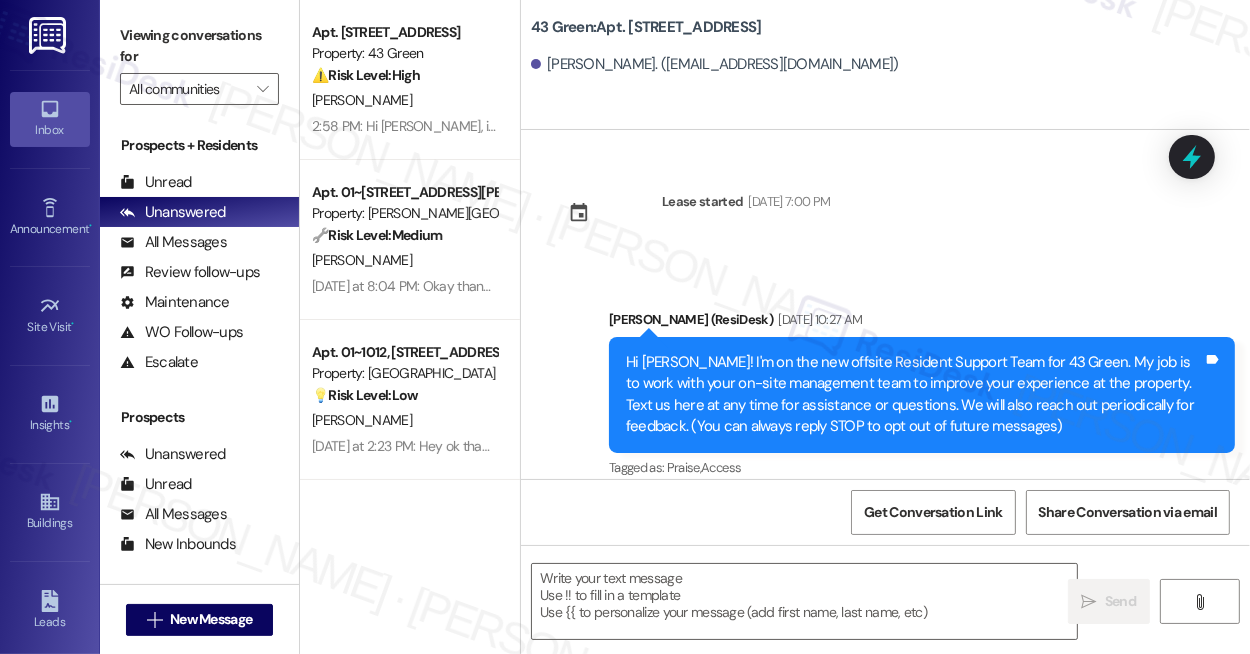 scroll, scrollTop: 8526, scrollLeft: 0, axis: vertical 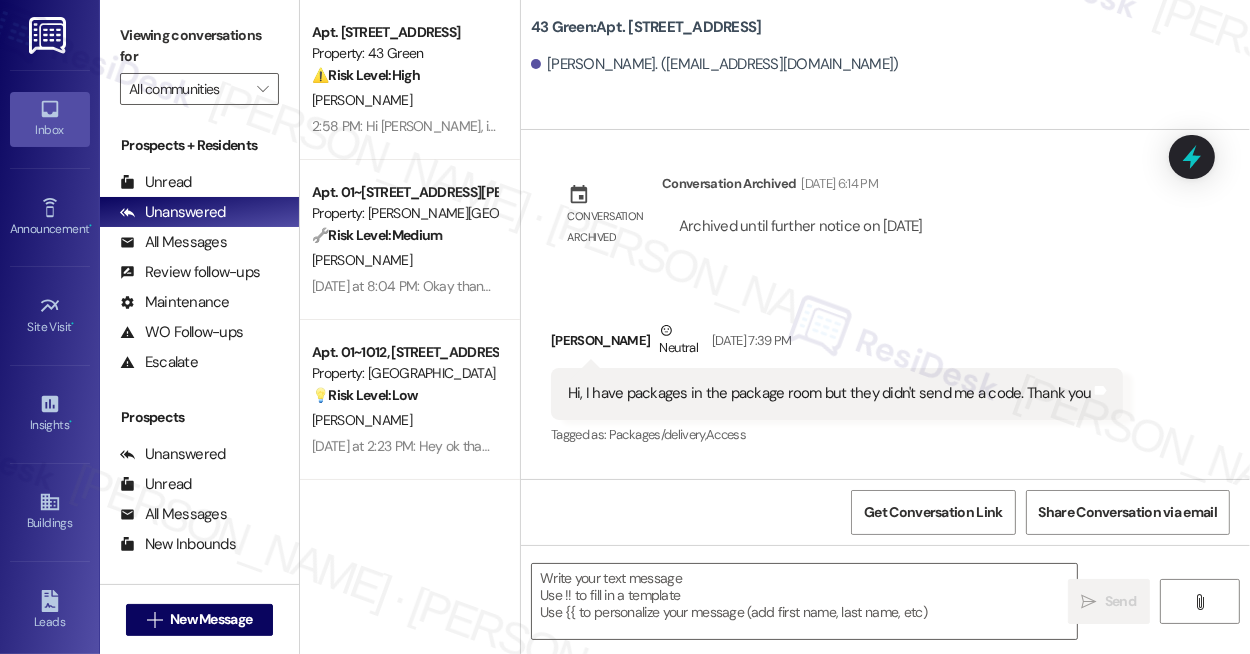click on "Hi, I have packages in the package room but they didn't send me a code. Thank you  Tags and notes" at bounding box center [837, 393] 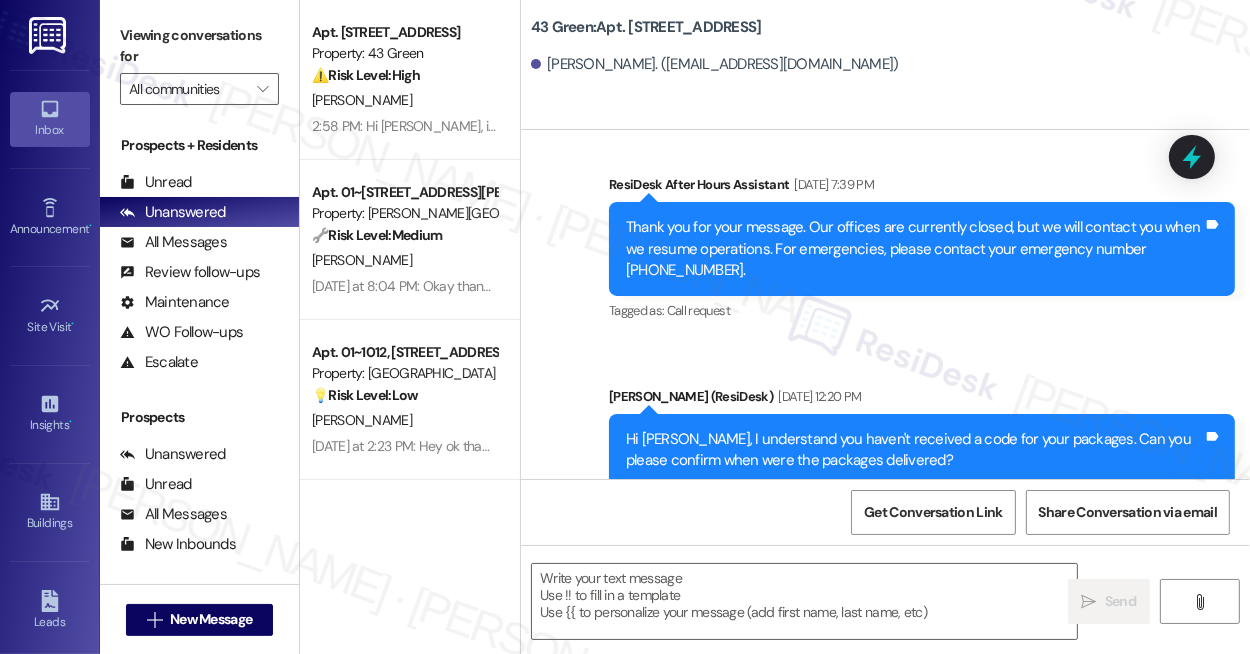 scroll, scrollTop: 8526, scrollLeft: 0, axis: vertical 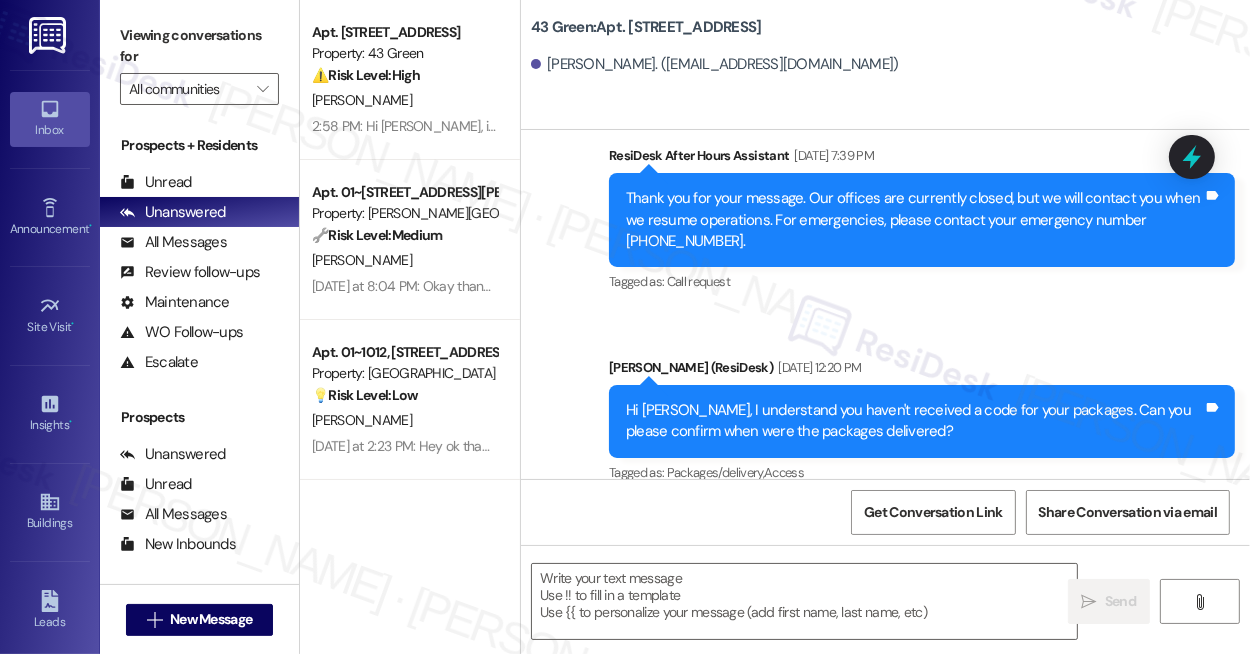 click on "Hi Anthony, I understand you haven't received a code for your packages. Can you please confirm when were the packages delivered?" at bounding box center (914, 421) 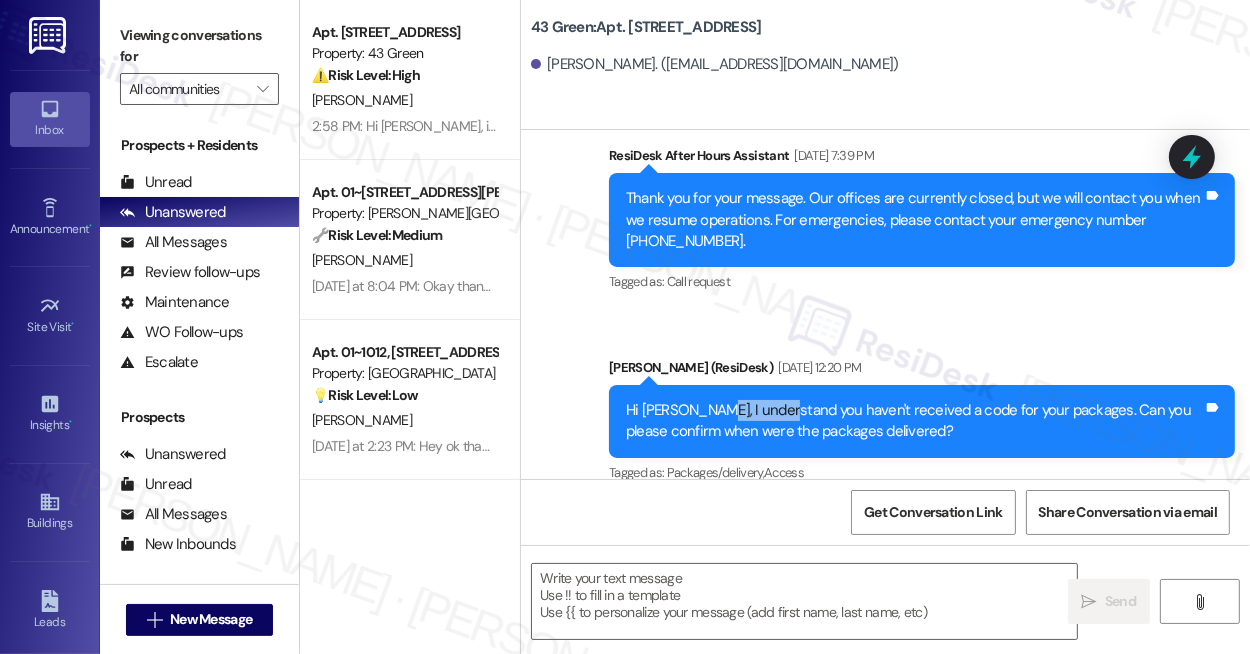 click on "Hi Anthony, I understand you haven't received a code for your packages. Can you please confirm when were the packages delivered?" at bounding box center (914, 421) 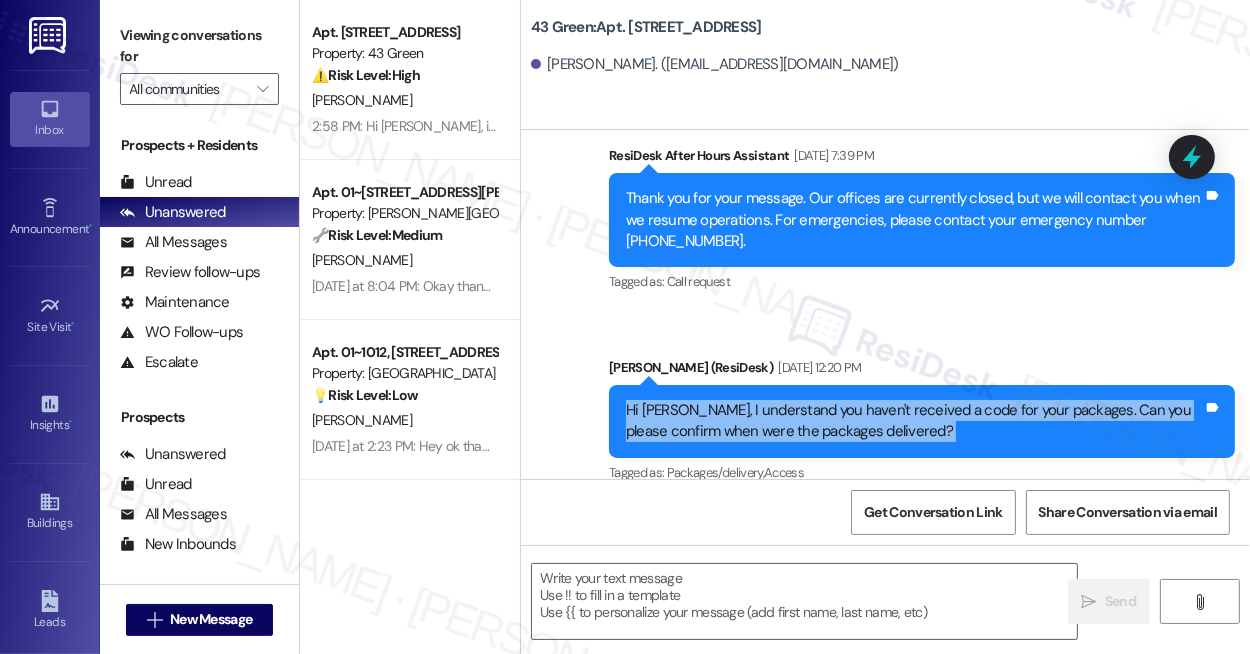 click on "Hi Anthony, I understand you haven't received a code for your packages. Can you please confirm when were the packages delivered?" at bounding box center [914, 421] 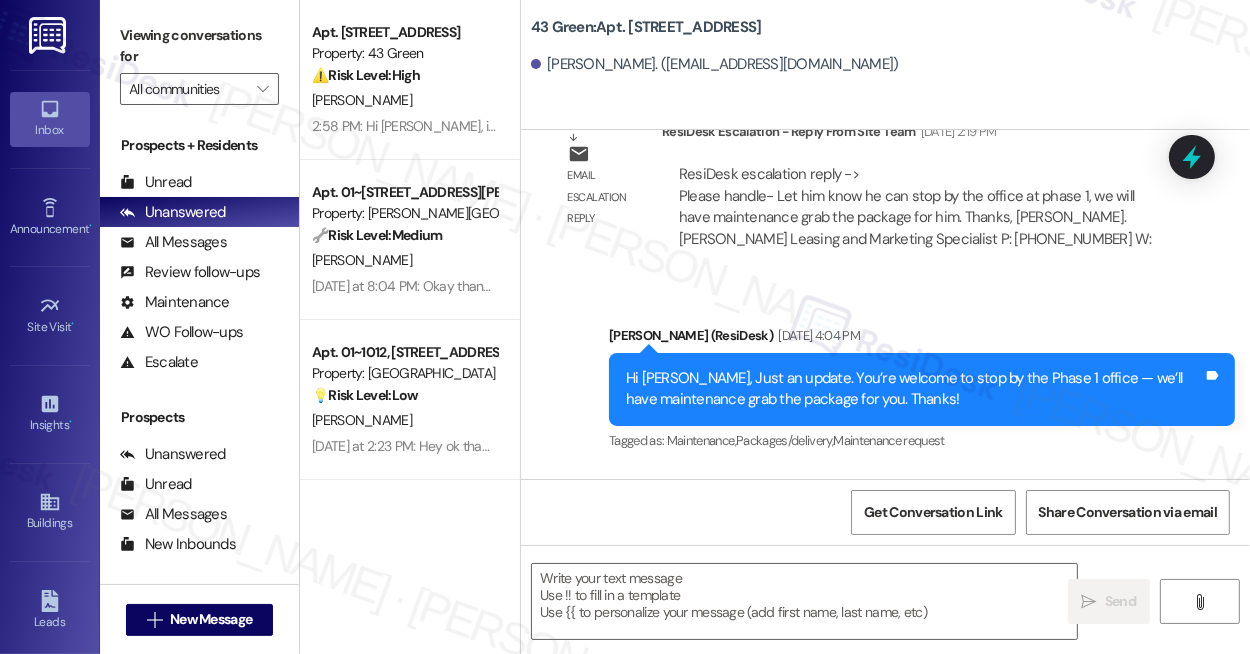 scroll, scrollTop: 2322, scrollLeft: 0, axis: vertical 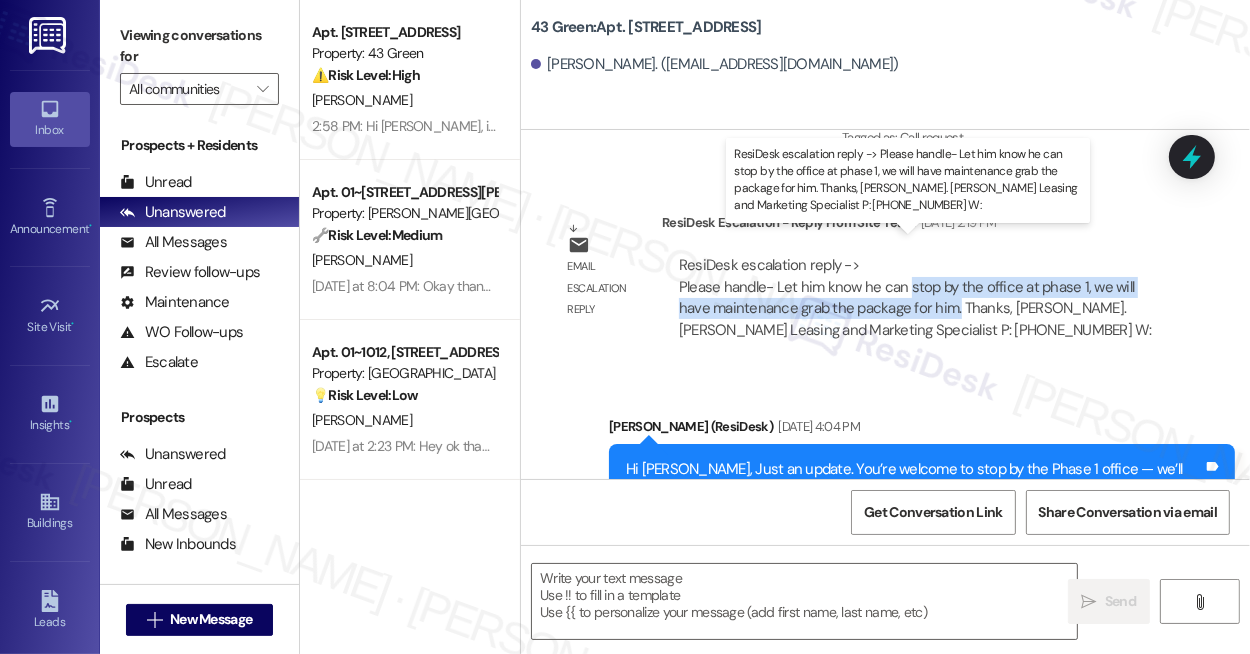 drag, startPoint x: 957, startPoint y: 286, endPoint x: 906, endPoint y: 259, distance: 57.706154 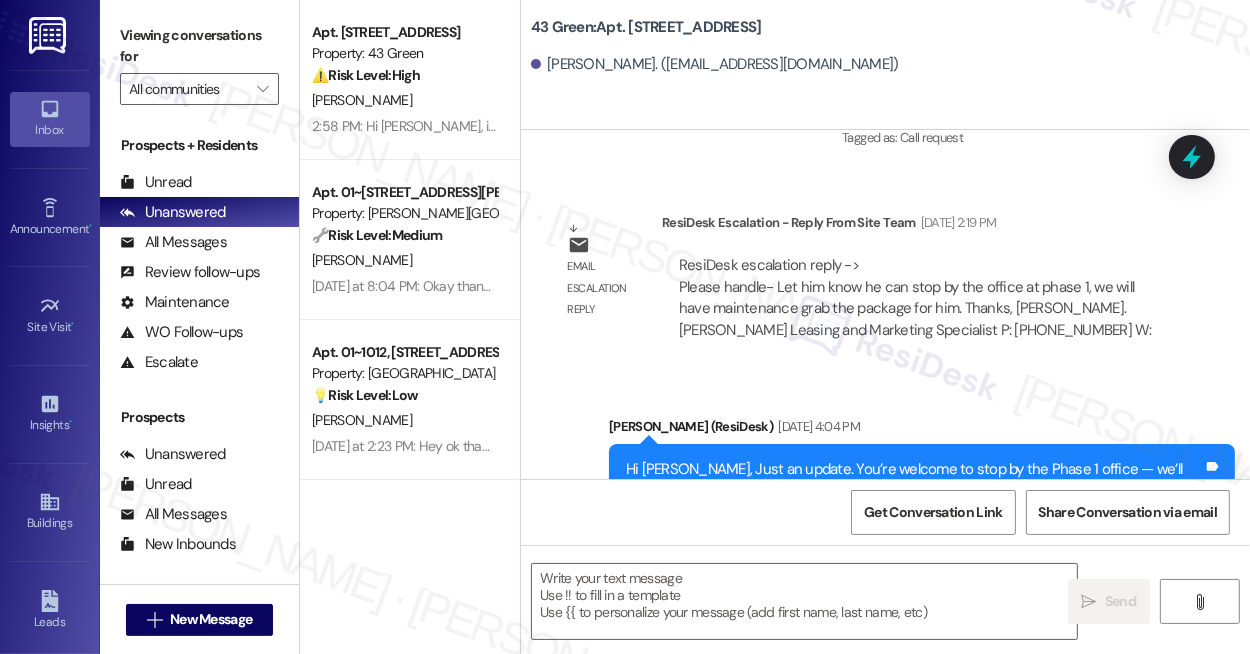 click on "Lease started Nov 28, 2024 at 7:00 PM Announcement, sent via SMS Sarah   (ResiDesk) Apr 01, 2025 at 10:27 AM Hi Anthony! I'm on the new offsite Resident Support Team for 43 Green. My job is to work with your on-site management team to improve your experience at the property. Text us here at any time for assistance or questions. We will also reach out periodically for feedback. (You can always reply STOP to opt out of future messages) Tags and notes Tagged as:   Praise ,  Click to highlight conversations about Praise Access Click to highlight conversations about Access Survey, sent via SMS Residesk Automated Survey Apr 03, 2025 at 2:19 PM Hi Anthony, how are you? This is a friendly reminder that your rent is due. Please let us know if you have any questions! Tags and notes Tagged as:   Delinquent payment reminders ,  Click to highlight conversations about Delinquent payment reminders Rent/payments Click to highlight conversations about Rent/payments Survey, sent via SMS Residesk Automated Survey" at bounding box center [885, 304] 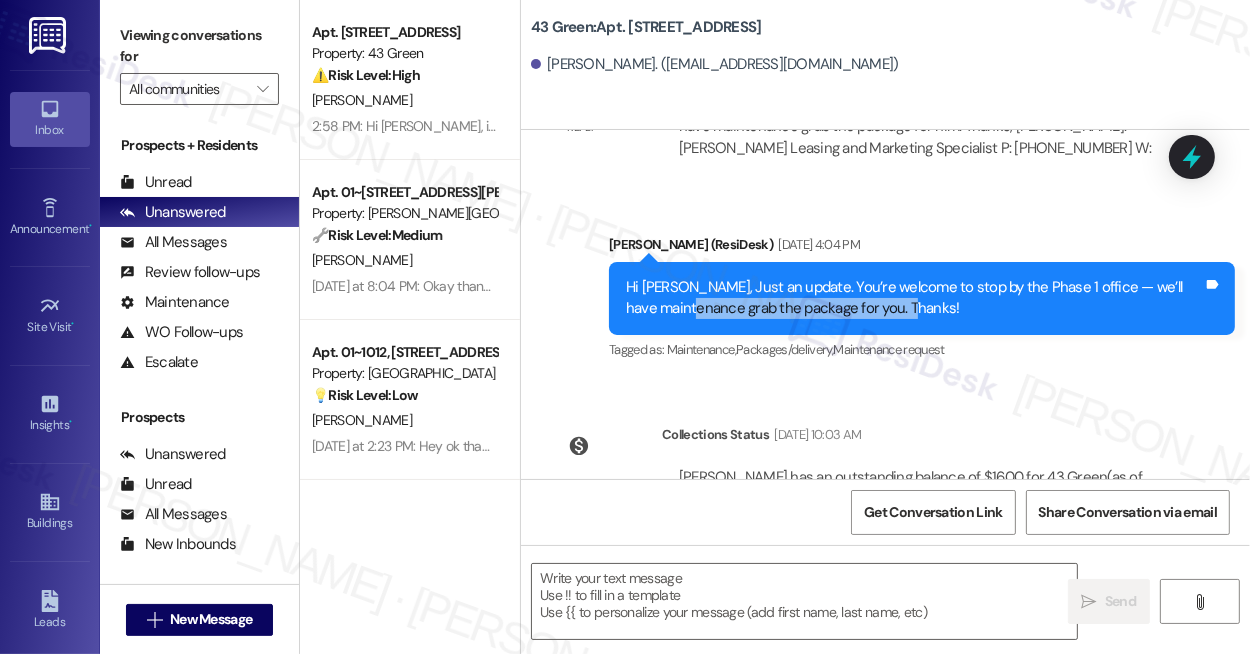 drag, startPoint x: 708, startPoint y: 286, endPoint x: 949, endPoint y: 286, distance: 241 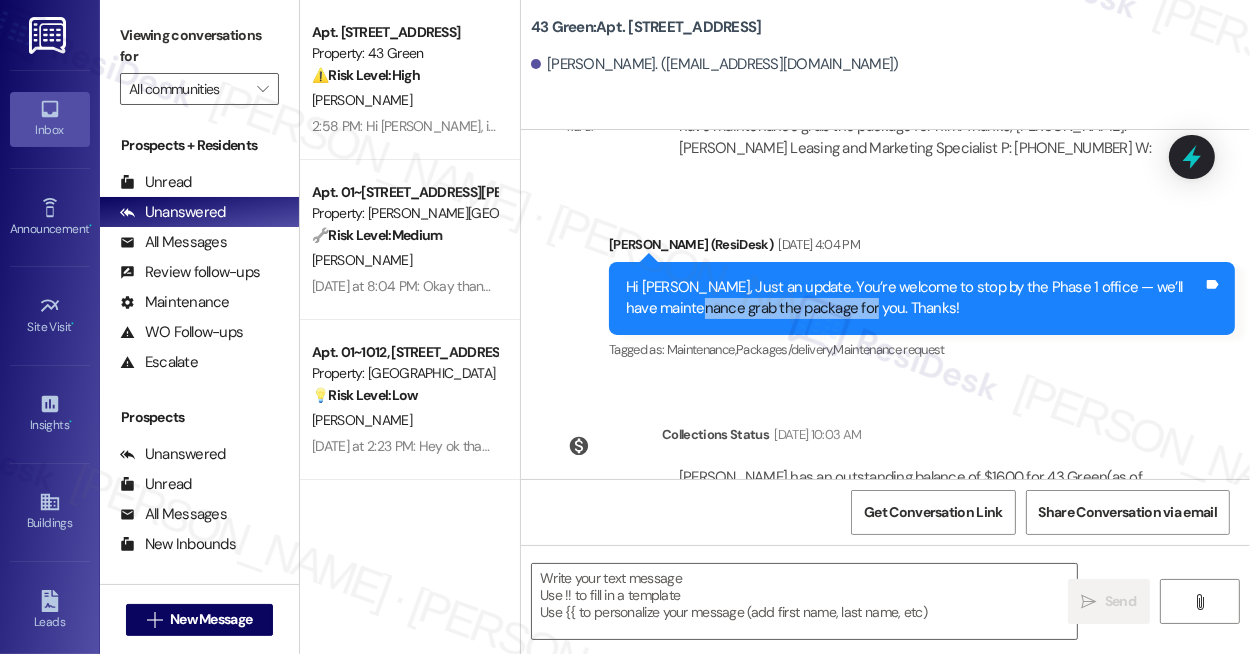drag, startPoint x: 709, startPoint y: 286, endPoint x: 871, endPoint y: 284, distance: 162.01234 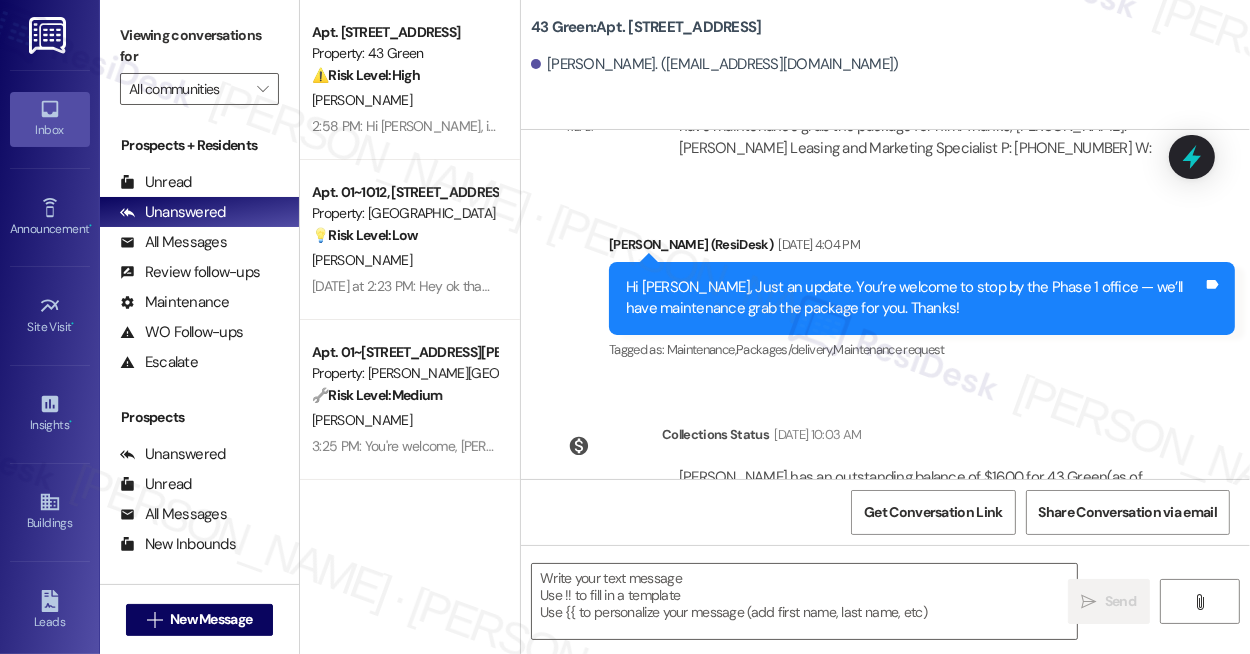 click on "Hi Anthony, Just an update. You’re welcome to stop by the Phase 1 office — we’ll have maintenance grab the package for you. Thanks!" at bounding box center (914, 298) 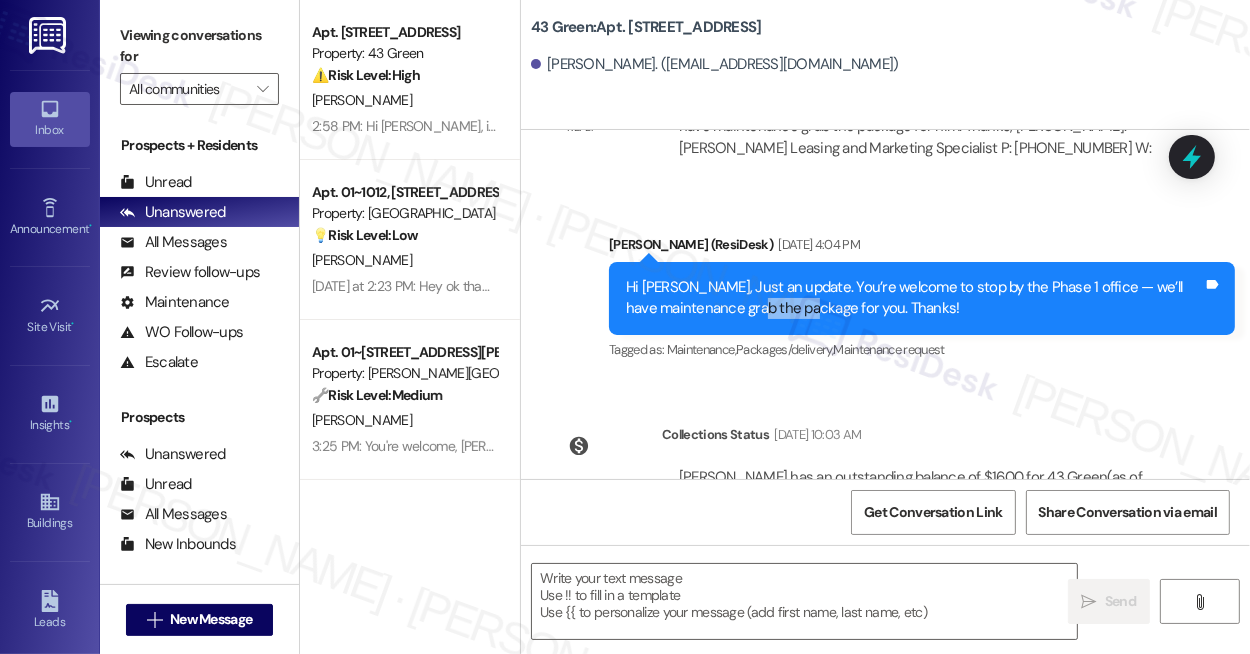 click on "Hi Anthony, Just an update. You’re welcome to stop by the Phase 1 office — we’ll have maintenance grab the package for you. Thanks!" at bounding box center [914, 298] 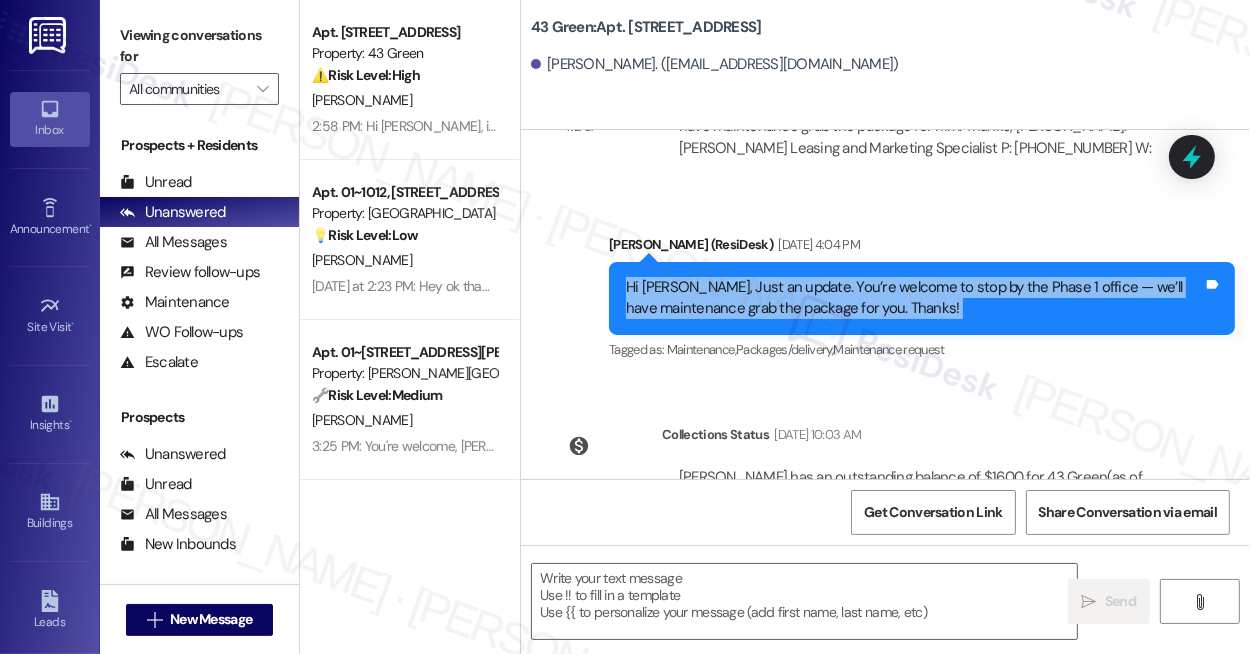 click on "Hi Anthony, Just an update. You’re welcome to stop by the Phase 1 office — we’ll have maintenance grab the package for you. Thanks!" at bounding box center [914, 298] 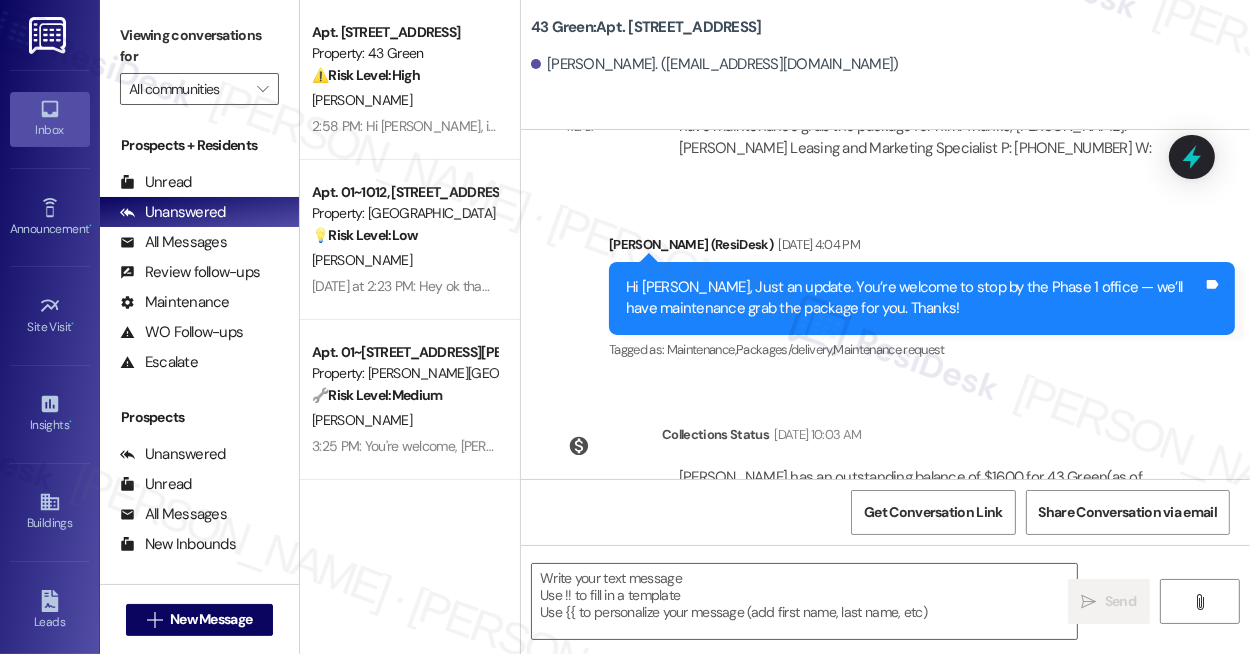 click on "Anthony Brewer. (anthonybrewer023@gmail.com)" at bounding box center (890, 65) 